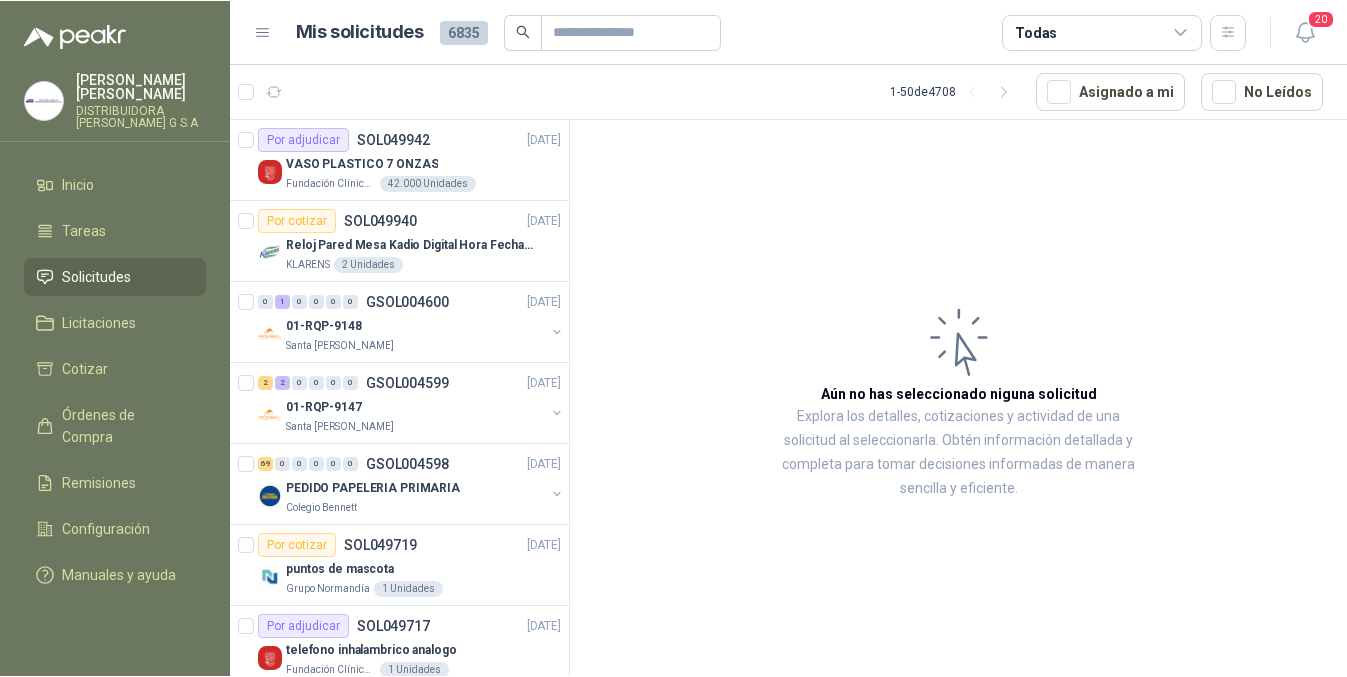 scroll, scrollTop: 0, scrollLeft: 0, axis: both 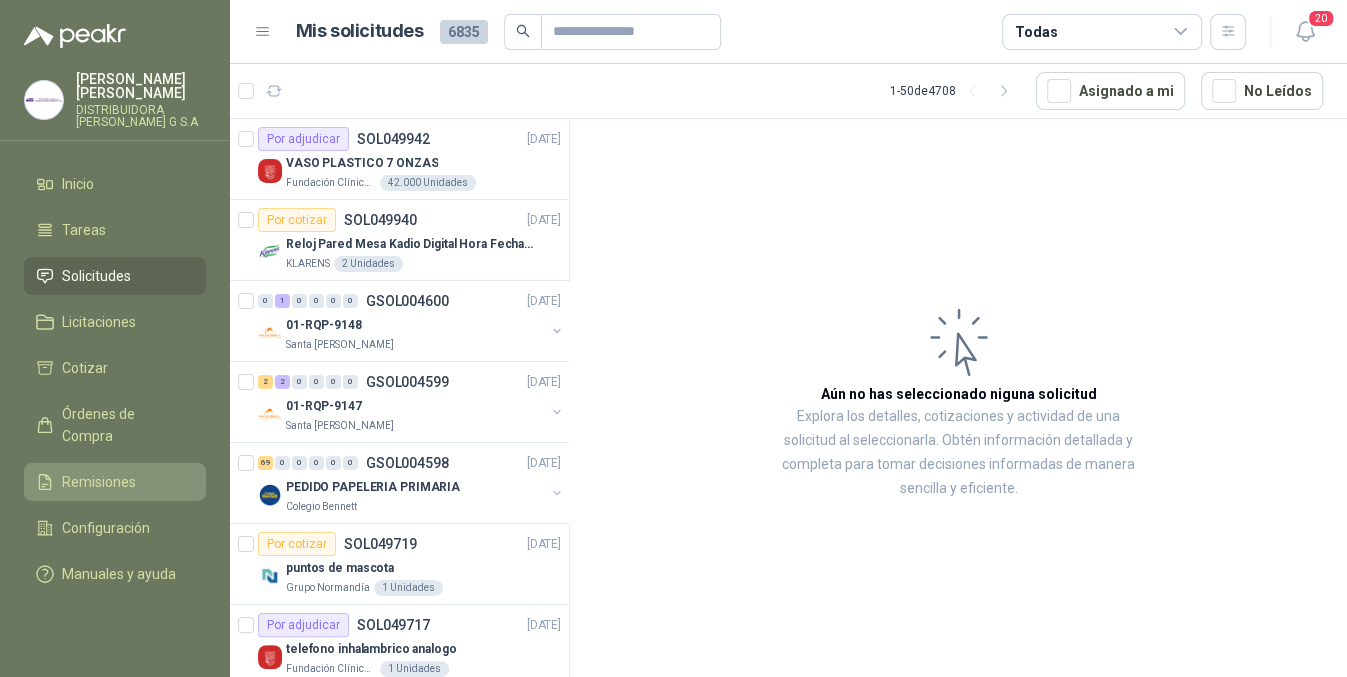 click on "Remisiones" at bounding box center [99, 482] 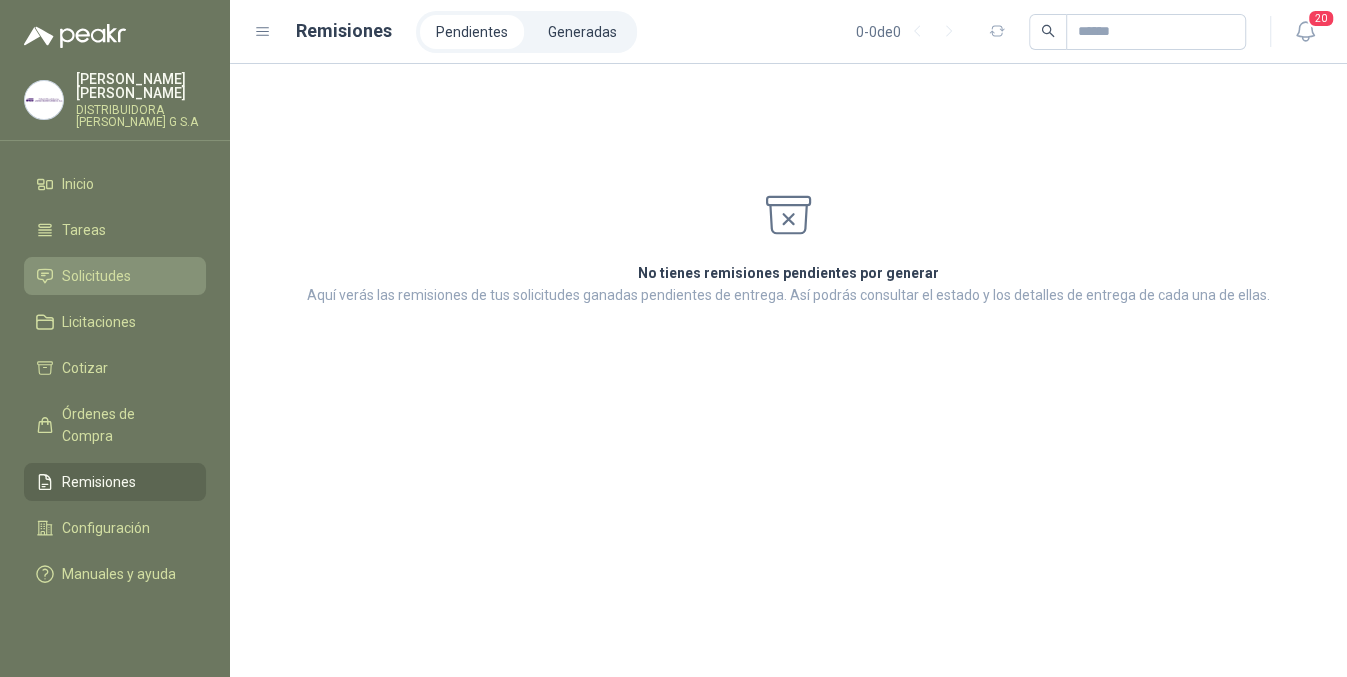 click on "Solicitudes" at bounding box center (96, 276) 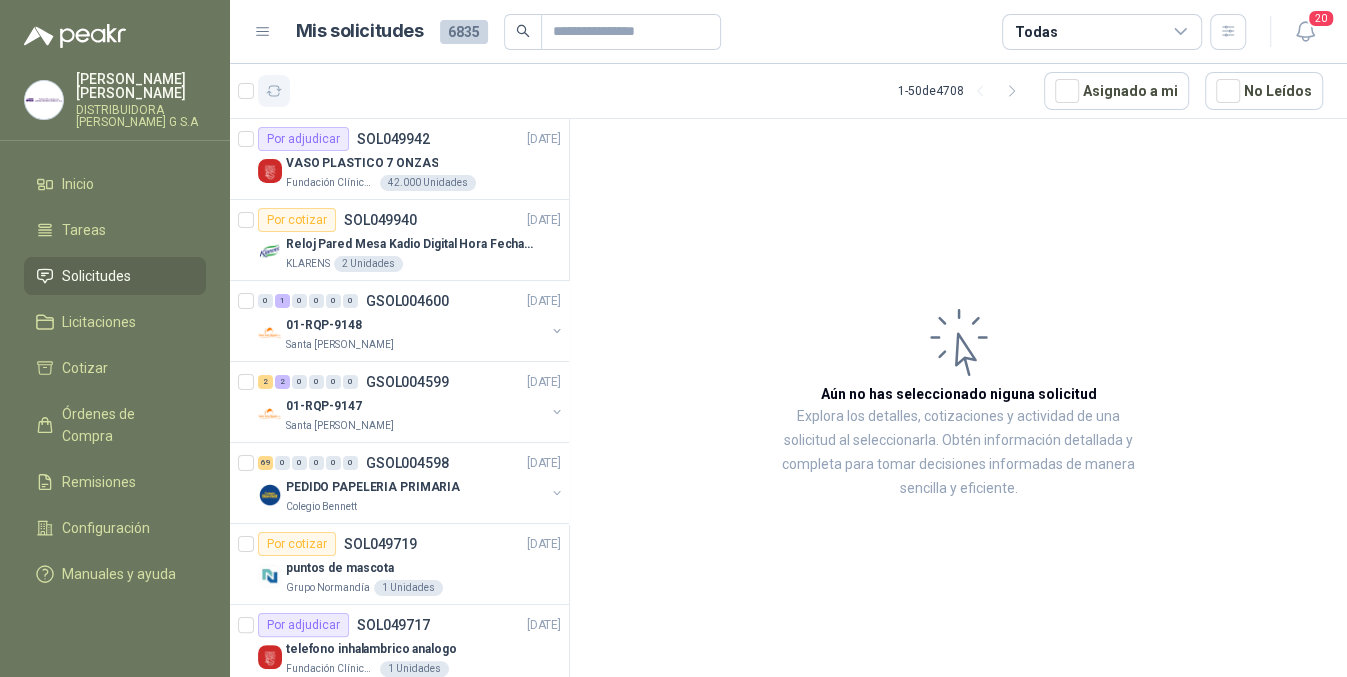 click at bounding box center (274, 91) 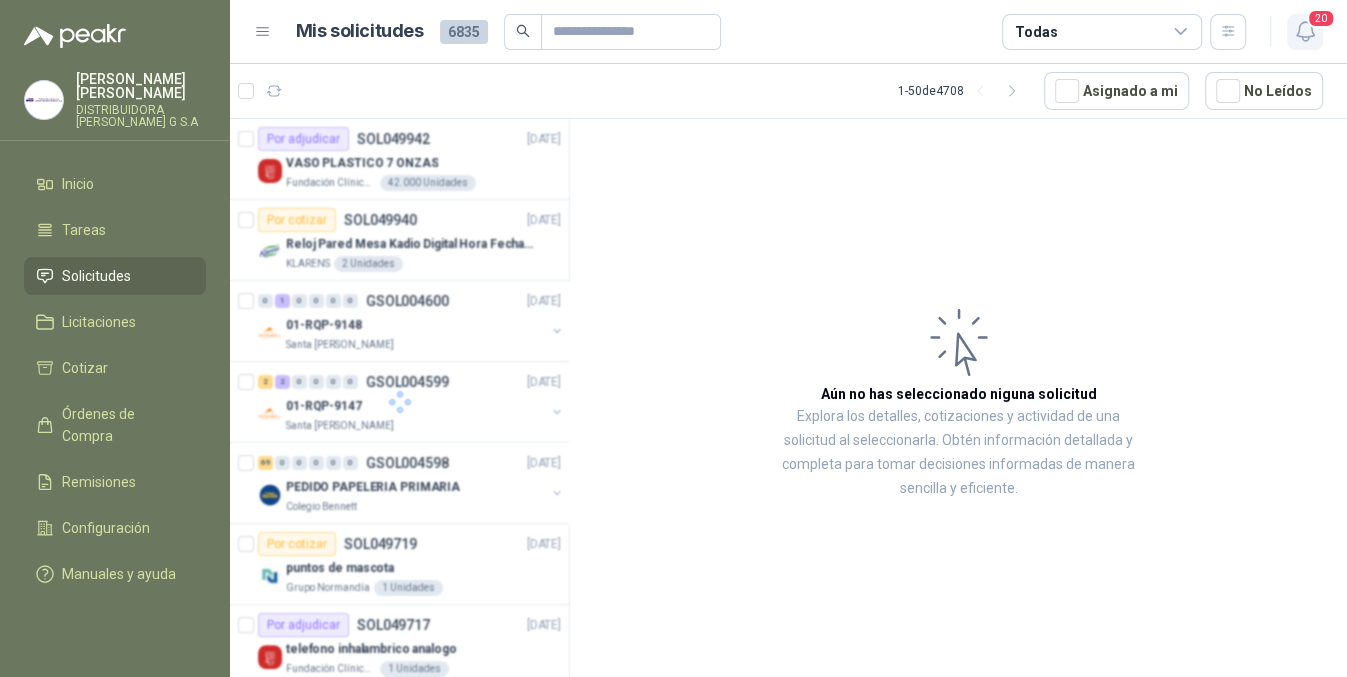click 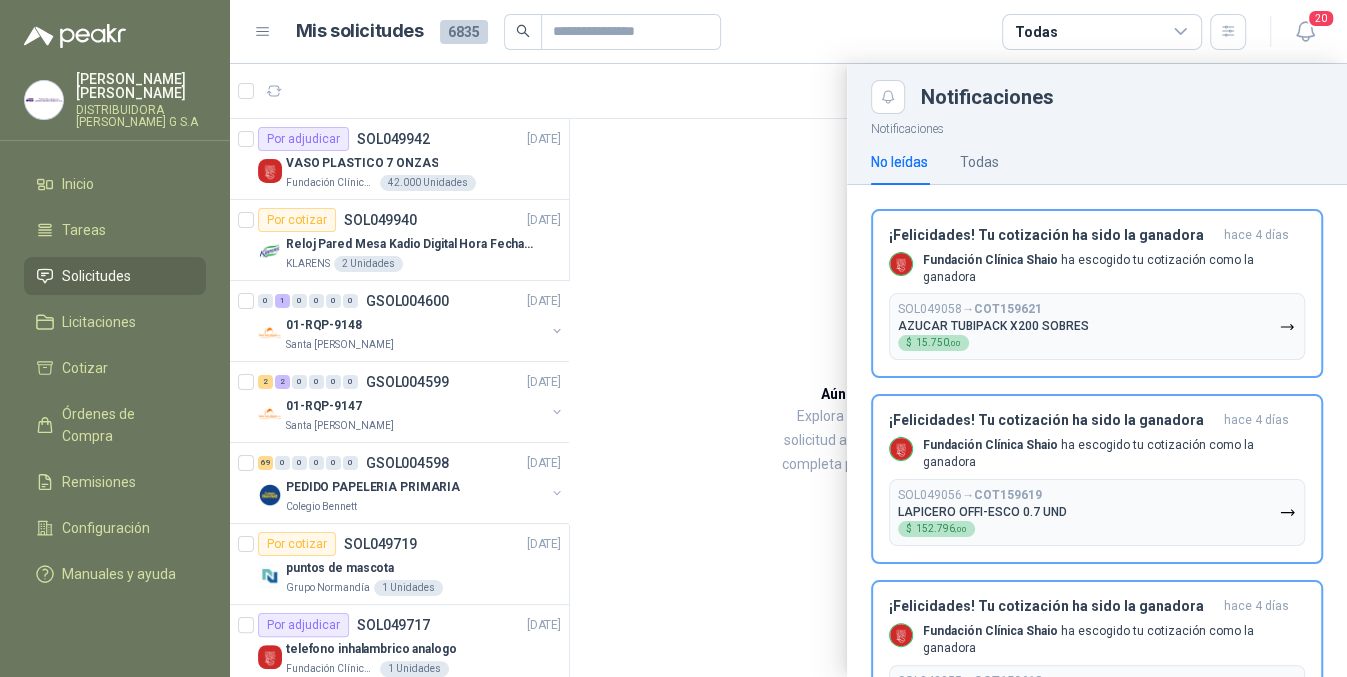 click at bounding box center (788, 370) 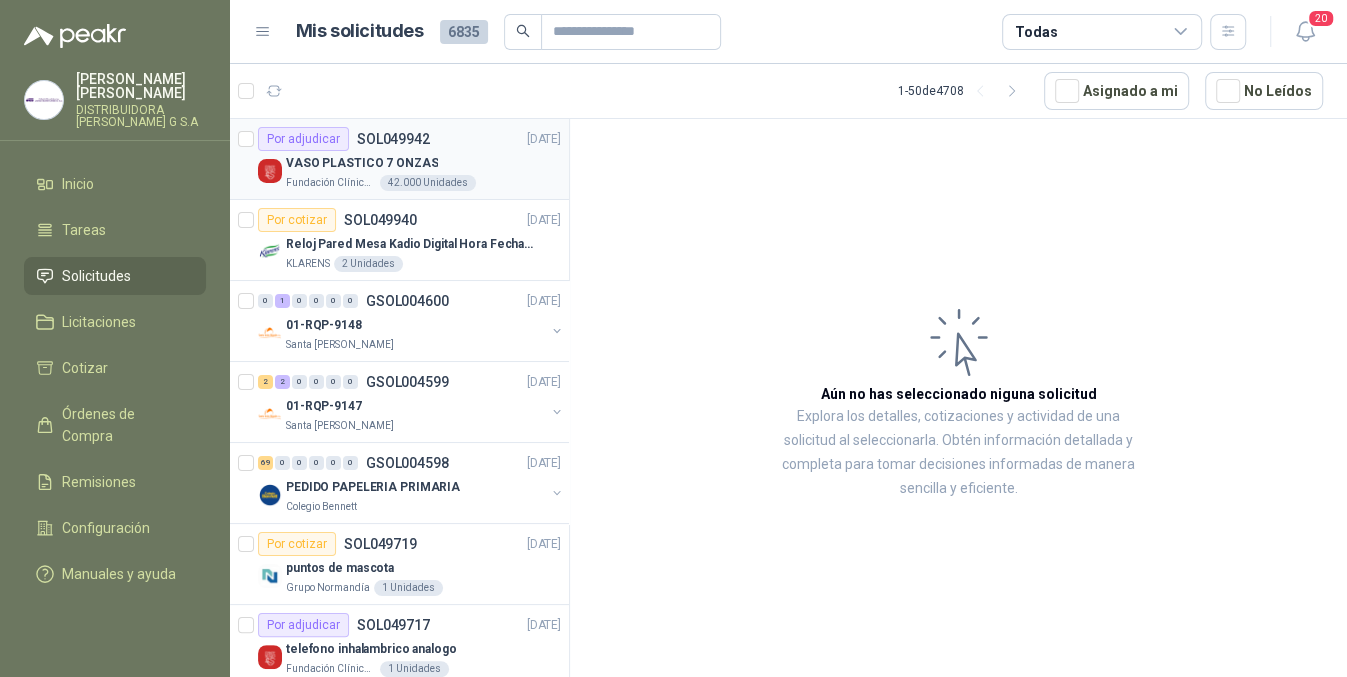 click on "VASO PLASTICO 7 ONZAS" at bounding box center (423, 163) 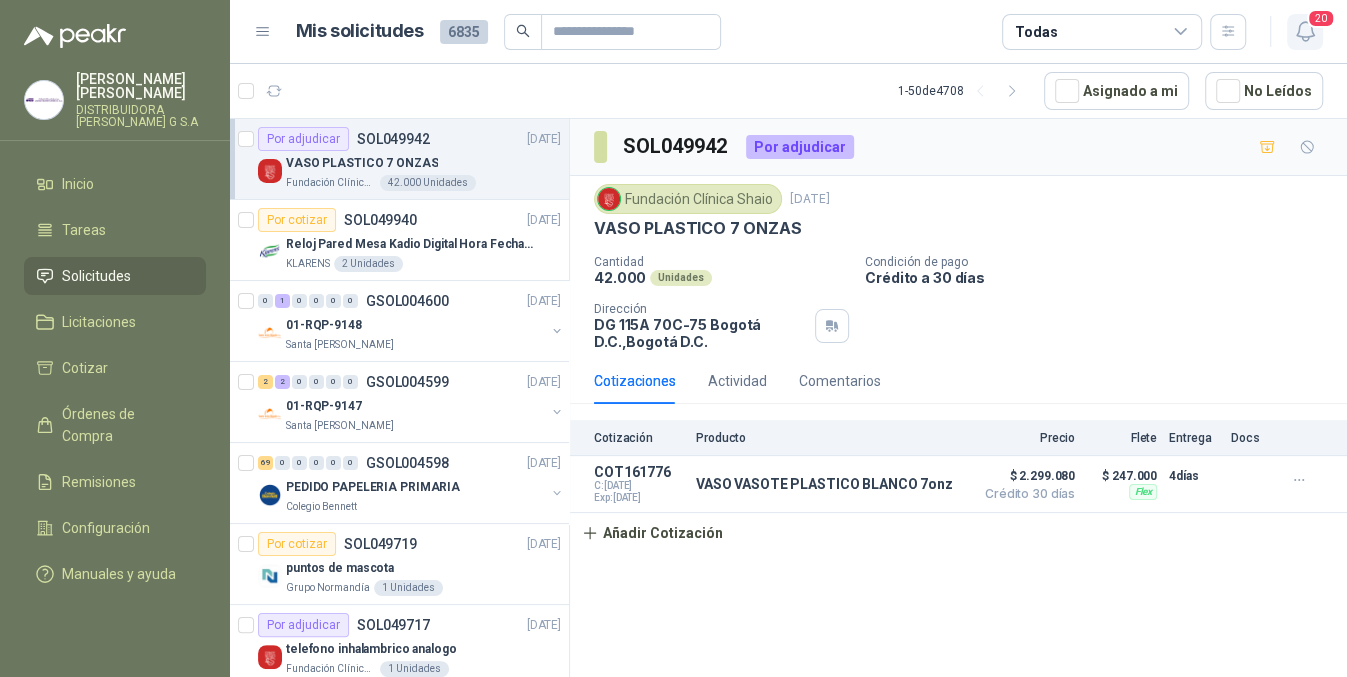 click 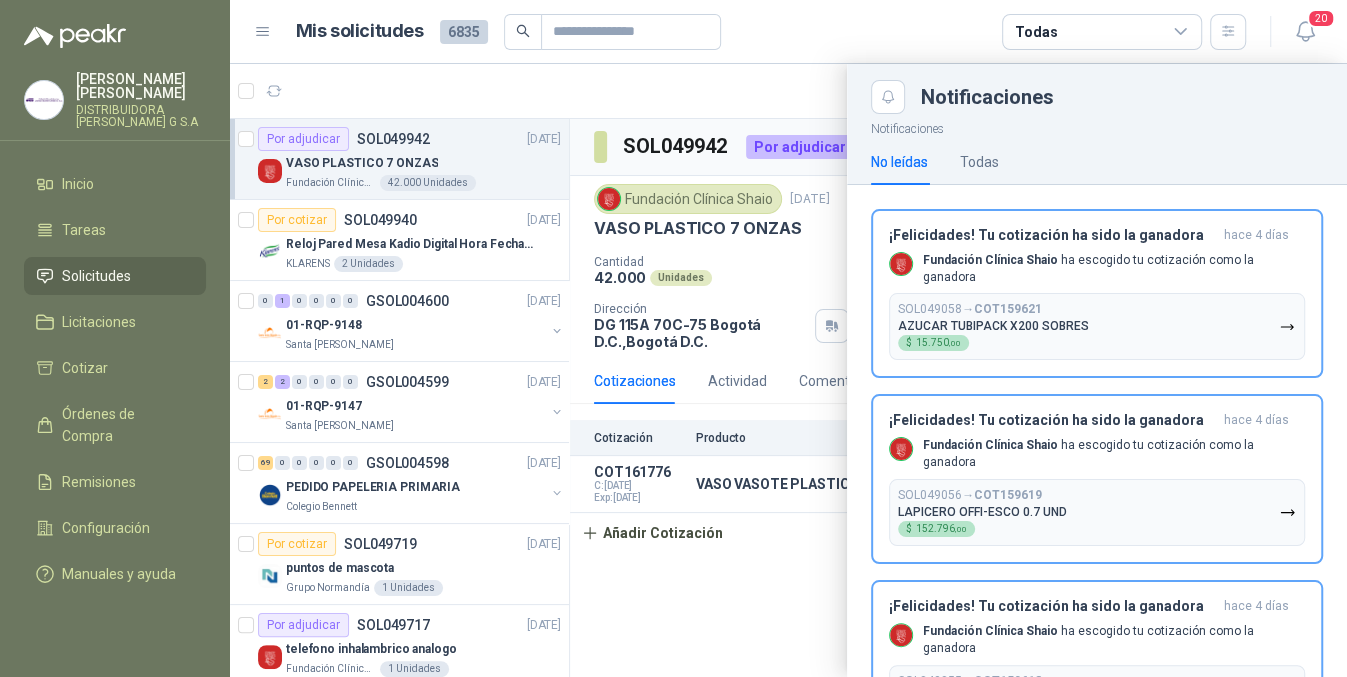 click at bounding box center [788, 370] 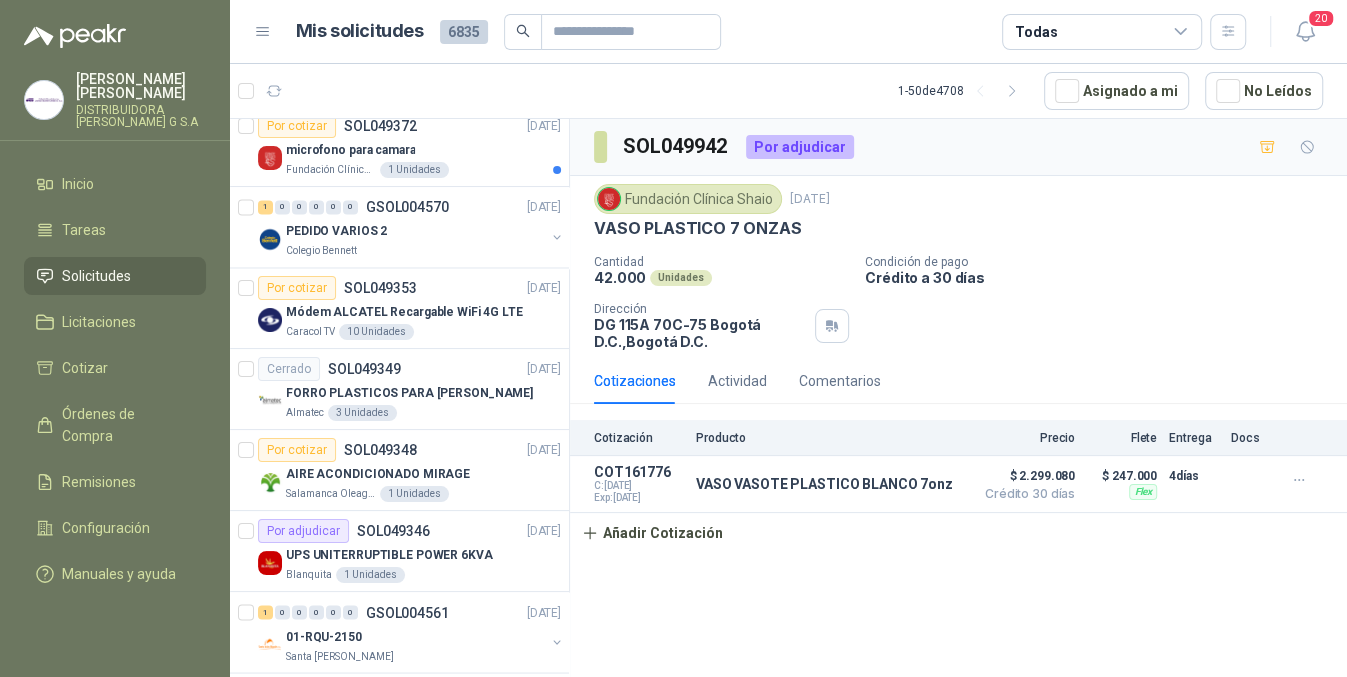 scroll, scrollTop: 2933, scrollLeft: 0, axis: vertical 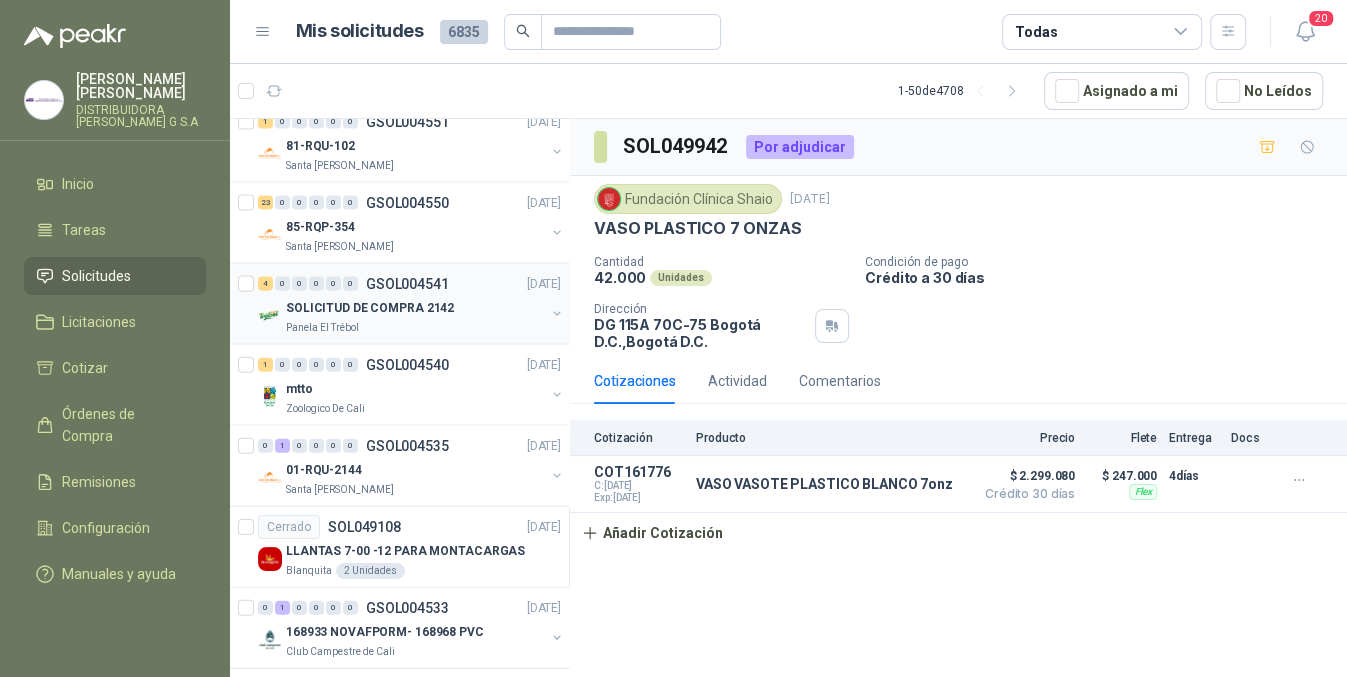 click on "SOLICITUD DE COMPRA 2142" at bounding box center (415, 308) 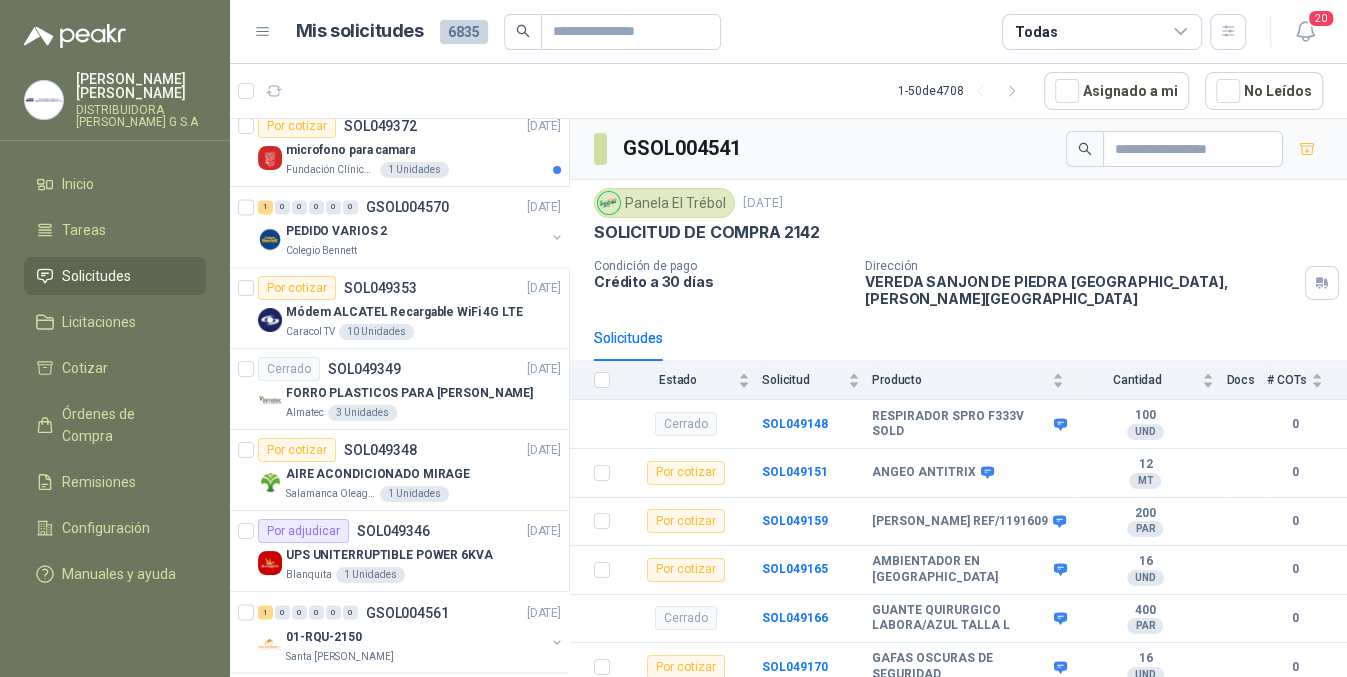 scroll, scrollTop: 2933, scrollLeft: 0, axis: vertical 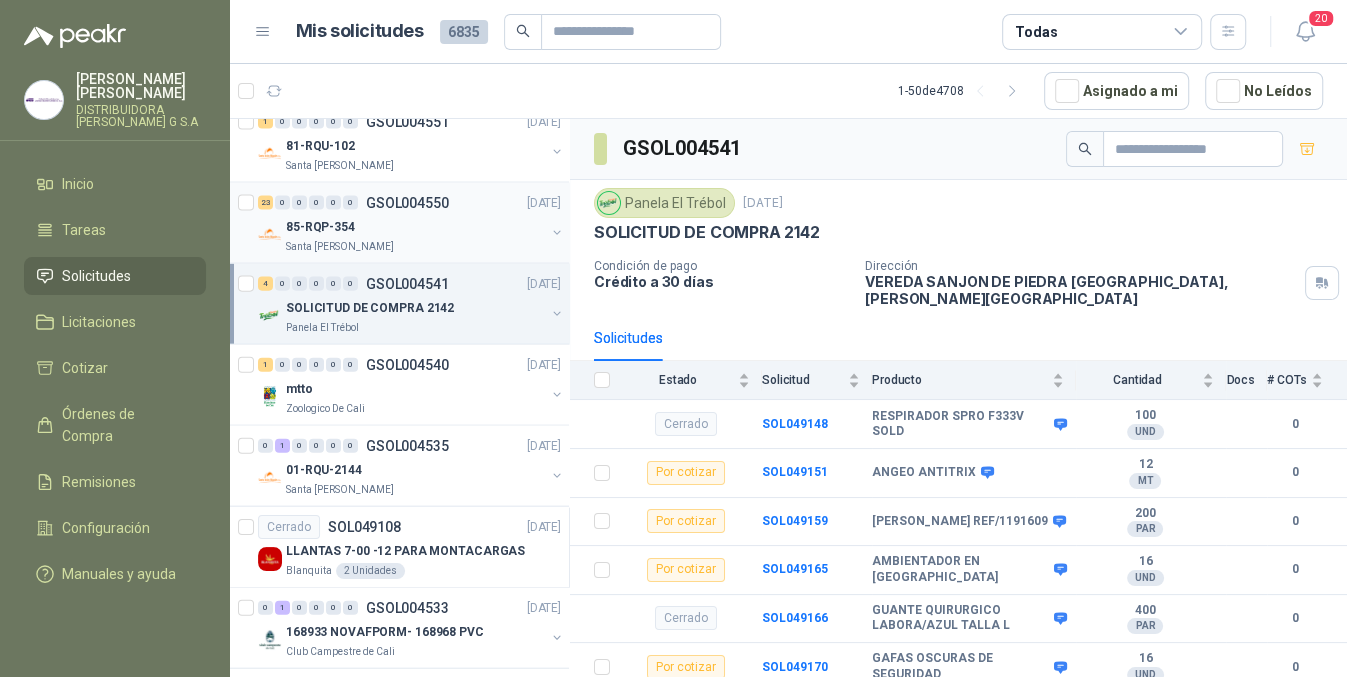click on "85-RQP-354" at bounding box center (415, 227) 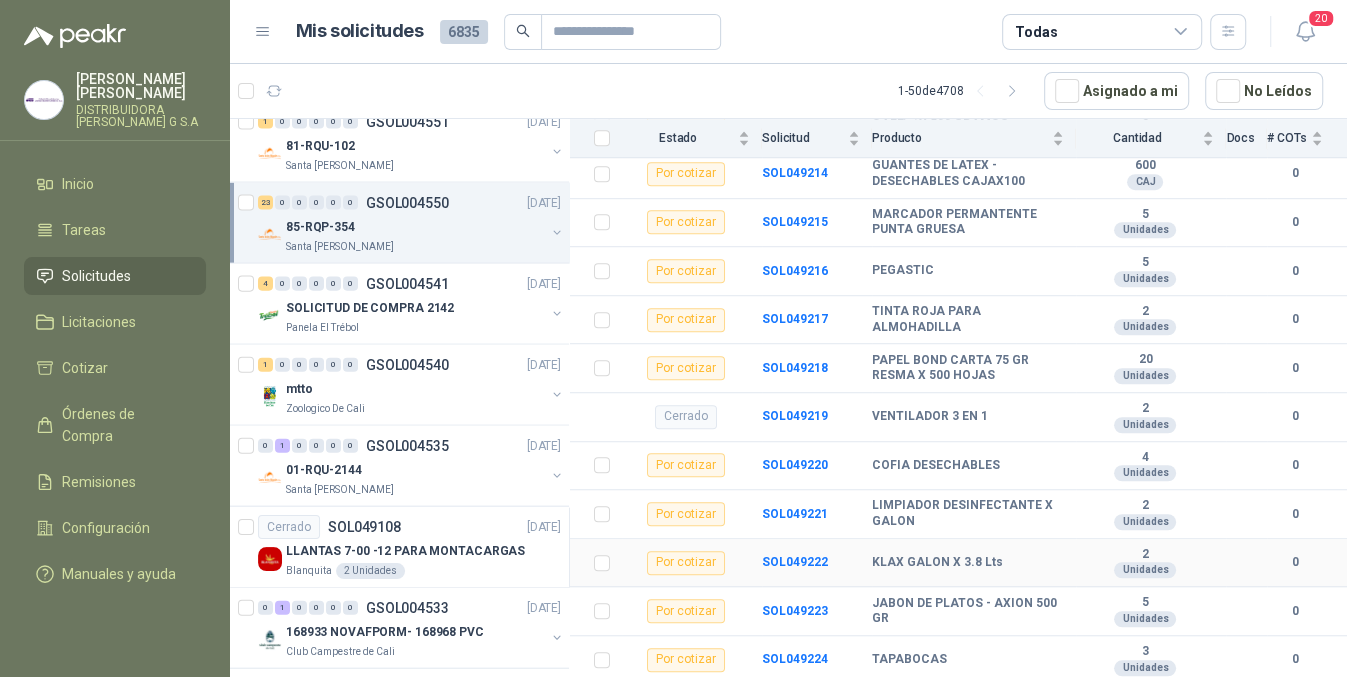 scroll, scrollTop: 0, scrollLeft: 0, axis: both 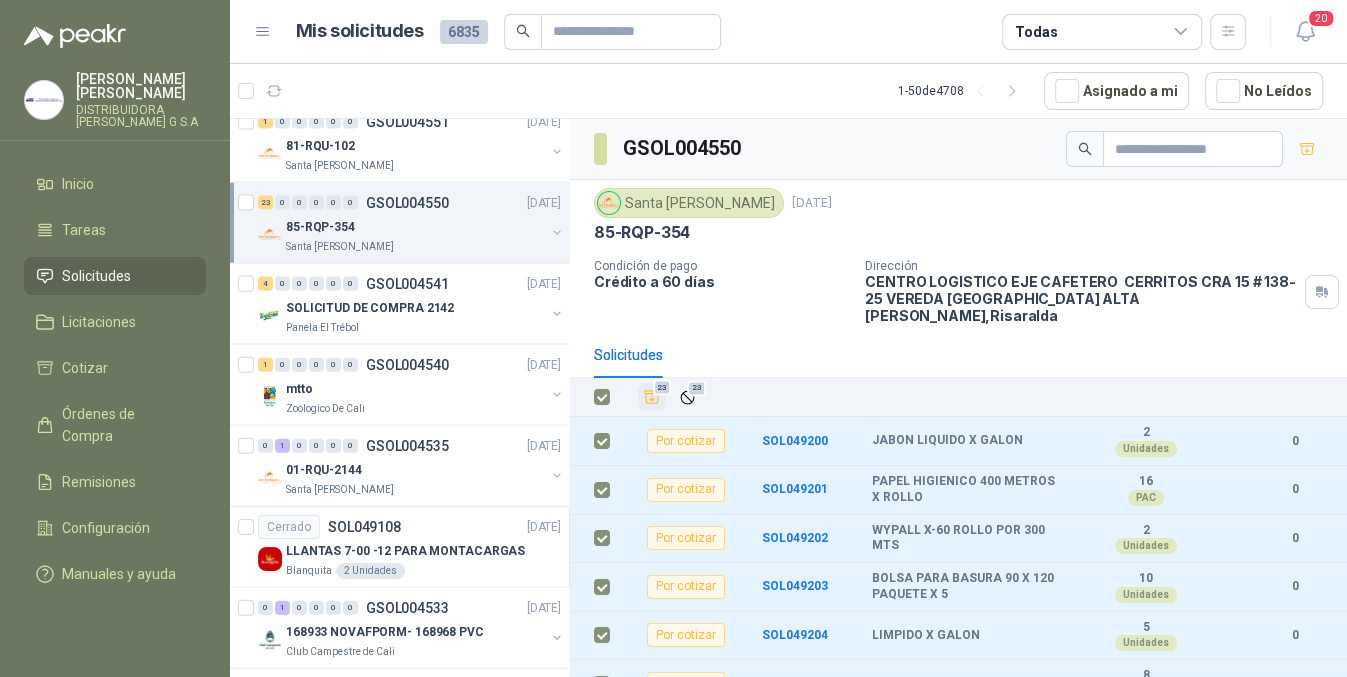 click on "23" at bounding box center (662, 388) 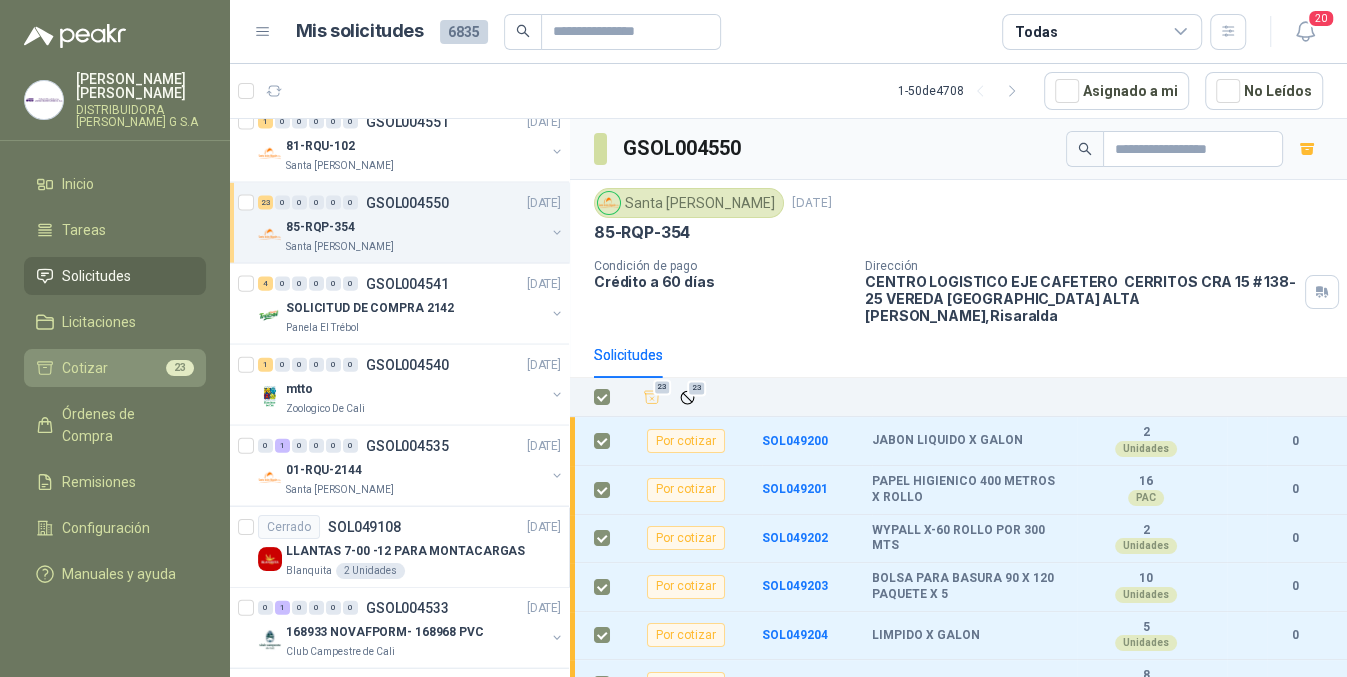 click on "Cotizar 23" at bounding box center [115, 368] 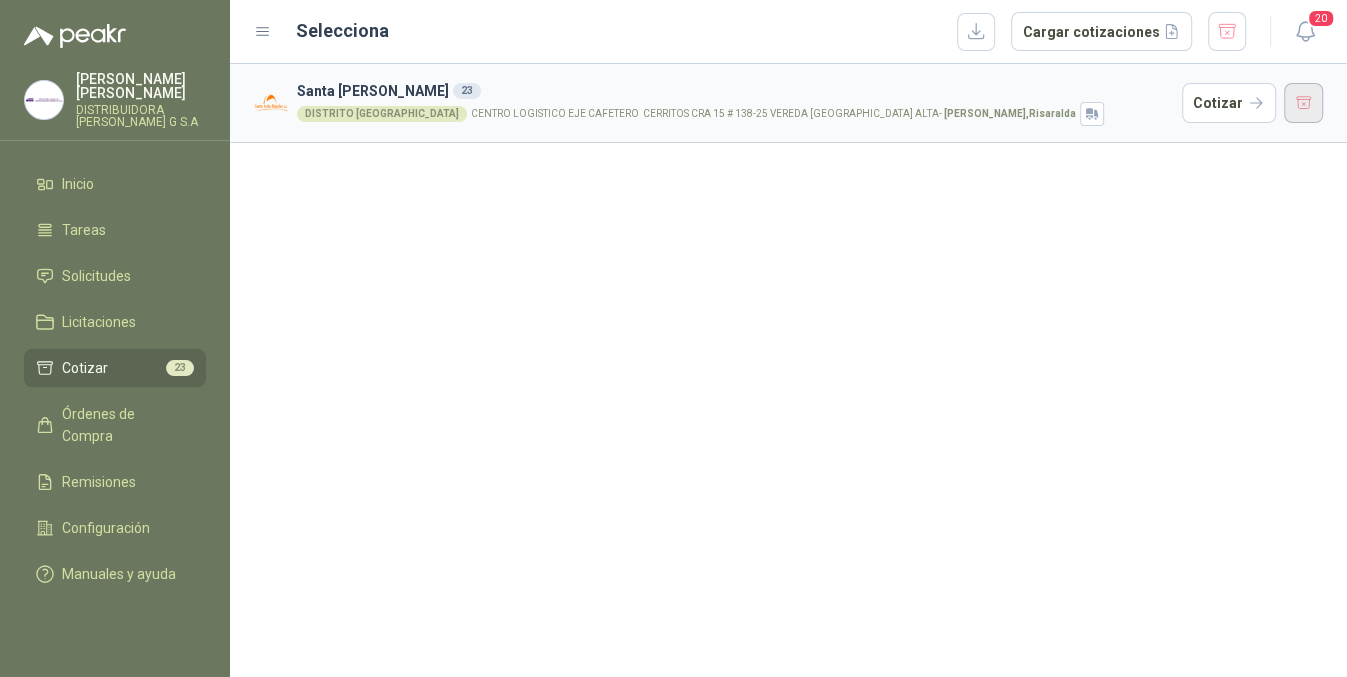 click at bounding box center [1304, 103] 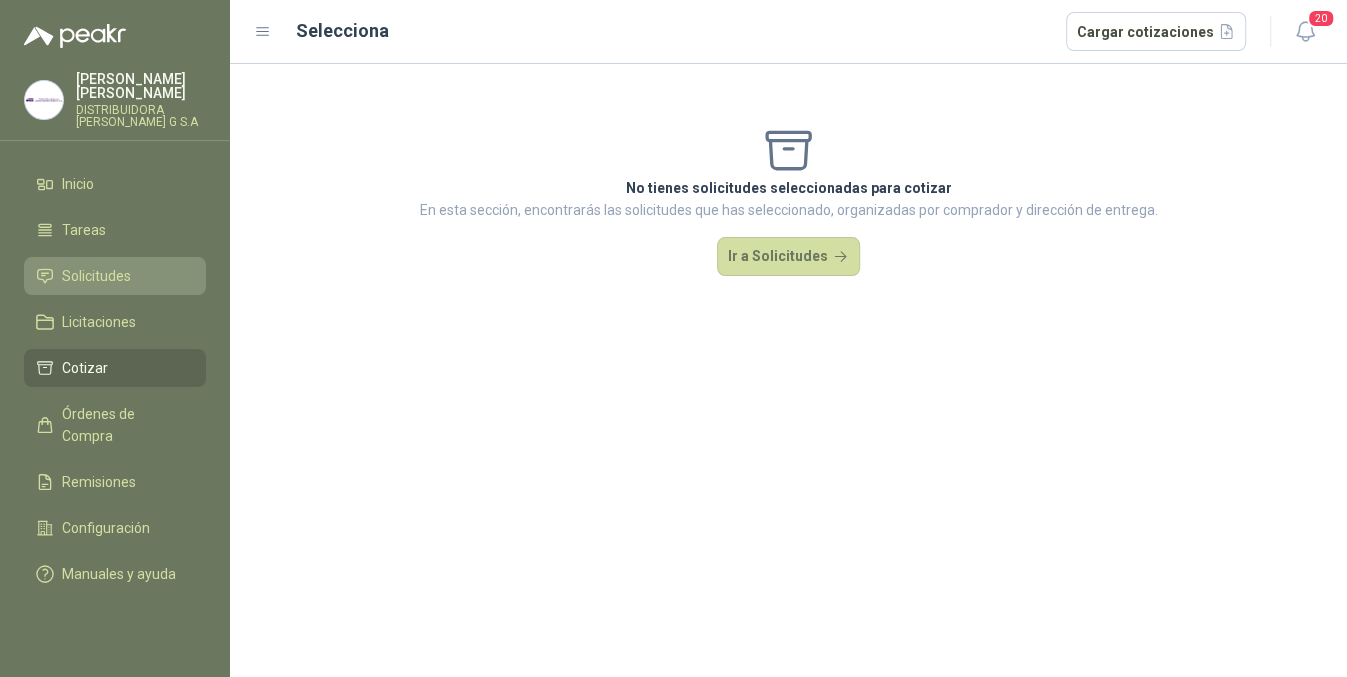 click on "Solicitudes" at bounding box center [96, 276] 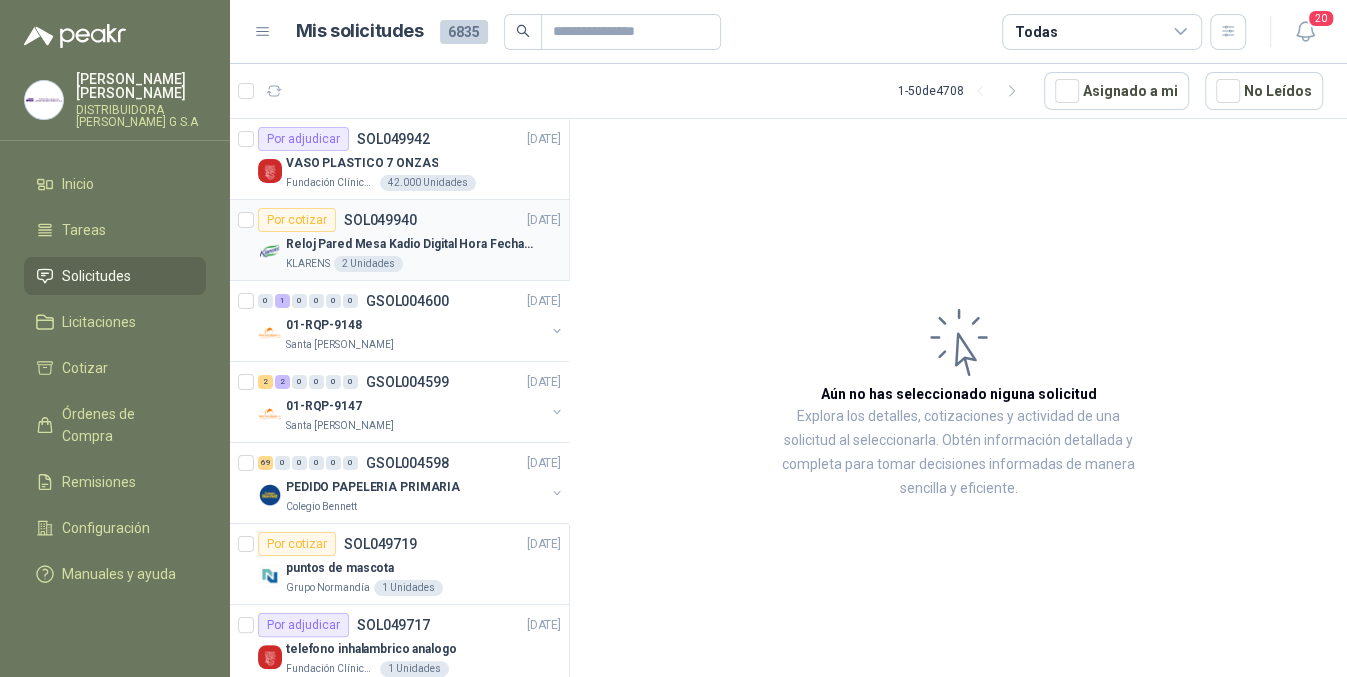 click on "Reloj Pared Mesa Kadio Digital Hora Fecha Alarma" at bounding box center [410, 244] 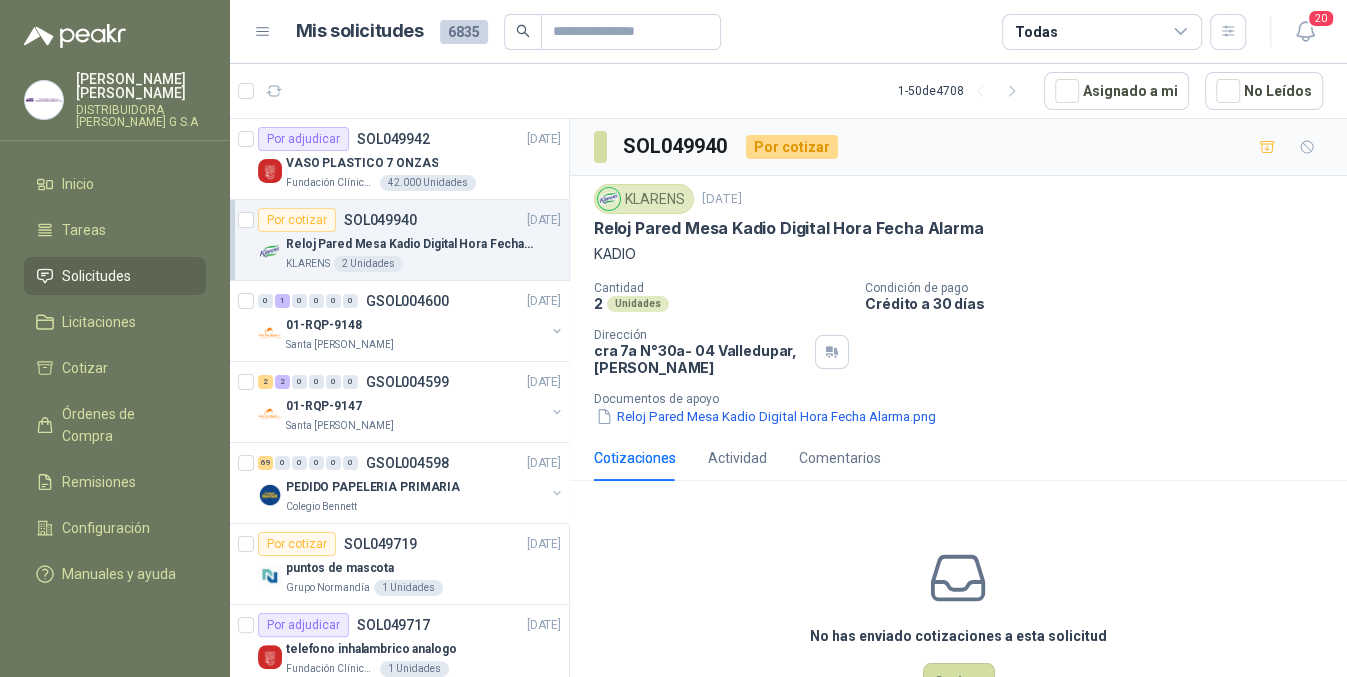 drag, startPoint x: 585, startPoint y: 236, endPoint x: 1050, endPoint y: 269, distance: 466.1695 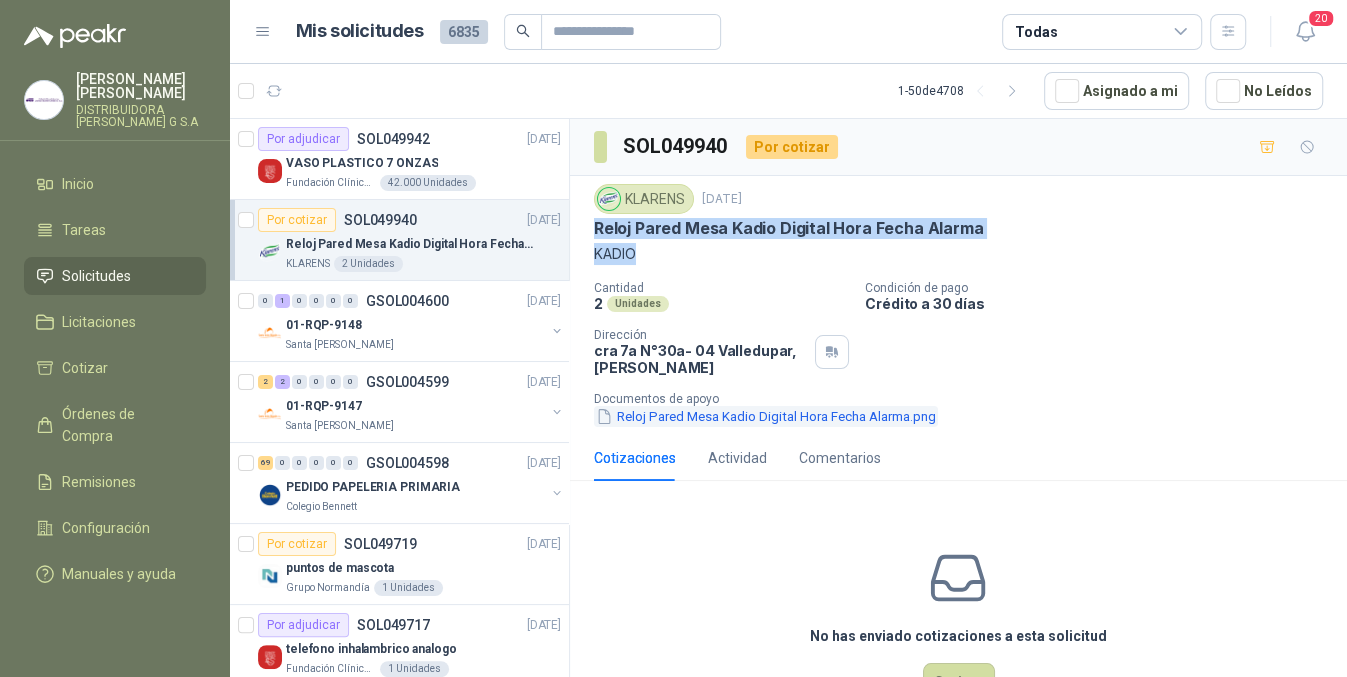 click on "Reloj Pared Mesa Kadio Digital Hora Fecha Alarma.png" at bounding box center [766, 416] 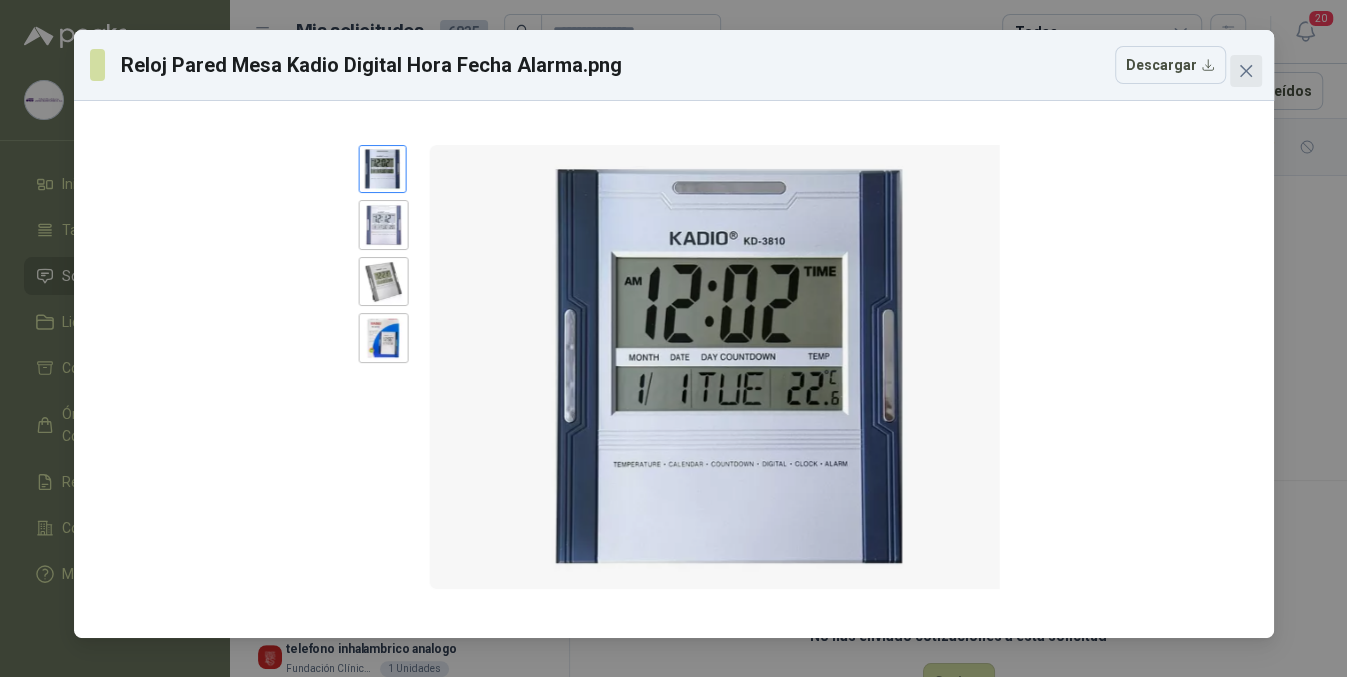 click at bounding box center (1246, 71) 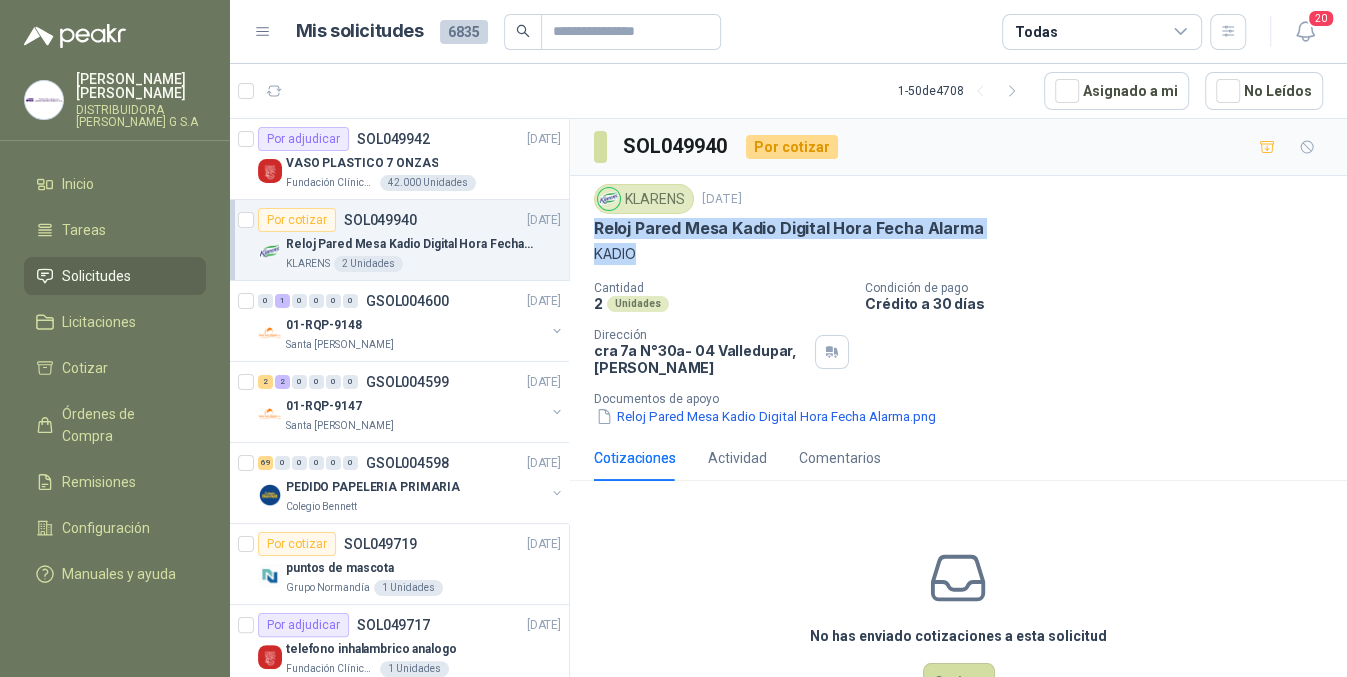 scroll, scrollTop: 71, scrollLeft: 0, axis: vertical 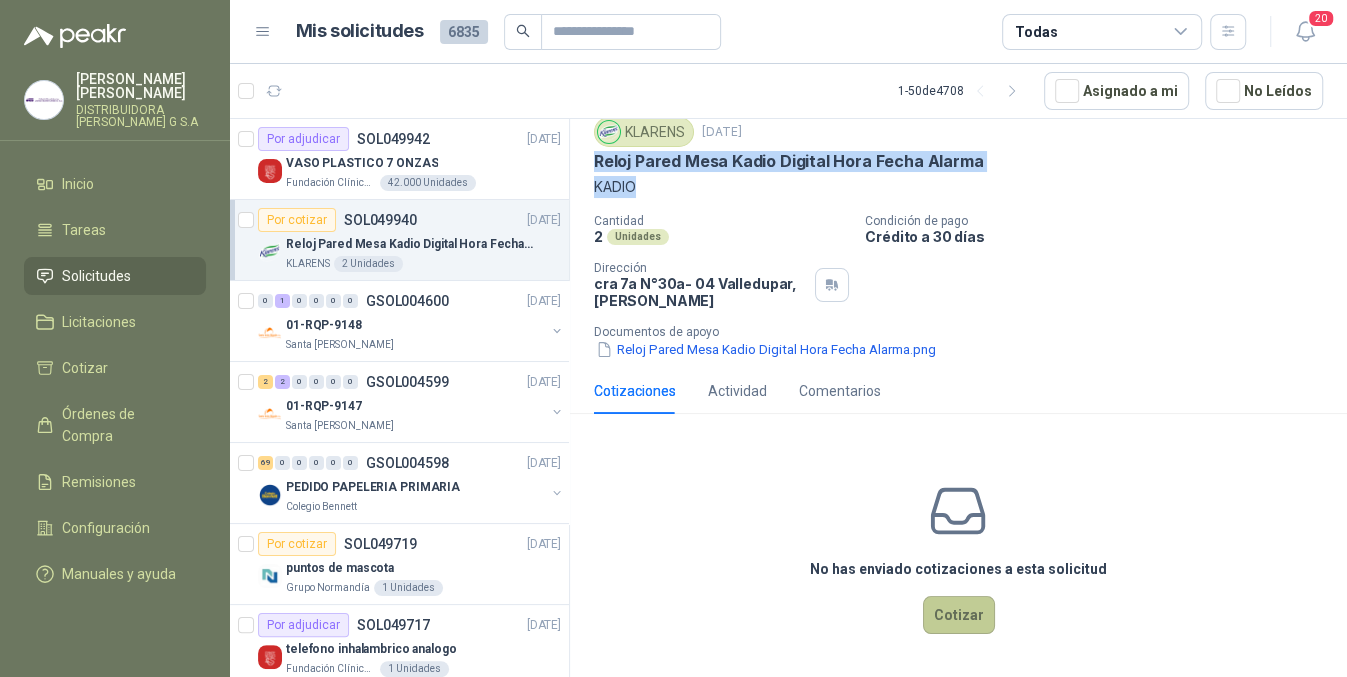 click on "Cotizar" at bounding box center (959, 615) 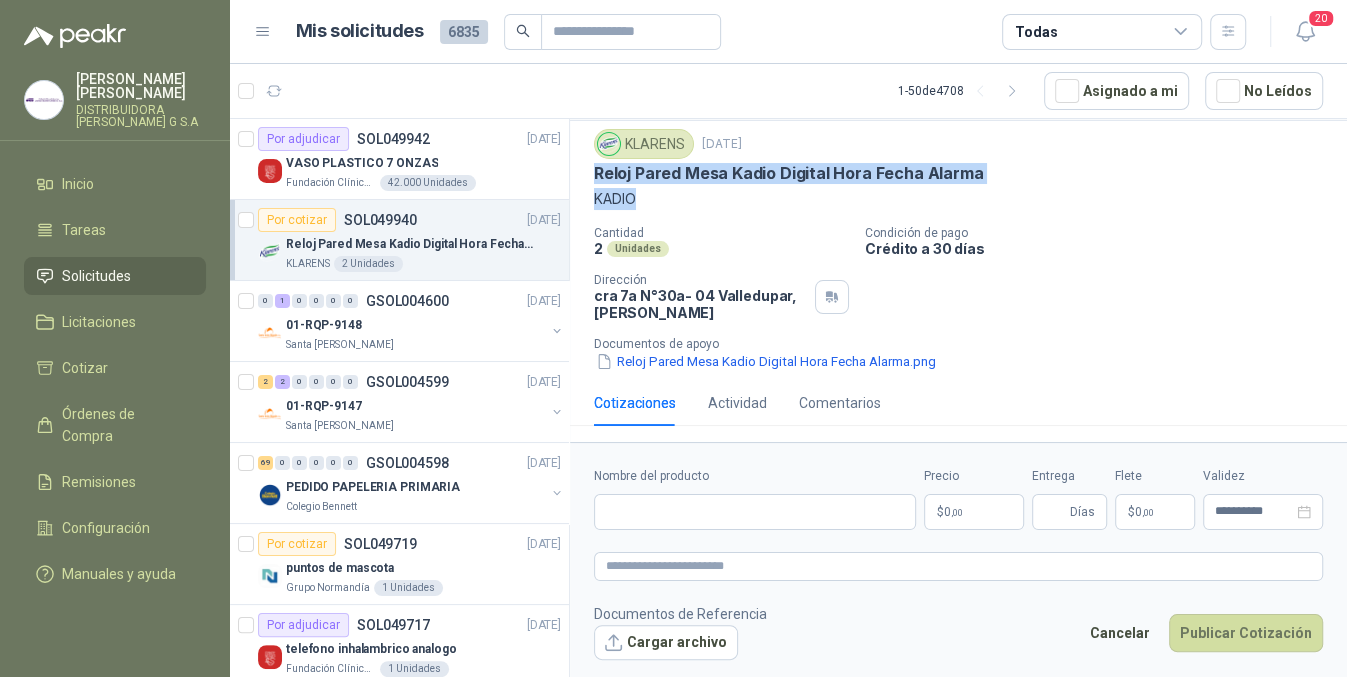 scroll, scrollTop: 57, scrollLeft: 0, axis: vertical 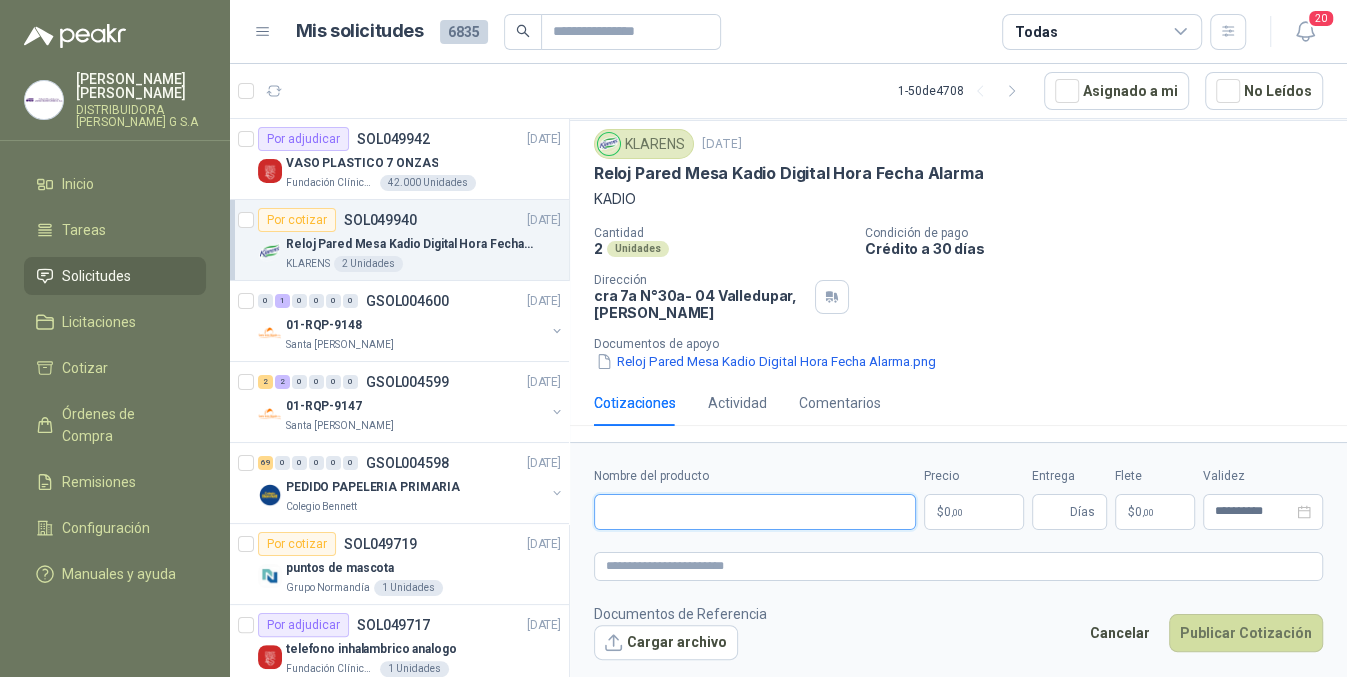 paste on "**********" 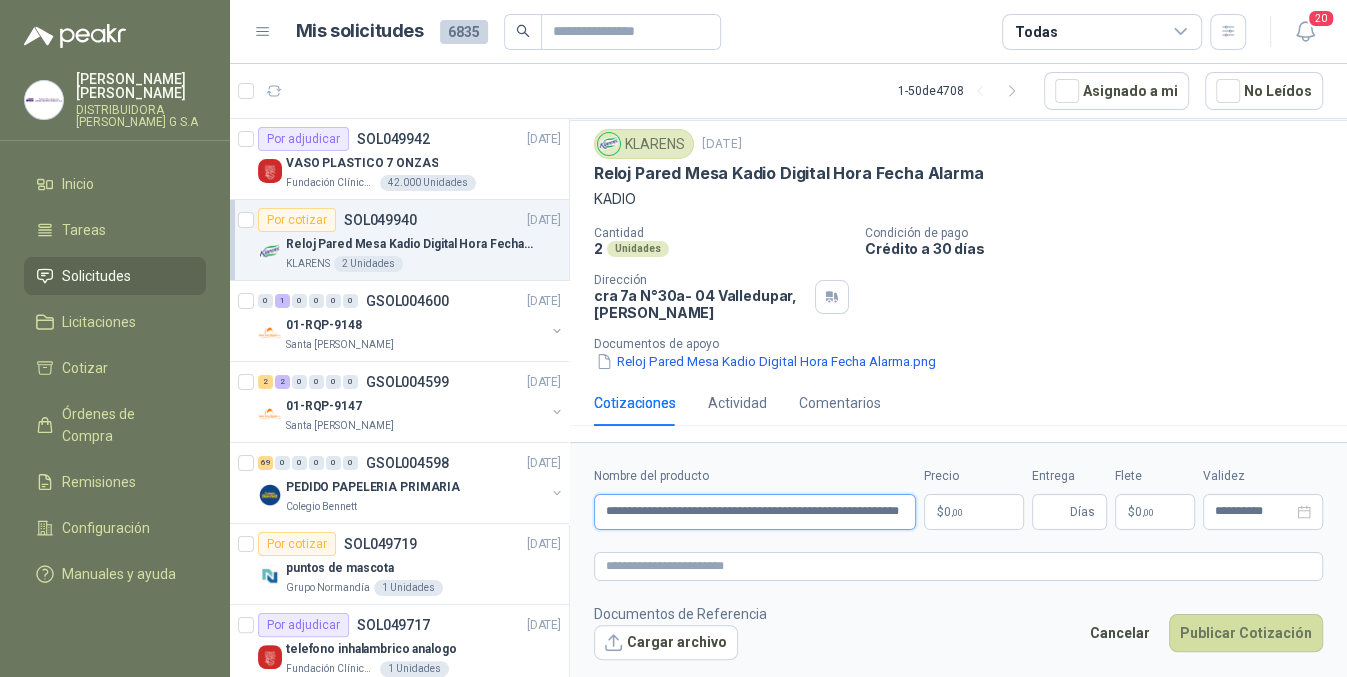 scroll, scrollTop: 0, scrollLeft: 39, axis: horizontal 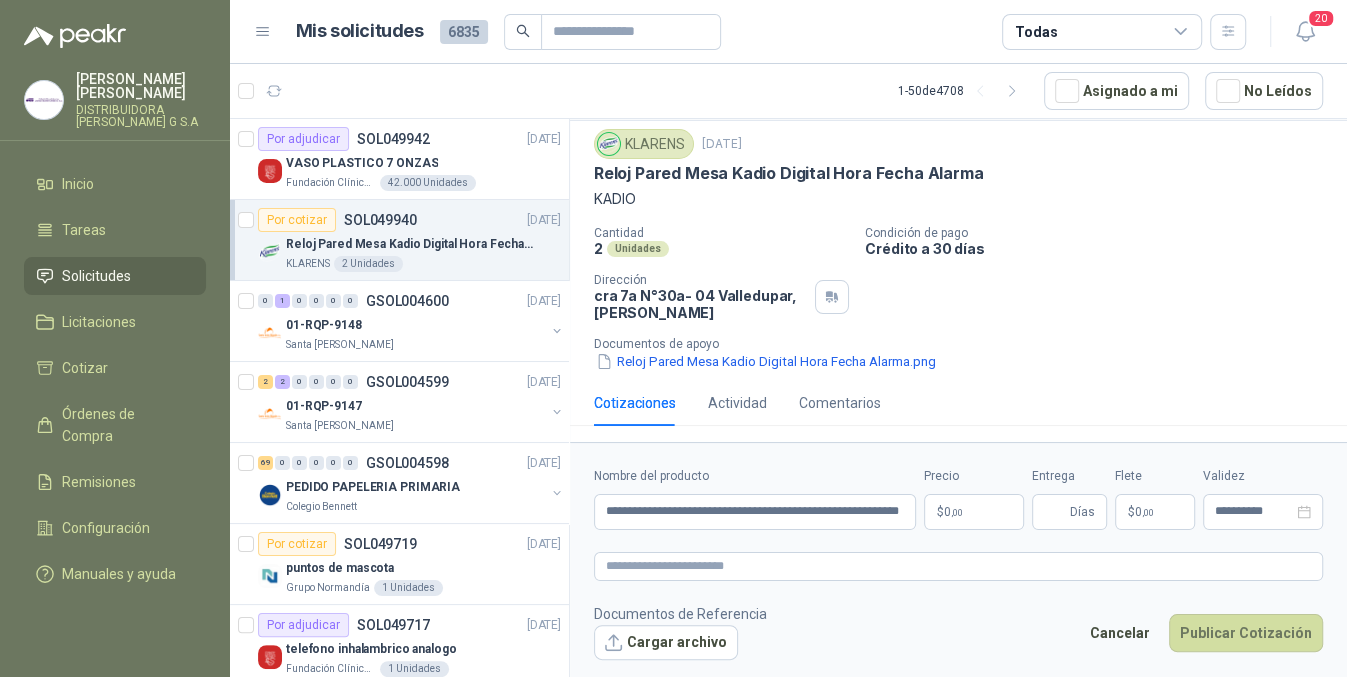 click on "hector   gonzalez DISTRIBUIDORA JORGE MARIO URIBE G S.A   Inicio   Tareas   Solicitudes   Licitaciones   Cotizar   Órdenes de Compra   Remisiones   Configuración   Manuales y ayuda Mis solicitudes 6835 Todas 20 1 - 50  de  4708 Asignado a mi No Leídos Por adjudicar SOL049942 25/07/25   VASO PLASTICO 7 ONZAS  Fundación Clínica Shaio 42.000   Unidades Por cotizar SOL049940 25/07/25   Reloj Pared Mesa Kadio Digital Hora Fecha Alarma KLARENS 2   Unidades 0   1   0   0   0   0   GSOL004600 25/07/25   01-RQP-9148 Santa Anita Napoles   2   2   0   0   0   0   GSOL004599 25/07/25   01-RQP-9147 Santa Anita Napoles   69   0   0   0   0   0   GSOL004598 25/07/25   PEDIDO PAPELERIA PRIMARIA  Colegio Bennett   Por cotizar SOL049719 25/07/25   puntos de mascota Grupo Normandía 1   Unidades Por adjudicar SOL049717 25/07/25   telefono inhalambrico analogo  Fundación Clínica Shaio 1   Unidades Cerrado SOL049716 25/07/25   lector codigo de barrar  Fundación Clínica Shaio 1   Unidades Por adjudicar SOL049707 25/07/25" at bounding box center (673, 338) 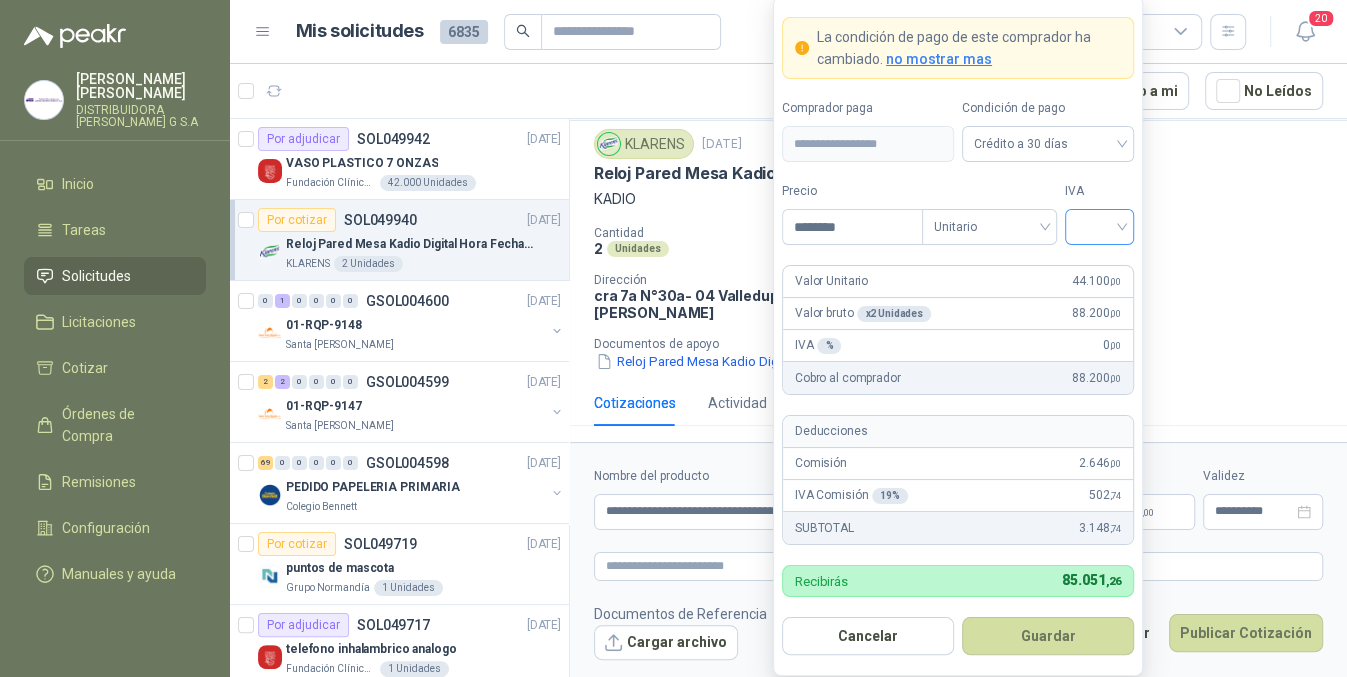 type on "********" 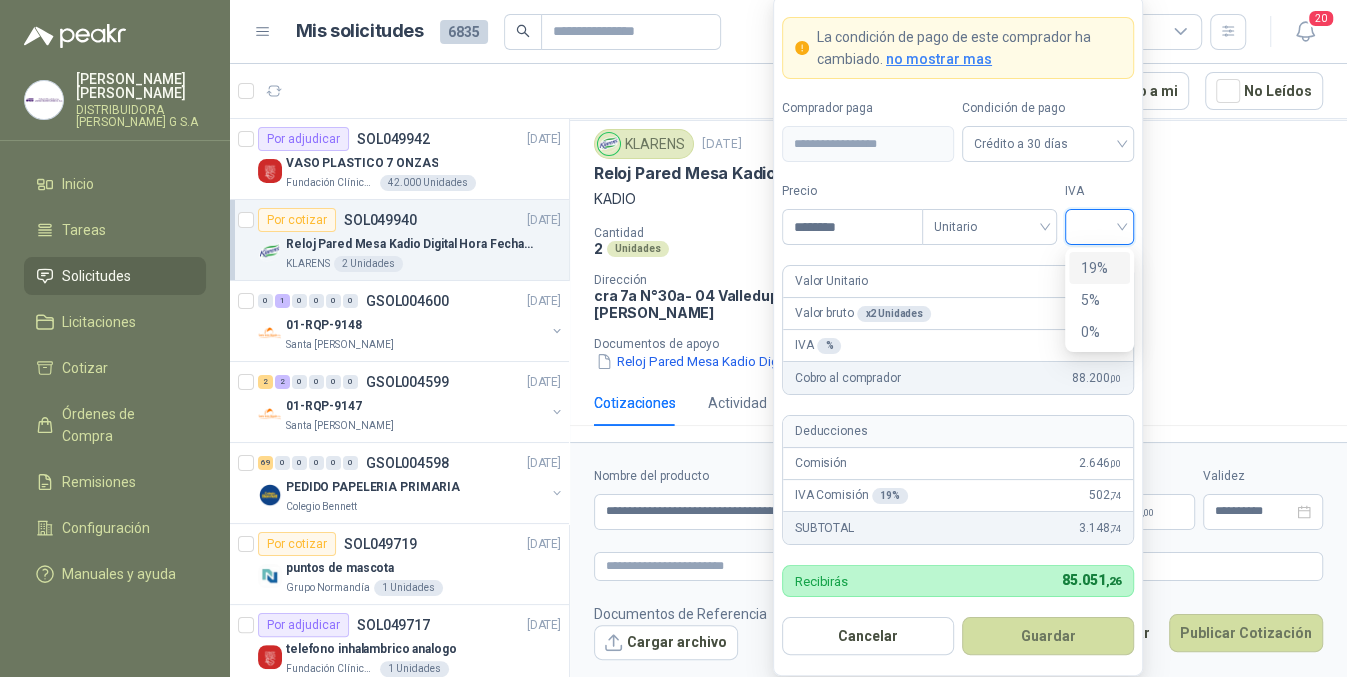click on "19 5 19% 5% 0%" at bounding box center [1099, 300] 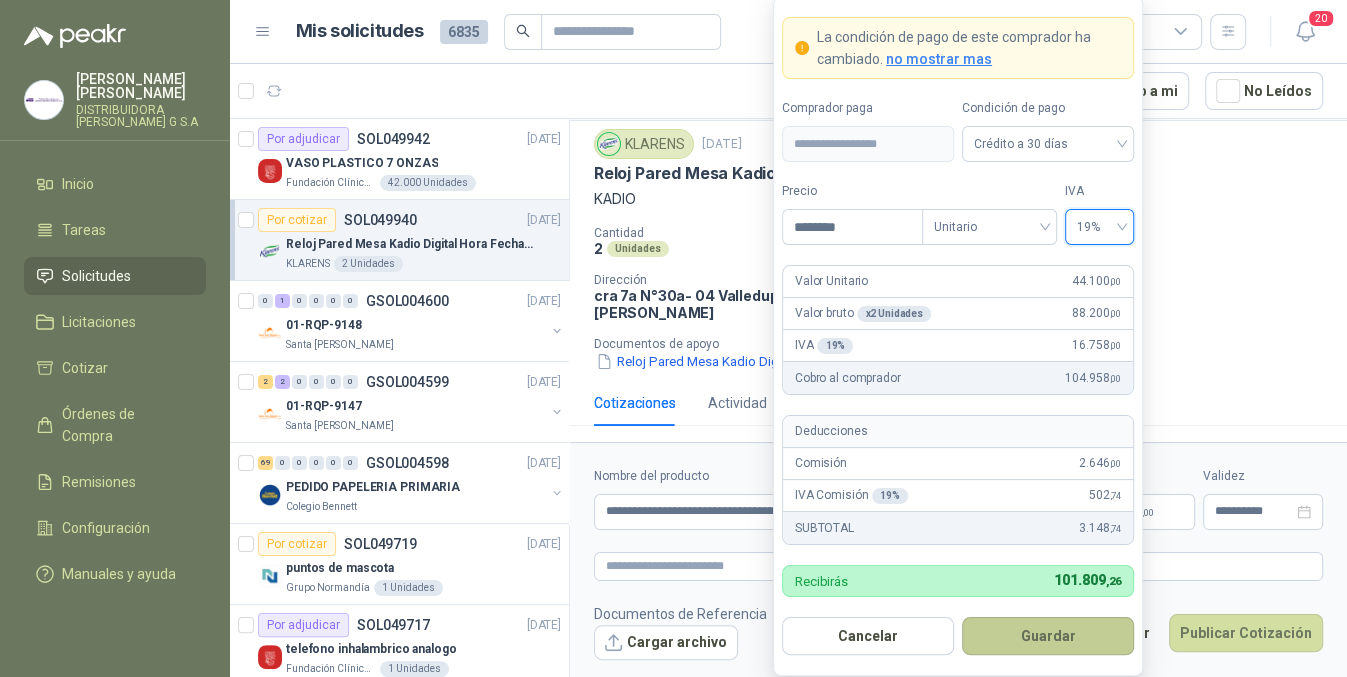 click on "Guardar" at bounding box center [1048, 636] 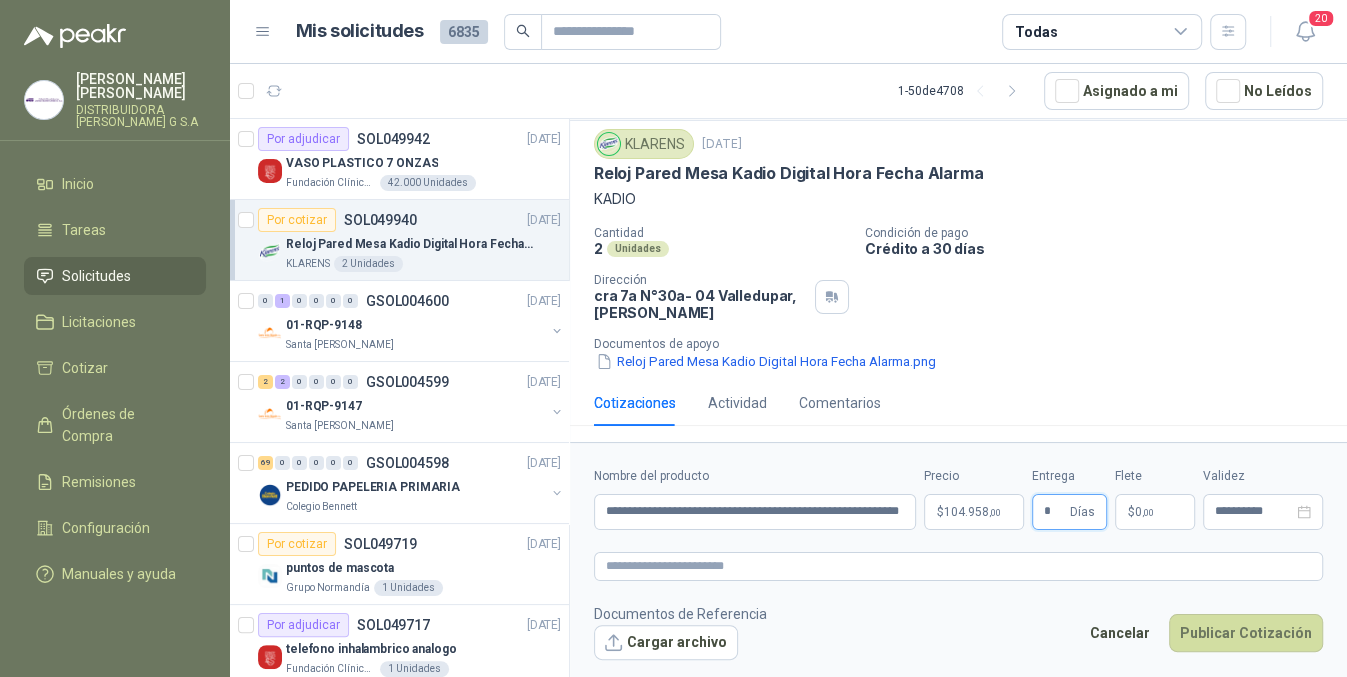 type on "*" 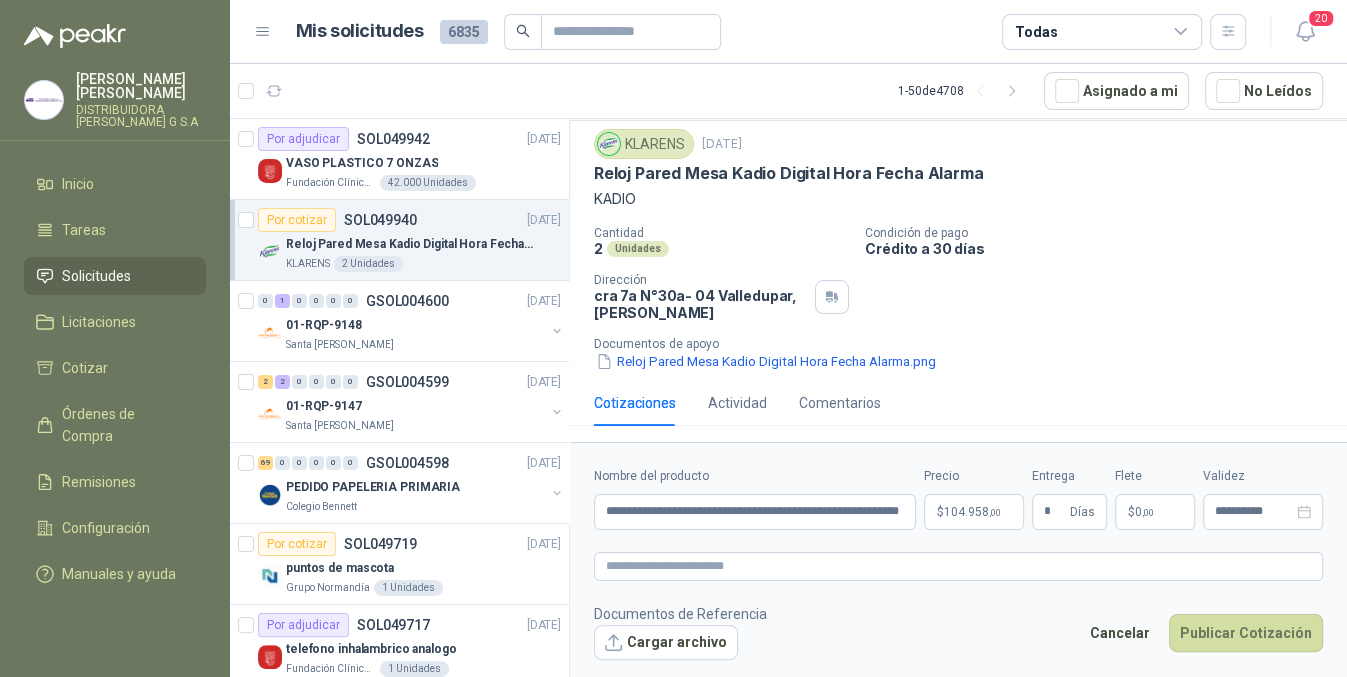 click on "$    0 ,00" at bounding box center (1155, 512) 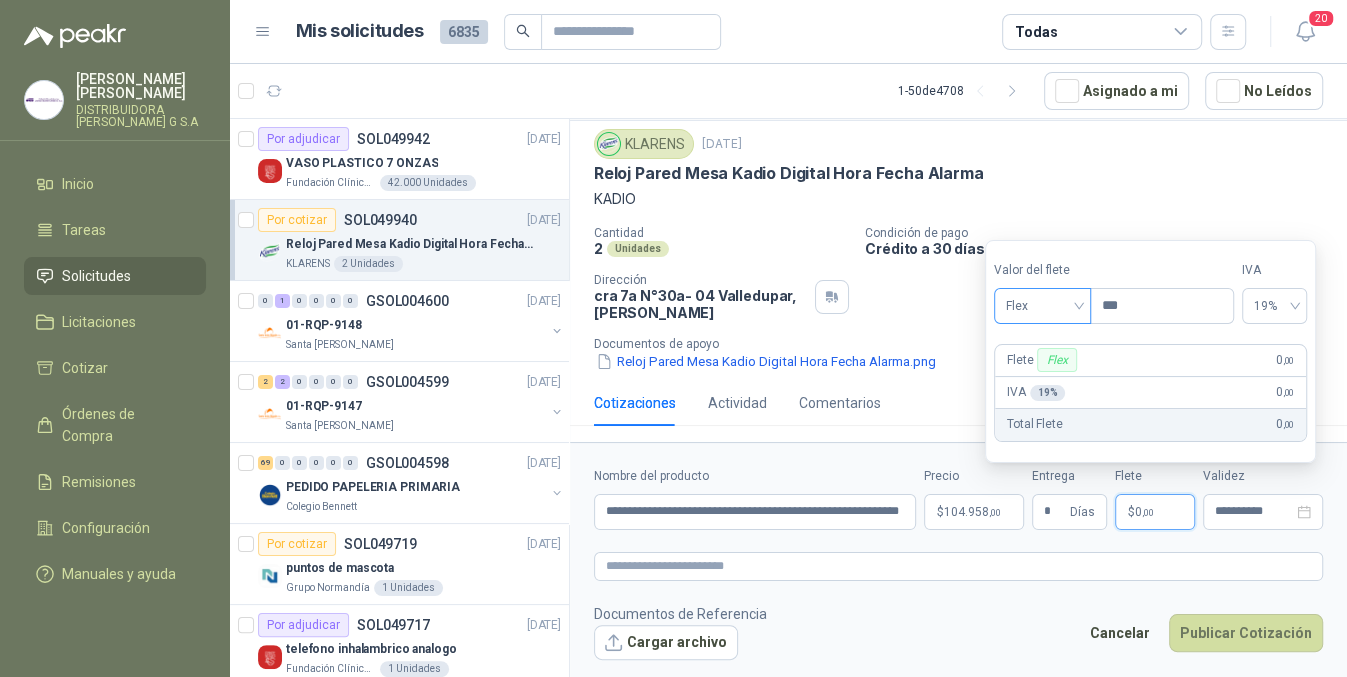 click on "Flex" at bounding box center (1042, 306) 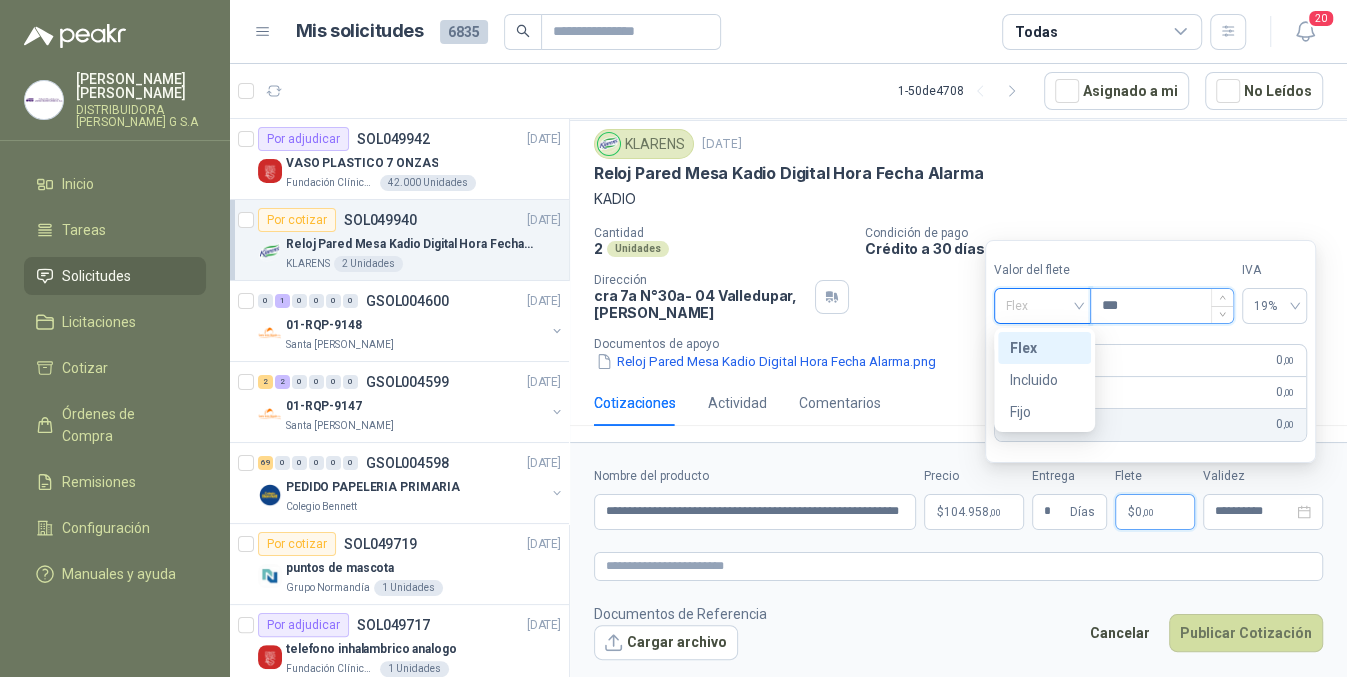 click on "***" at bounding box center (1162, 306) 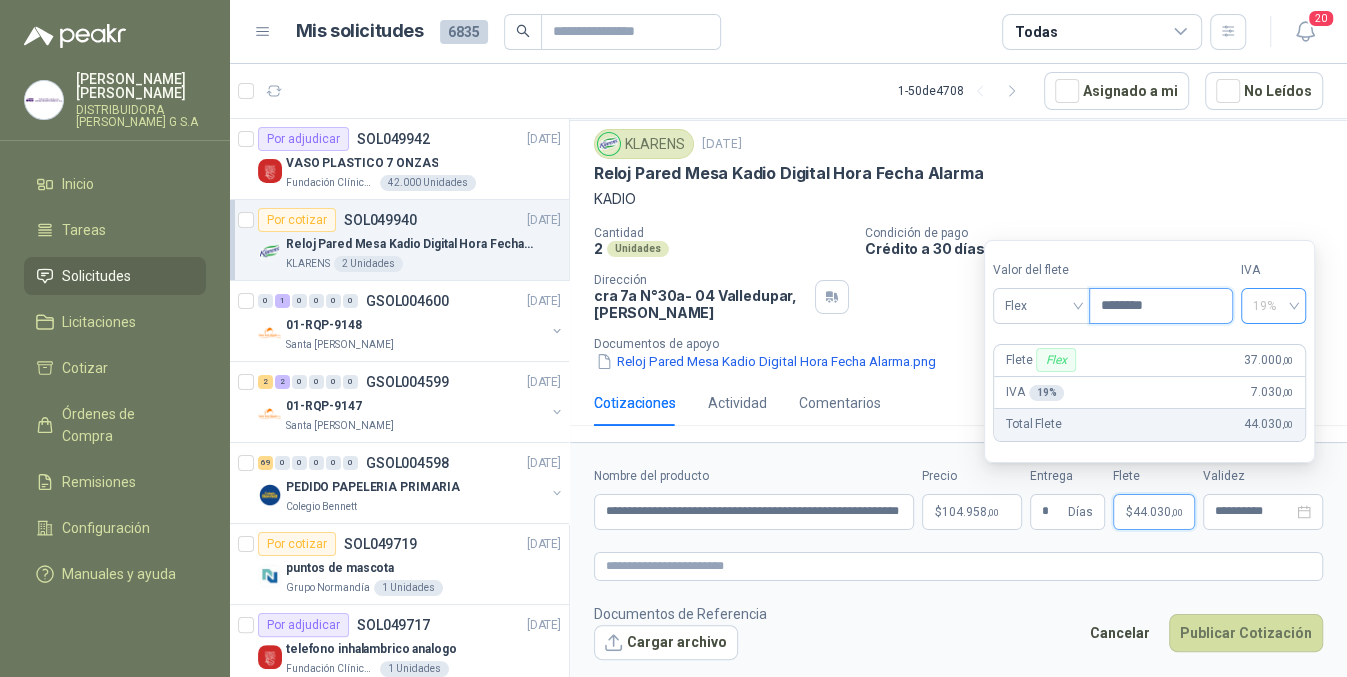 click on "19%" at bounding box center [1273, 306] 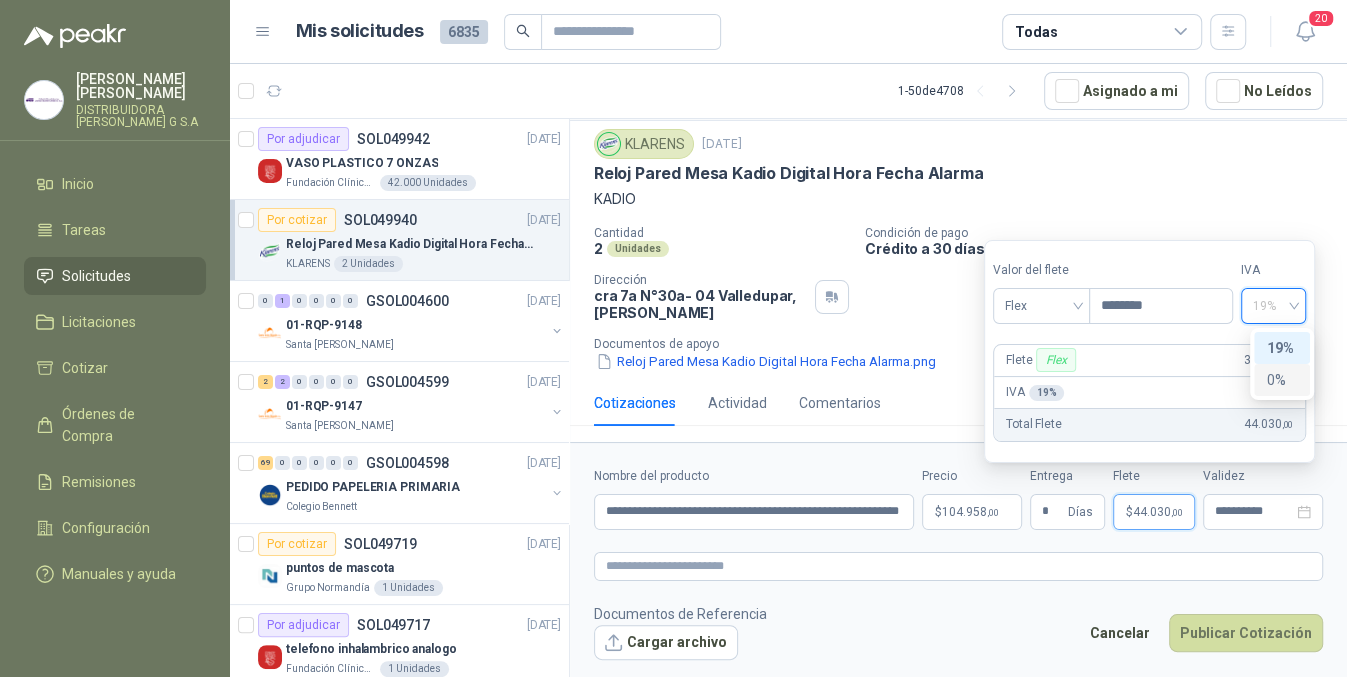 click on "0%" at bounding box center [1282, 380] 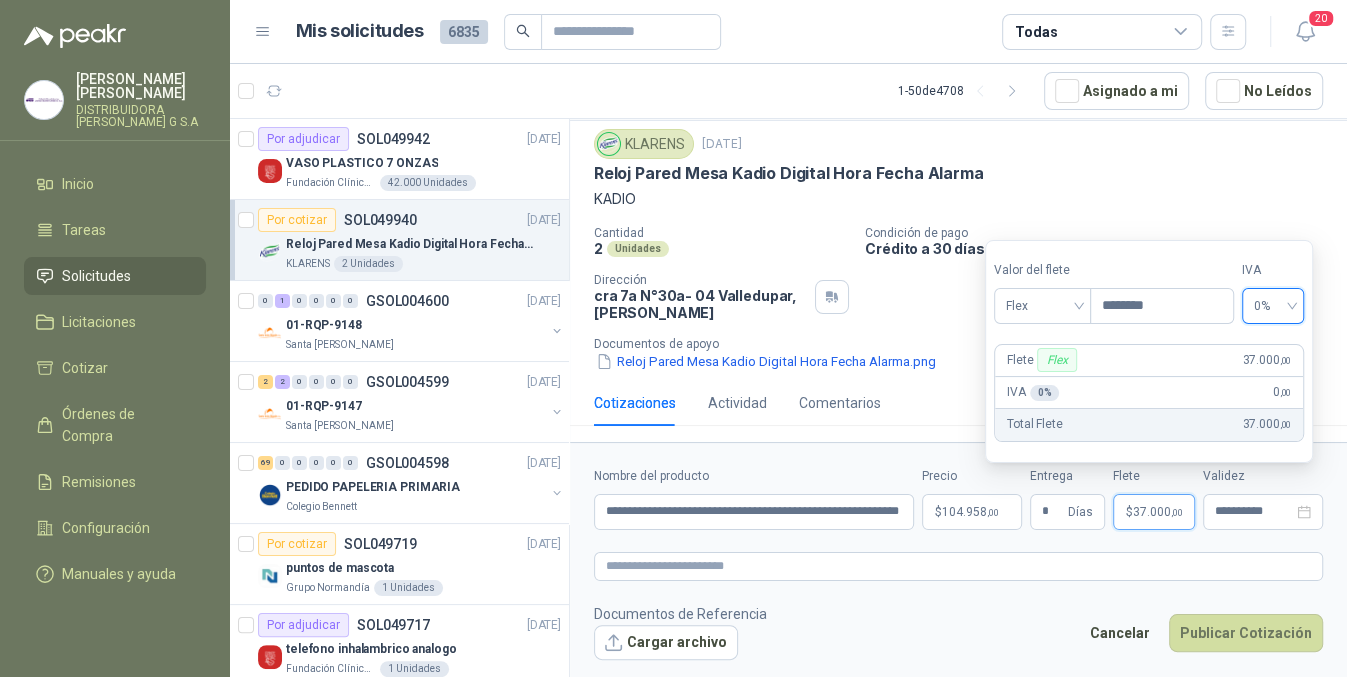 click on "Documentos de Referencia Cargar archivo Cancelar Publicar Cotización" at bounding box center (958, 632) 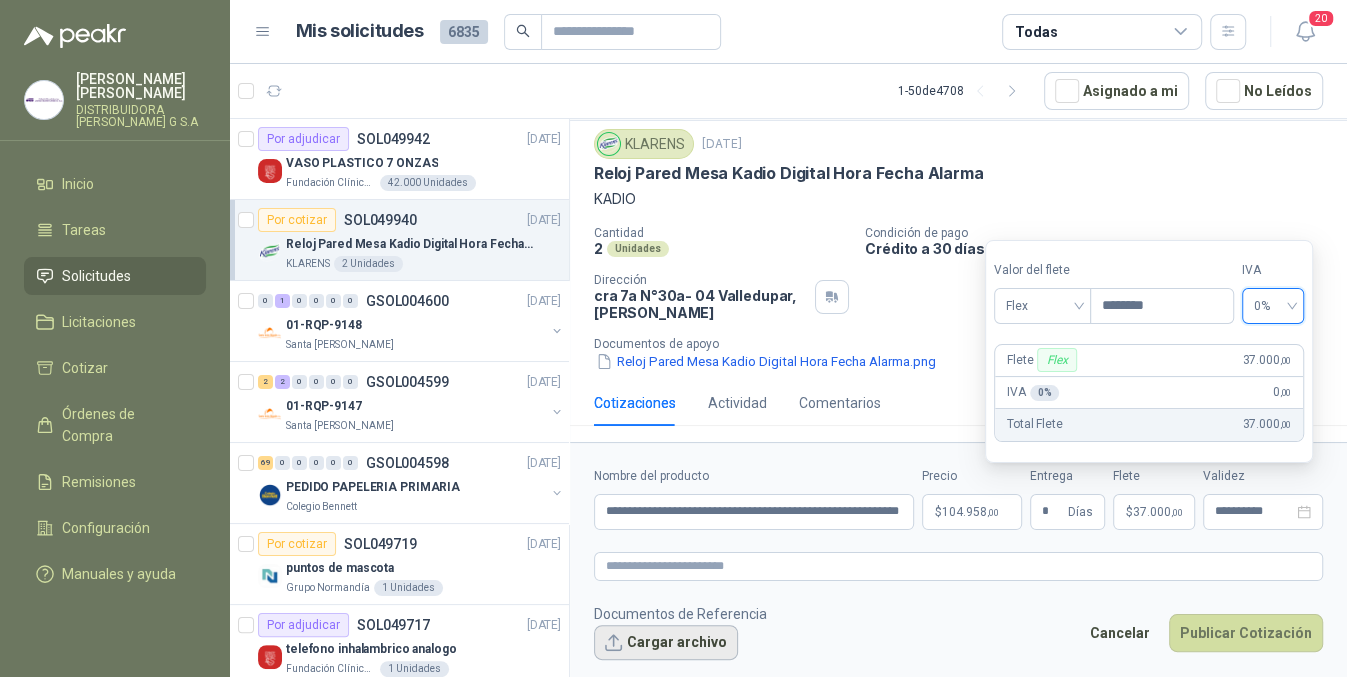 click on "Cargar archivo" at bounding box center [666, 643] 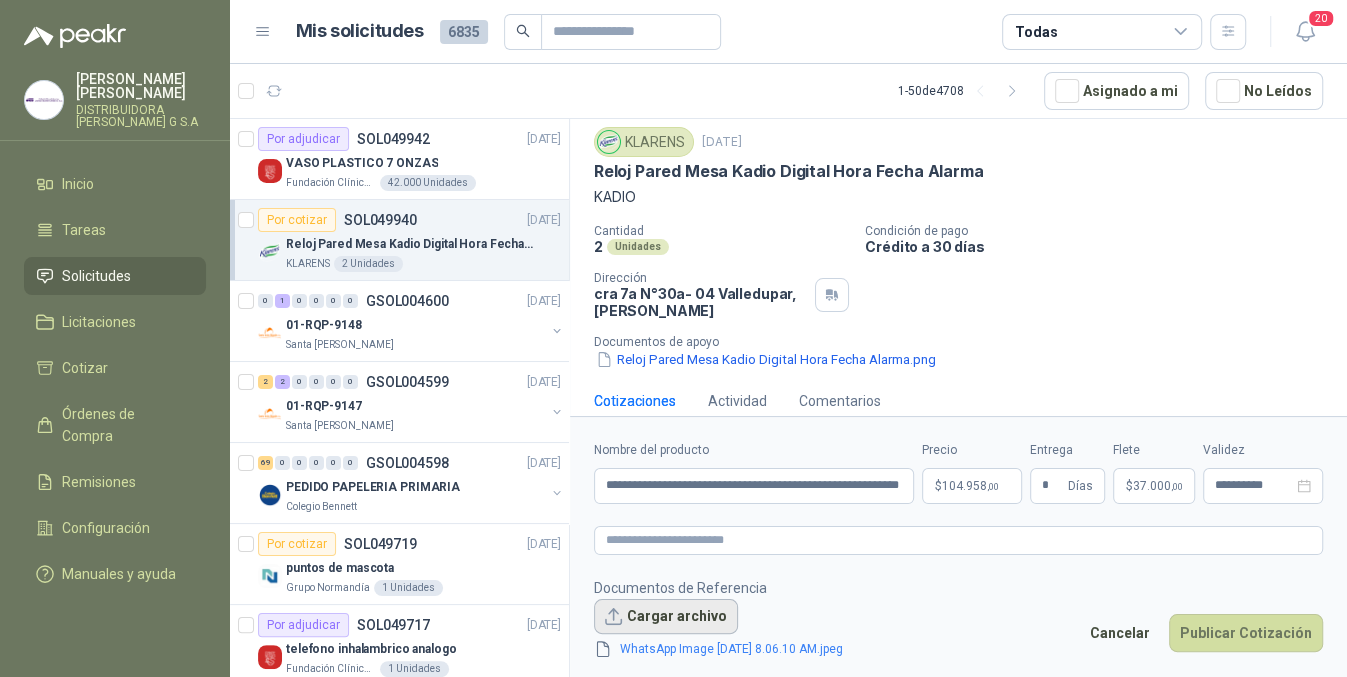 scroll, scrollTop: 71, scrollLeft: 0, axis: vertical 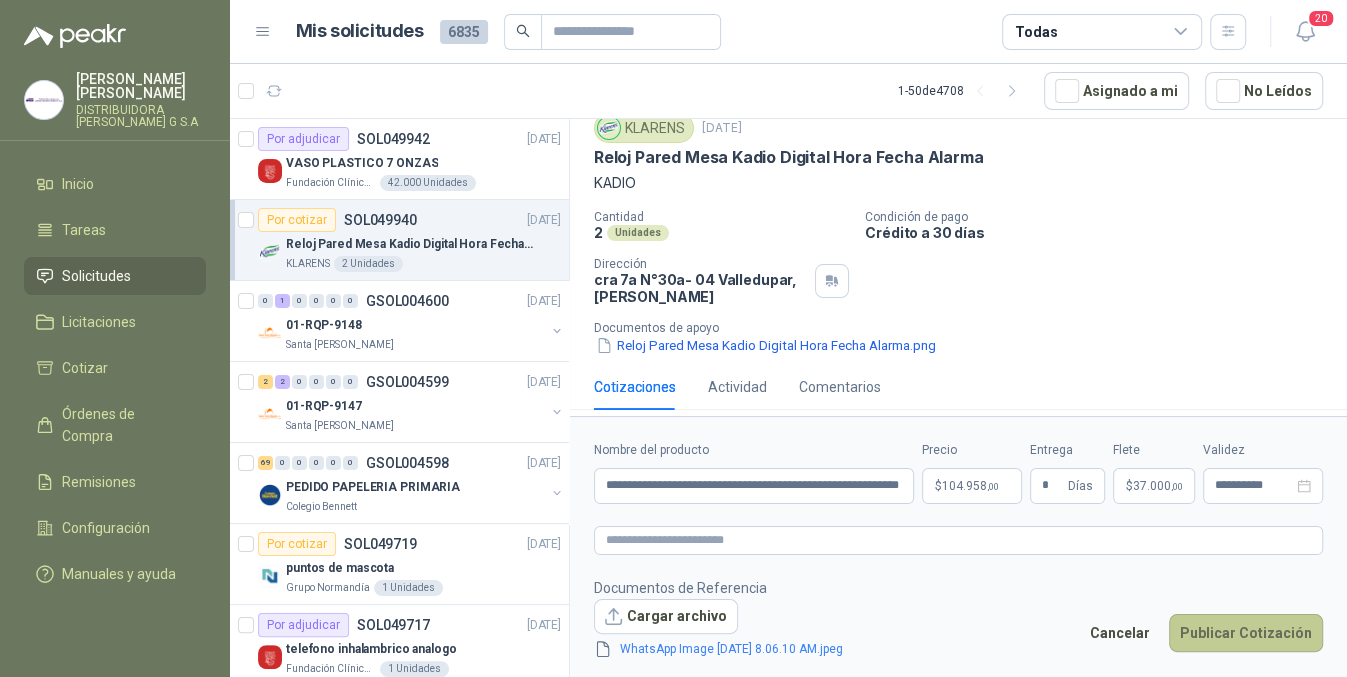 click on "Publicar Cotización" at bounding box center [1246, 633] 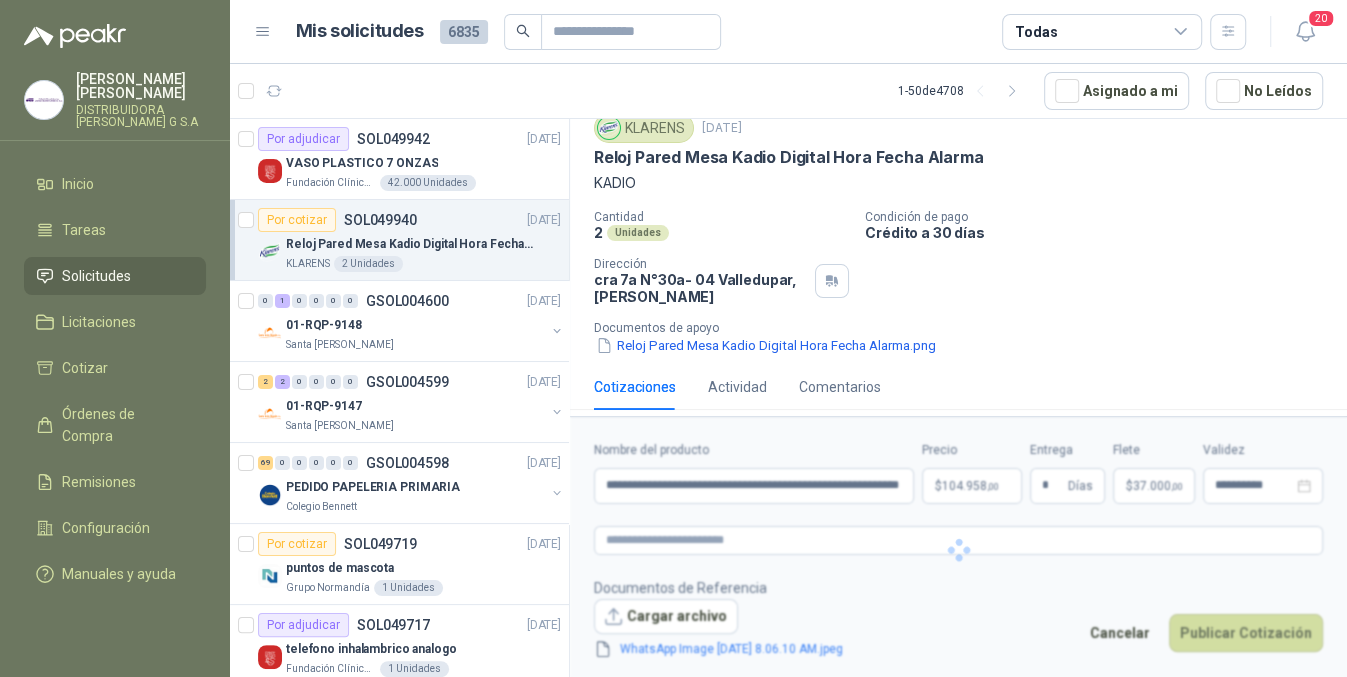 scroll, scrollTop: 0, scrollLeft: 0, axis: both 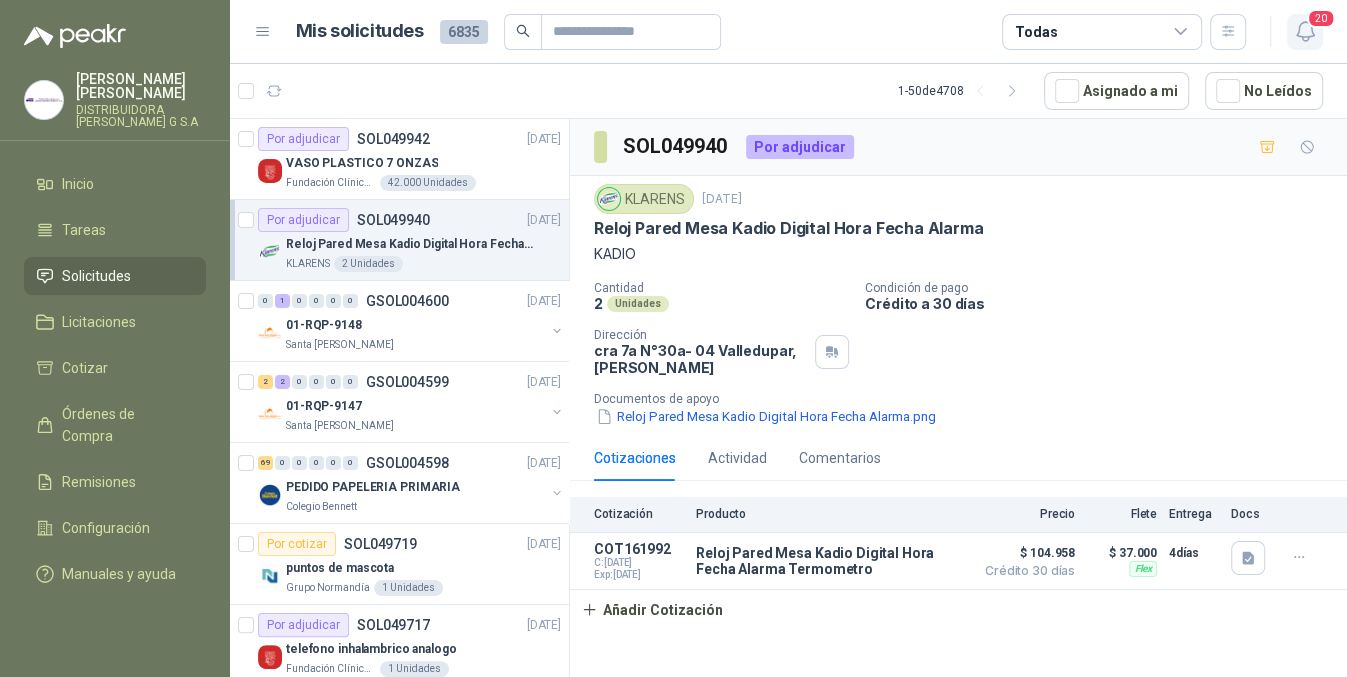 click 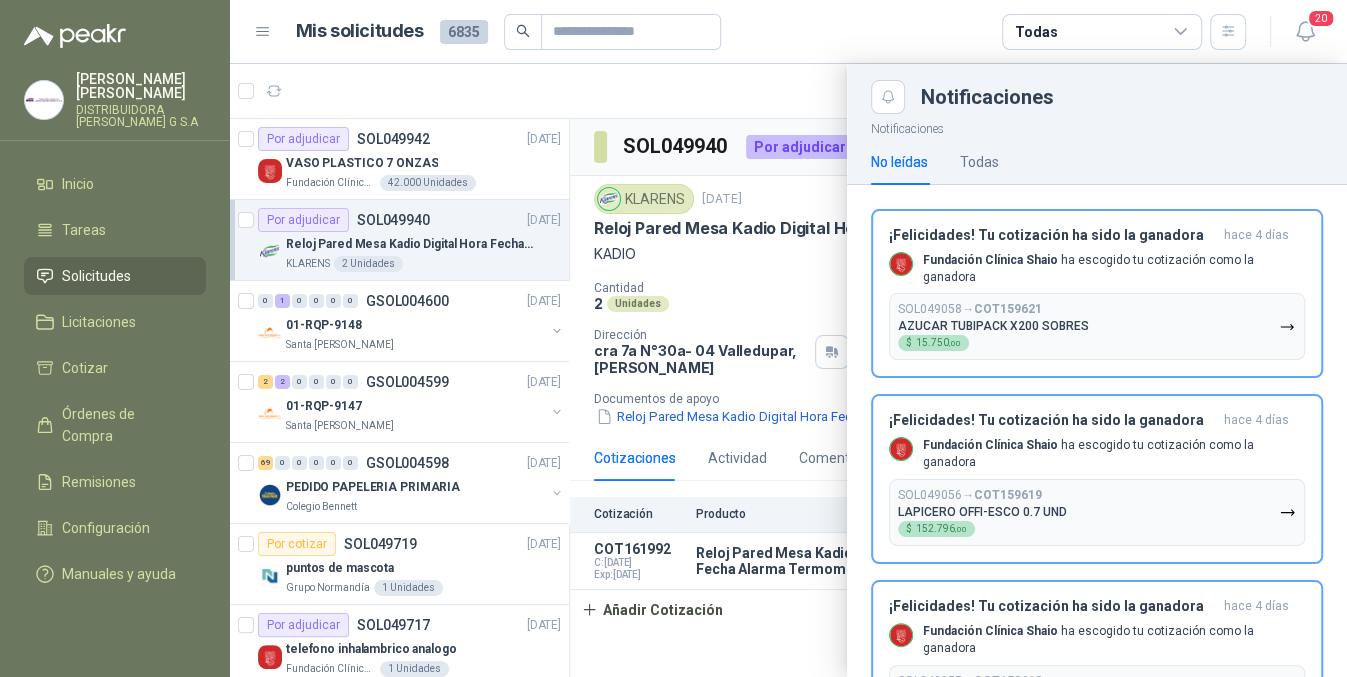 click at bounding box center (788, 370) 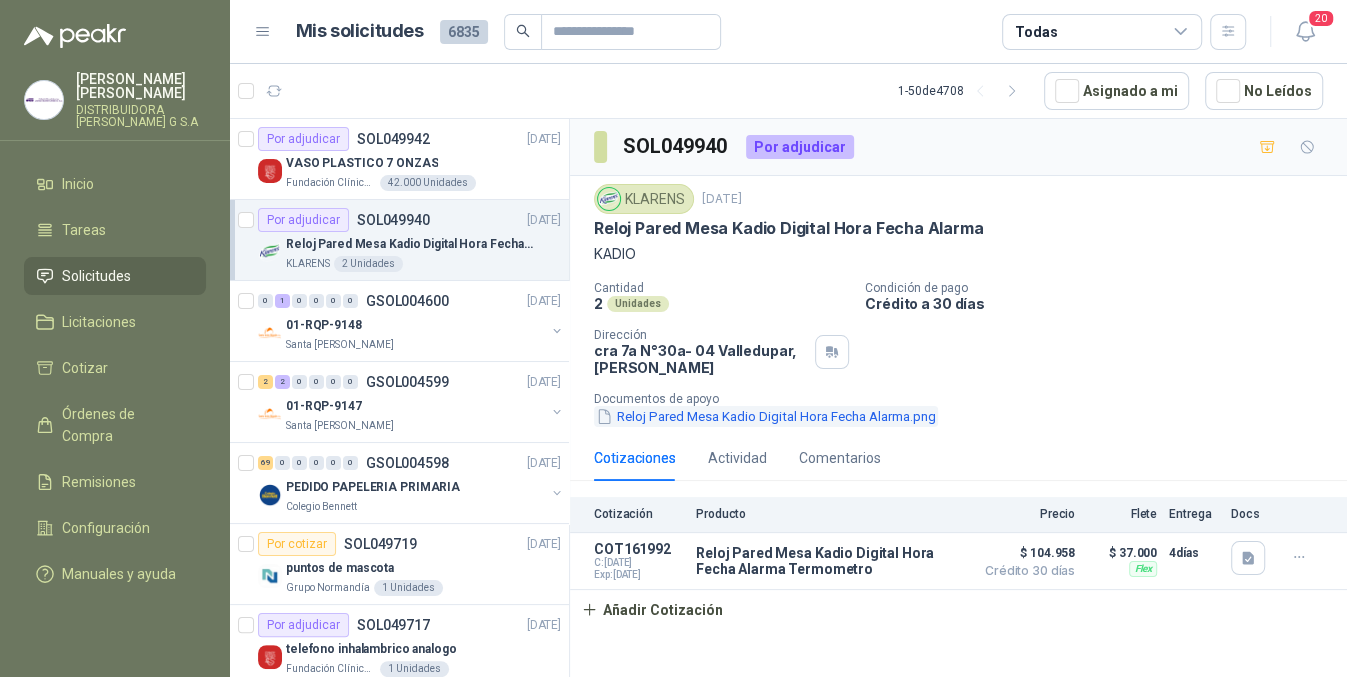 click on "Reloj Pared Mesa Kadio Digital Hora Fecha Alarma.png" at bounding box center (766, 416) 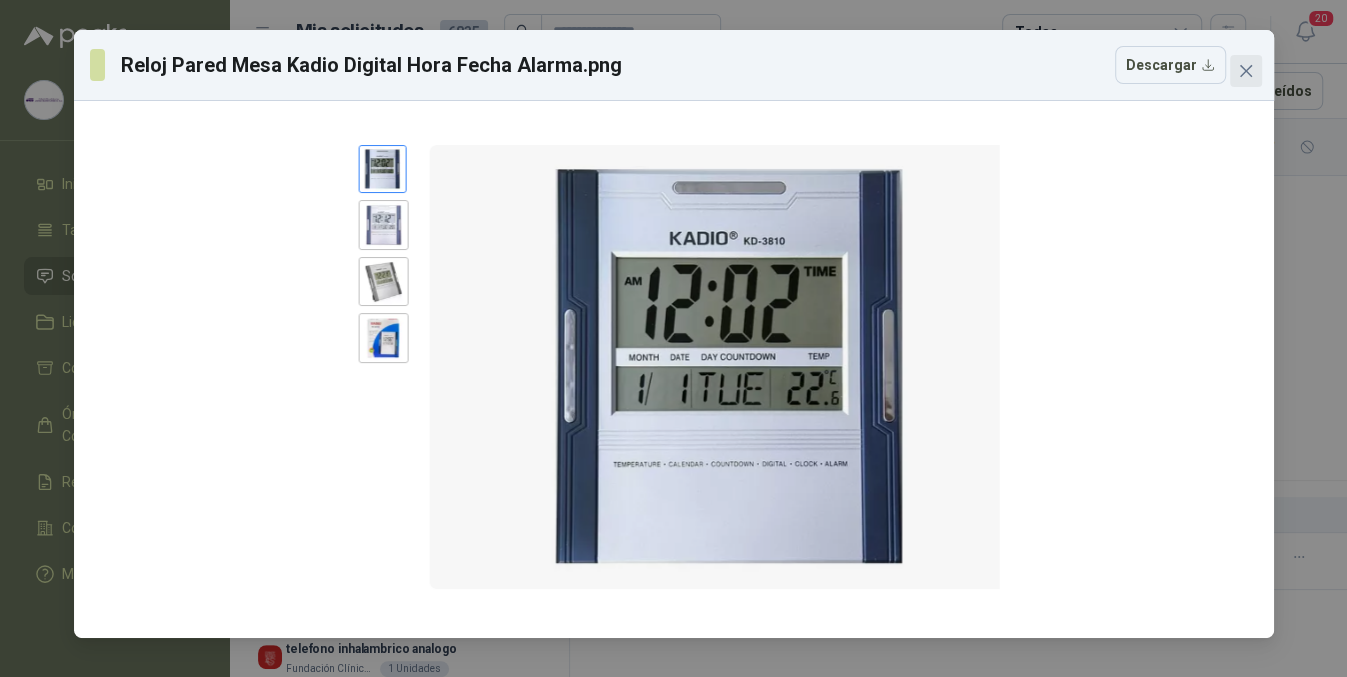 click at bounding box center [1246, 71] 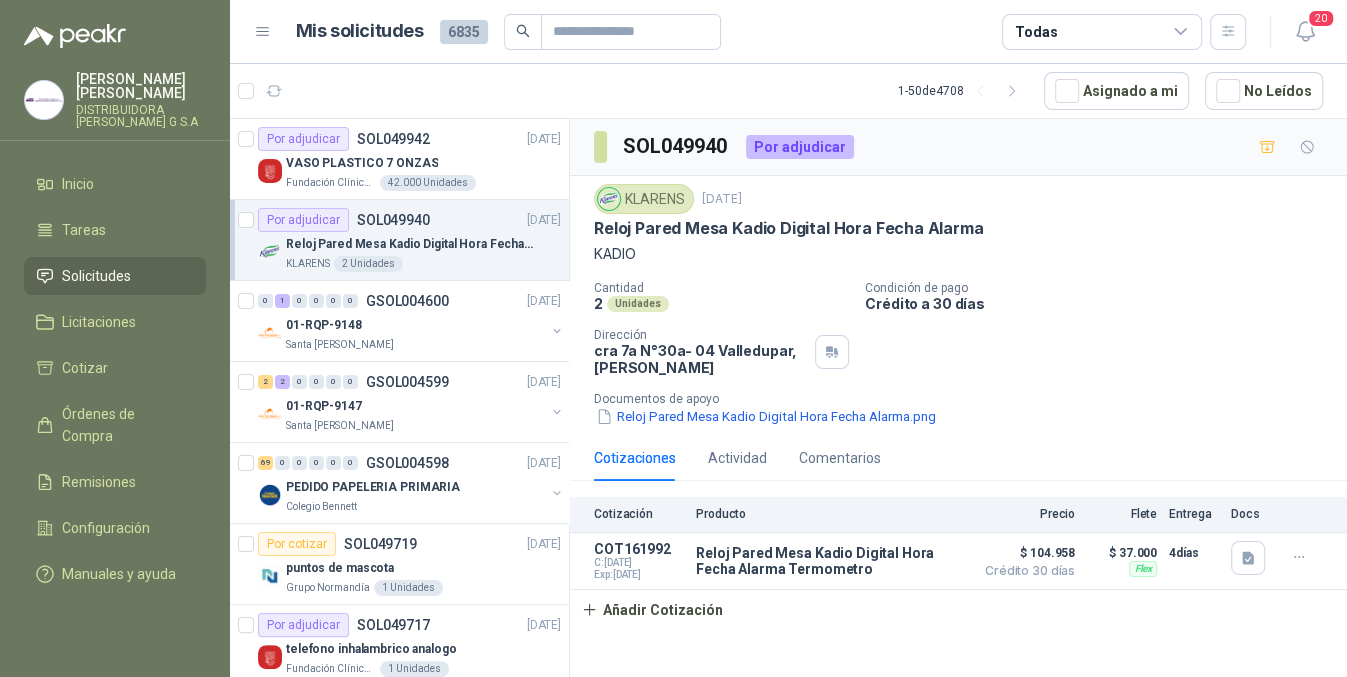 type 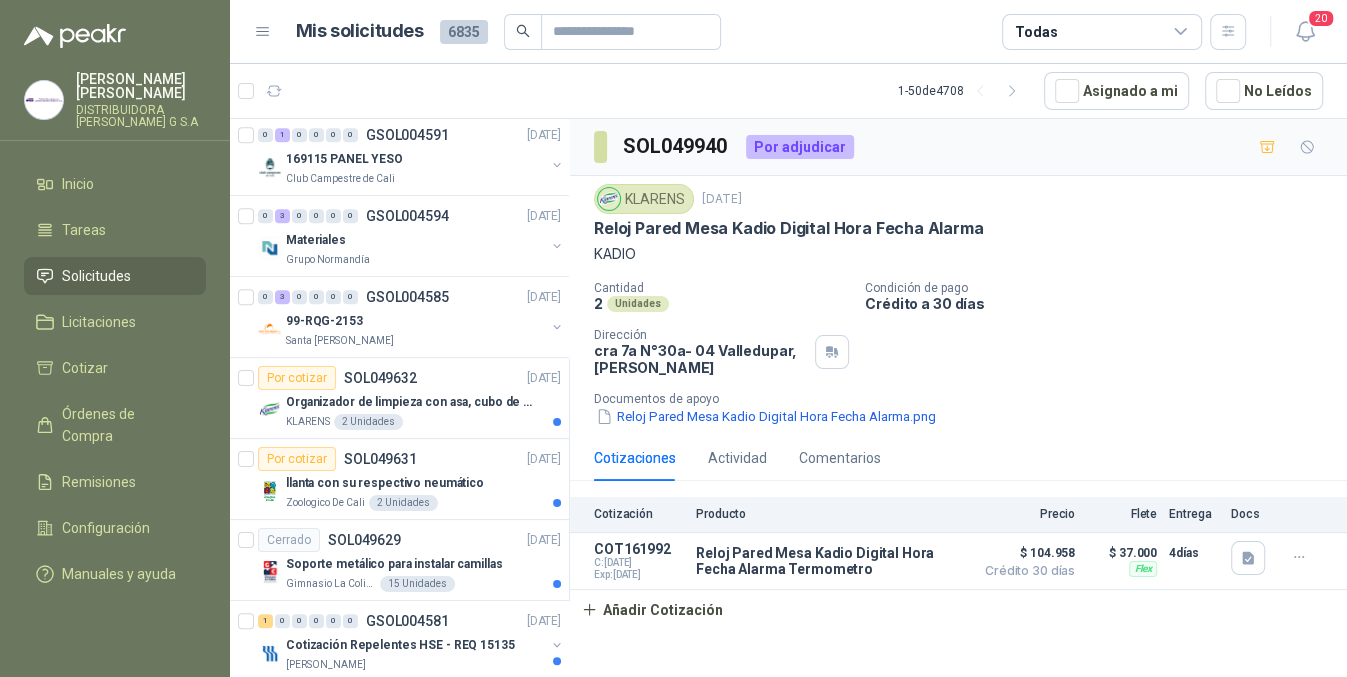 scroll, scrollTop: 0, scrollLeft: 0, axis: both 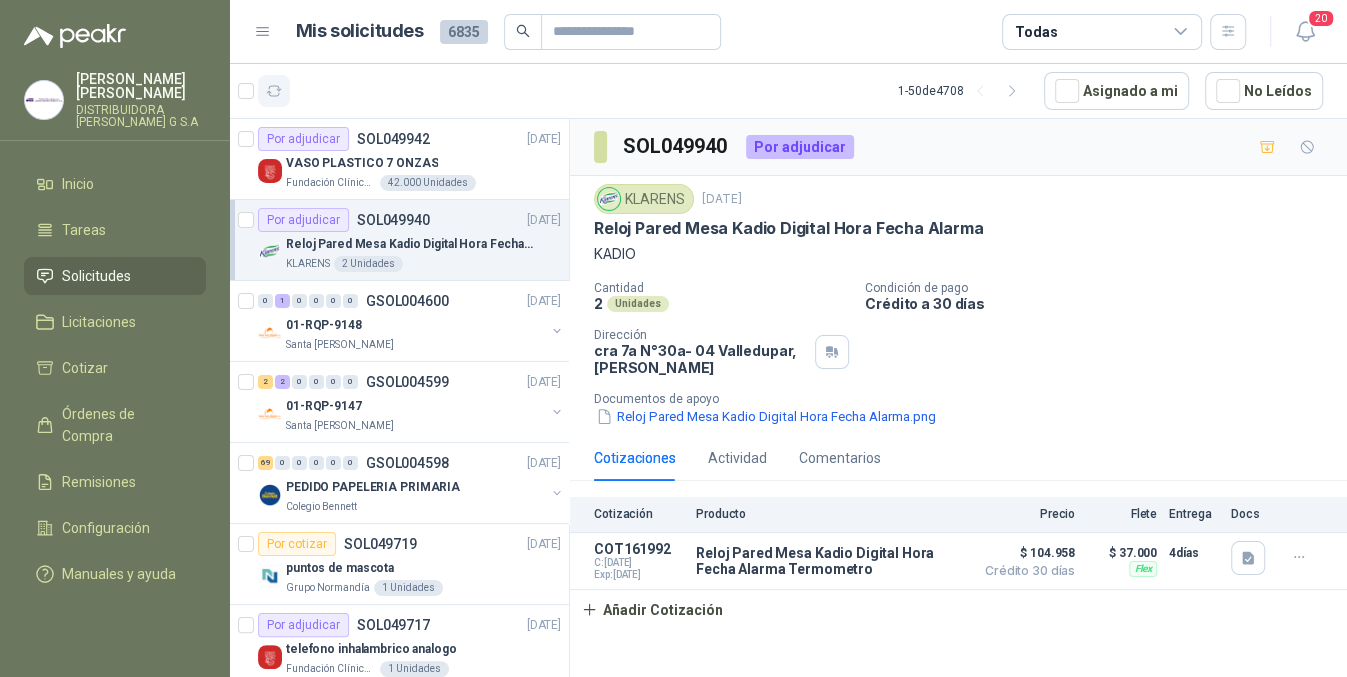 click at bounding box center (274, 91) 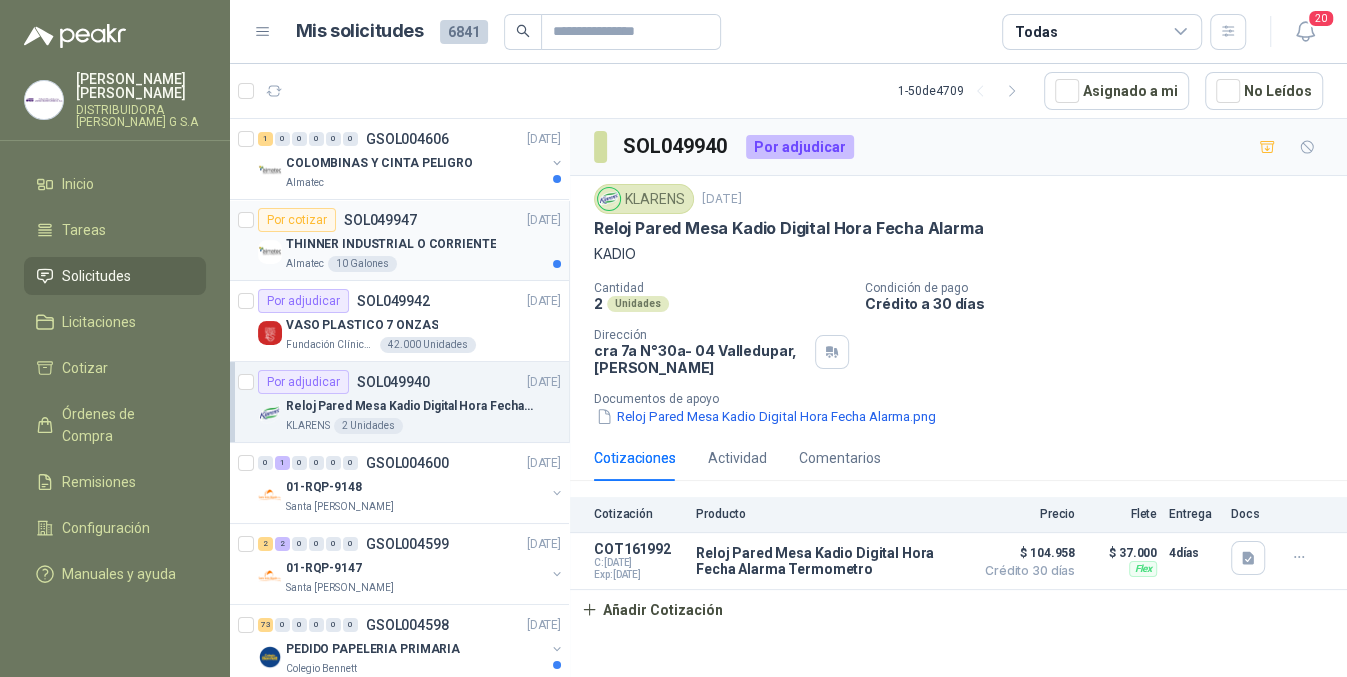click on "THINNER INDUSTRIAL O CORRIENTE" at bounding box center (423, 244) 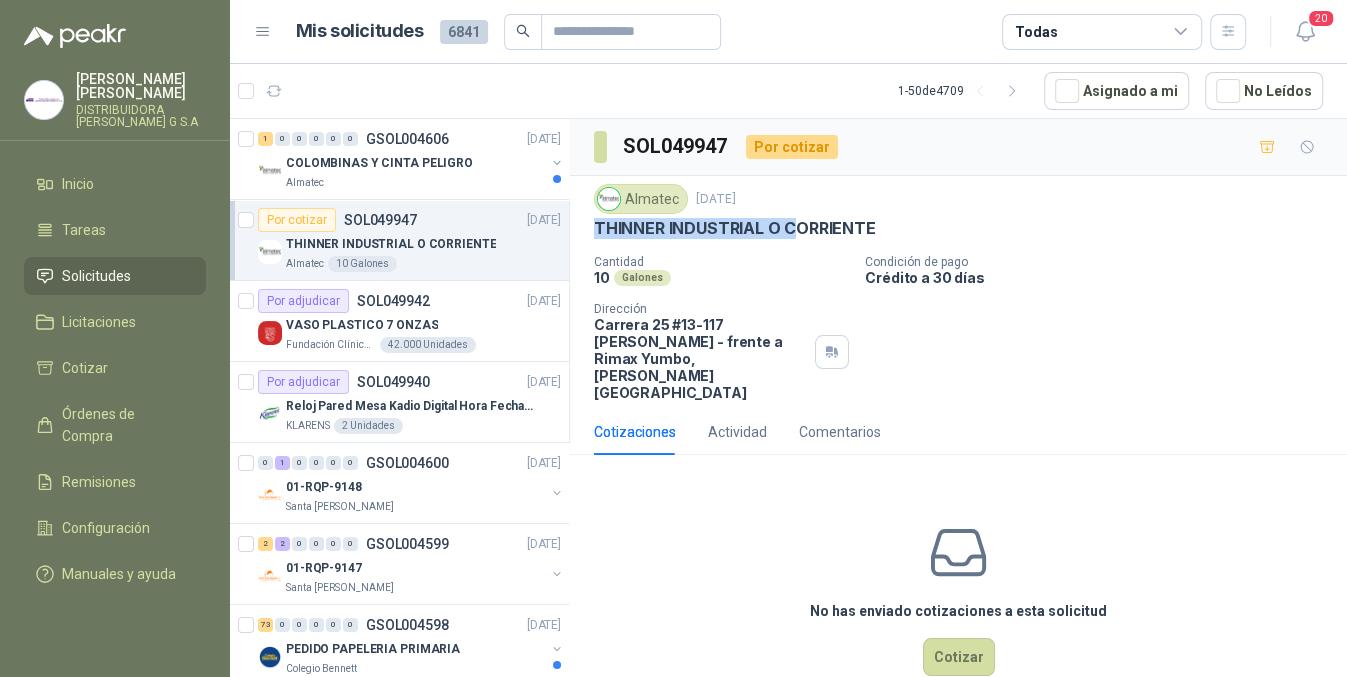 drag, startPoint x: 585, startPoint y: 228, endPoint x: 795, endPoint y: 224, distance: 210.03809 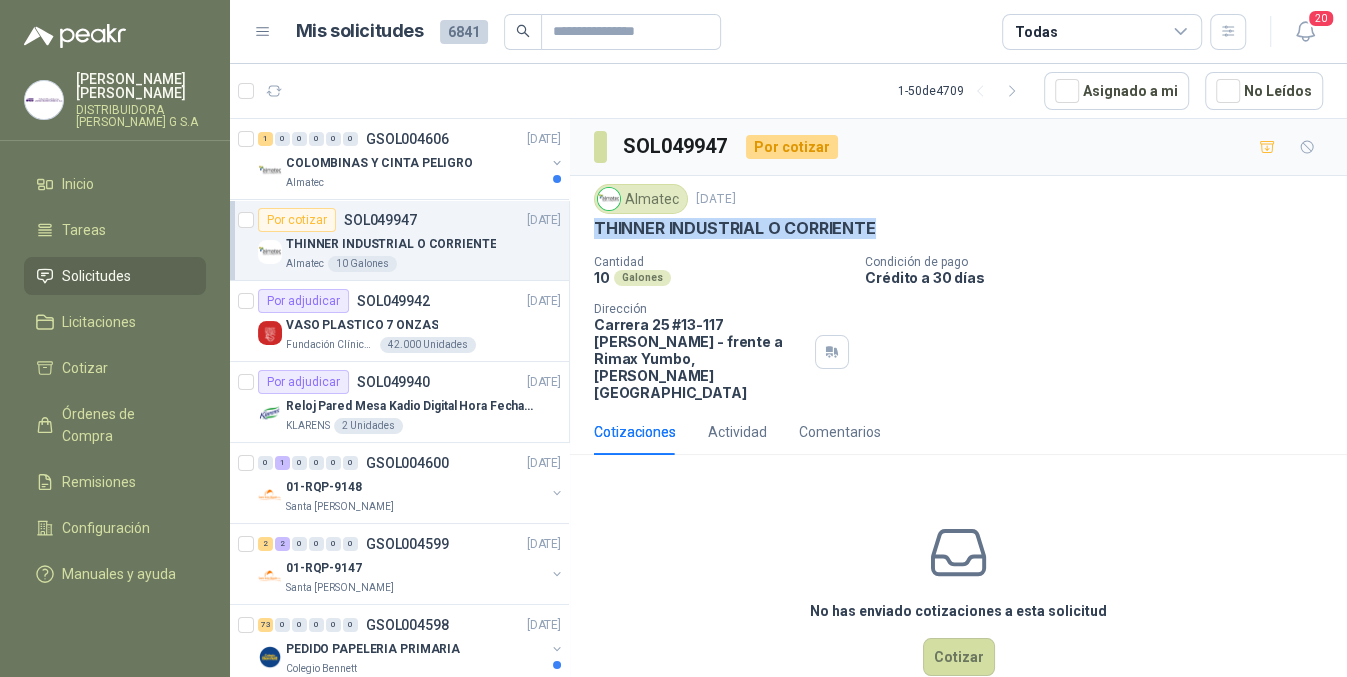 drag, startPoint x: 881, startPoint y: 218, endPoint x: 596, endPoint y: 232, distance: 285.34366 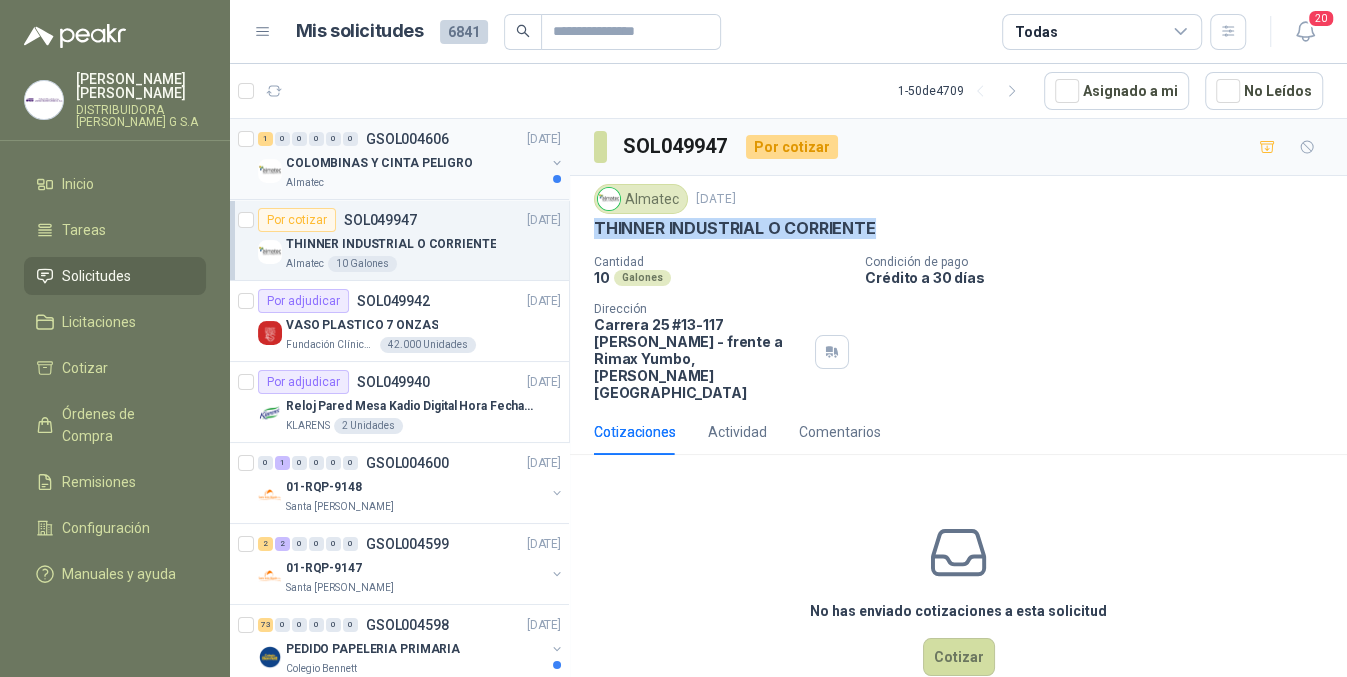 click on "COLOMBINAS Y CINTA PELIGRO" at bounding box center (415, 163) 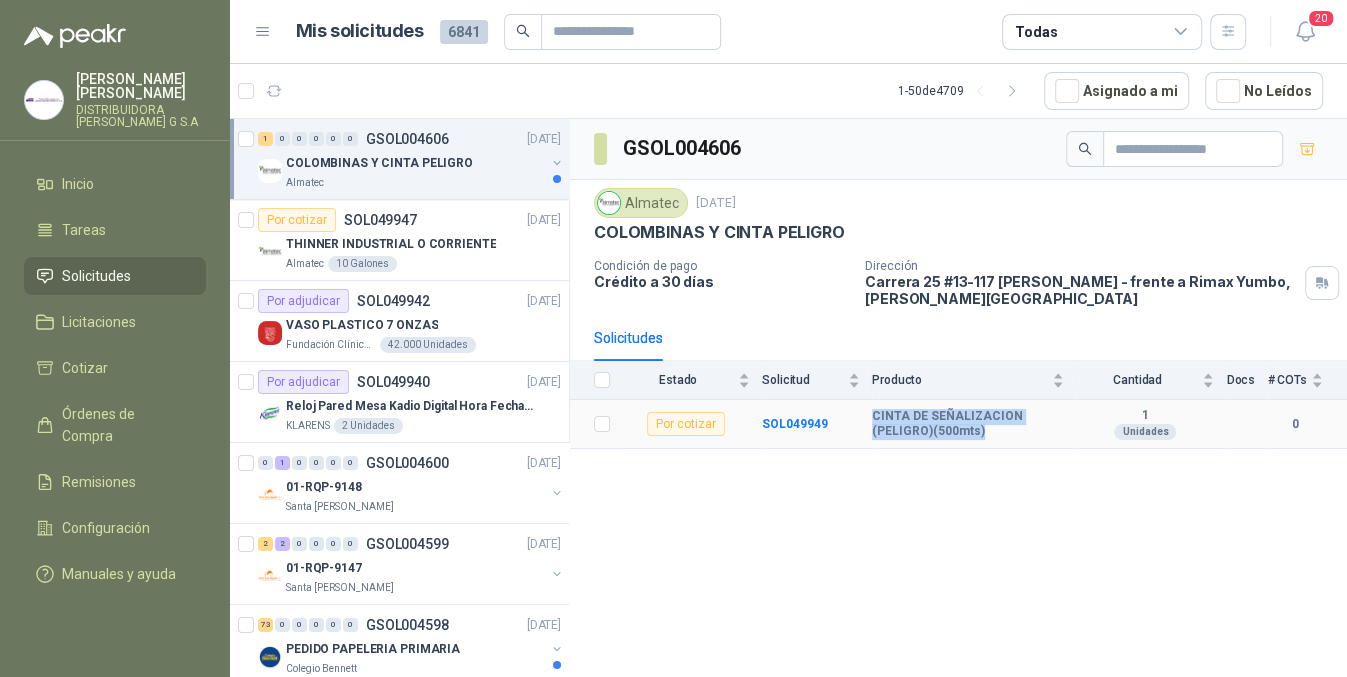 drag, startPoint x: 853, startPoint y: 419, endPoint x: 1007, endPoint y: 441, distance: 155.56349 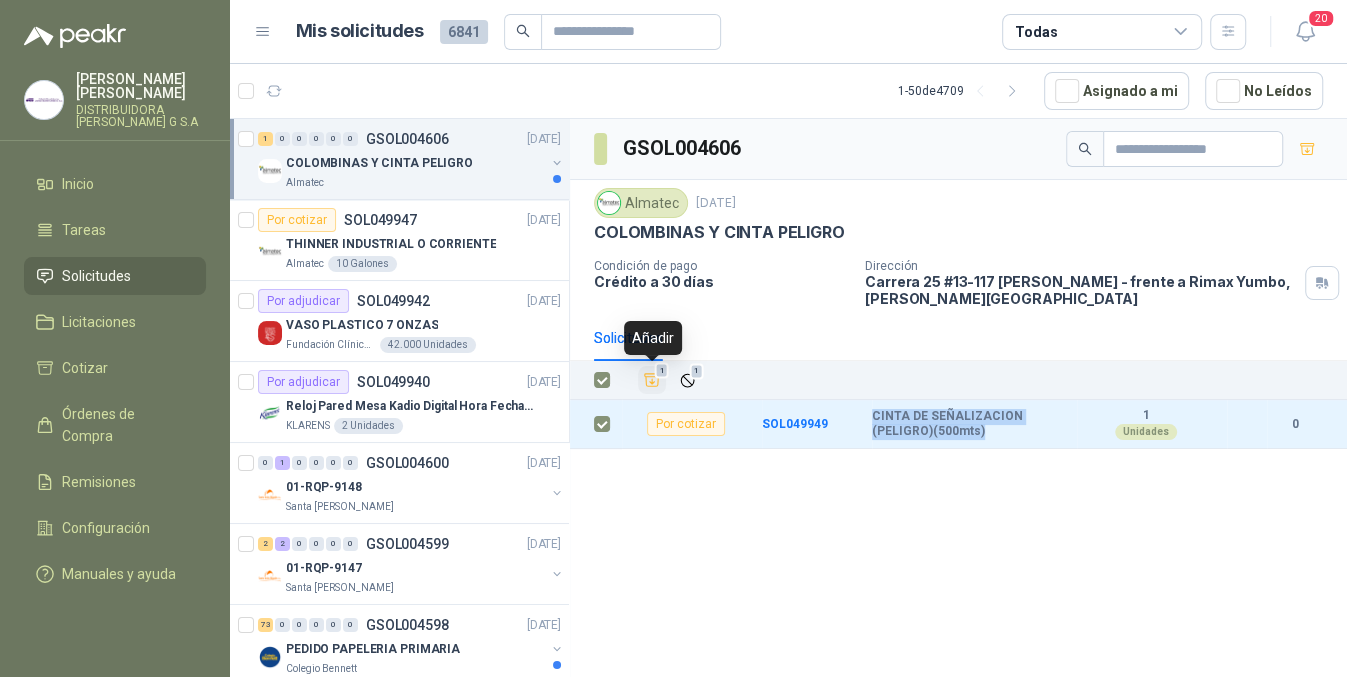 click 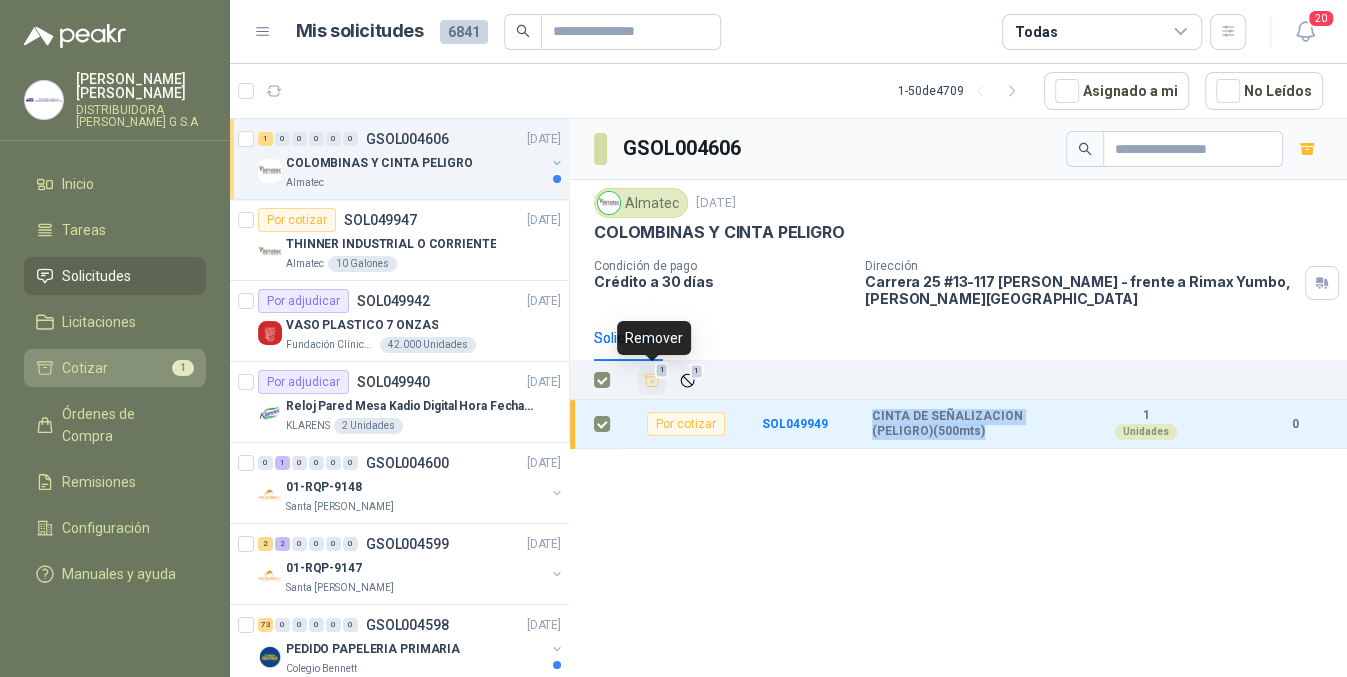 click on "Cotizar 1" at bounding box center [115, 368] 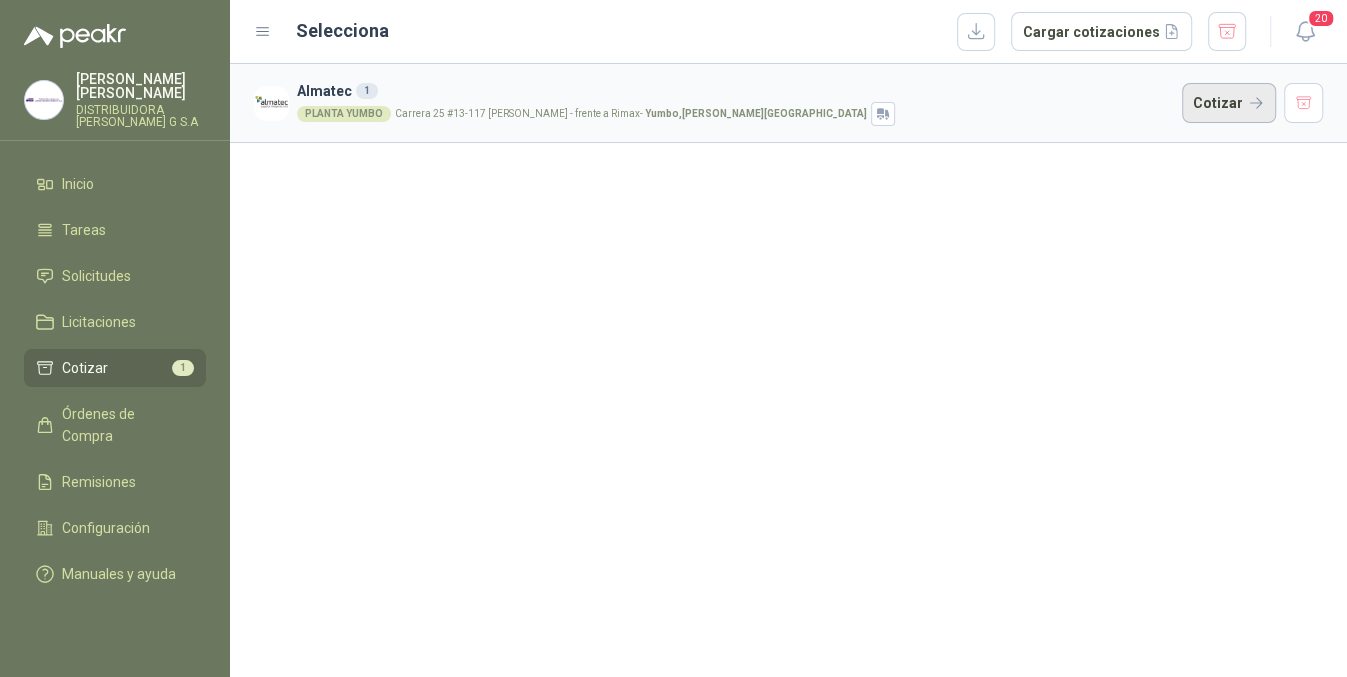 click on "Cotizar" at bounding box center [1229, 103] 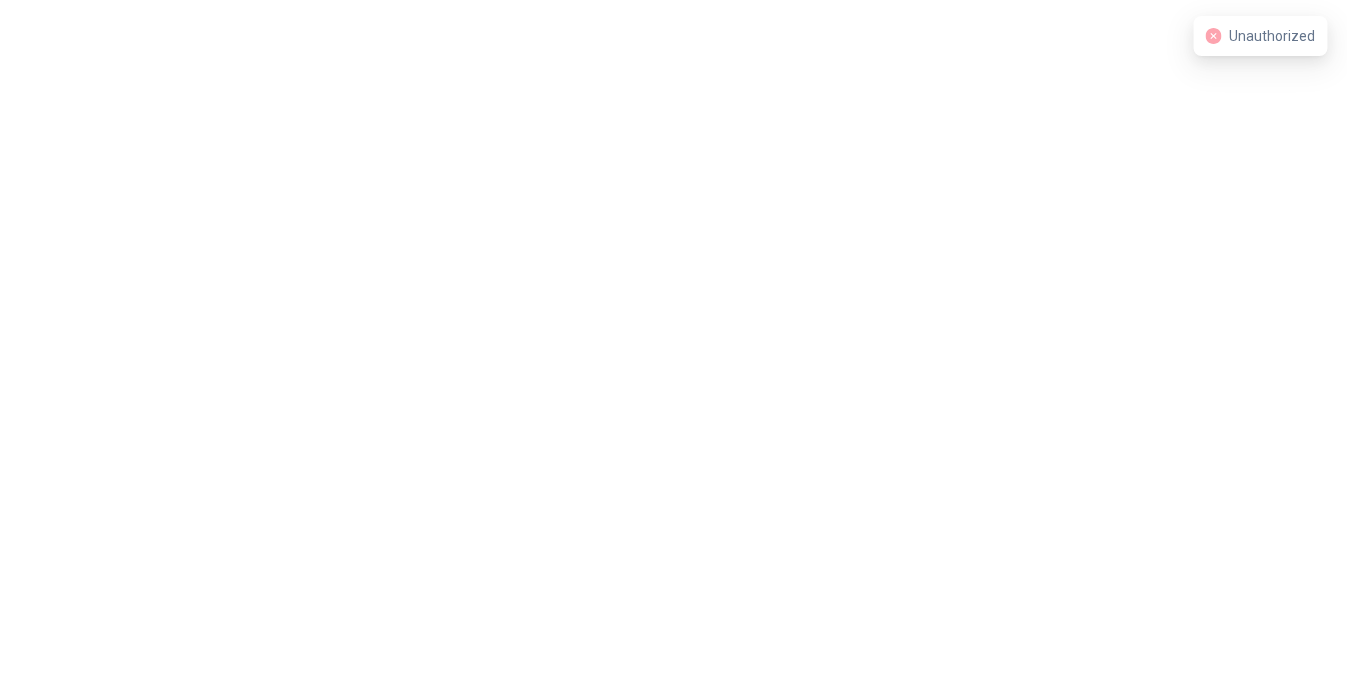 scroll, scrollTop: 0, scrollLeft: 0, axis: both 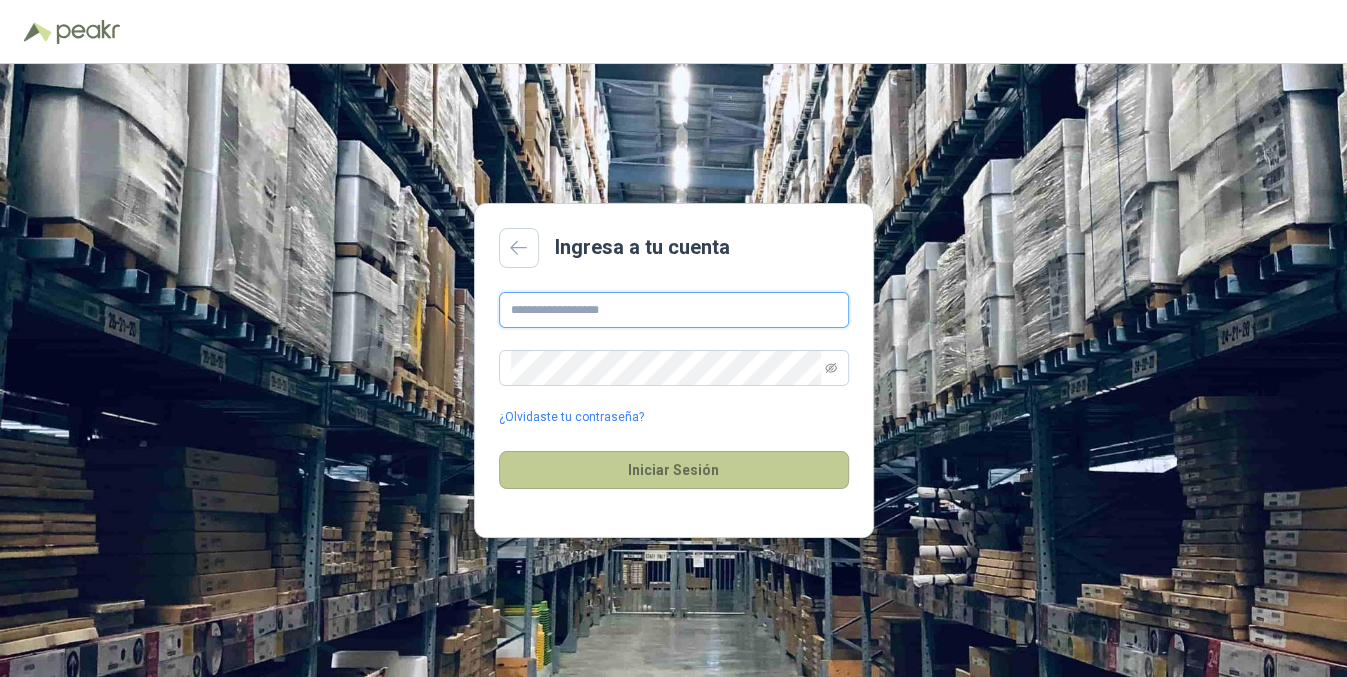 type on "**********" 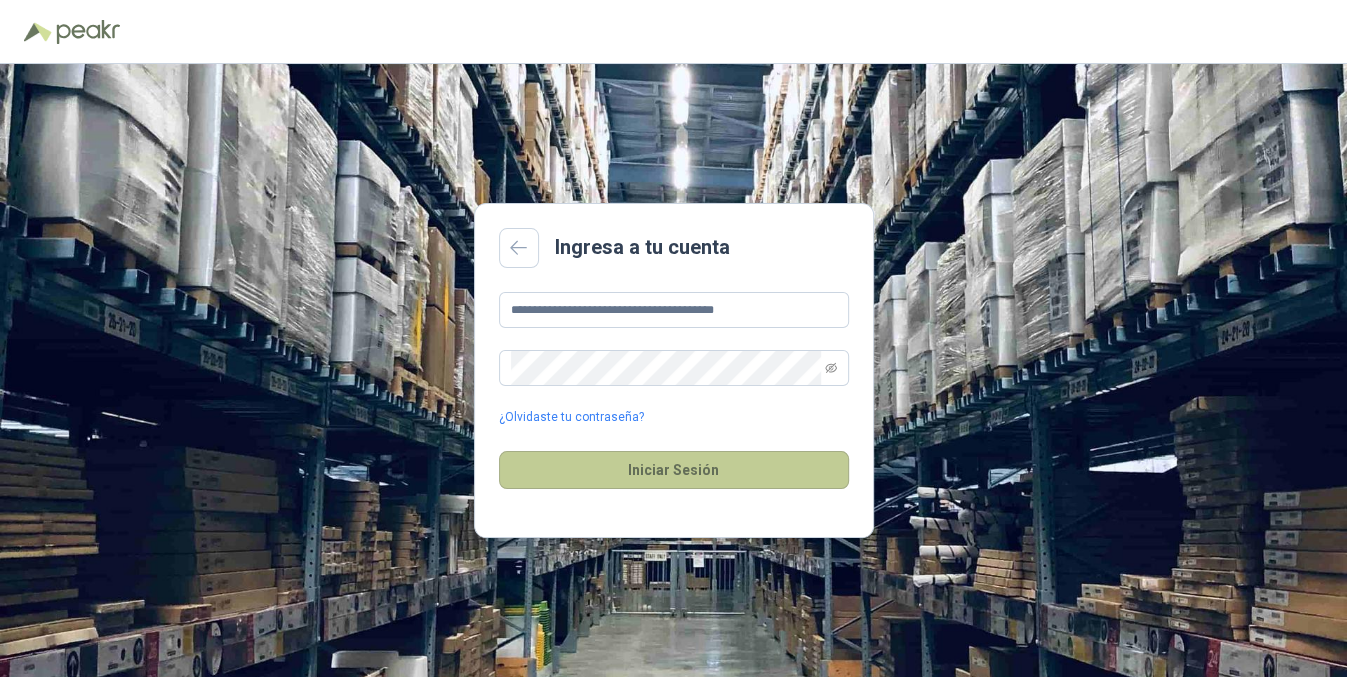 click on "Iniciar Sesión" at bounding box center [674, 470] 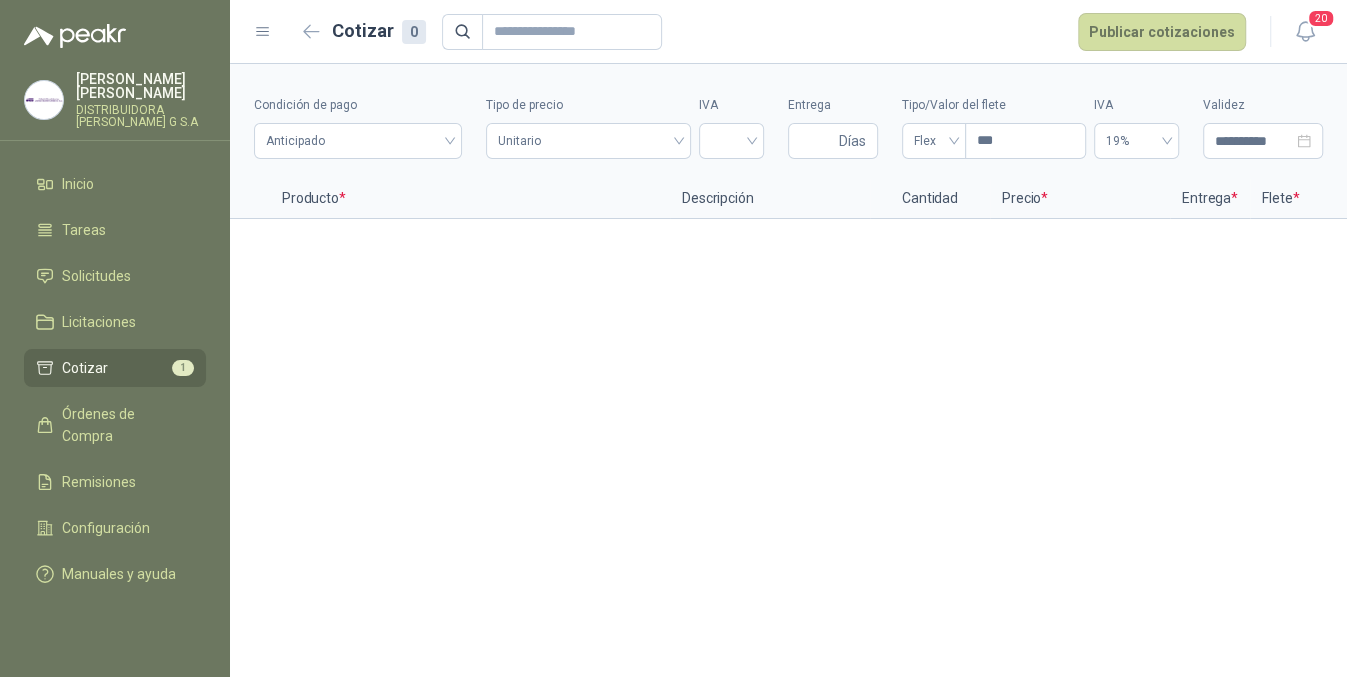 click on "**********" at bounding box center [788, 370] 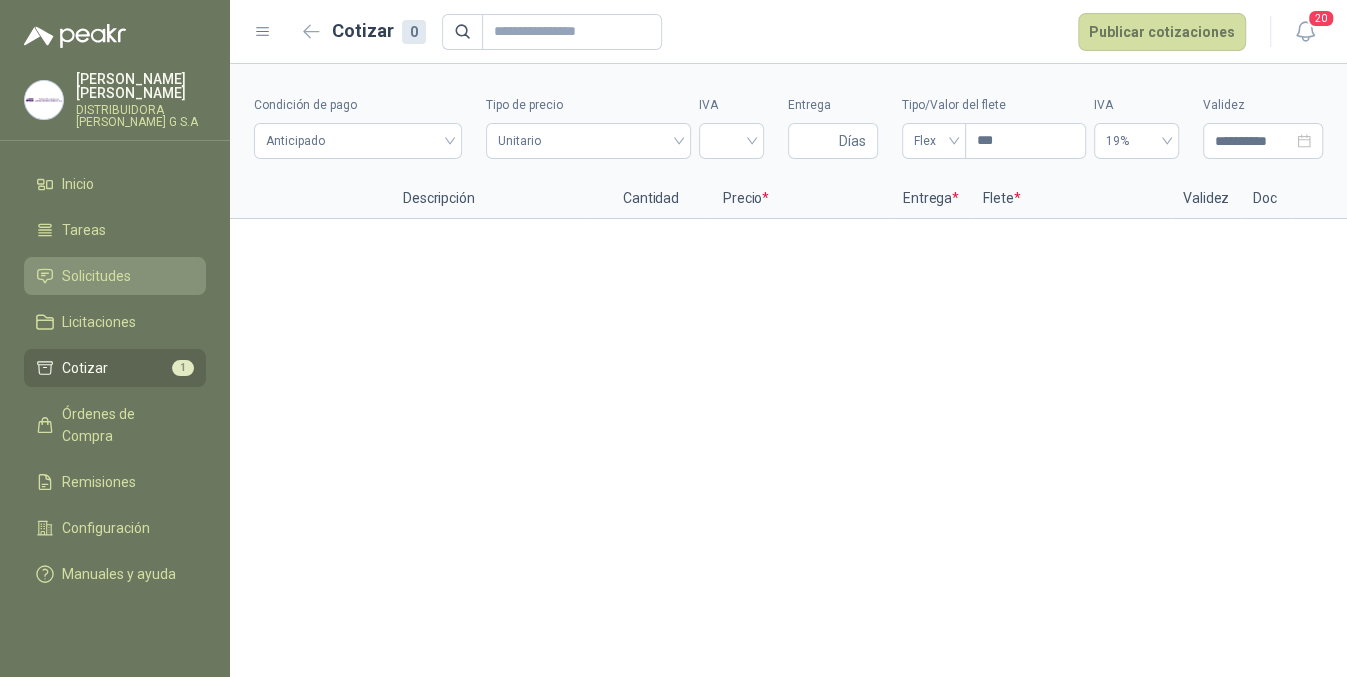 click on "Solicitudes" at bounding box center [96, 276] 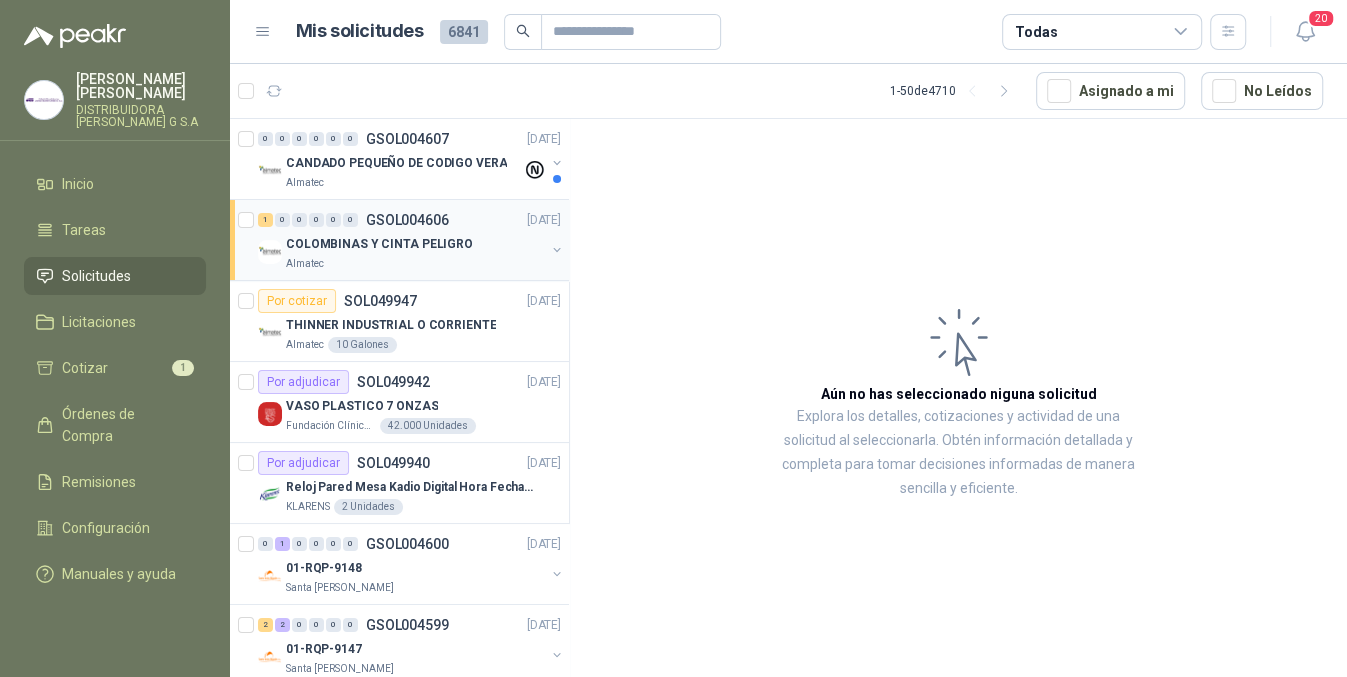 click on "COLOMBINAS Y CINTA PELIGRO" at bounding box center [415, 244] 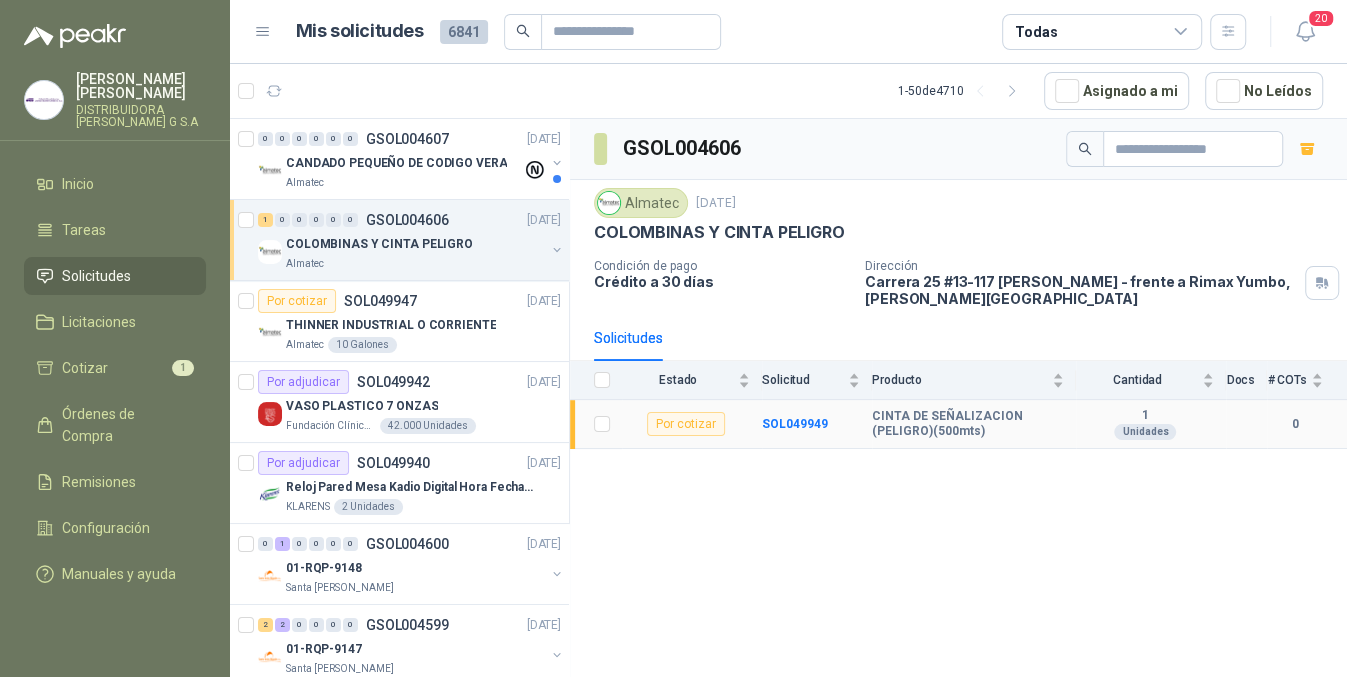click on "Por cotizar" at bounding box center [686, 424] 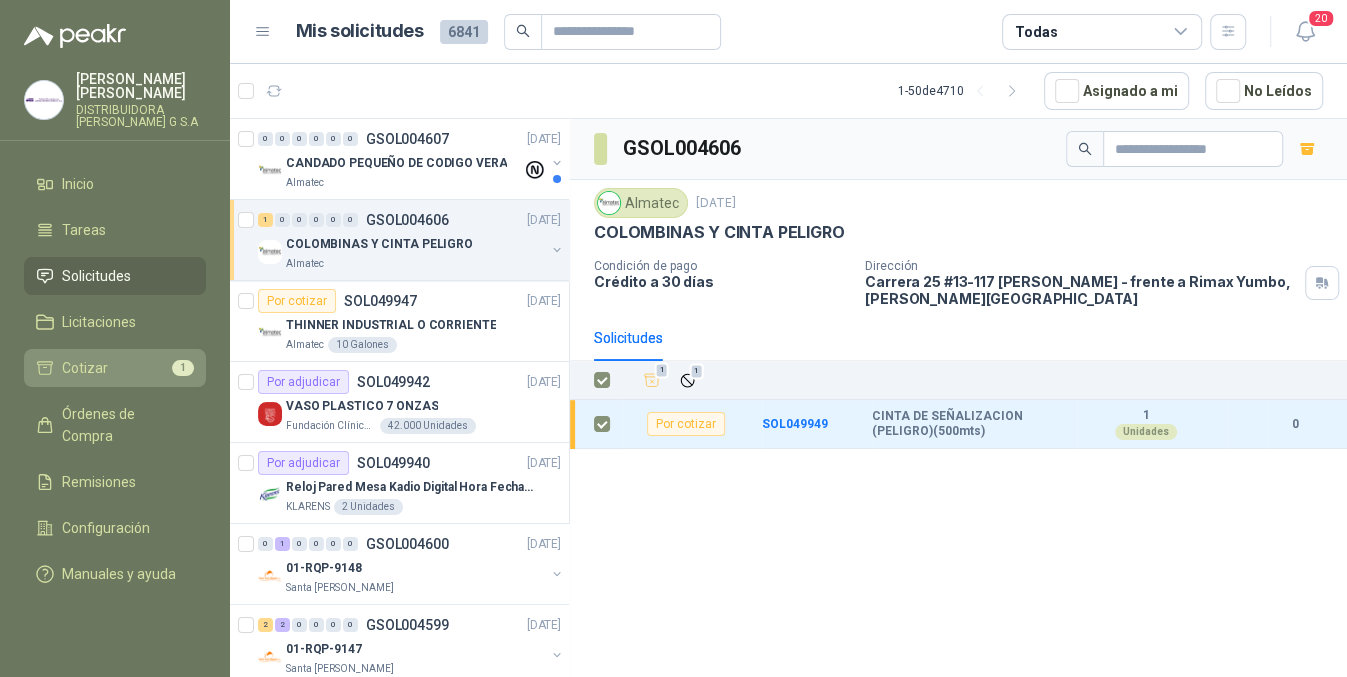 click on "Cotizar 1" at bounding box center (115, 368) 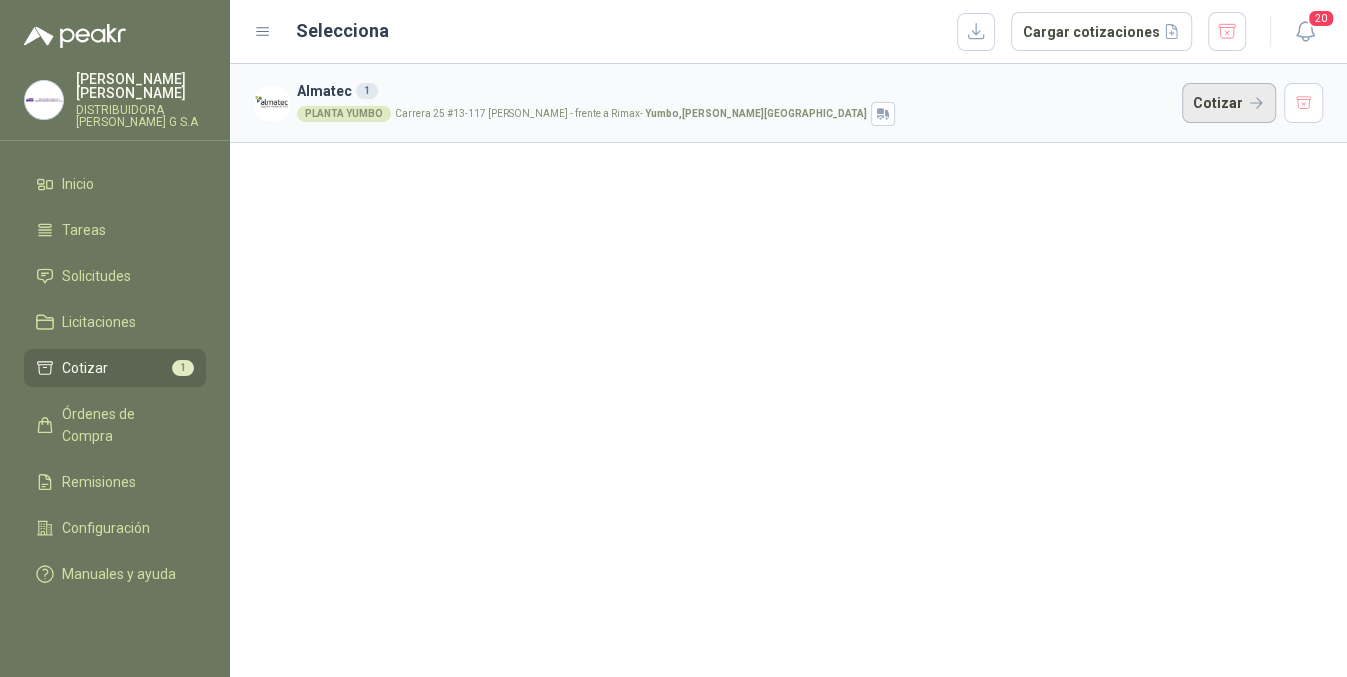 click on "Cotizar" at bounding box center (1229, 103) 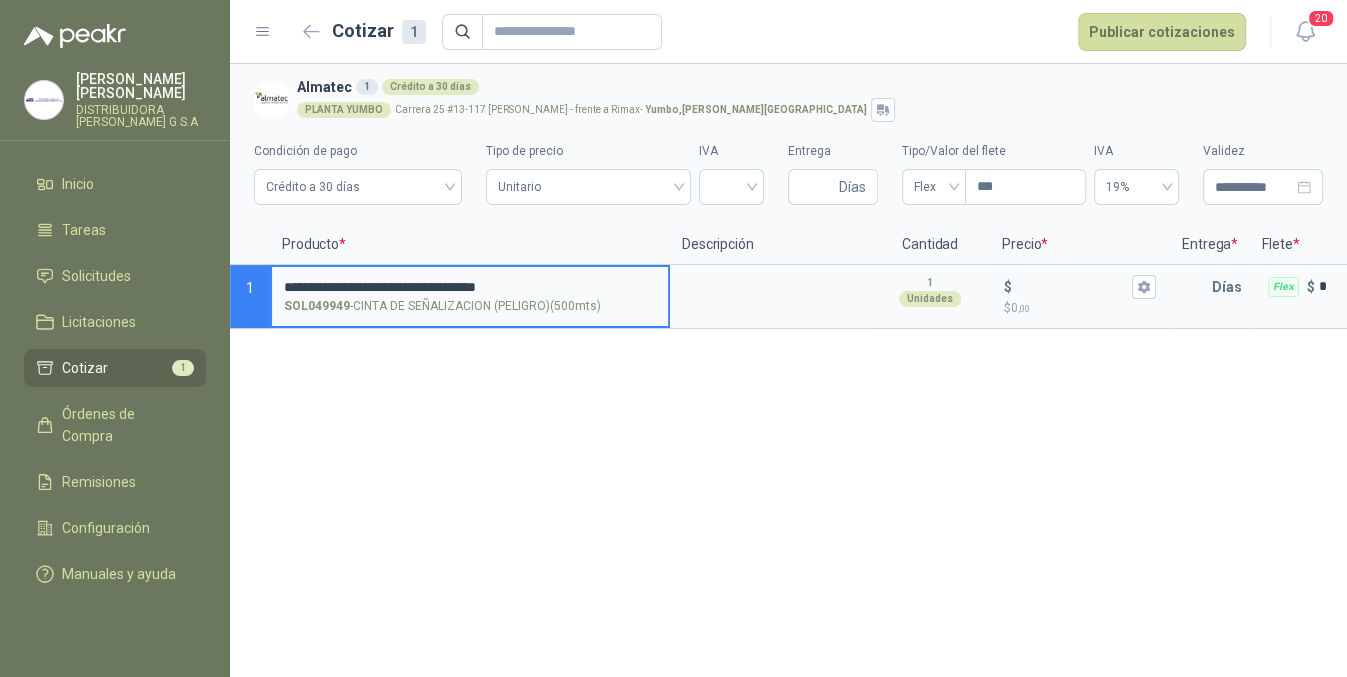 type 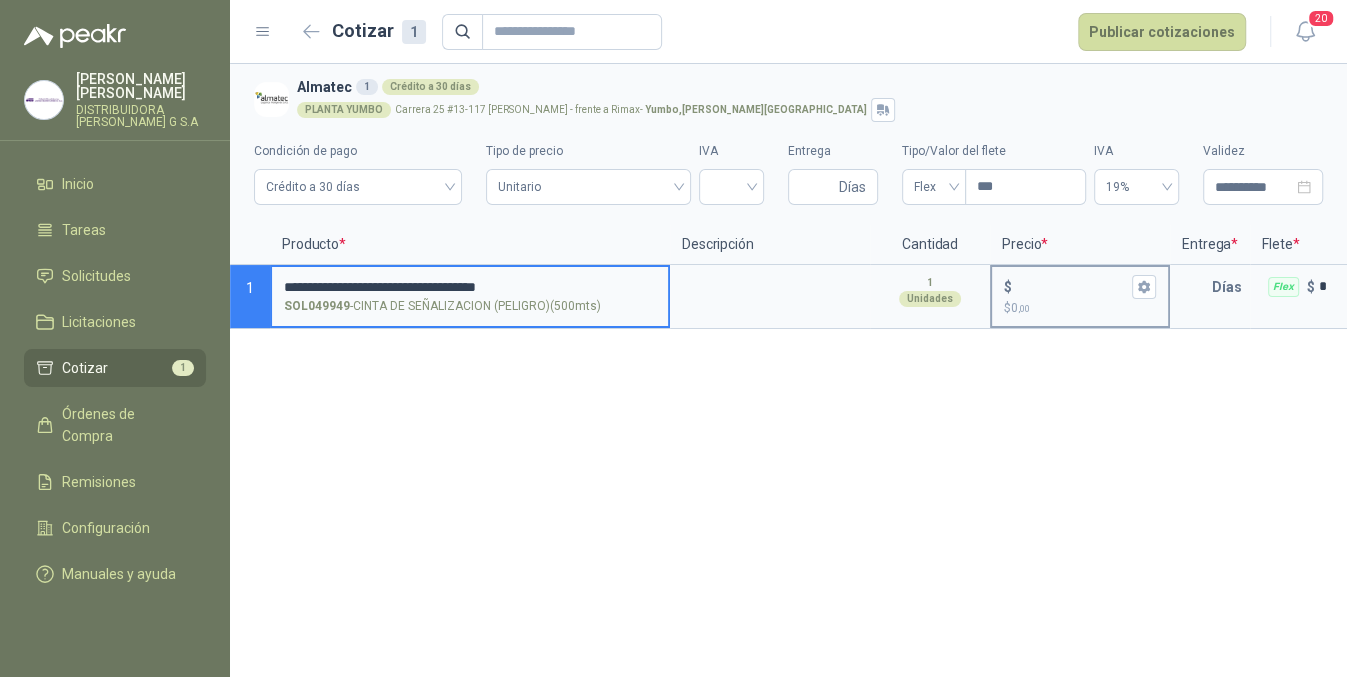 click on "$ $  0 ,00" at bounding box center [1072, 286] 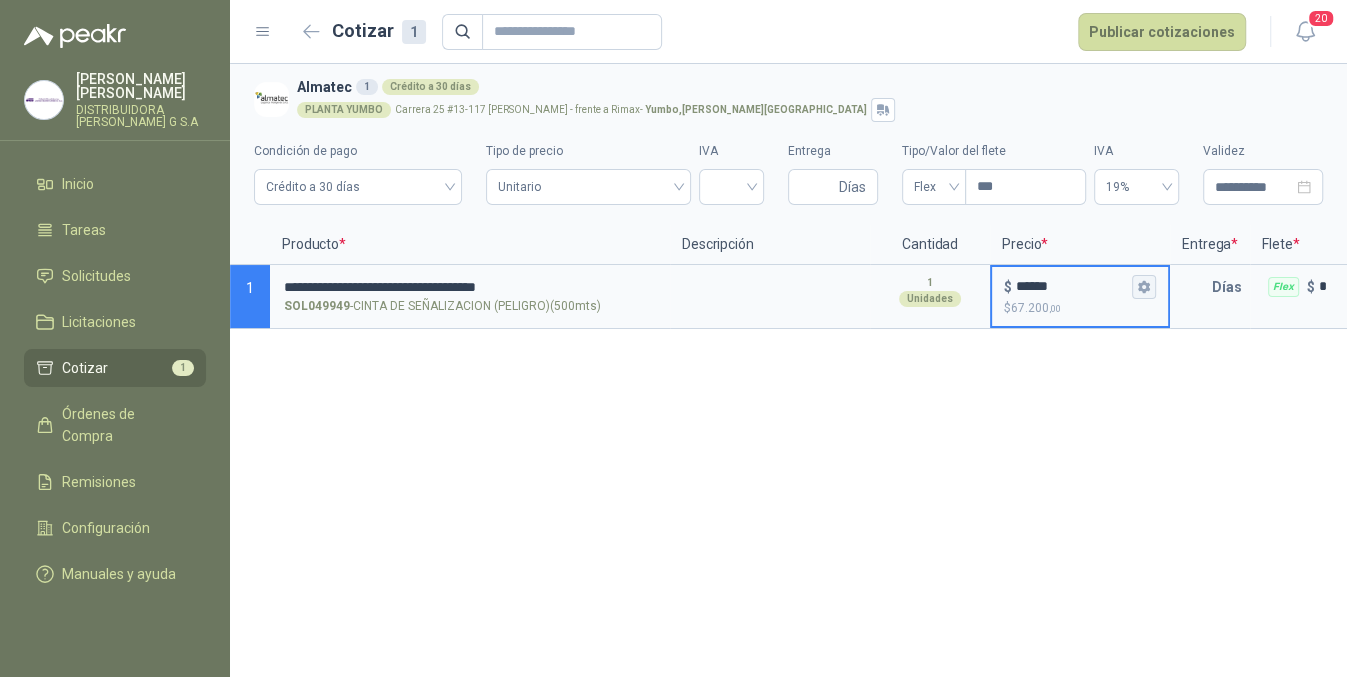 type on "******" 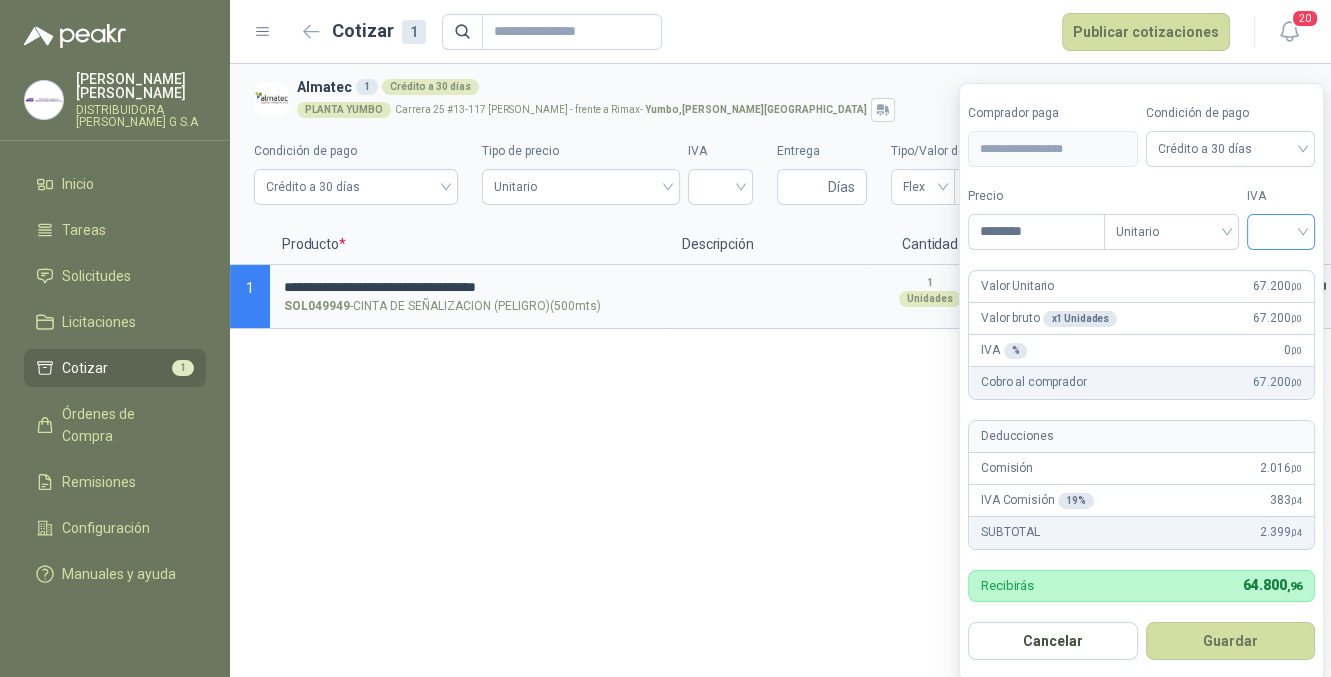 click at bounding box center [1281, 232] 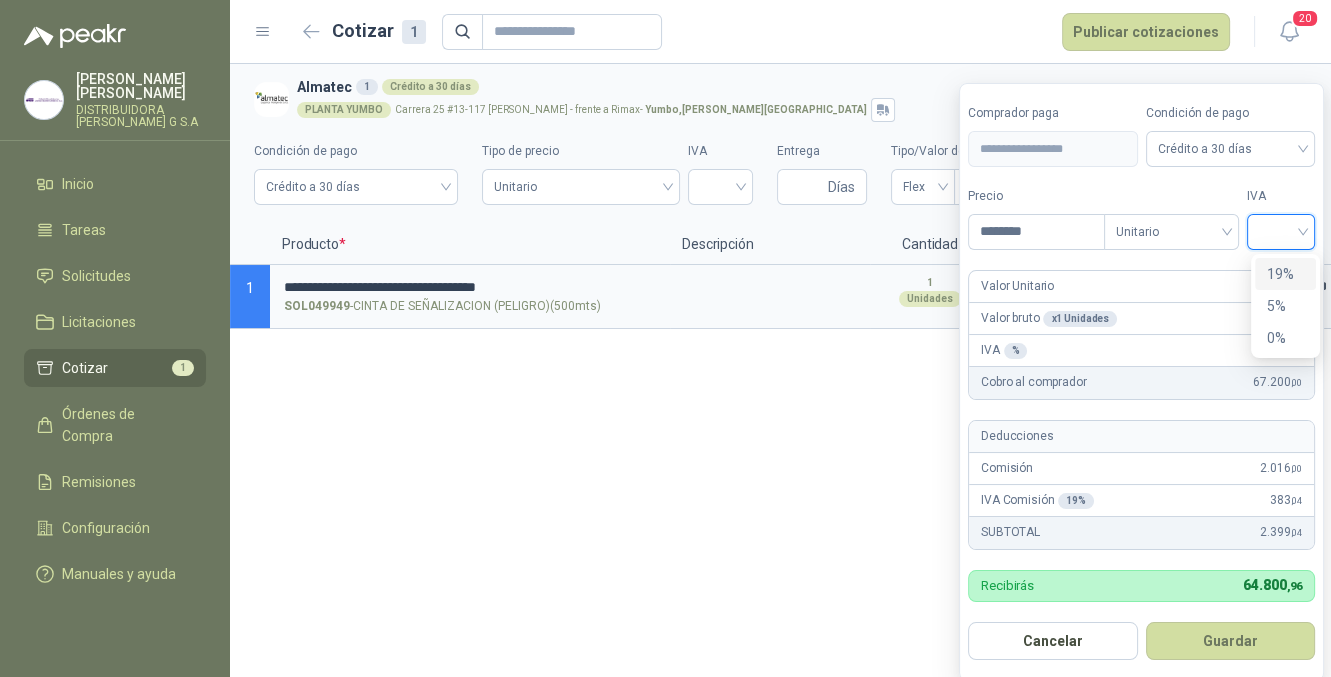 click on "19%" at bounding box center [1285, 274] 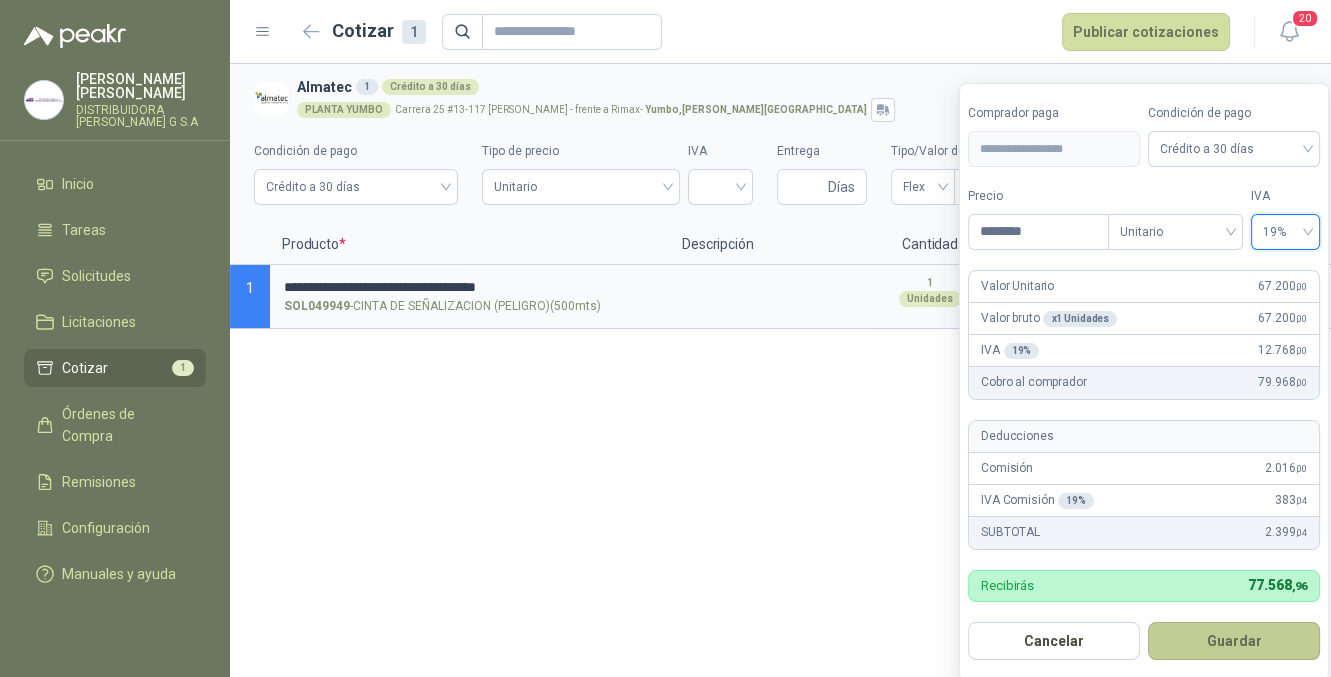 click on "Guardar" at bounding box center (1234, 641) 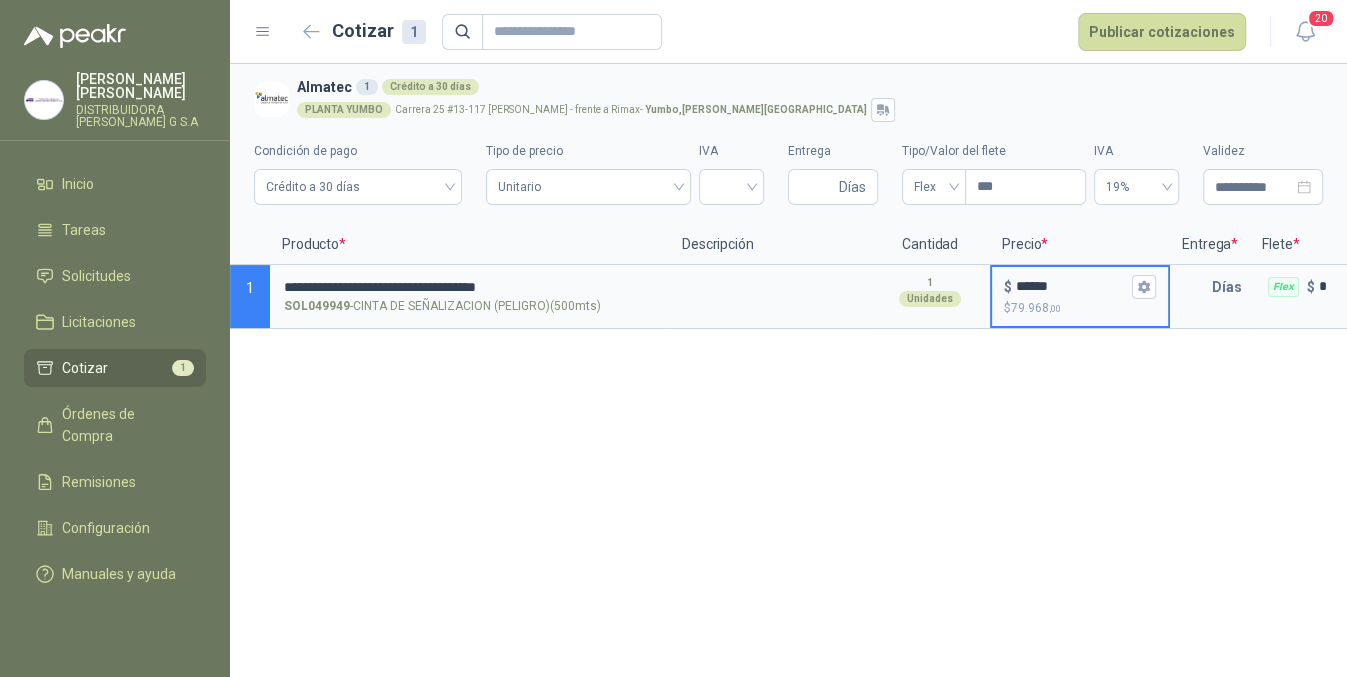 scroll, scrollTop: 0, scrollLeft: 279, axis: horizontal 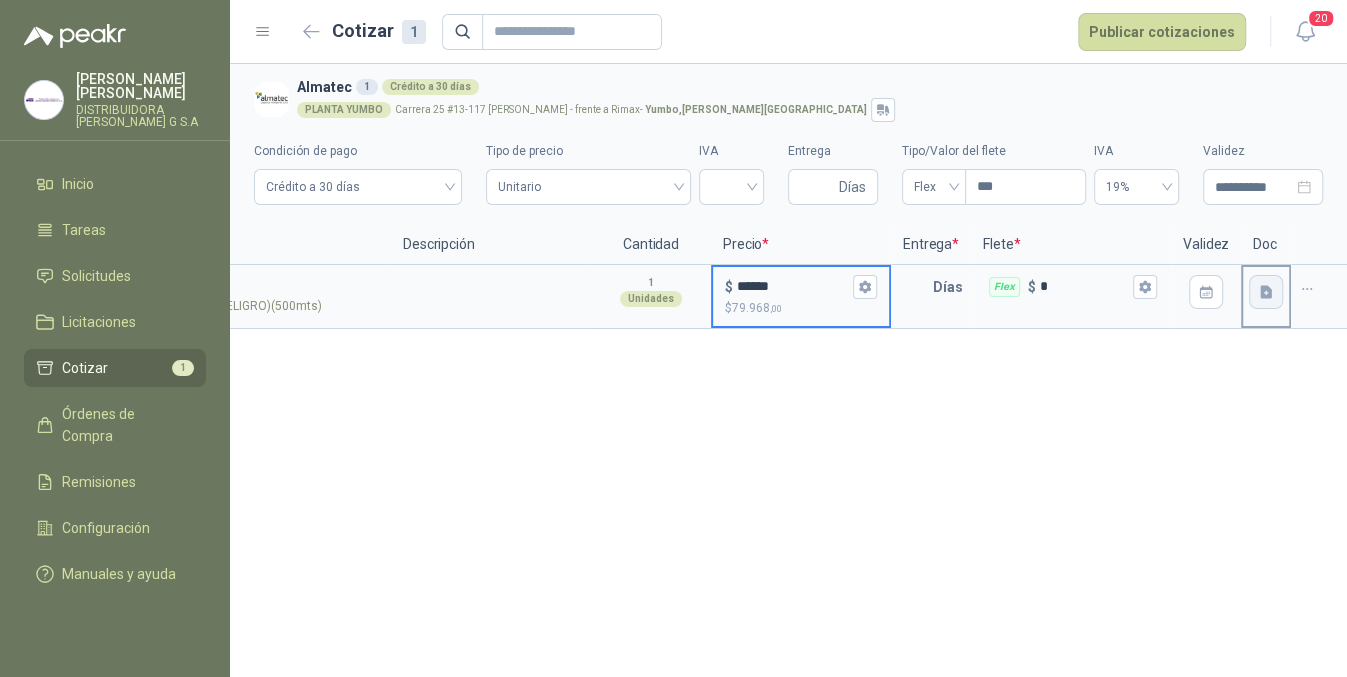 click 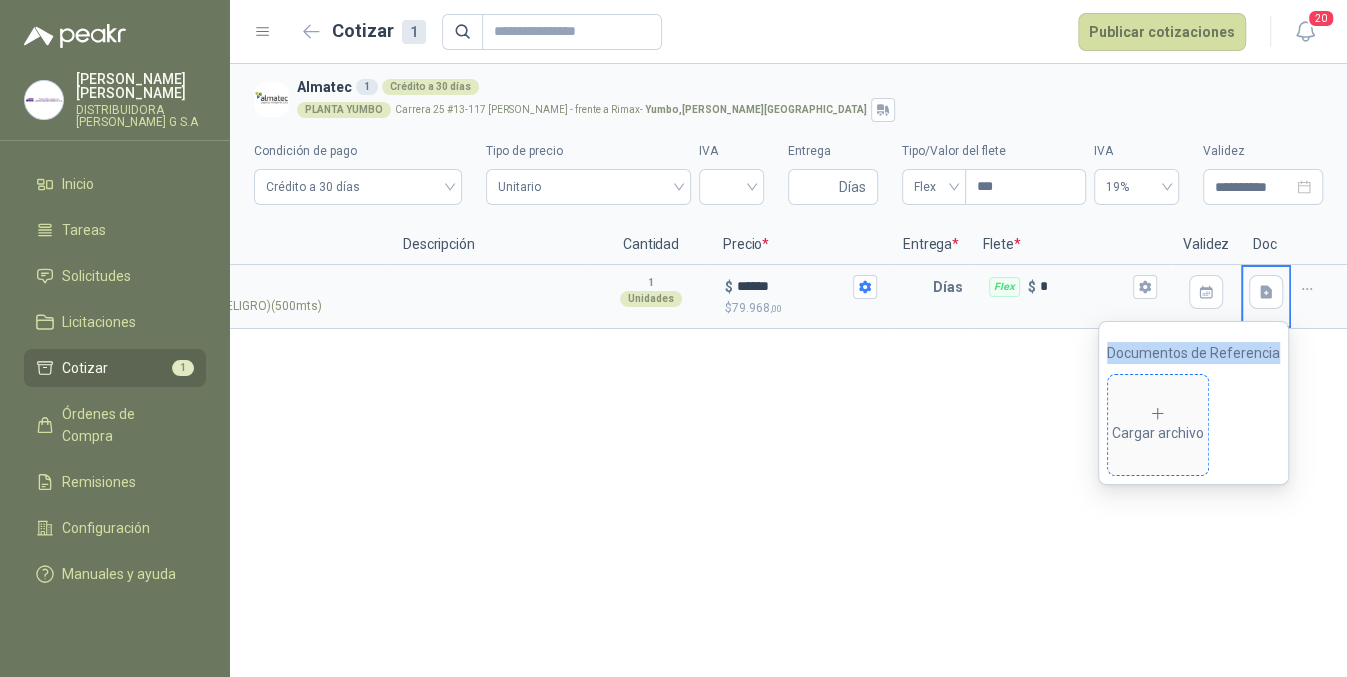 click on "Cargar archivo" at bounding box center (1158, 425) 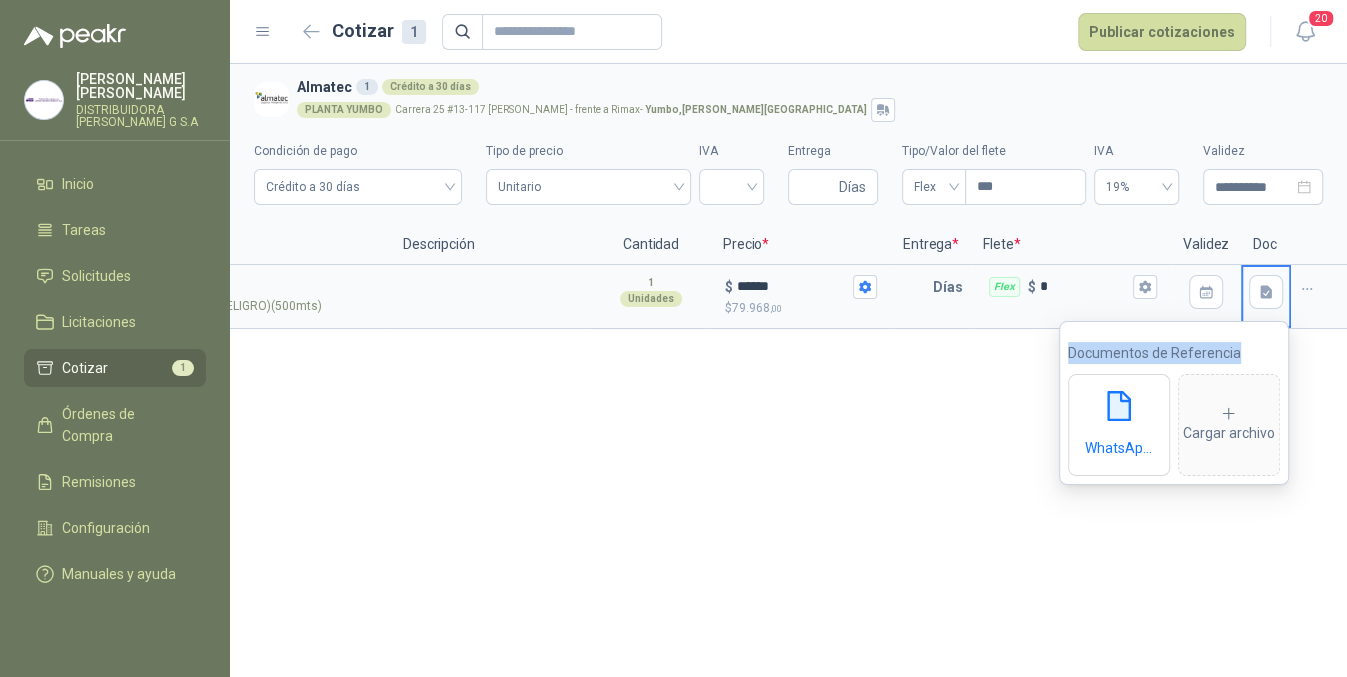 click on "**********" at bounding box center [788, 370] 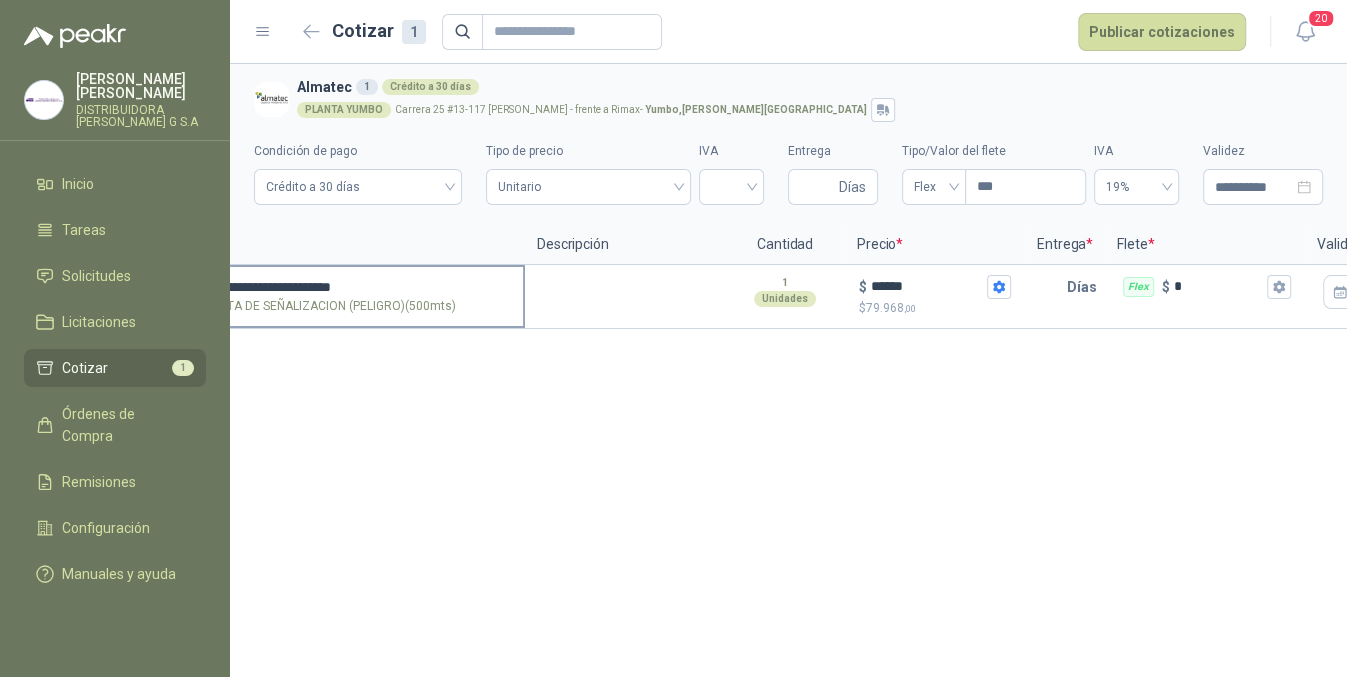 scroll, scrollTop: 0, scrollLeft: 51, axis: horizontal 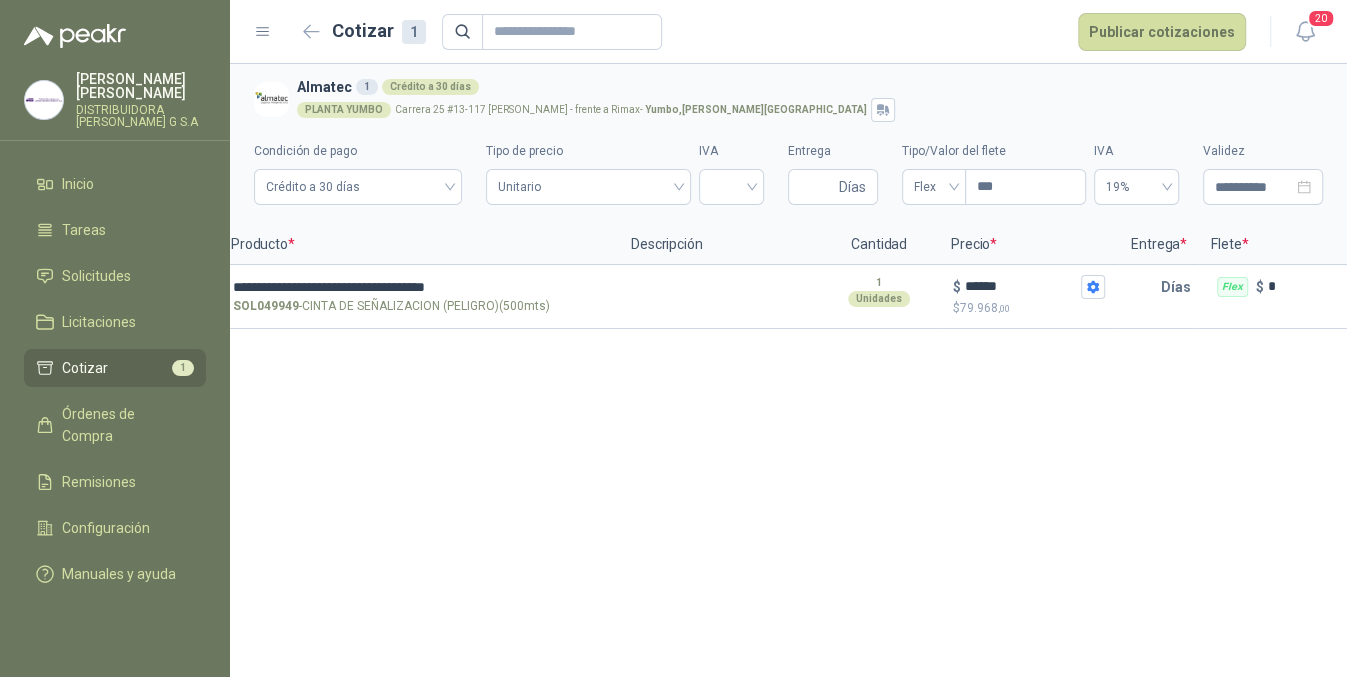 click on "IVA" at bounding box center (731, 173) 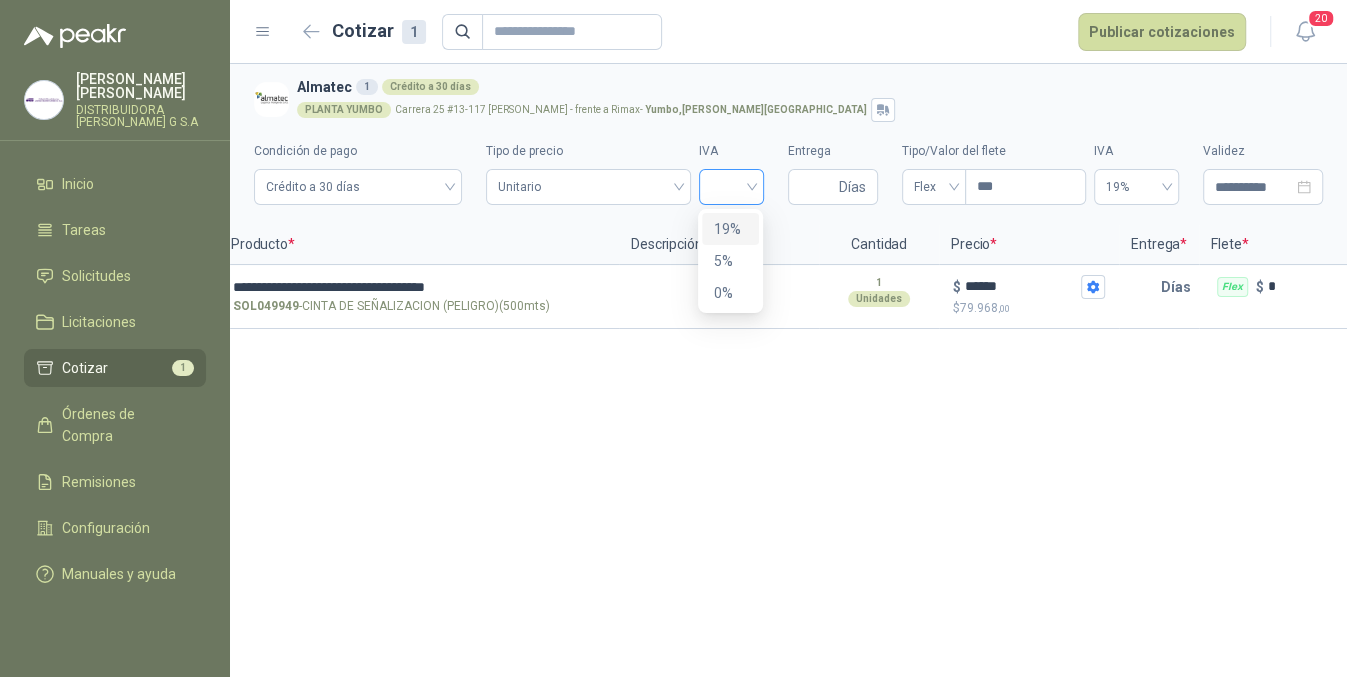 click at bounding box center (731, 187) 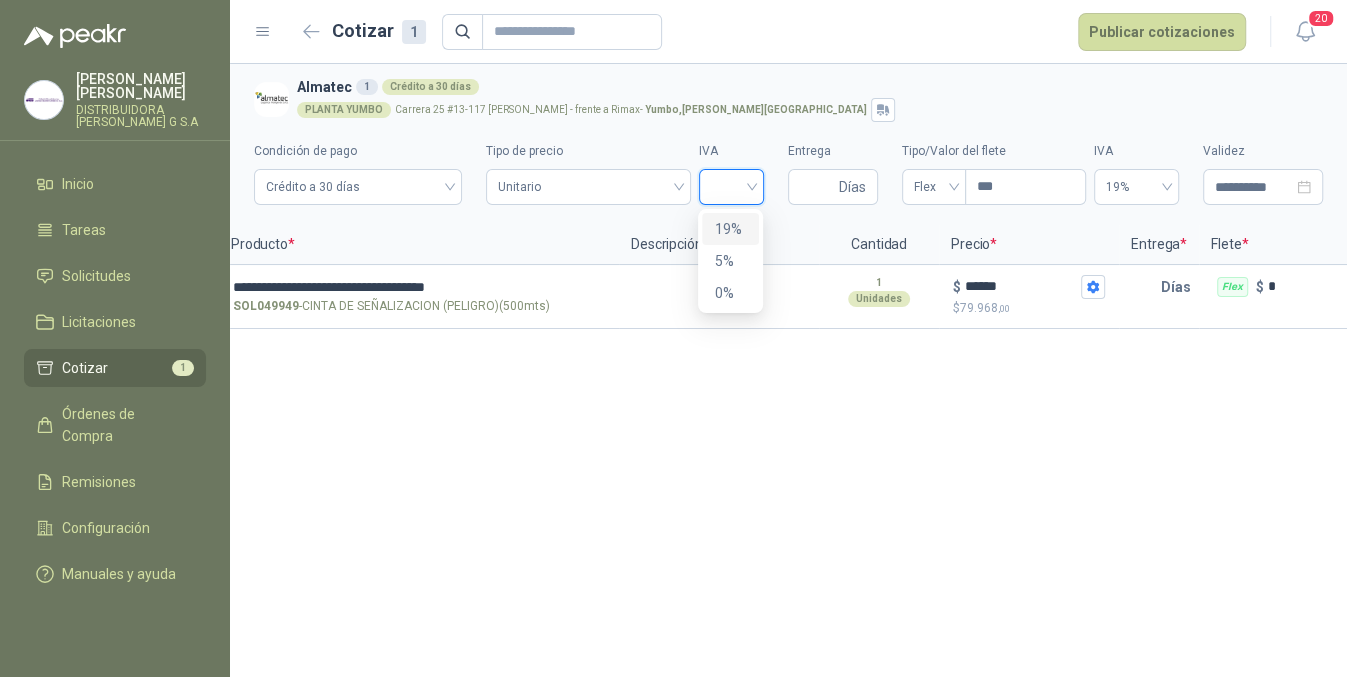 click on "19%" at bounding box center [730, 229] 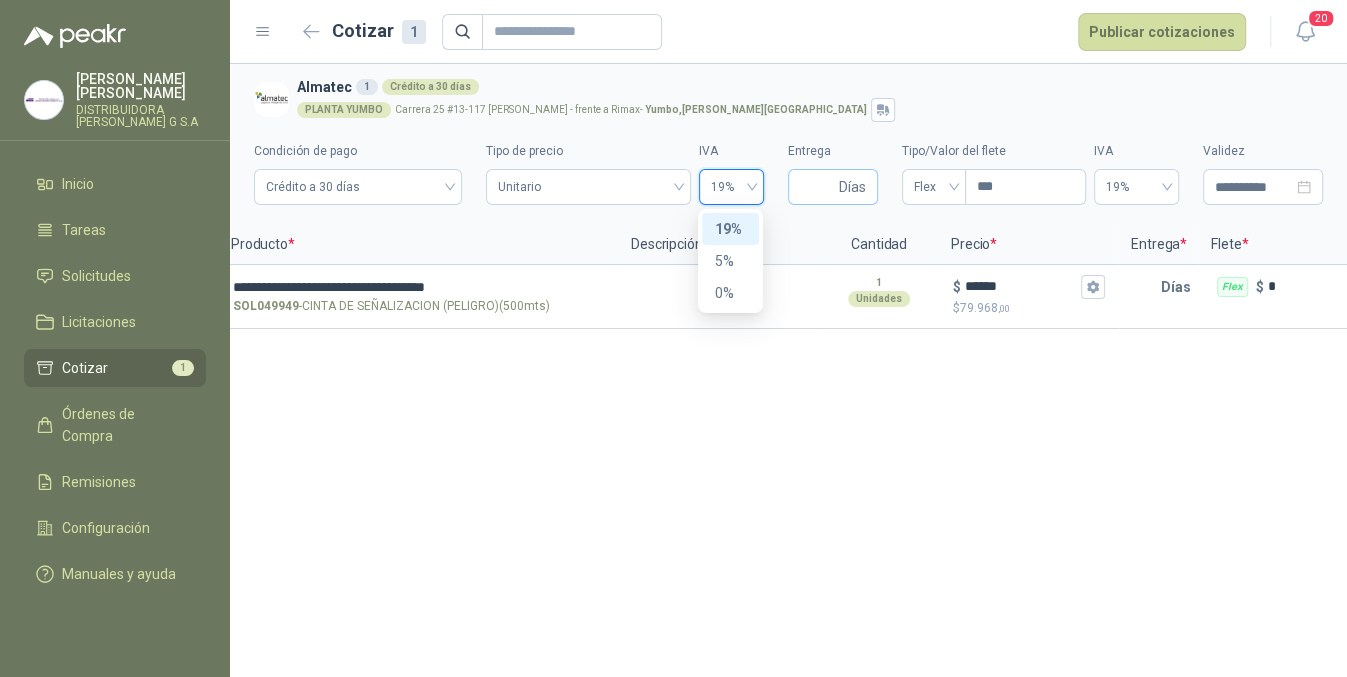 type 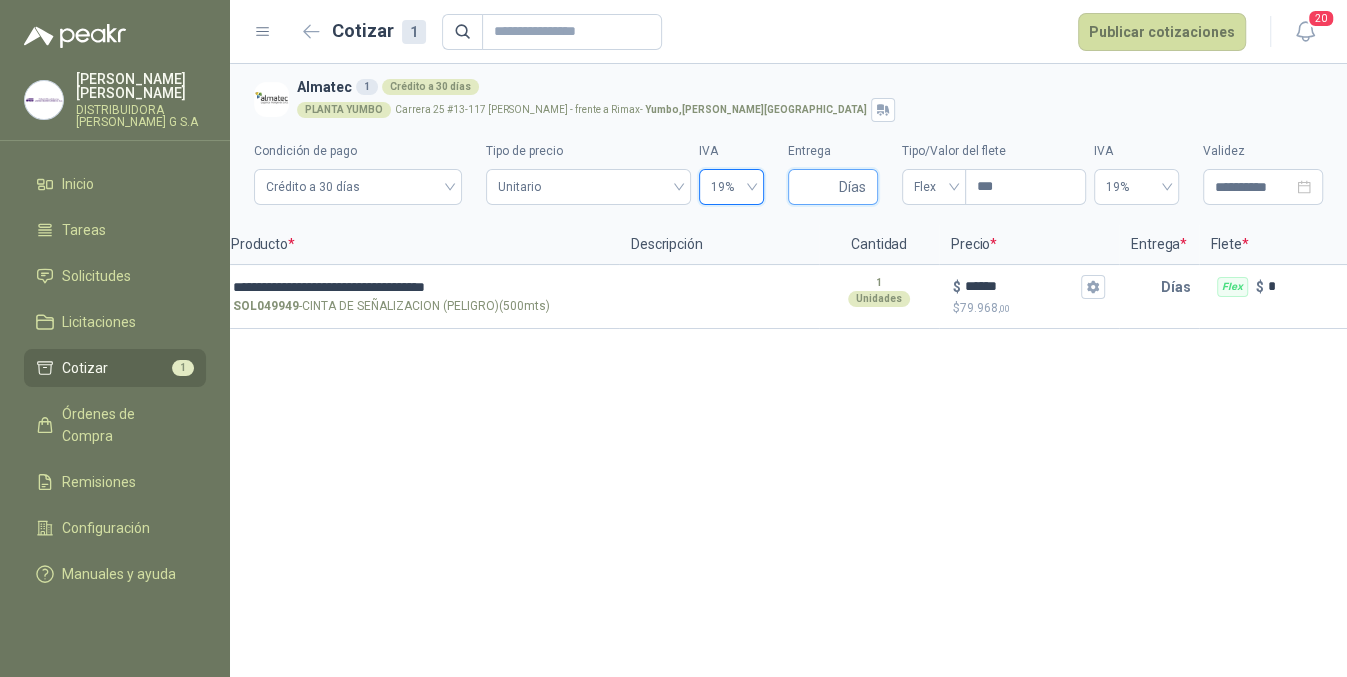 click on "Entrega" at bounding box center [817, 187] 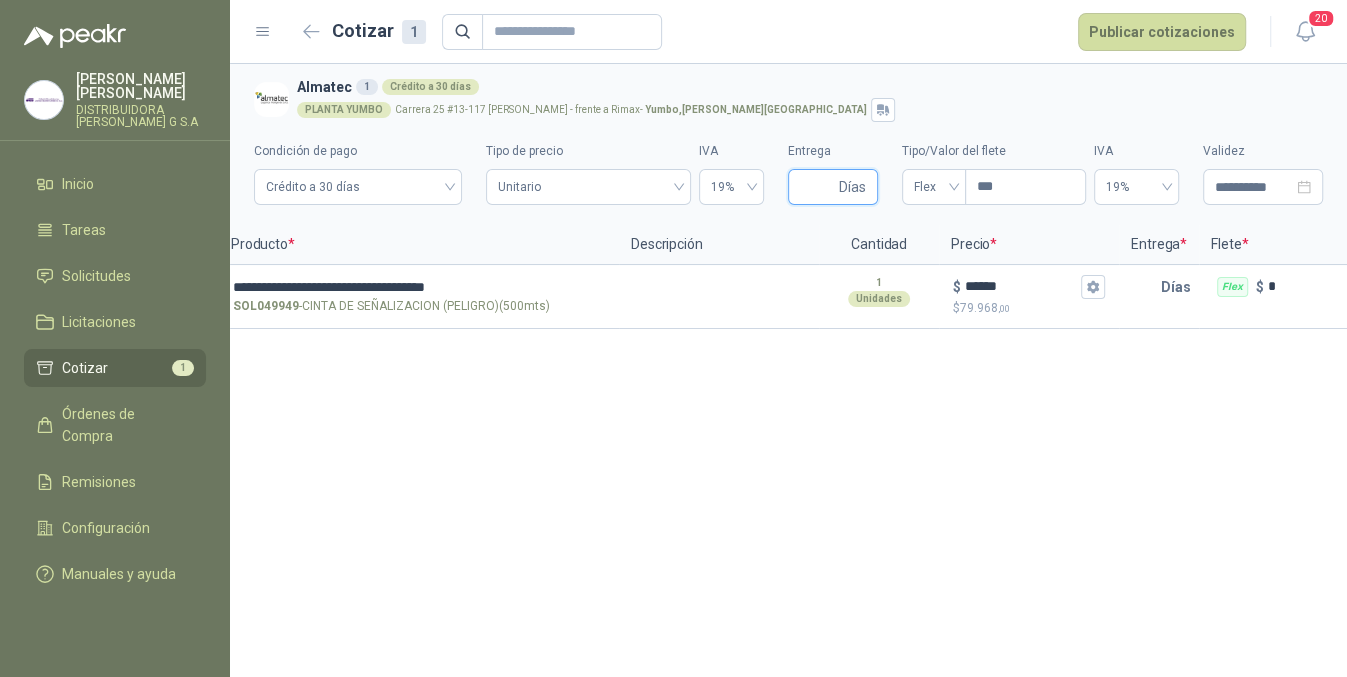 type on "*" 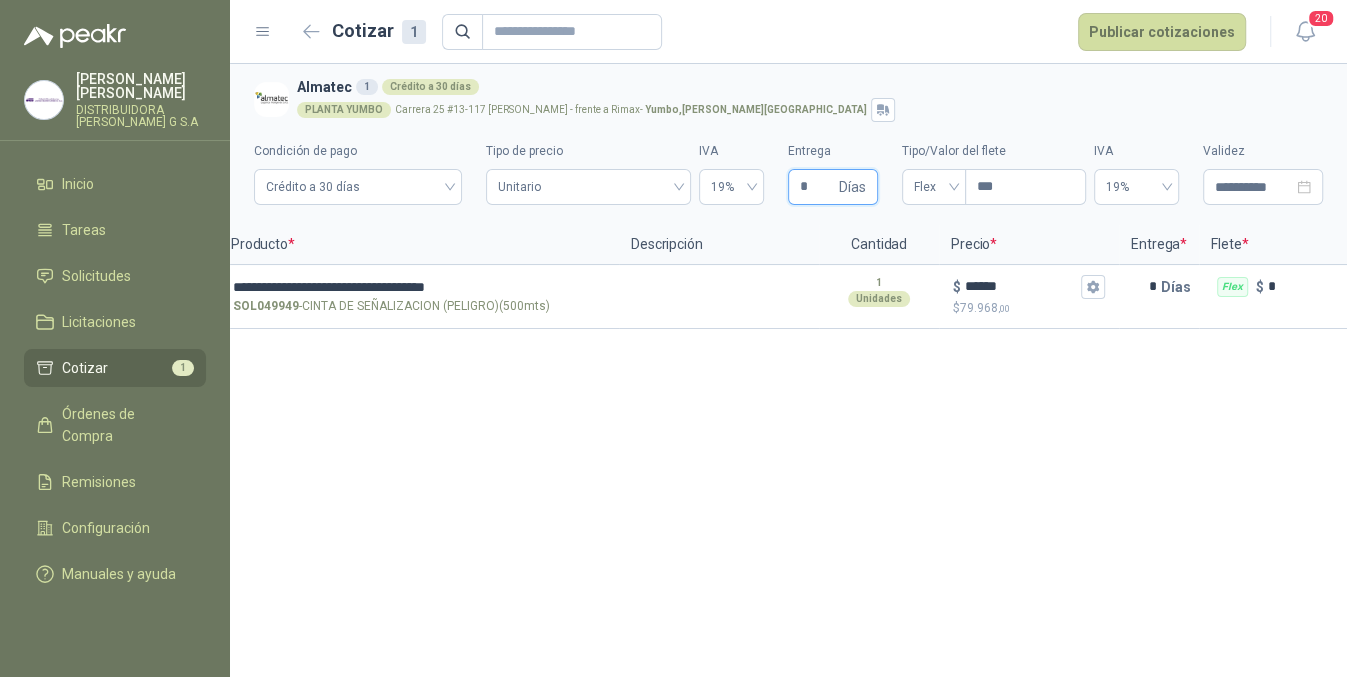 type 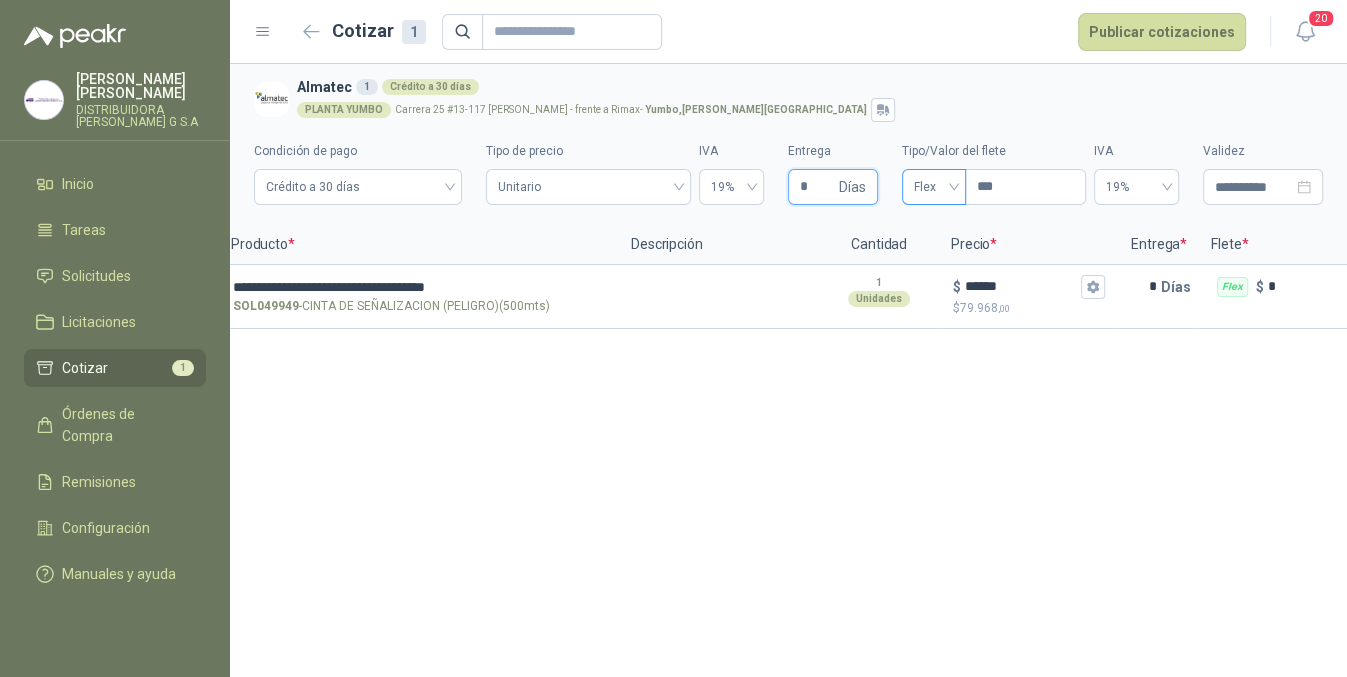 click on "Flex" at bounding box center (934, 187) 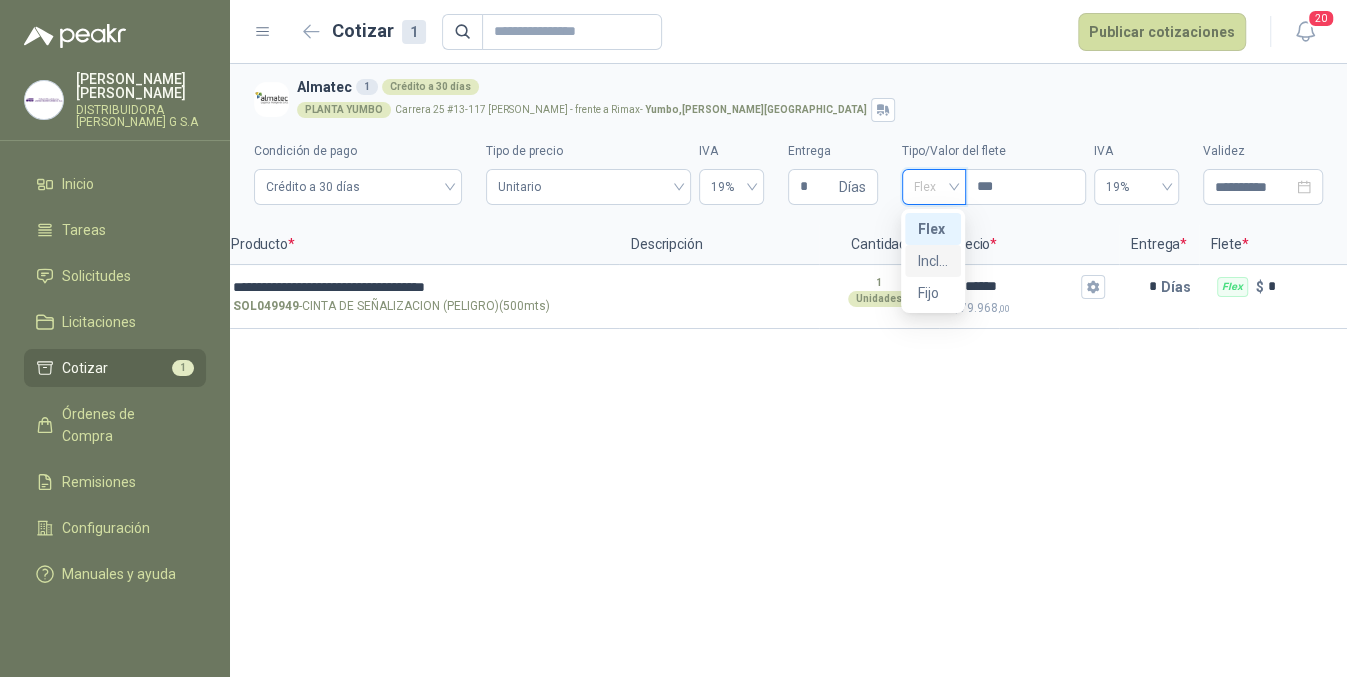 click on "Incluido" at bounding box center (933, 261) 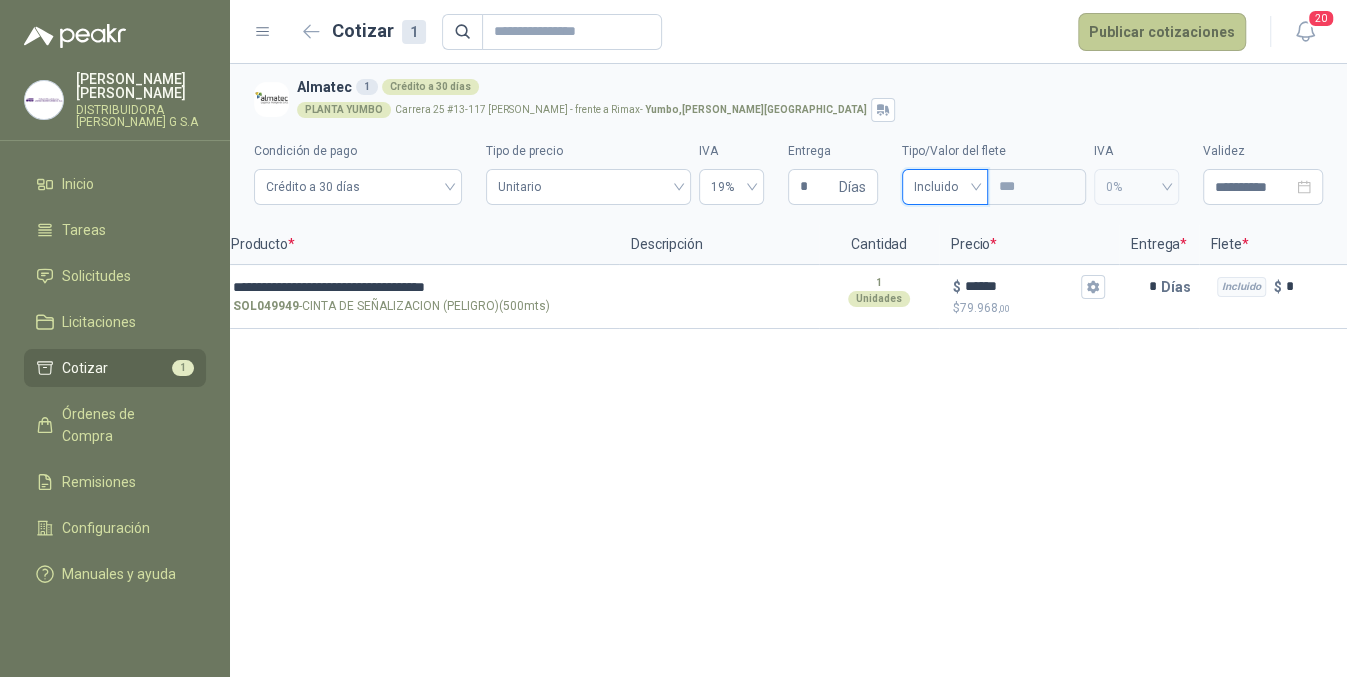click on "Publicar cotizaciones" at bounding box center (1162, 32) 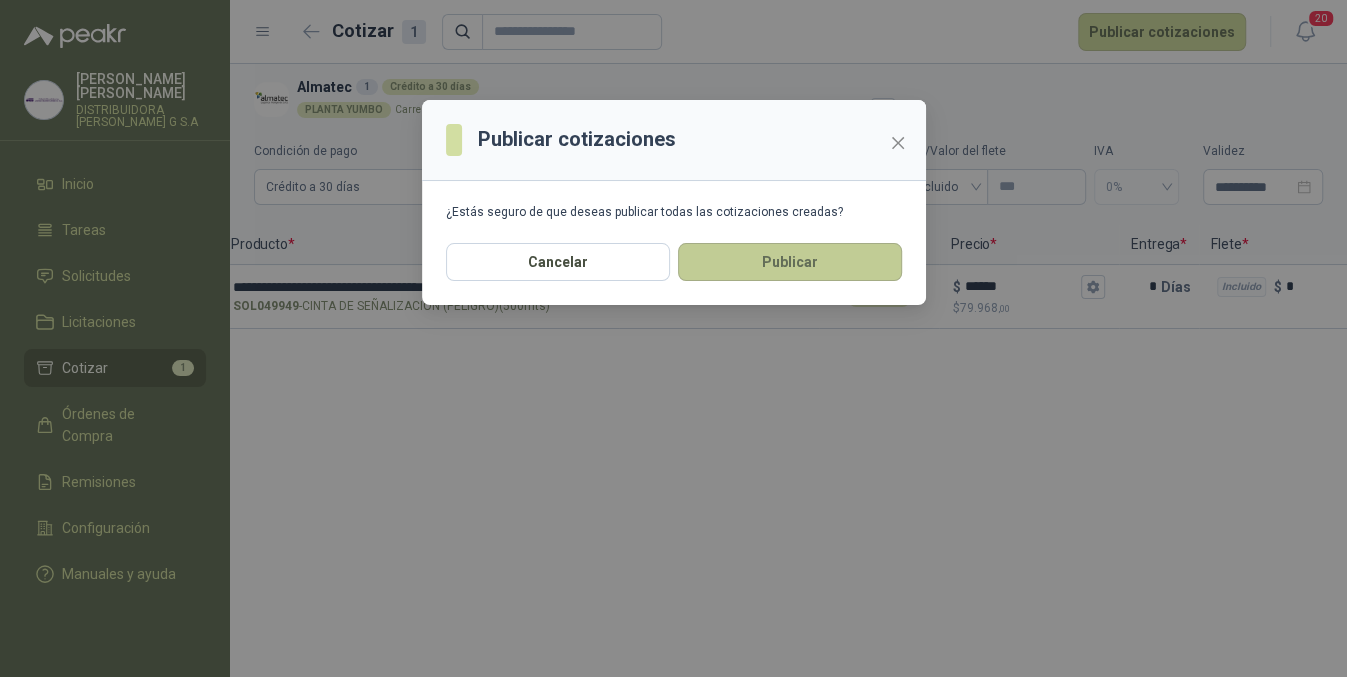 click on "Publicar" at bounding box center (790, 262) 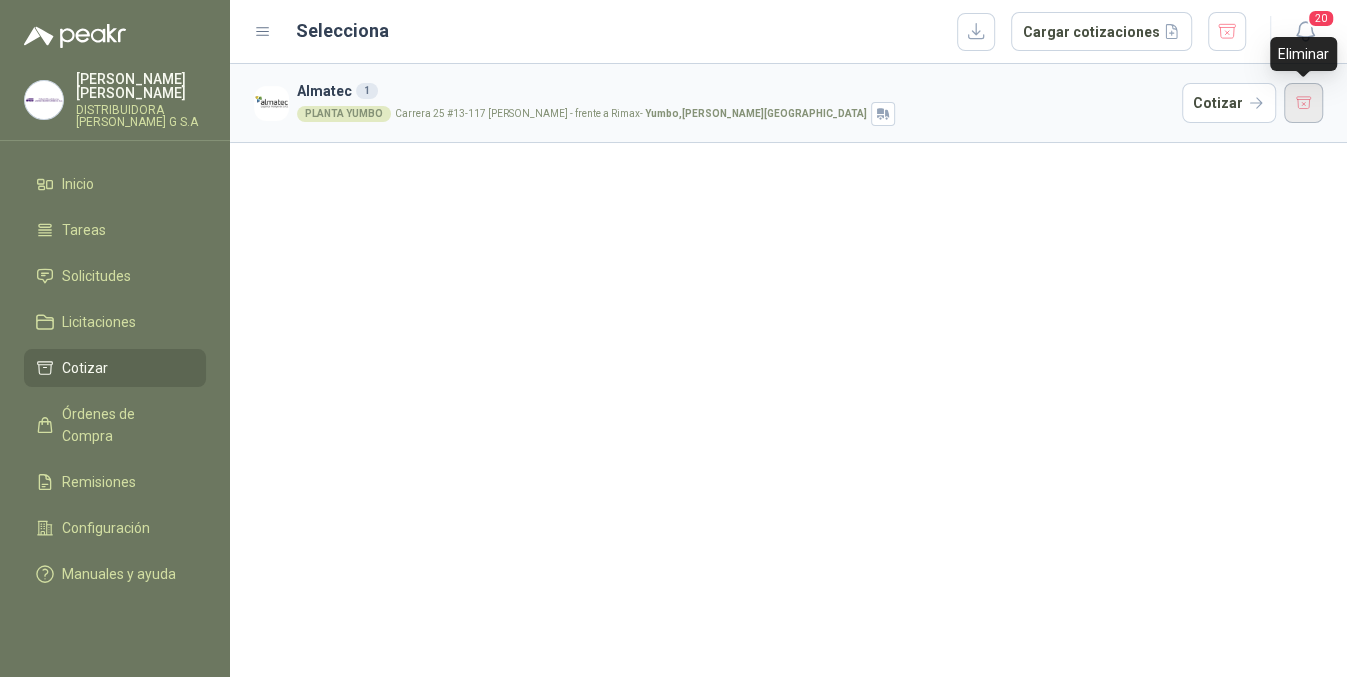 click at bounding box center [1304, 103] 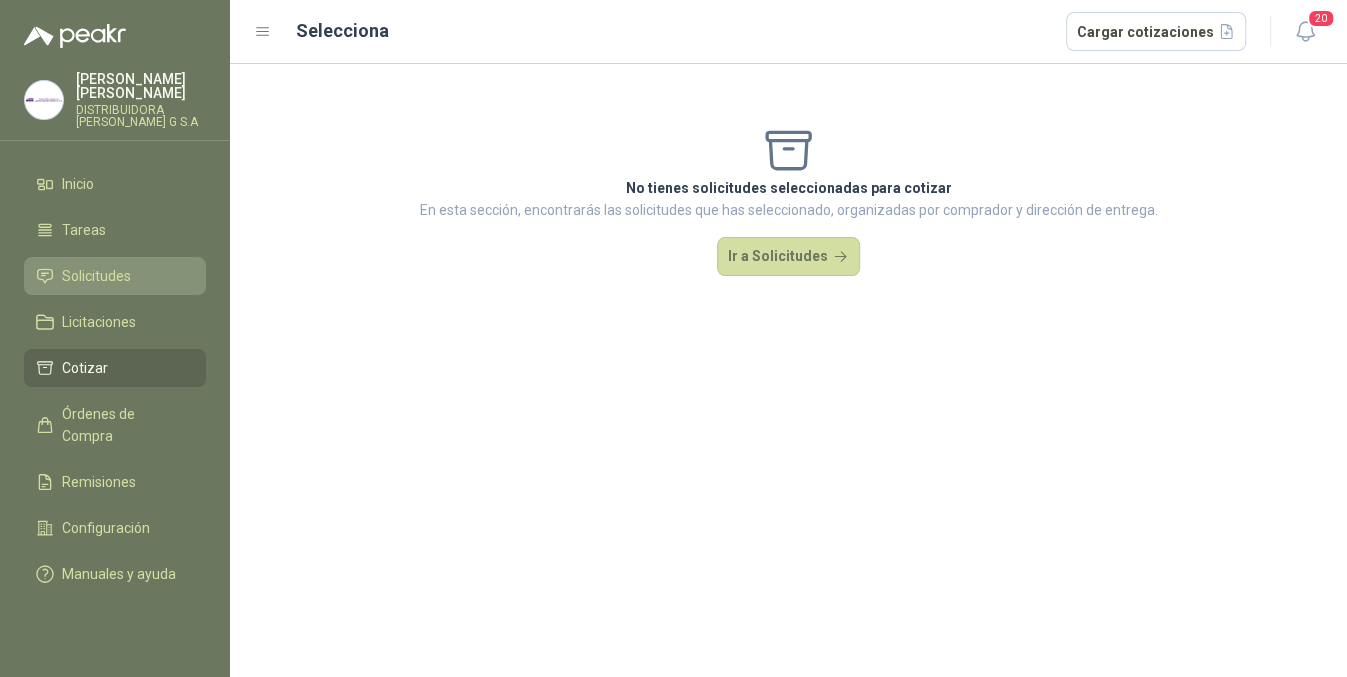 click on "Solicitudes" at bounding box center [115, 276] 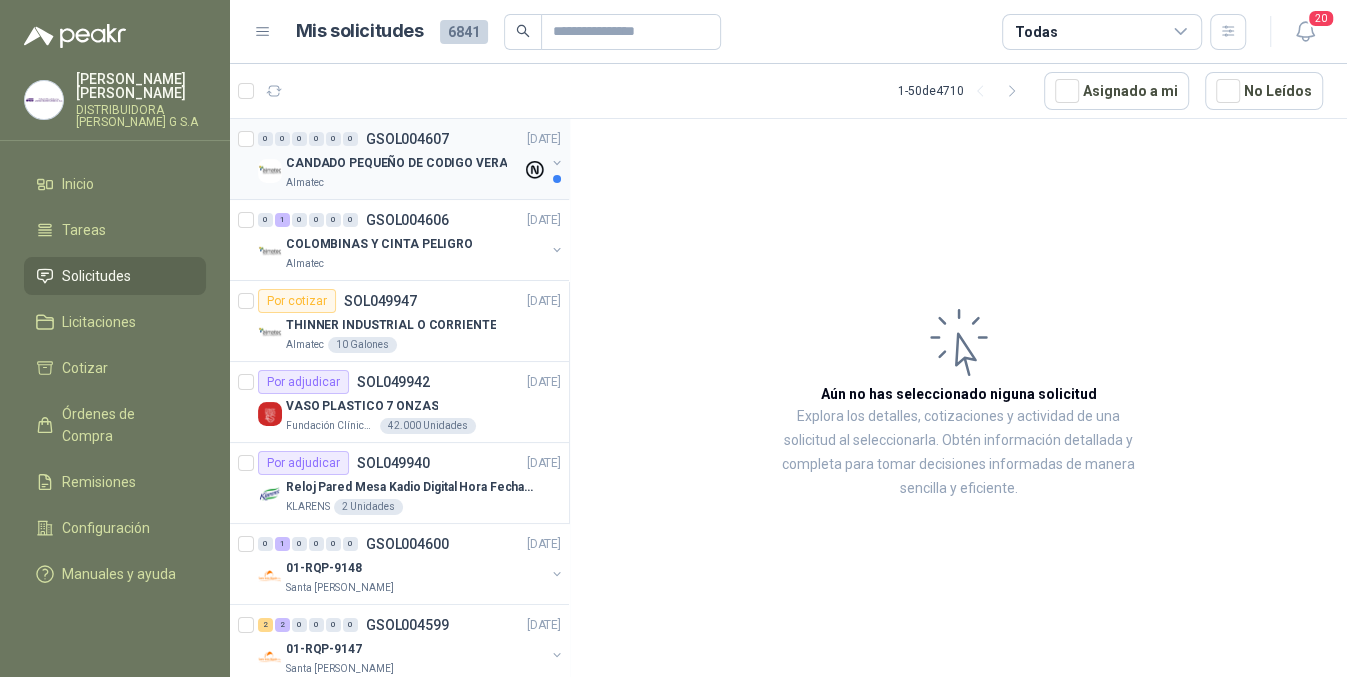 click on "0   0   0   0   0   0   GSOL004607 [DATE]   CANDADO PEQUEÑO DE CODIGO VERA Almatec" at bounding box center [399, 159] 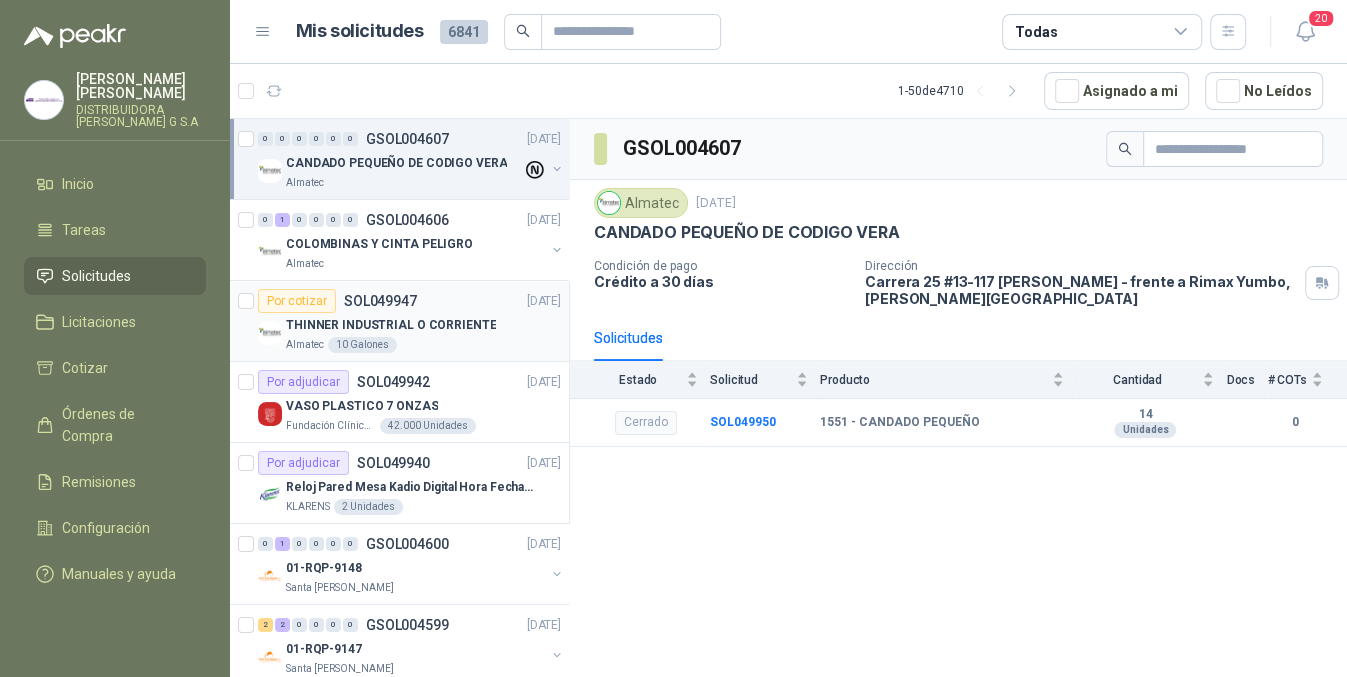click on "THINNER INDUSTRIAL O CORRIENTE" at bounding box center (423, 325) 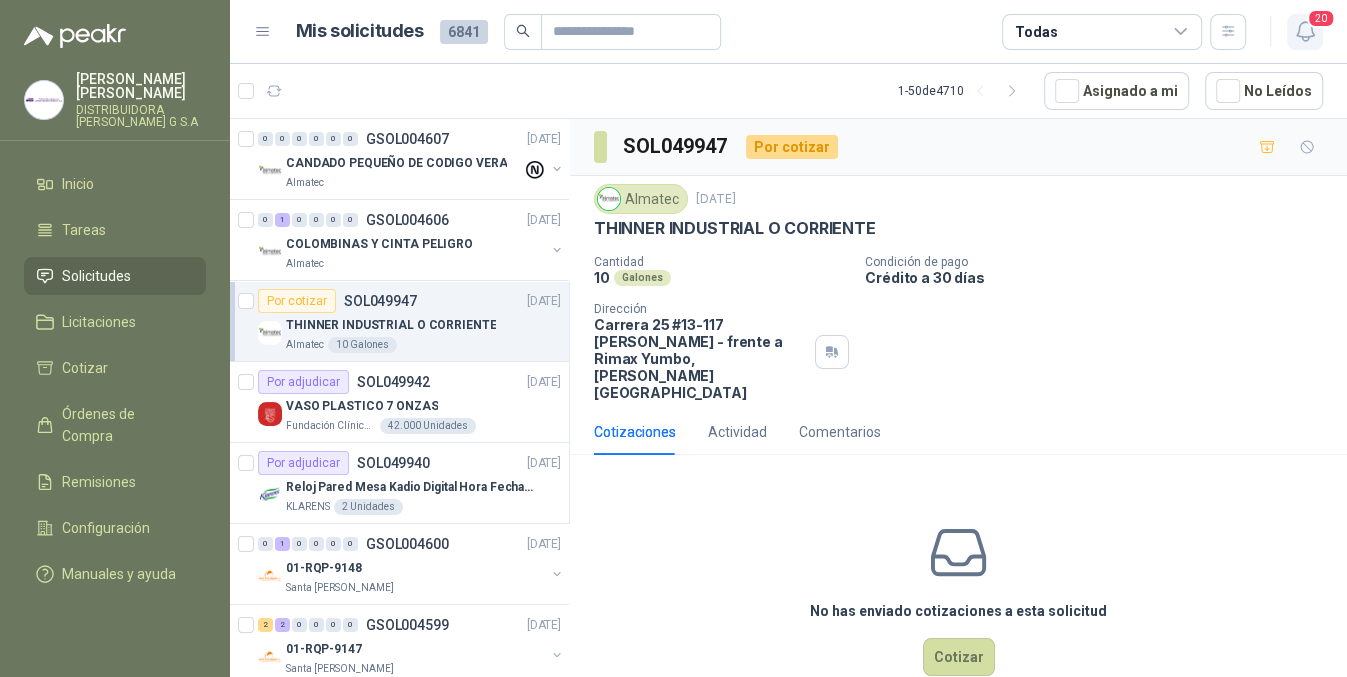 click on "20" at bounding box center (1305, 32) 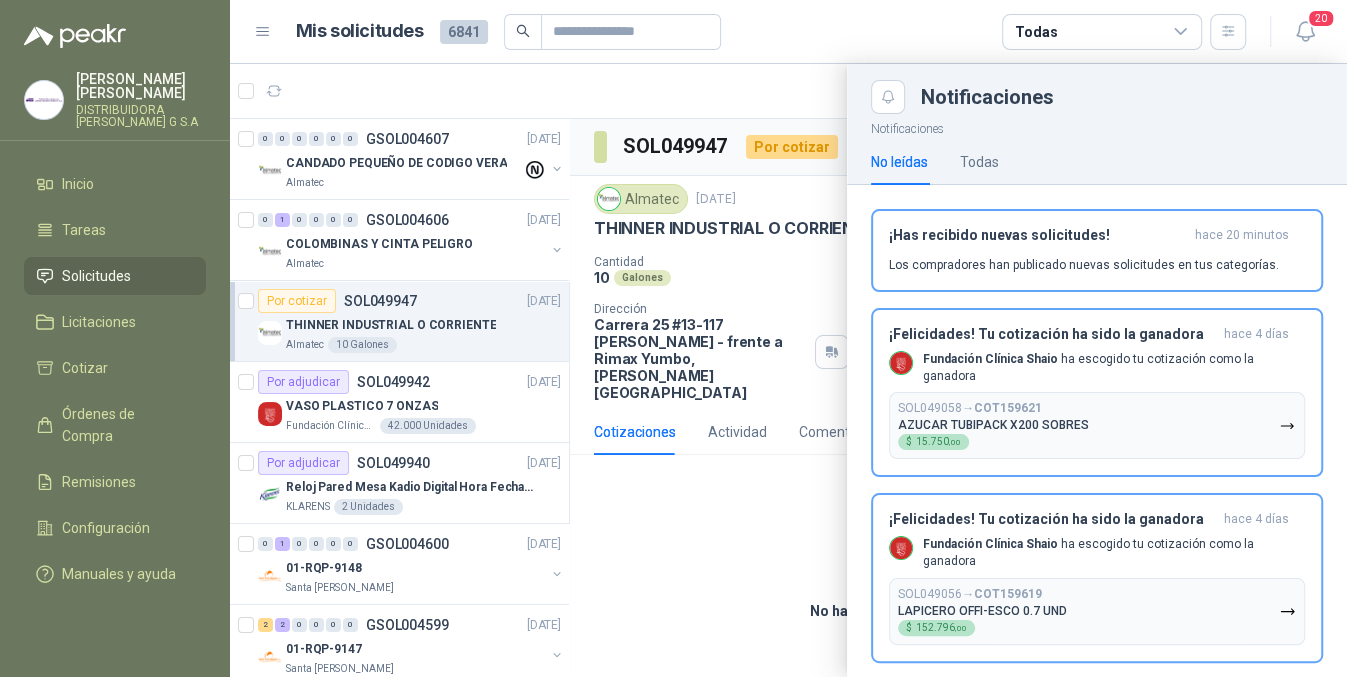 click at bounding box center [788, 370] 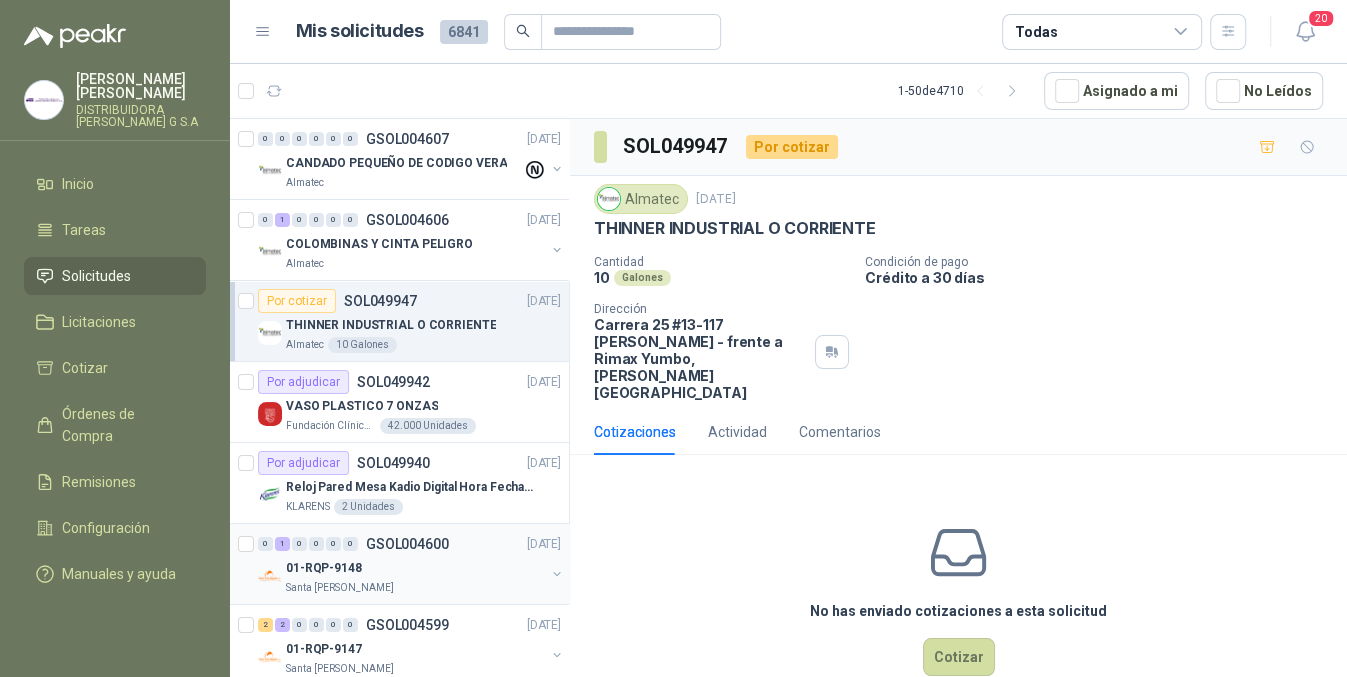 scroll, scrollTop: 366, scrollLeft: 0, axis: vertical 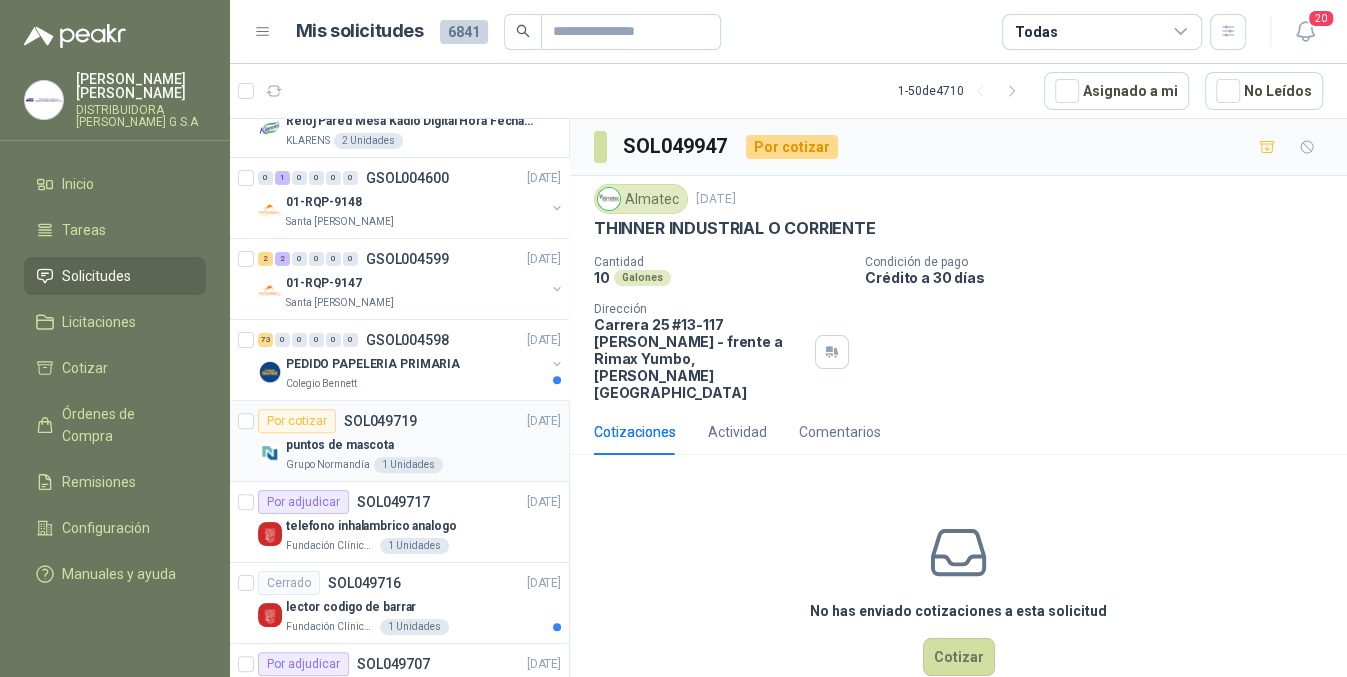 click on "puntos de mascota" at bounding box center [423, 445] 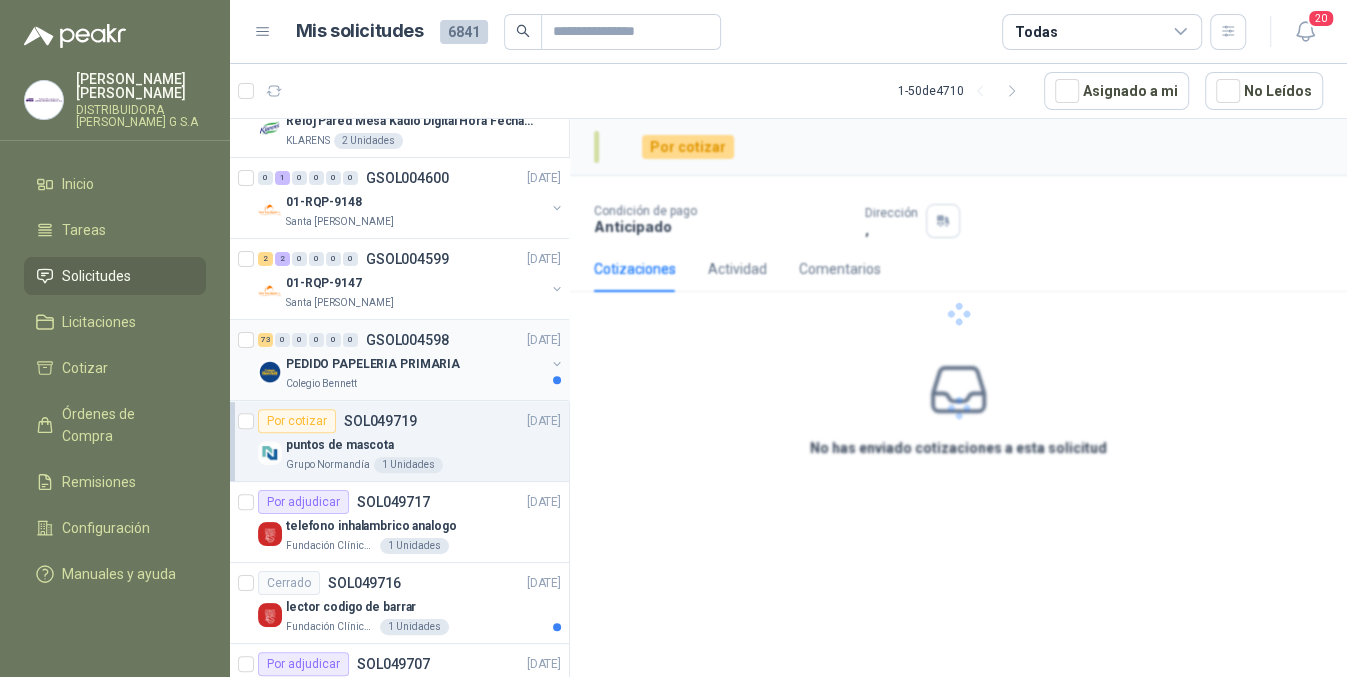 click on "Colegio Bennett" at bounding box center (415, 384) 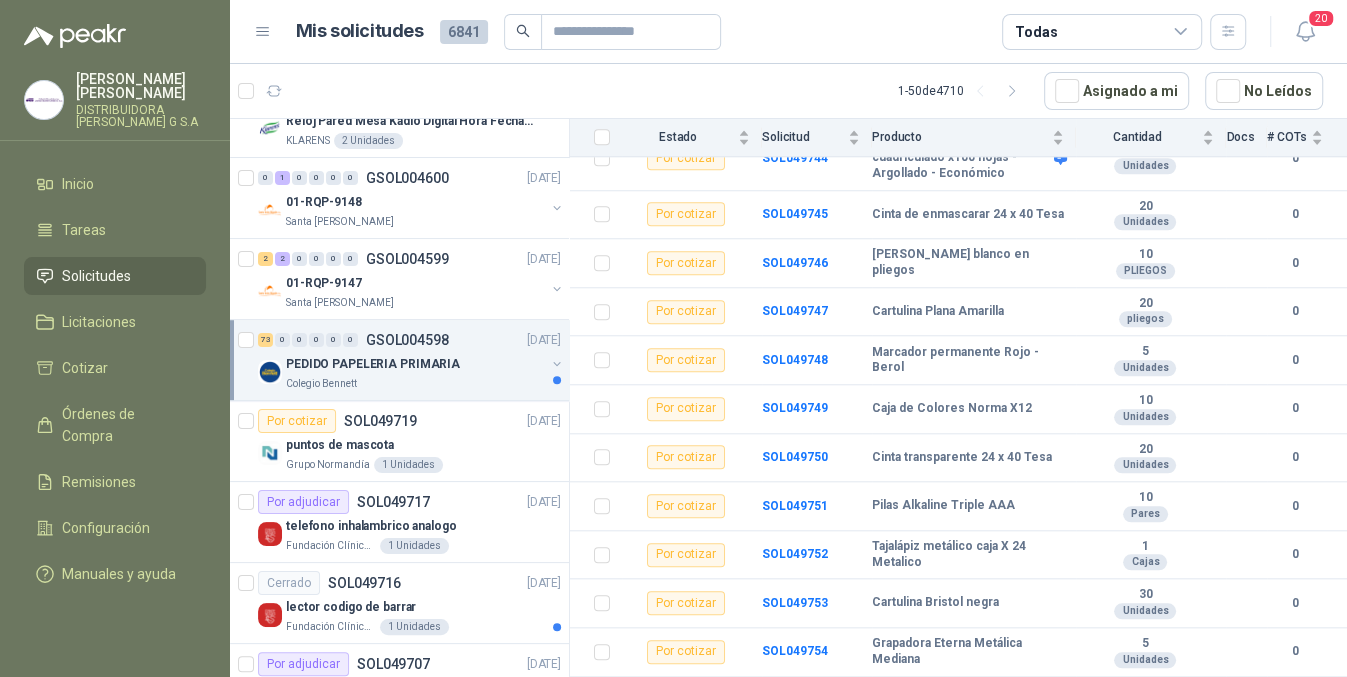 scroll, scrollTop: 0, scrollLeft: 0, axis: both 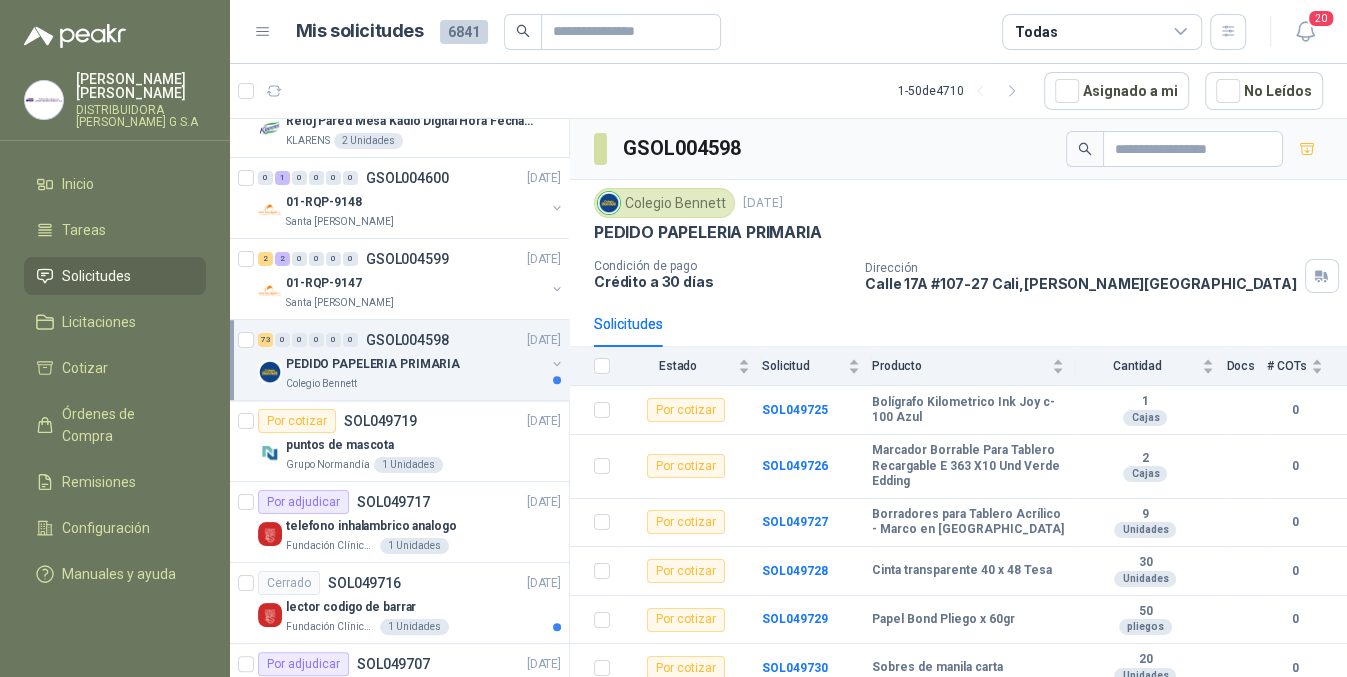 click at bounding box center [596, 366] 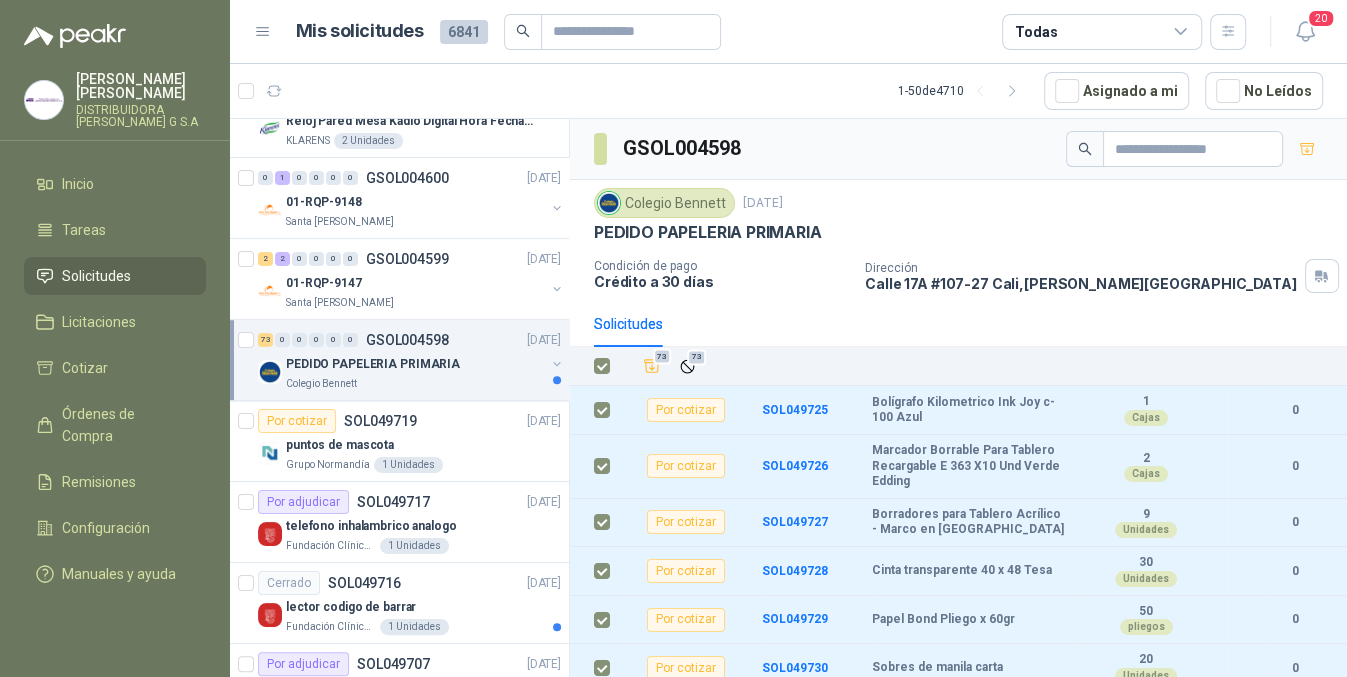 scroll, scrollTop: 0, scrollLeft: 0, axis: both 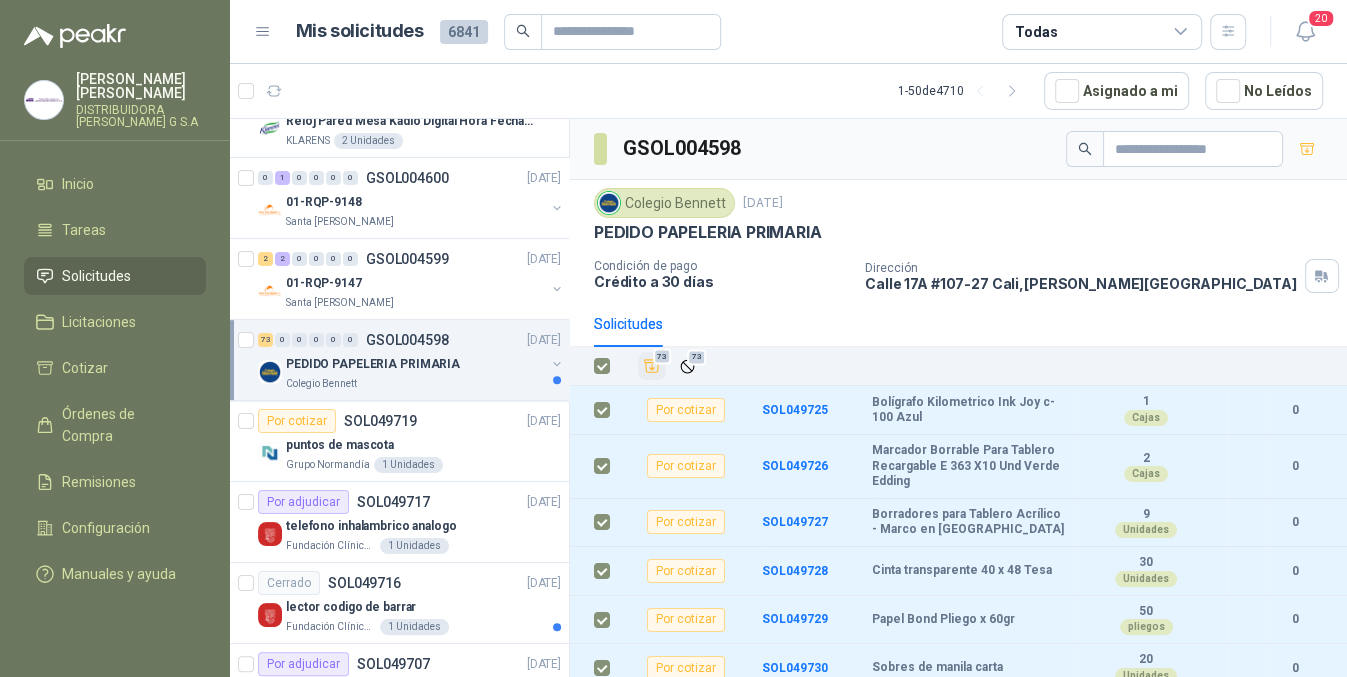 click 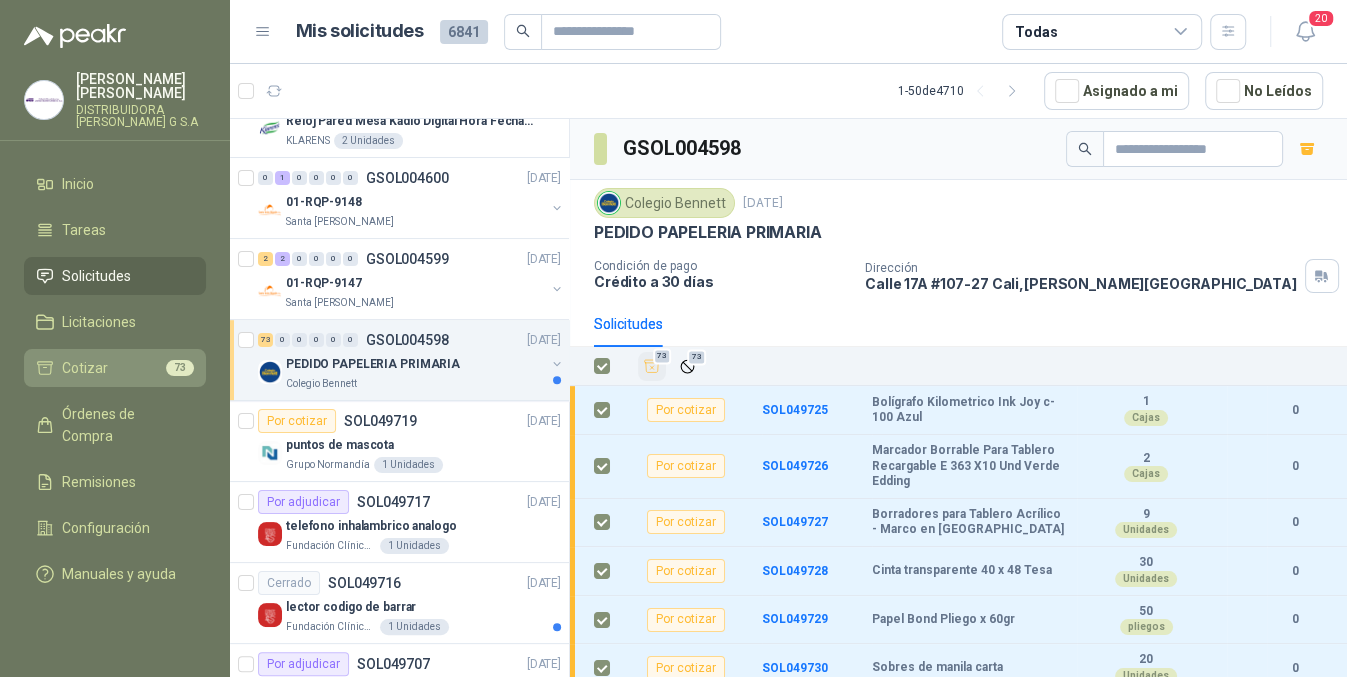 click on "Cotizar 73" at bounding box center [115, 368] 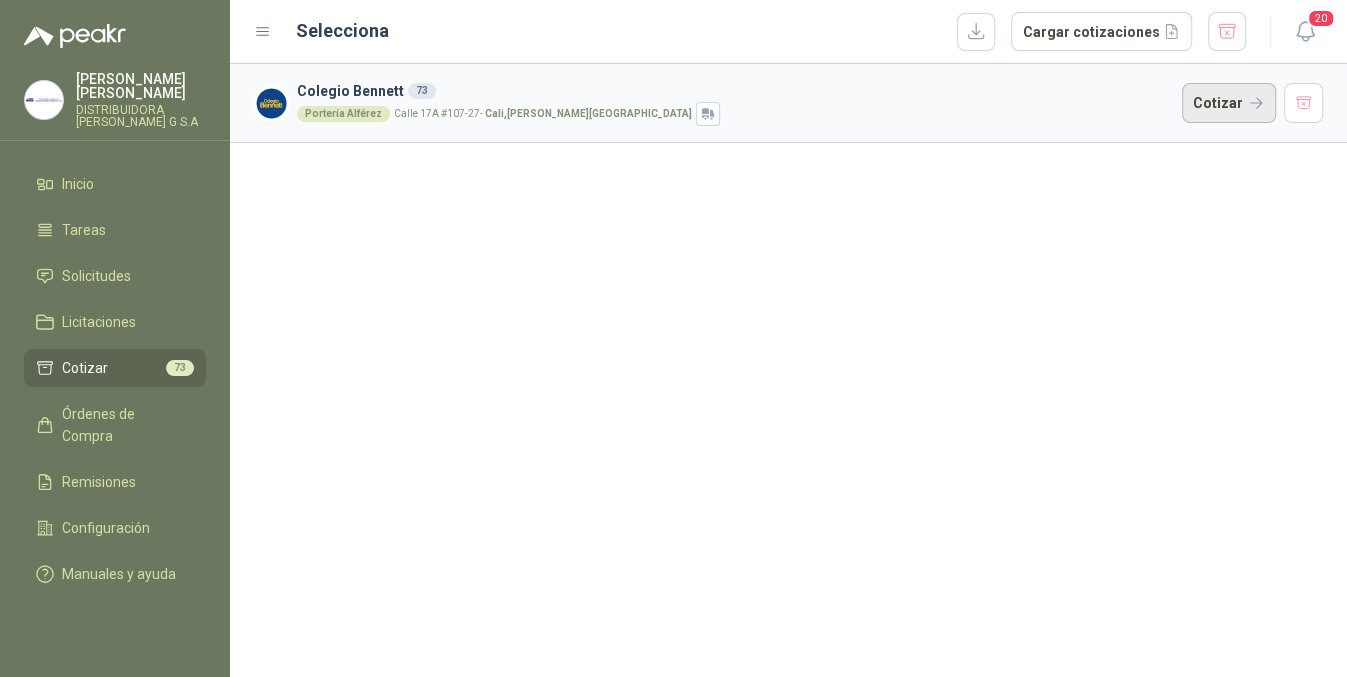 click on "Cotizar" at bounding box center [1229, 103] 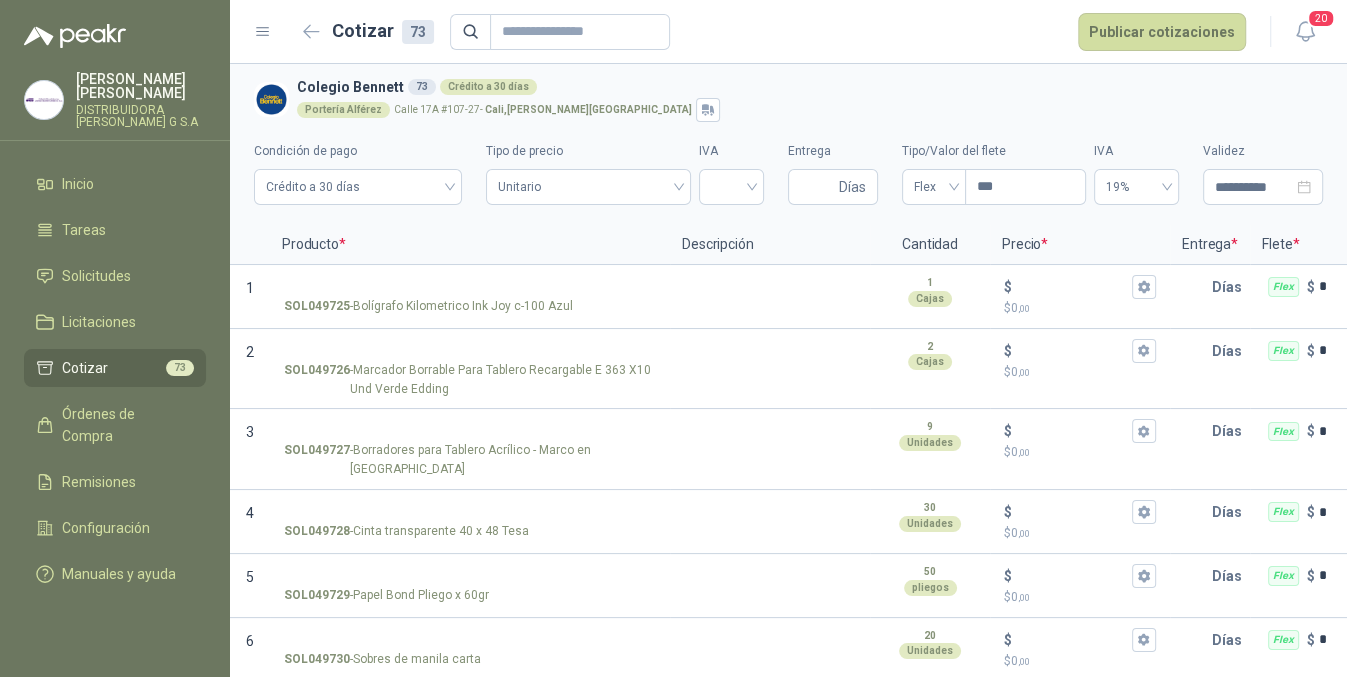 type 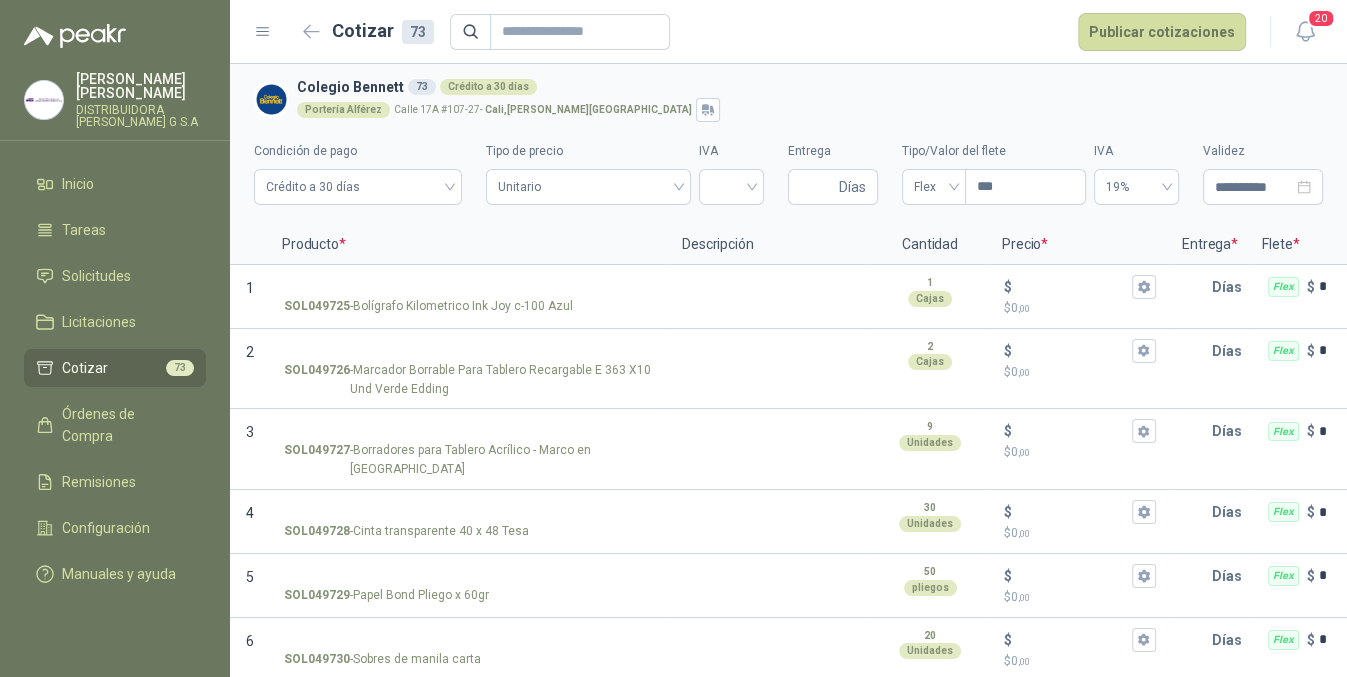 scroll, scrollTop: 0, scrollLeft: 0, axis: both 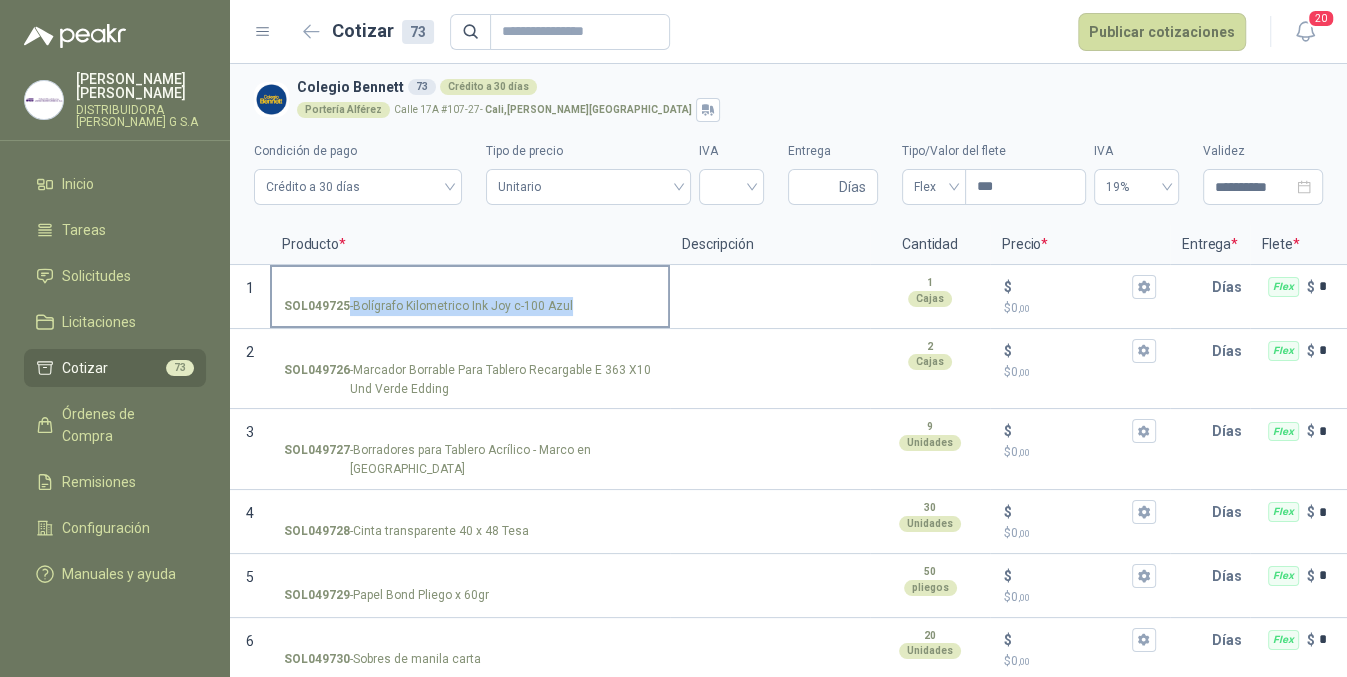 drag, startPoint x: 593, startPoint y: 308, endPoint x: 565, endPoint y: 307, distance: 28.01785 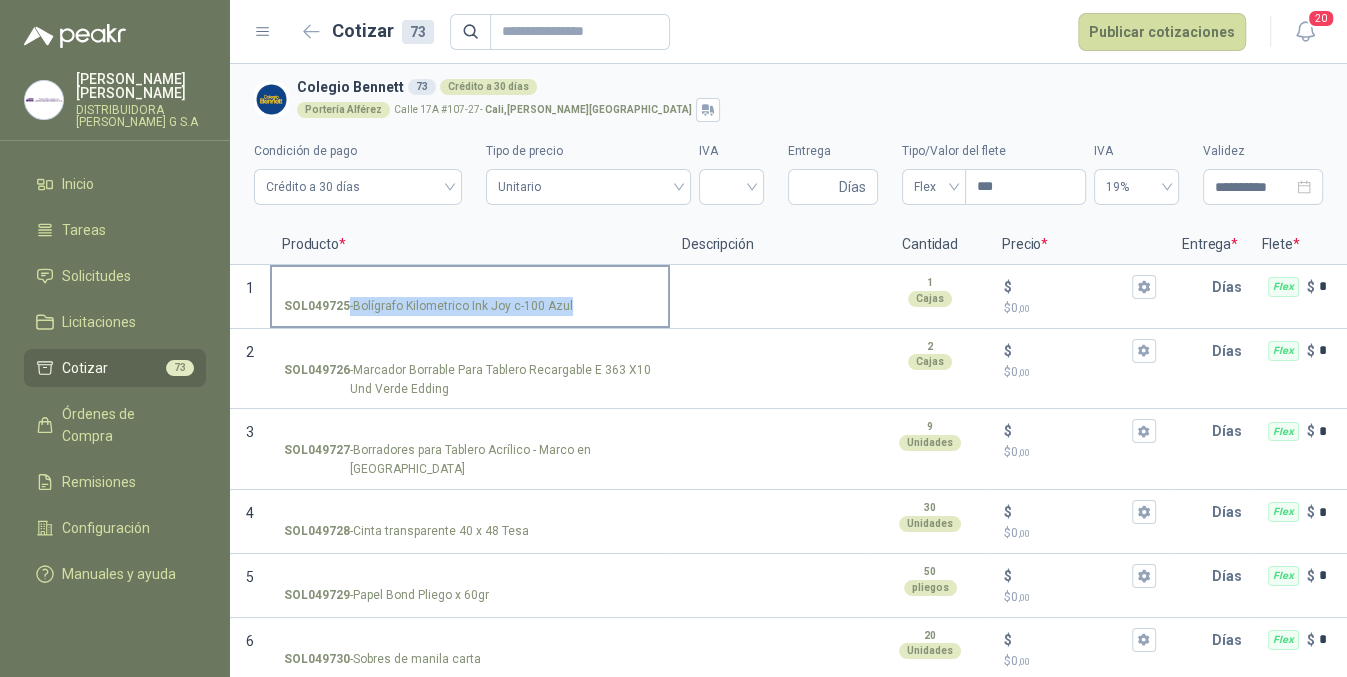 click on "SOL049725  -  Bolígrafo Kilometrico Ink Joy c-100 Azul" at bounding box center (470, 306) 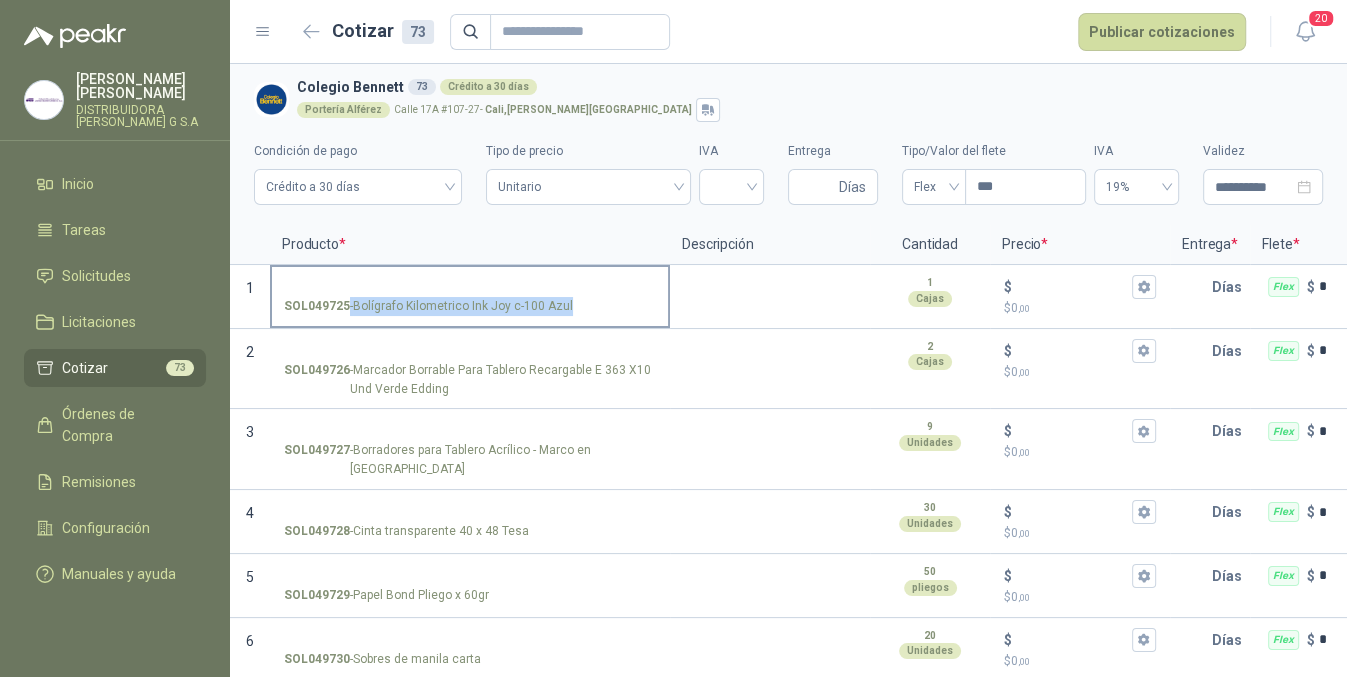 click on "SOL049725  -  Bolígrafo Kilometrico Ink Joy c-100 Azul" at bounding box center [470, 287] 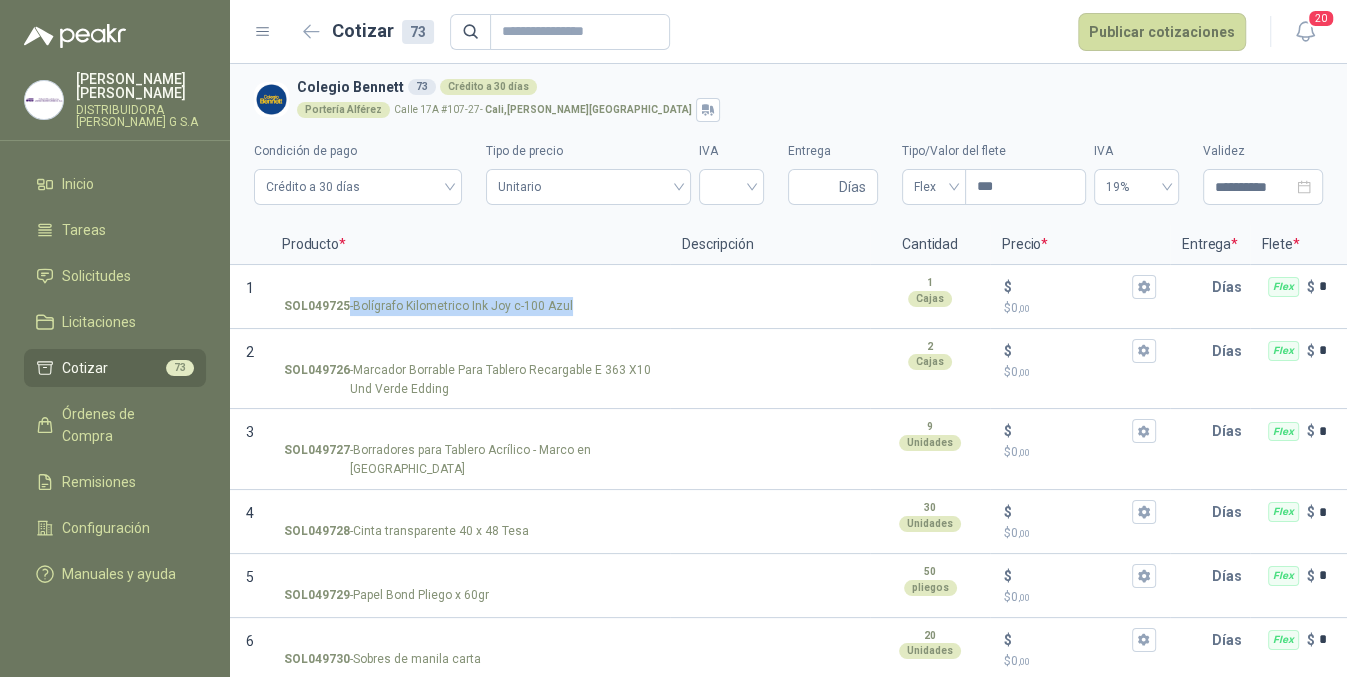 click on "SOL049725  -  Bolígrafo Kilometrico Ink Joy c-100 Azul" at bounding box center [470, 287] 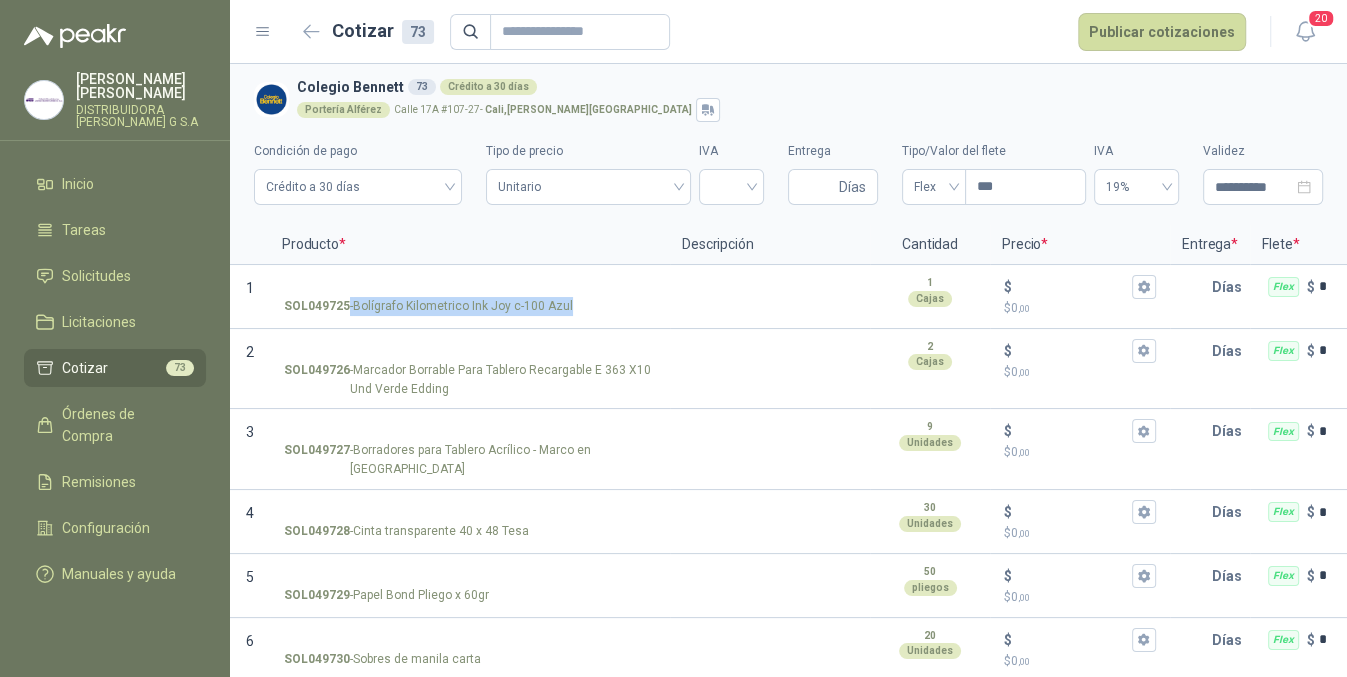 click on "SOL049725  -  Bolígrafo Kilometrico Ink Joy c-100 Azul" at bounding box center [470, 287] 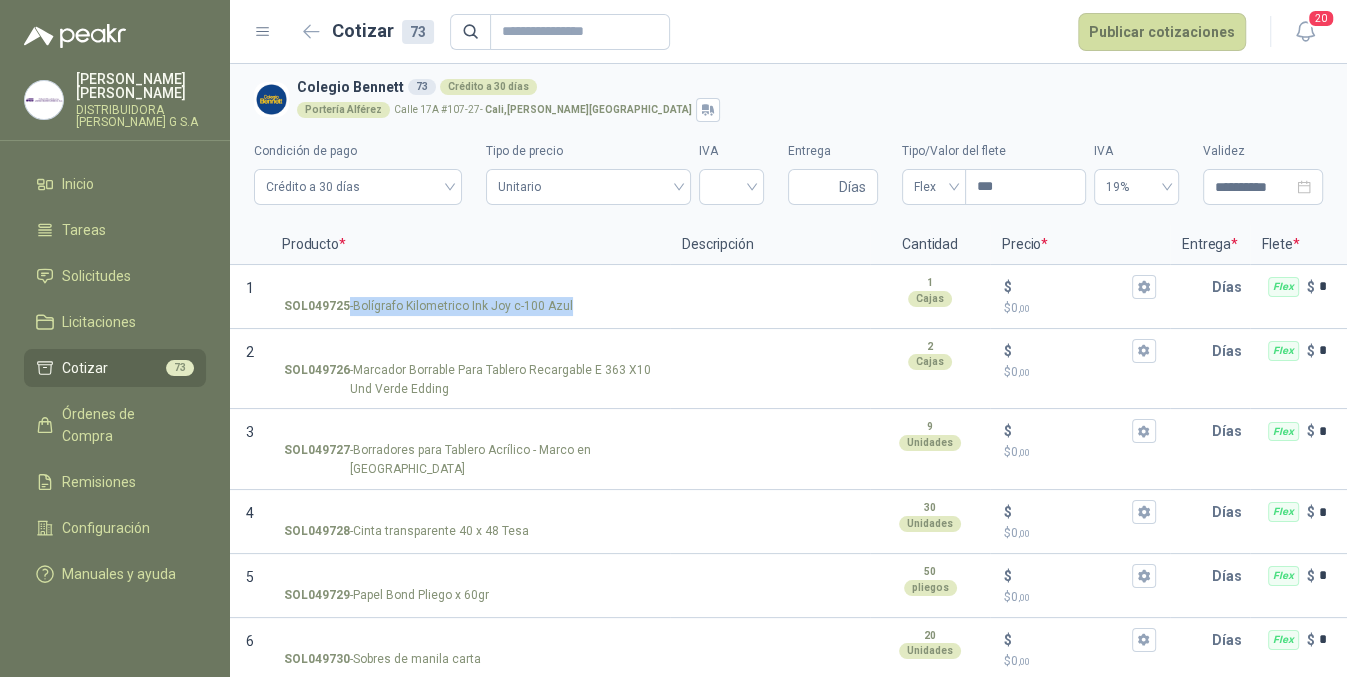 click on "SOL049725  -  Bolígrafo Kilometrico Ink Joy c-100 Azul" at bounding box center (470, 287) 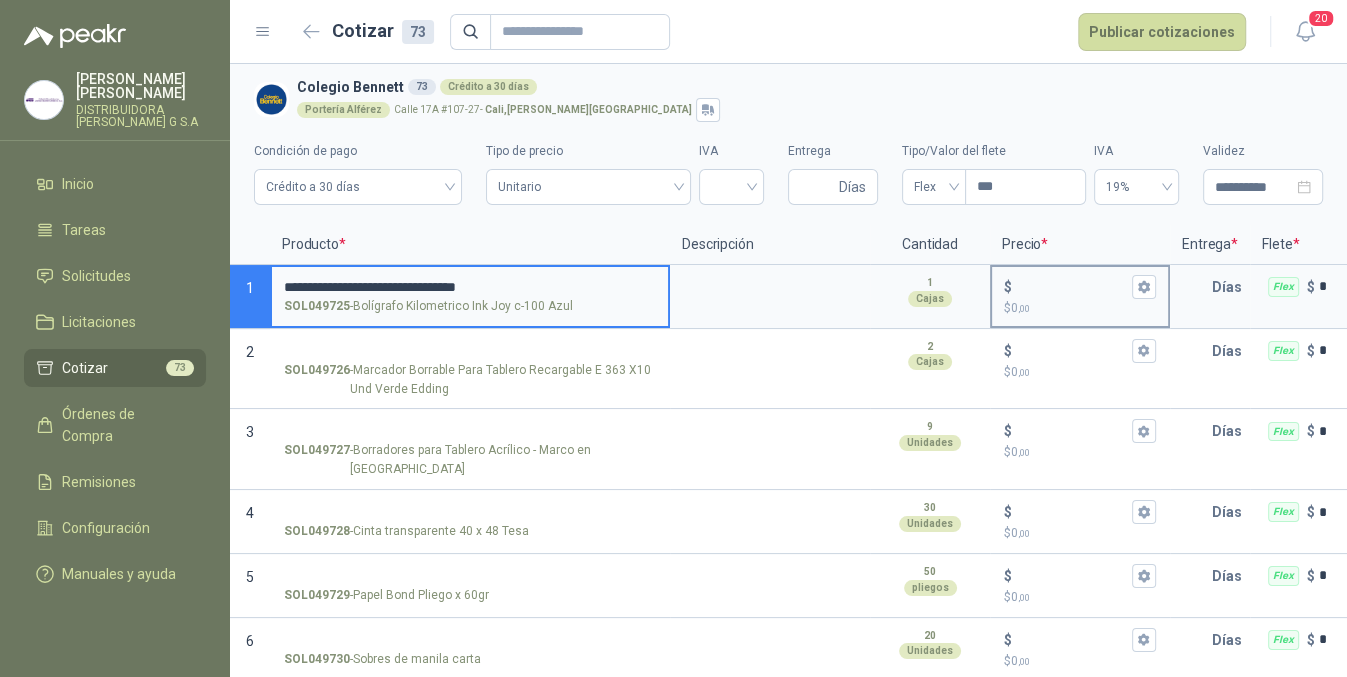 type on "**********" 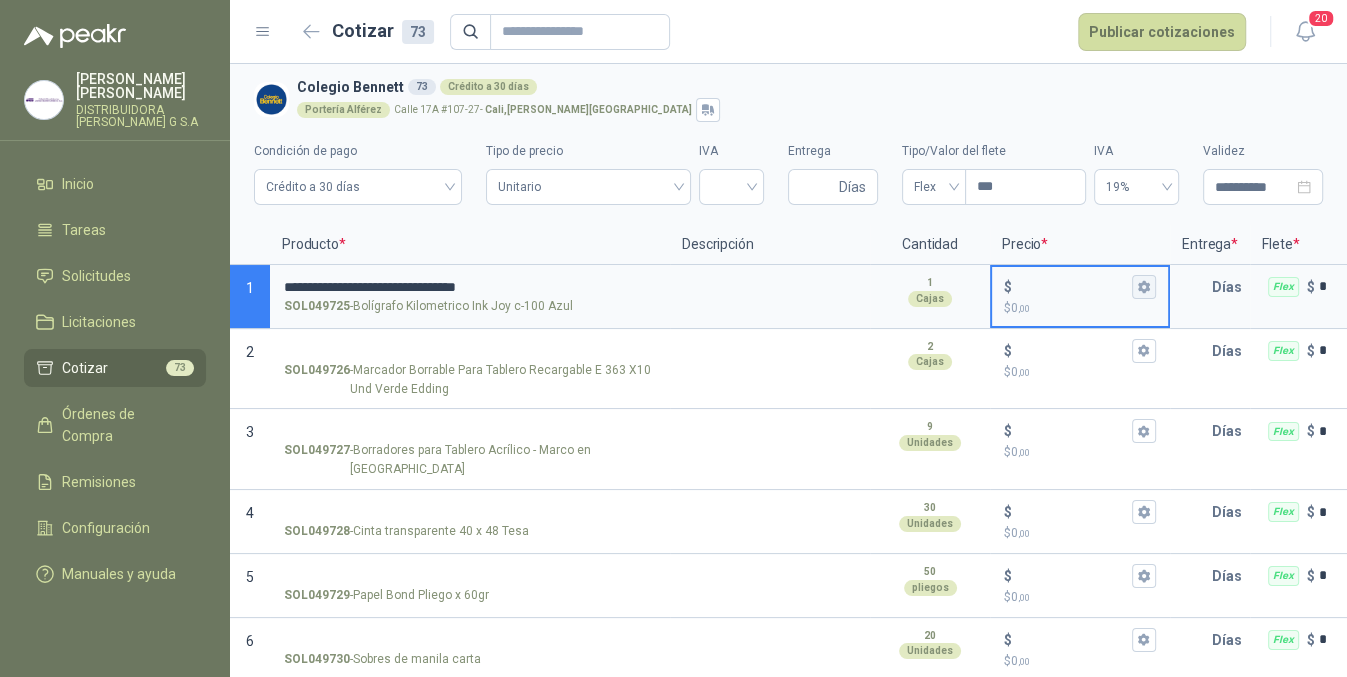 click 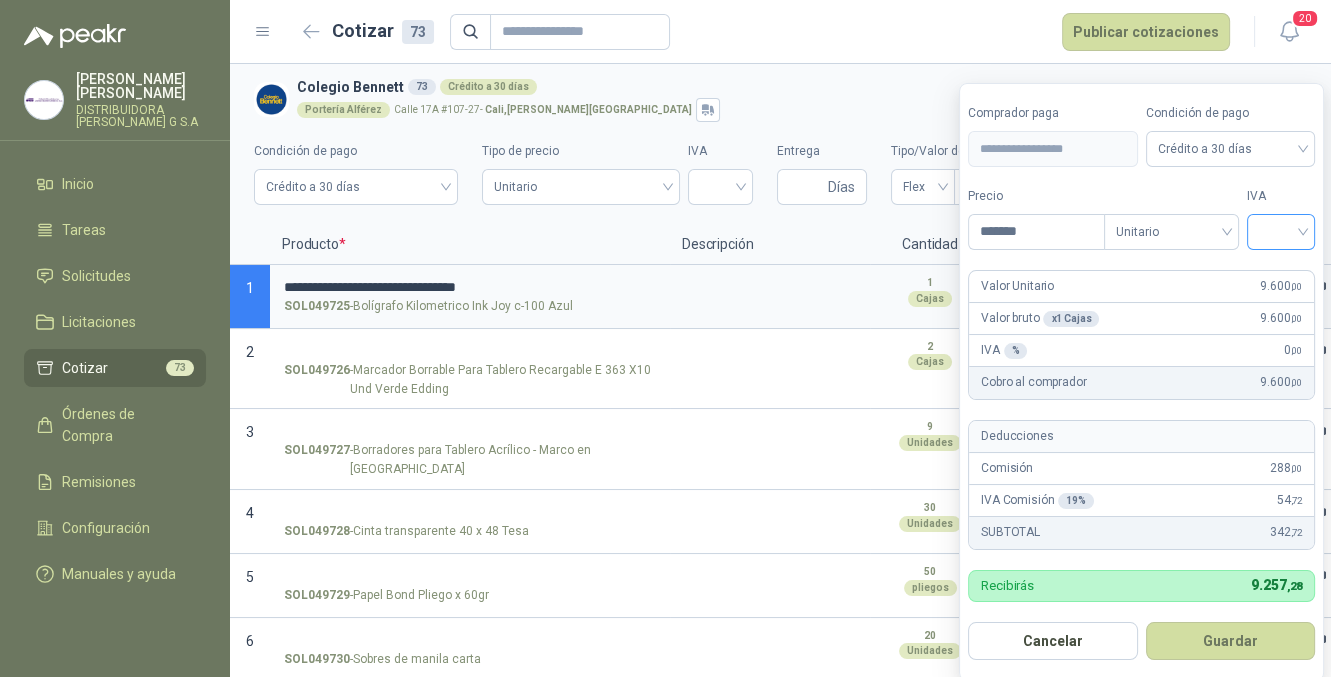 type on "*******" 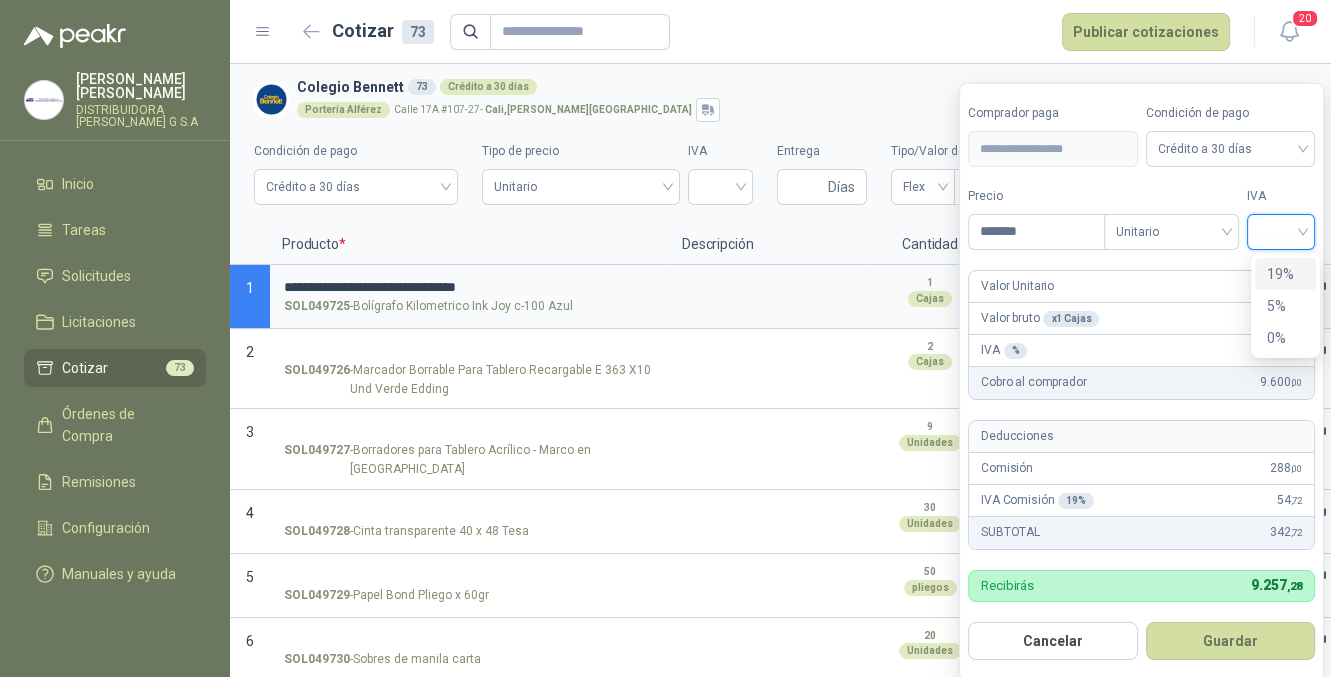 click on "19%" at bounding box center (1285, 274) 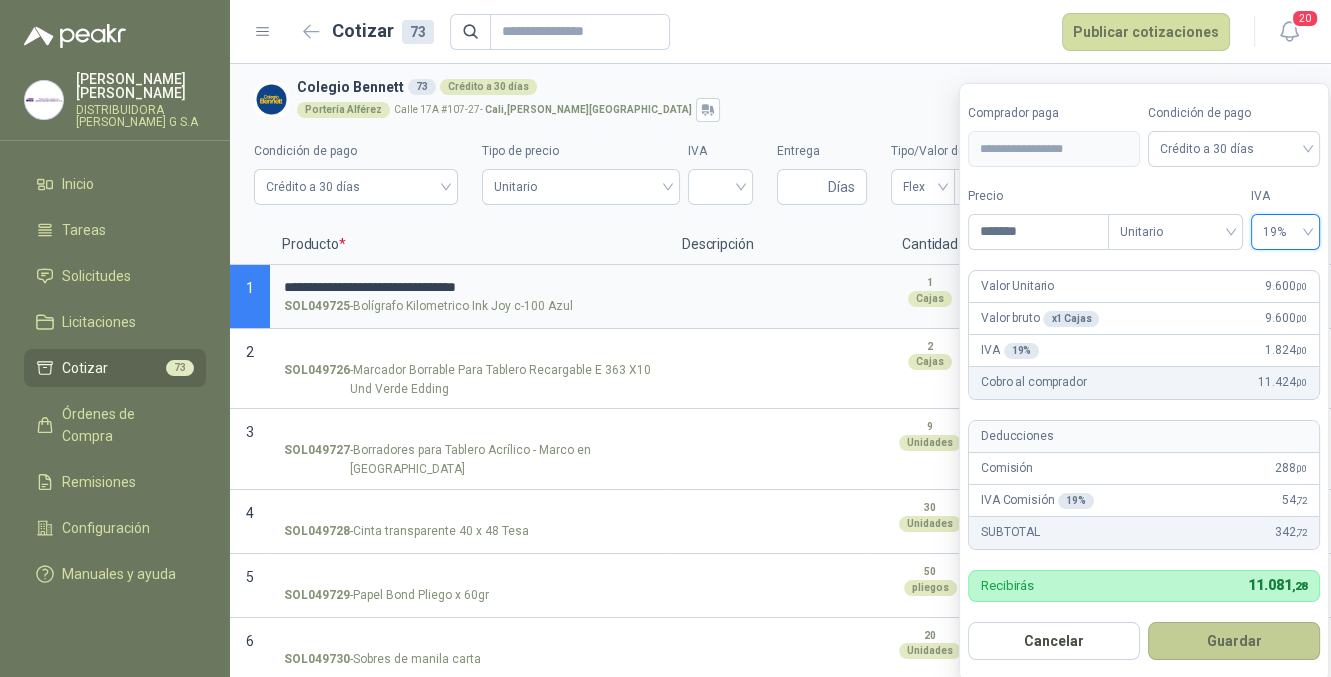 click on "Guardar" at bounding box center (1234, 641) 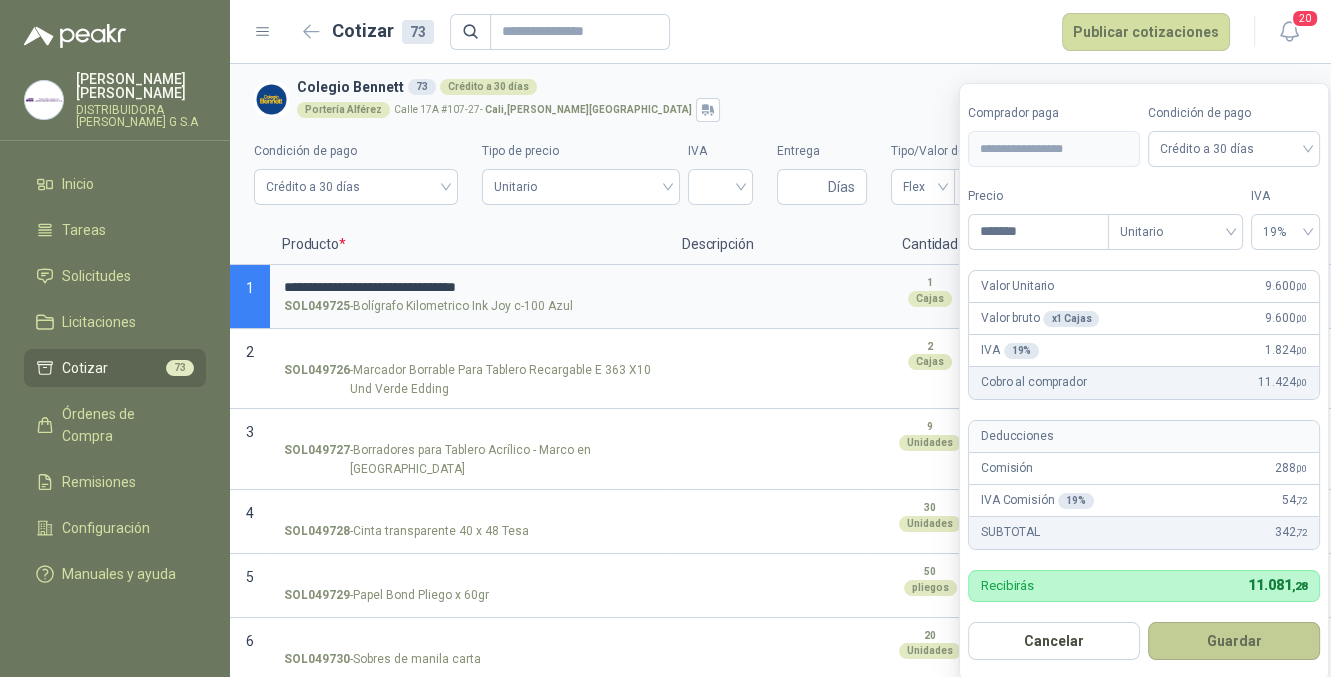 type on "*****" 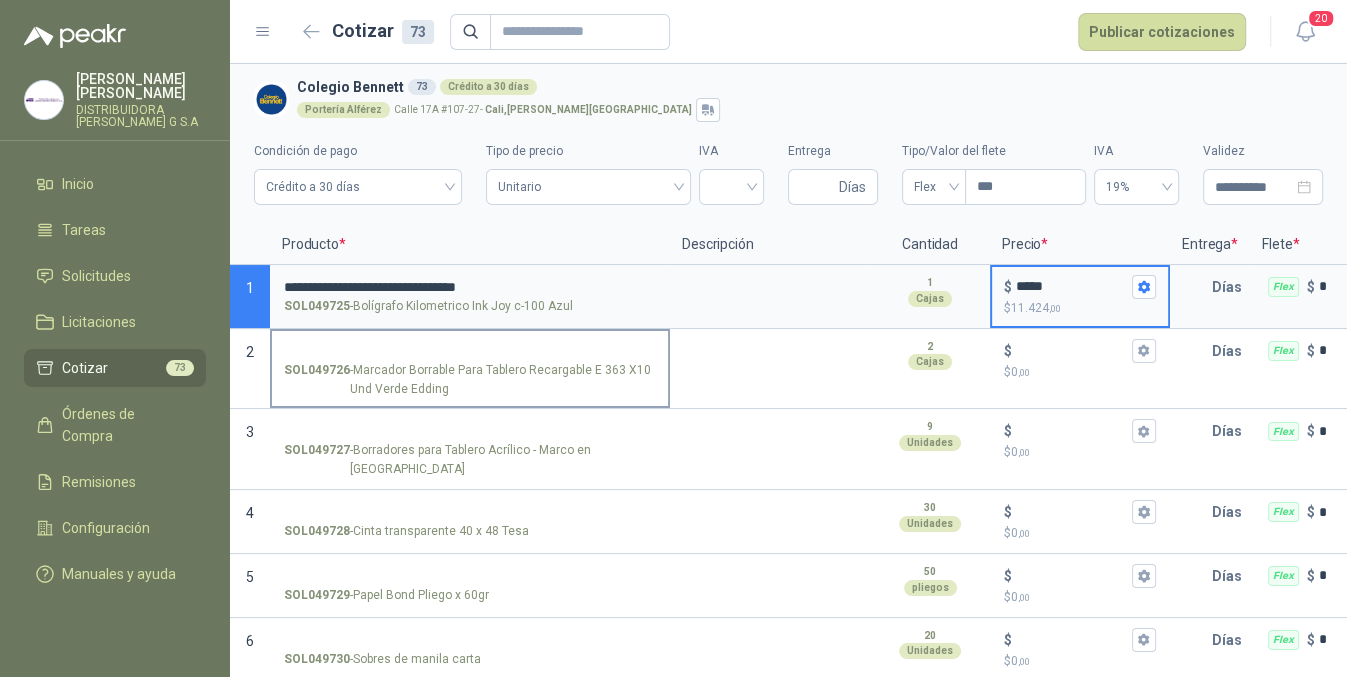 drag, startPoint x: 648, startPoint y: 369, endPoint x: 351, endPoint y: 366, distance: 297.01514 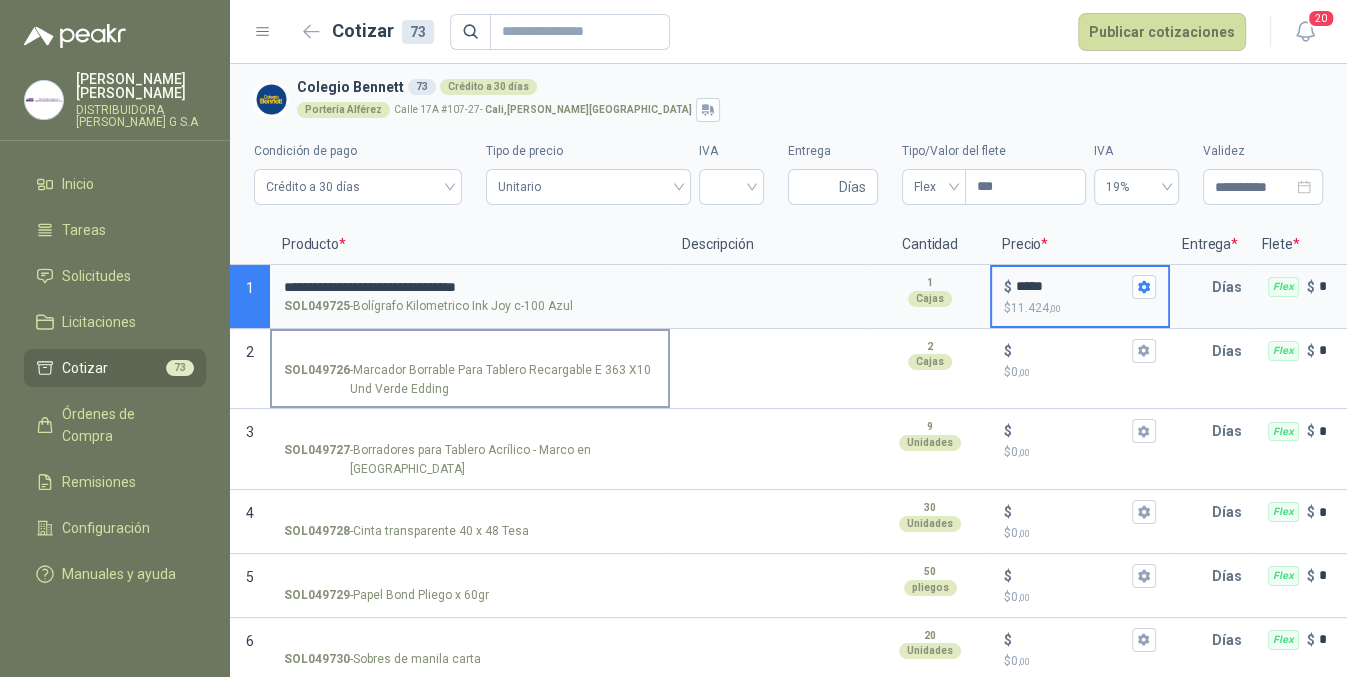 click on "SOL049726  -  Marcador Borrable Para Tablero Recargable E 363 X10 Und Verde Edding" at bounding box center [470, 380] 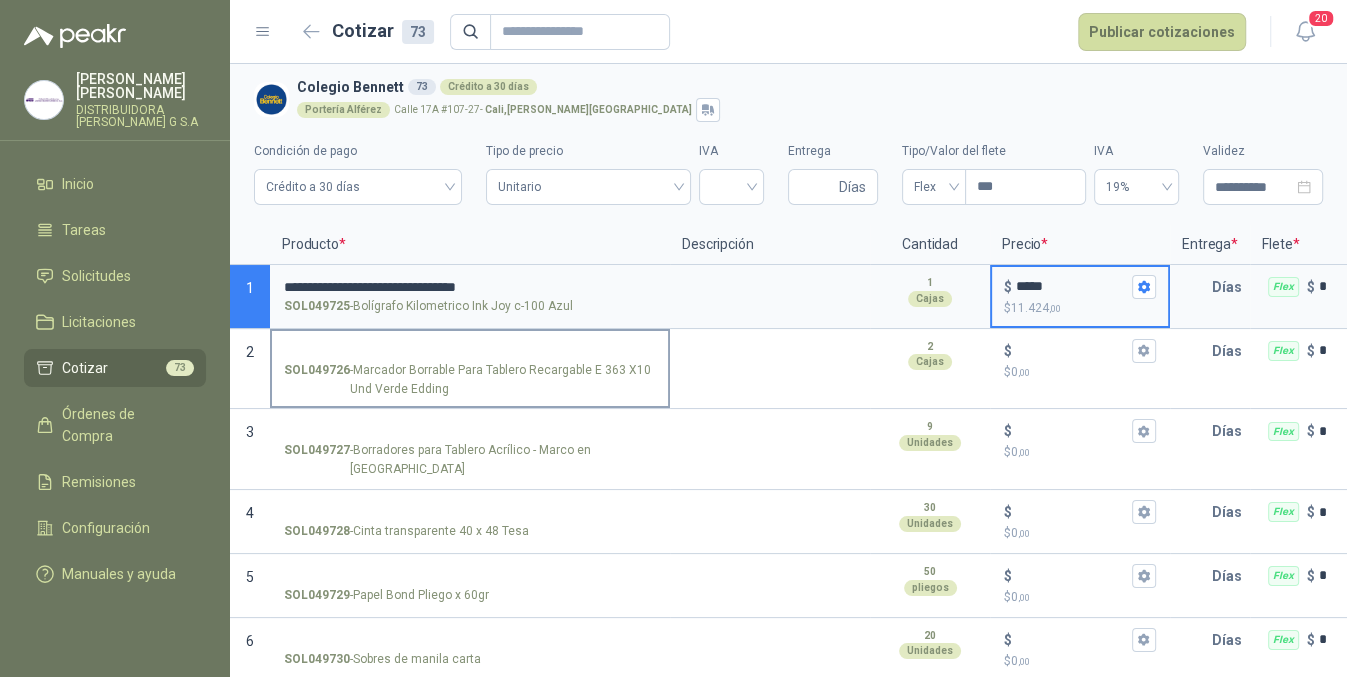 click on "SOL049726  -  Marcador Borrable Para Tablero Recargable E 363 X10 Und Verde Edding" at bounding box center [470, 351] 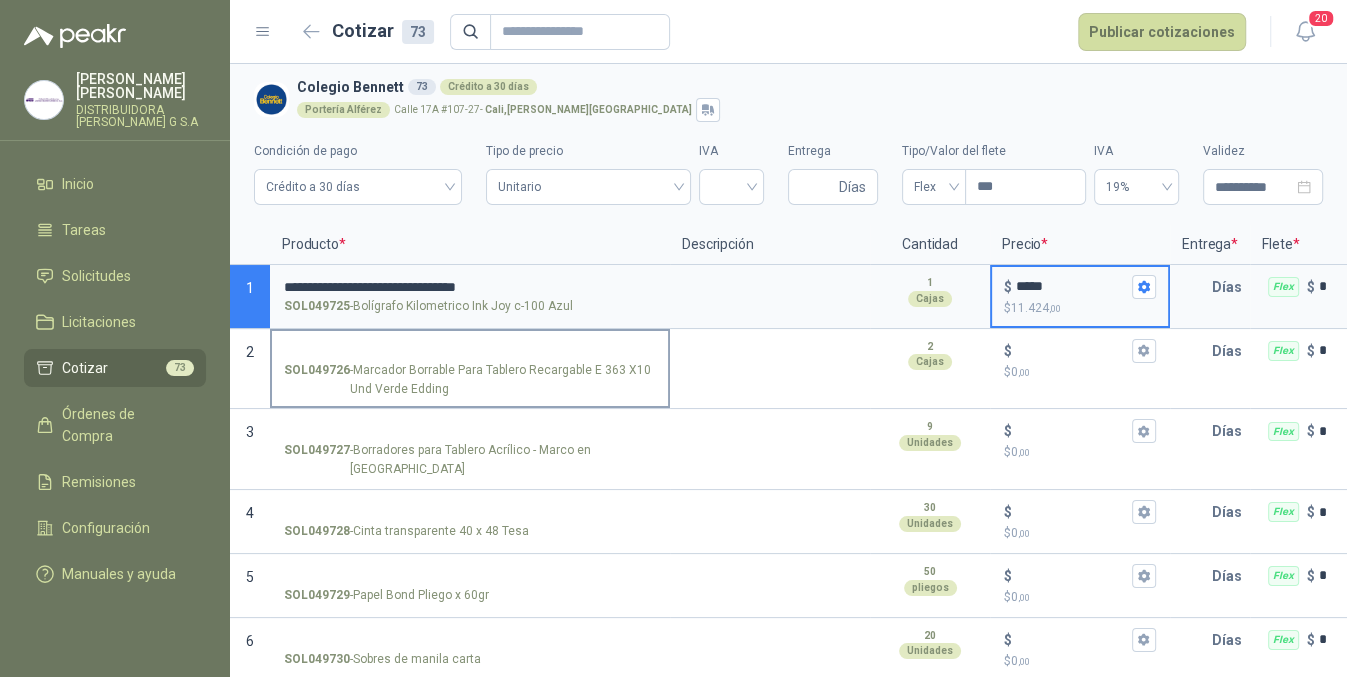 click on "SOL049726  -  Marcador Borrable Para Tablero Recargable E 363 X10 Und Verde Edding" at bounding box center [470, 380] 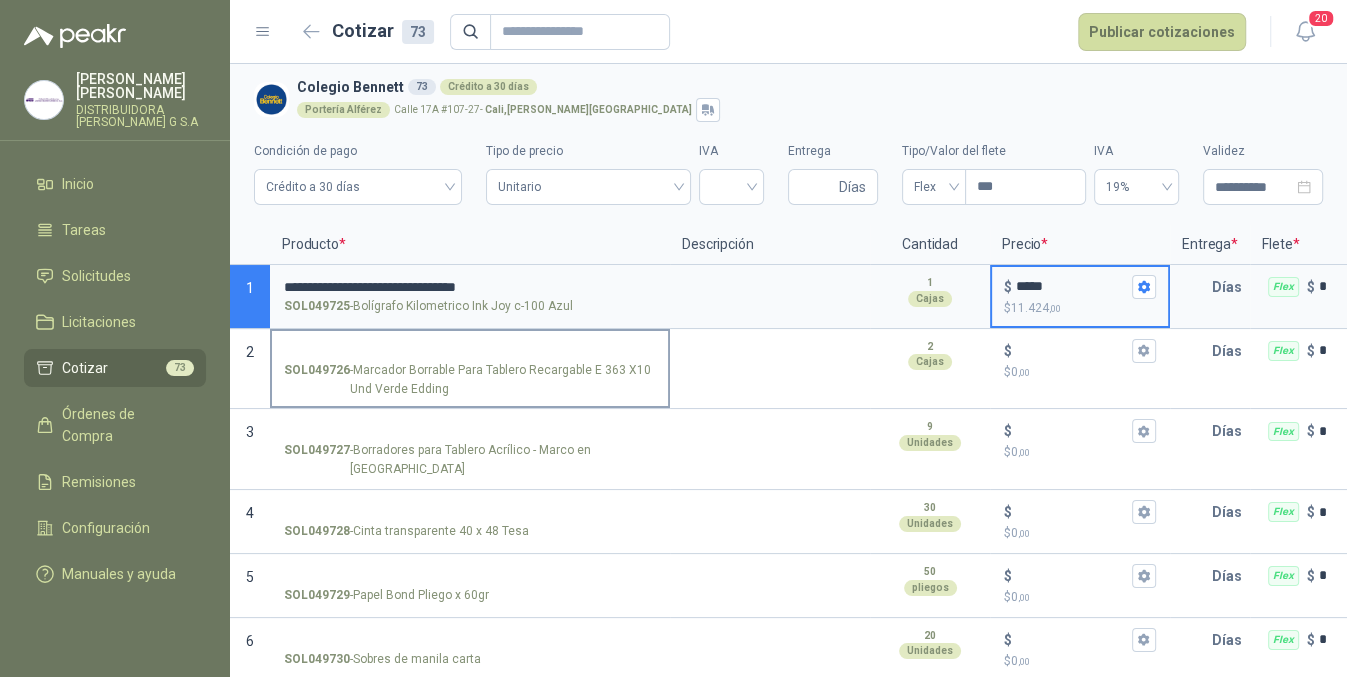 click on "SOL049726  -  Marcador Borrable Para Tablero Recargable E 363 X10 Und Verde Edding" at bounding box center [470, 351] 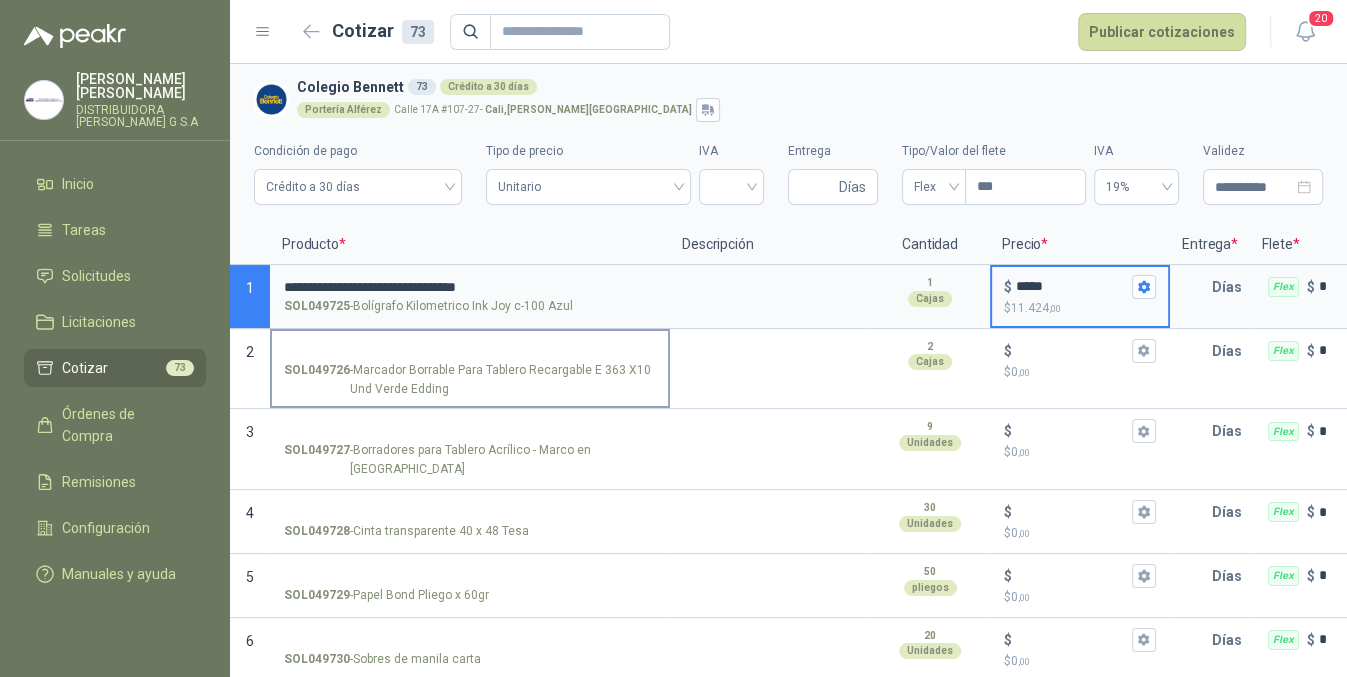 click on "SOL049726  -  Marcador Borrable Para Tablero Recargable E 363 X10 Und Verde Edding" at bounding box center [470, 380] 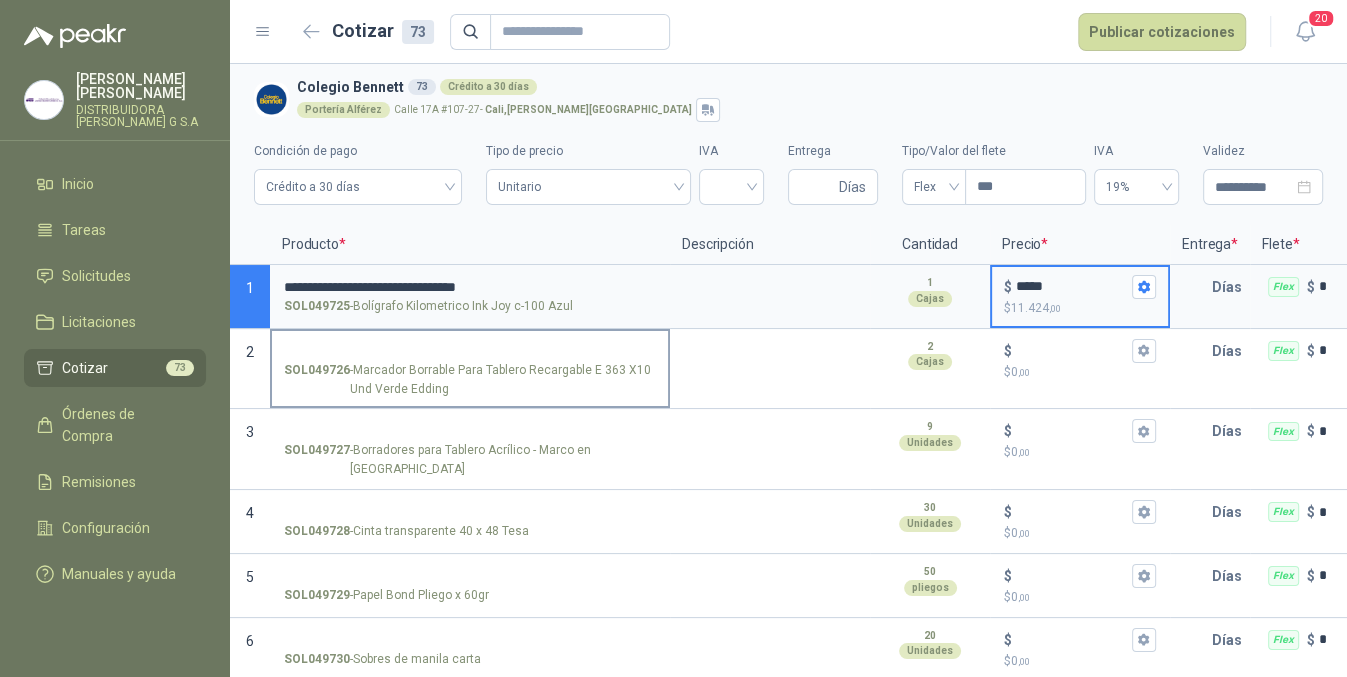 click on "SOL049726  -  Marcador Borrable Para Tablero Recargable E 363 X10 Und Verde Edding" at bounding box center [470, 351] 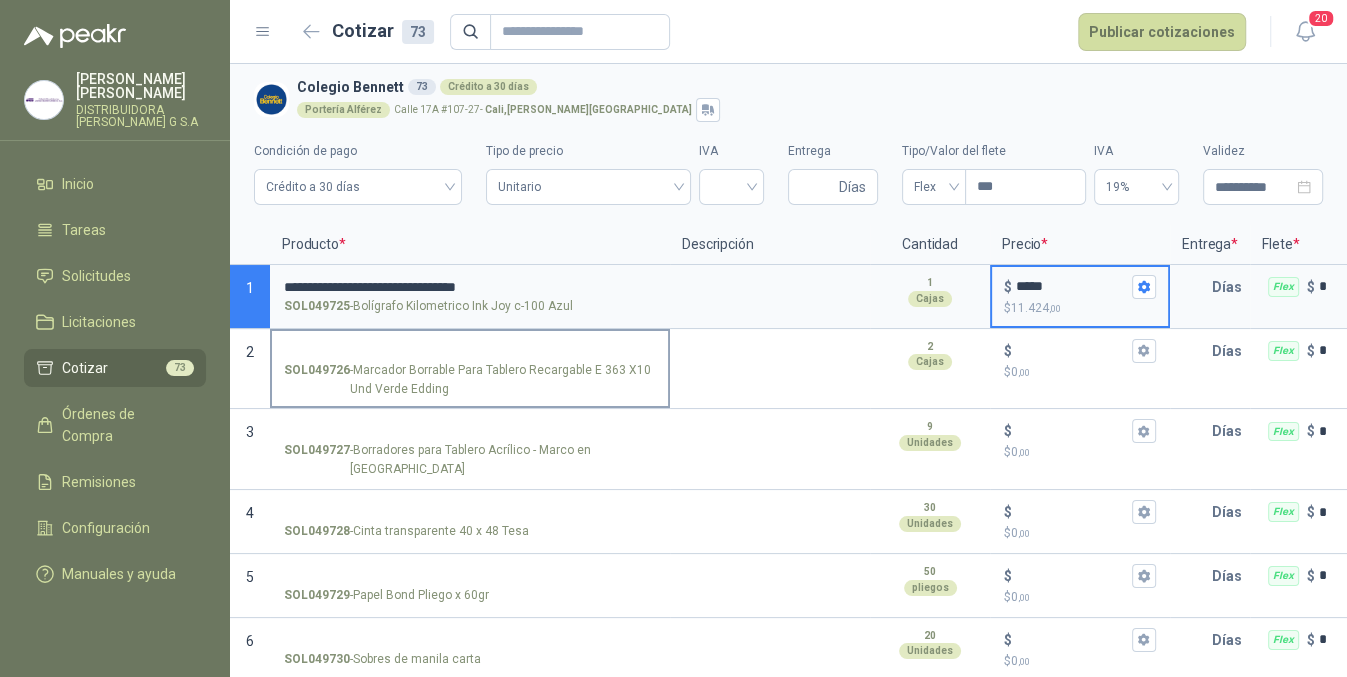 click on "SOL049726  -  Marcador Borrable Para Tablero Recargable E 363 X10 Und Verde Edding" at bounding box center [470, 369] 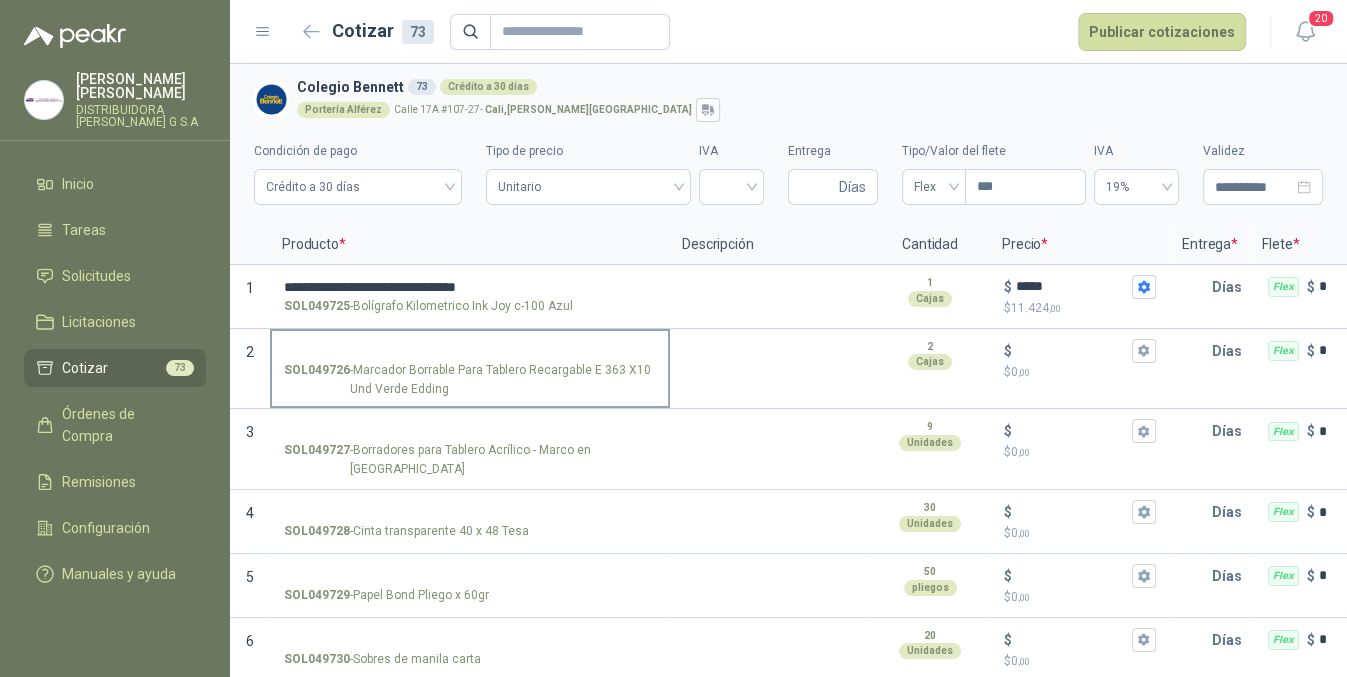 drag, startPoint x: 351, startPoint y: 366, endPoint x: 367, endPoint y: 359, distance: 17.464249 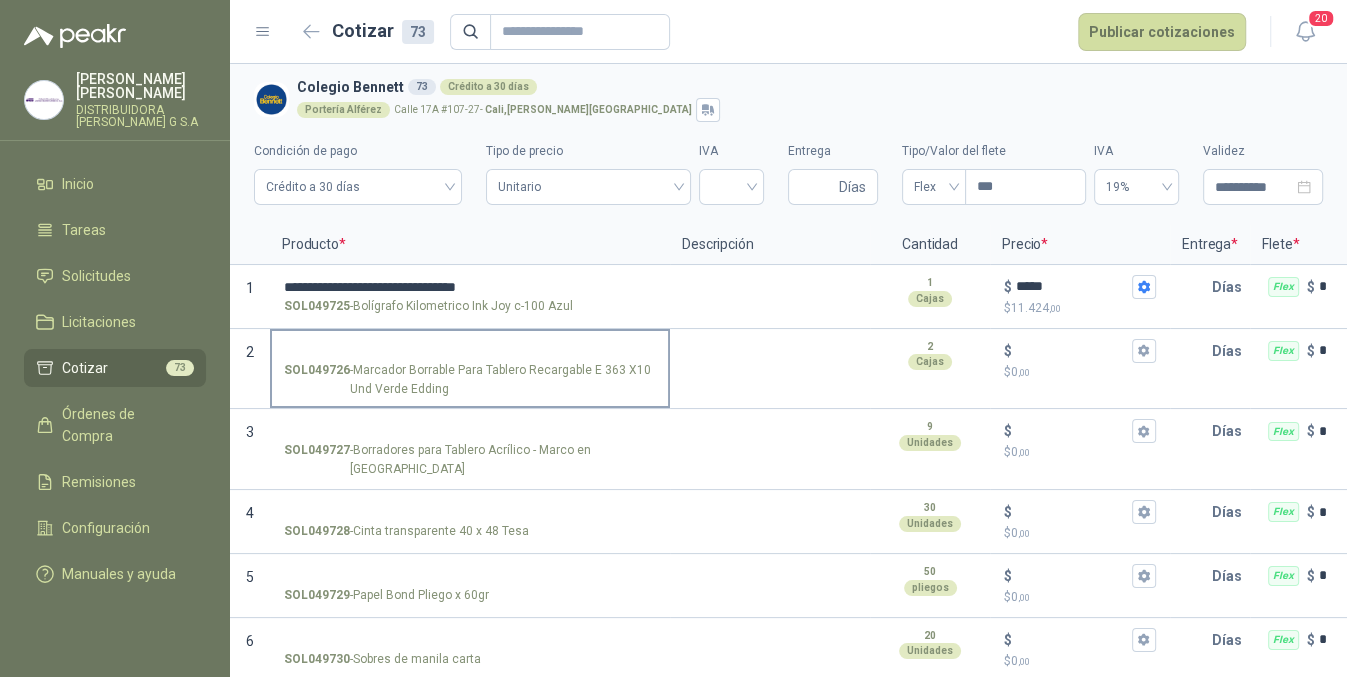 click on "SOL049726  -  Marcador Borrable Para Tablero Recargable E 363 X10 Und Verde Edding" at bounding box center (470, 351) 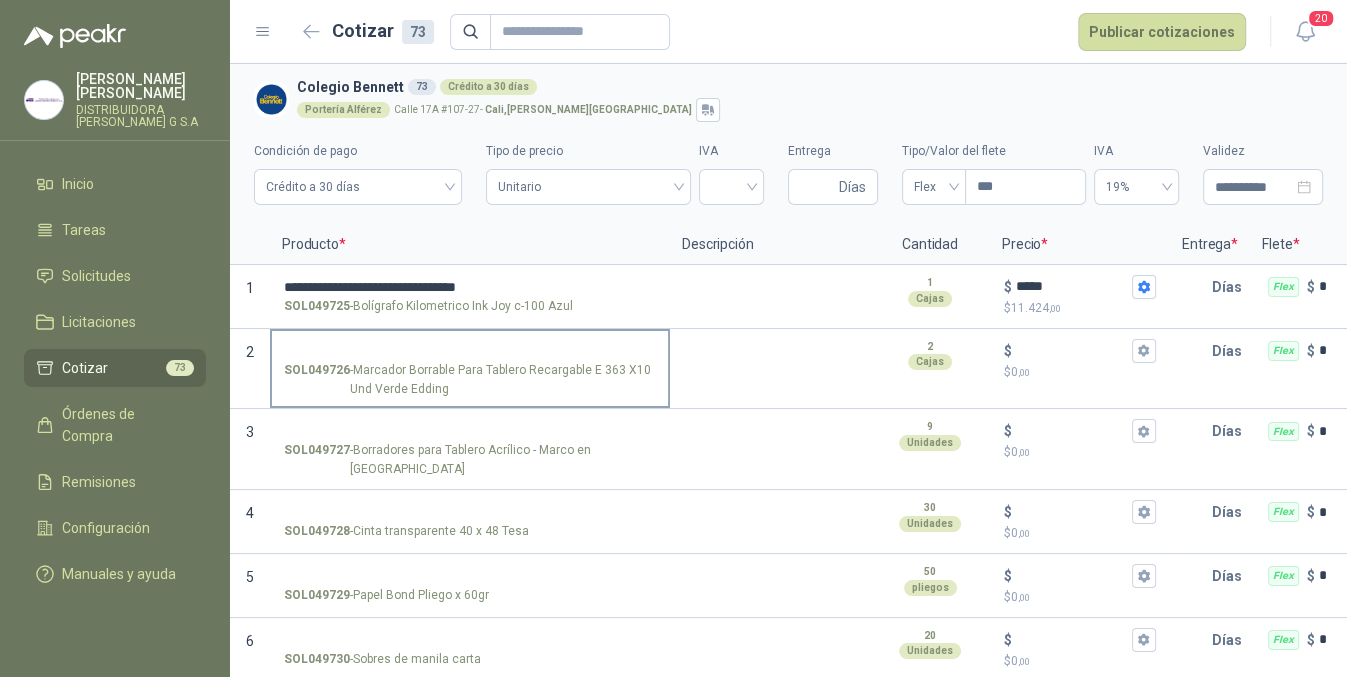 click on "SOL049726  -  Marcador Borrable Para Tablero Recargable E 363 X10 Und Verde Edding" at bounding box center [470, 380] 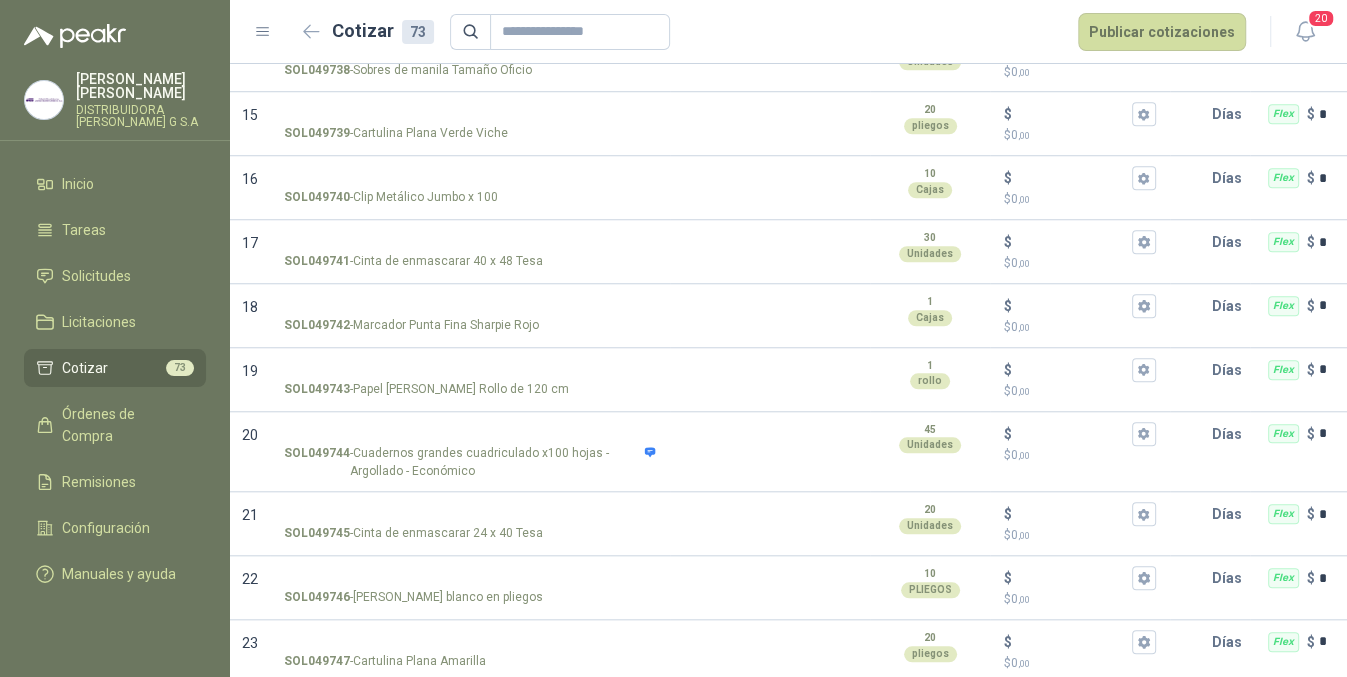 scroll, scrollTop: 0, scrollLeft: 0, axis: both 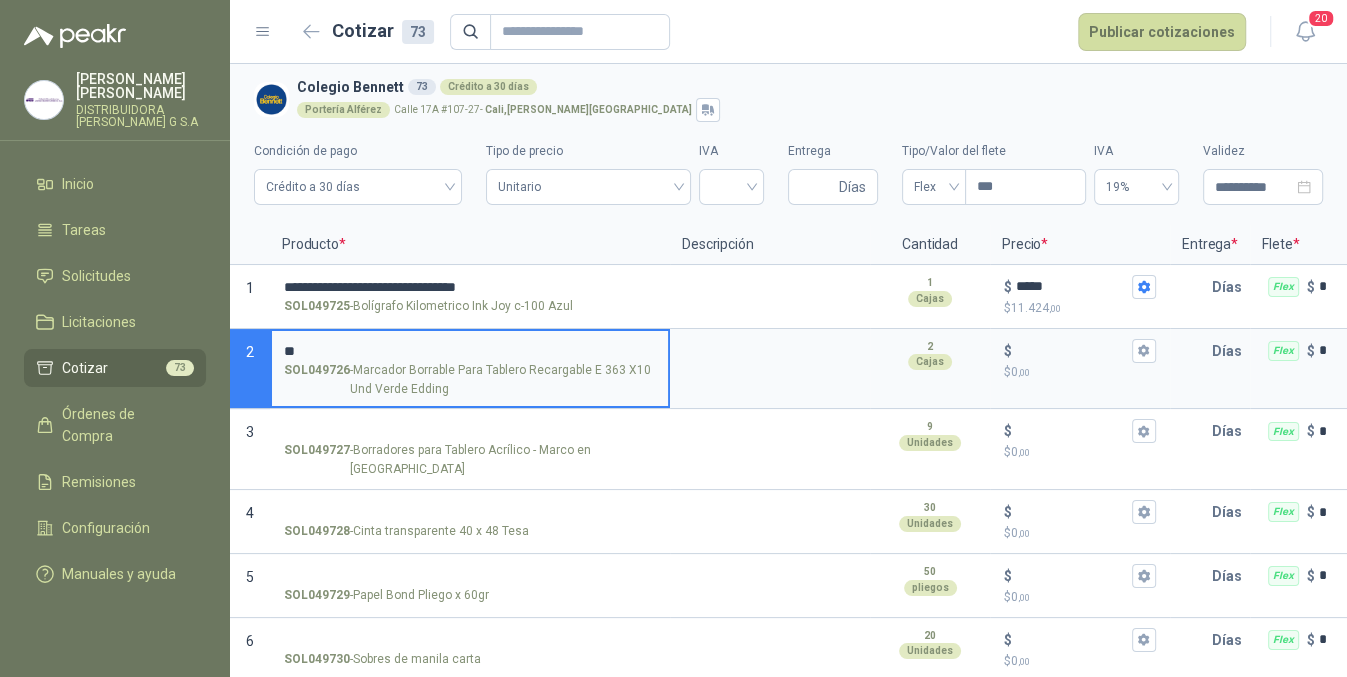 type on "*" 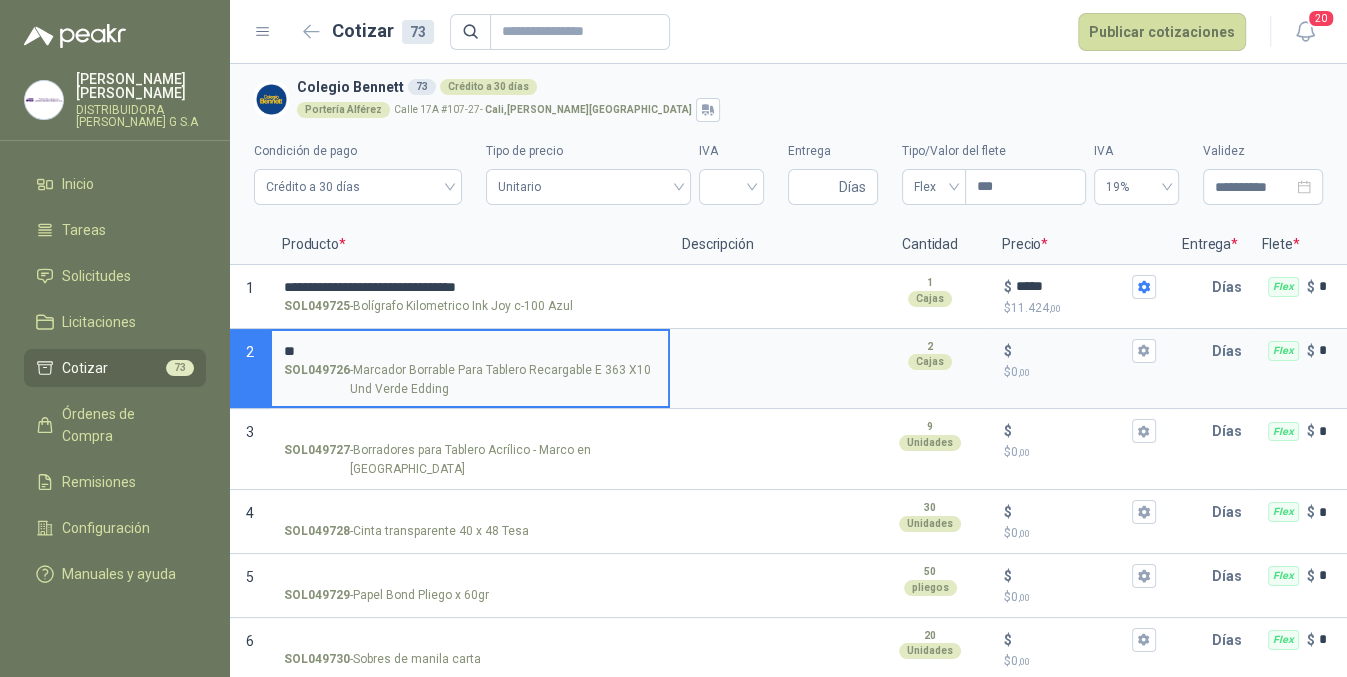 click on "*" at bounding box center (470, 351) 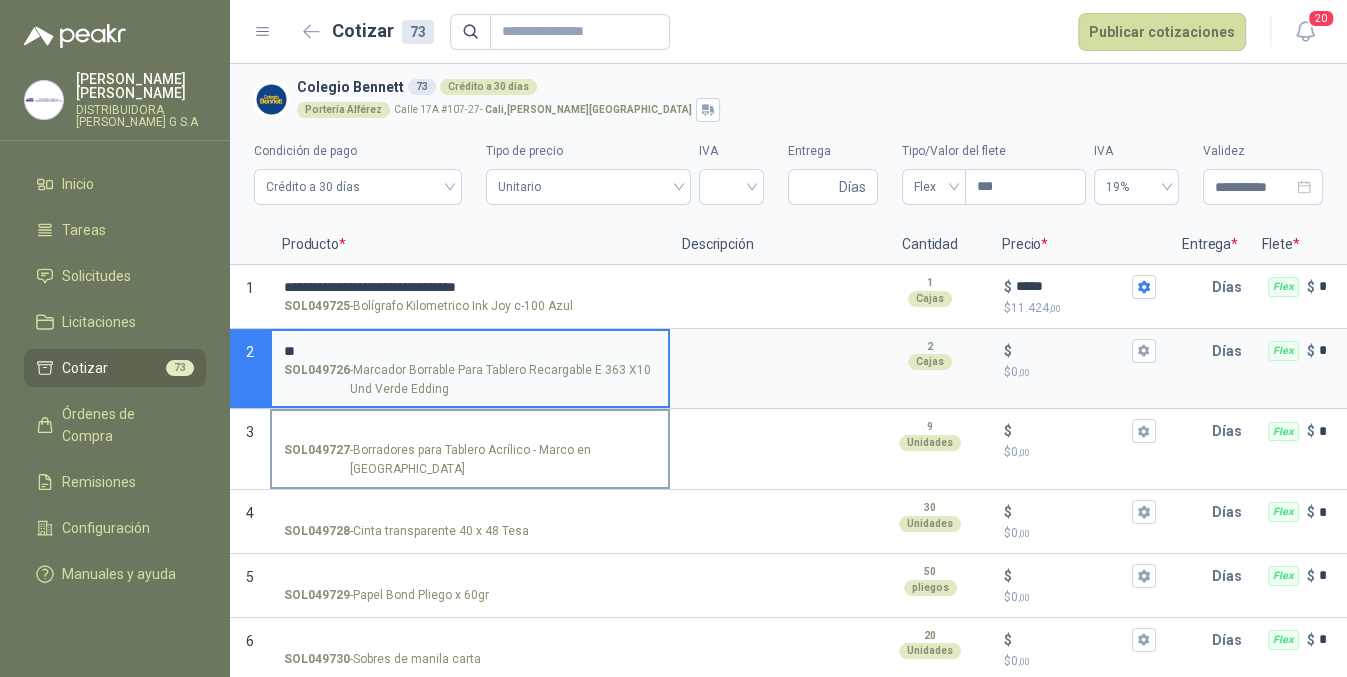 click on "SOL049726  -  Marcador Borrable Para Tablero Recargable E 363 X10 Und Verde Edding" at bounding box center (470, 380) 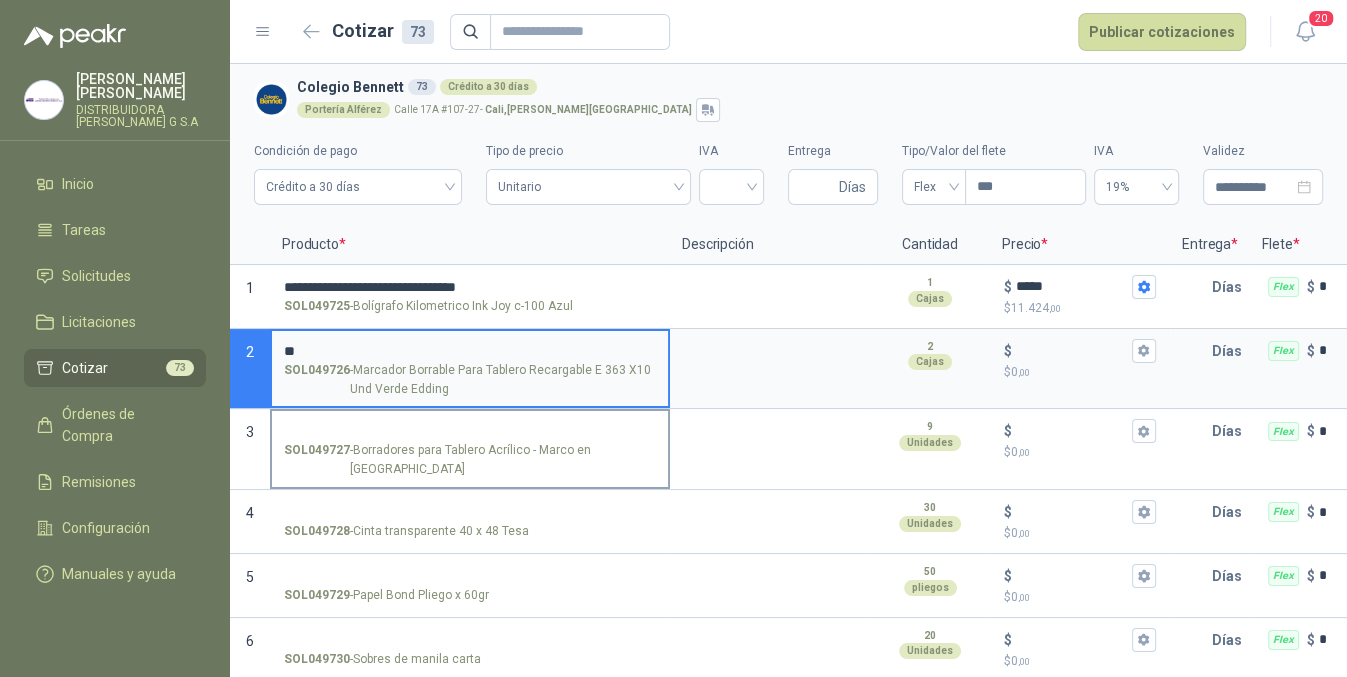 click on "*" at bounding box center [470, 351] 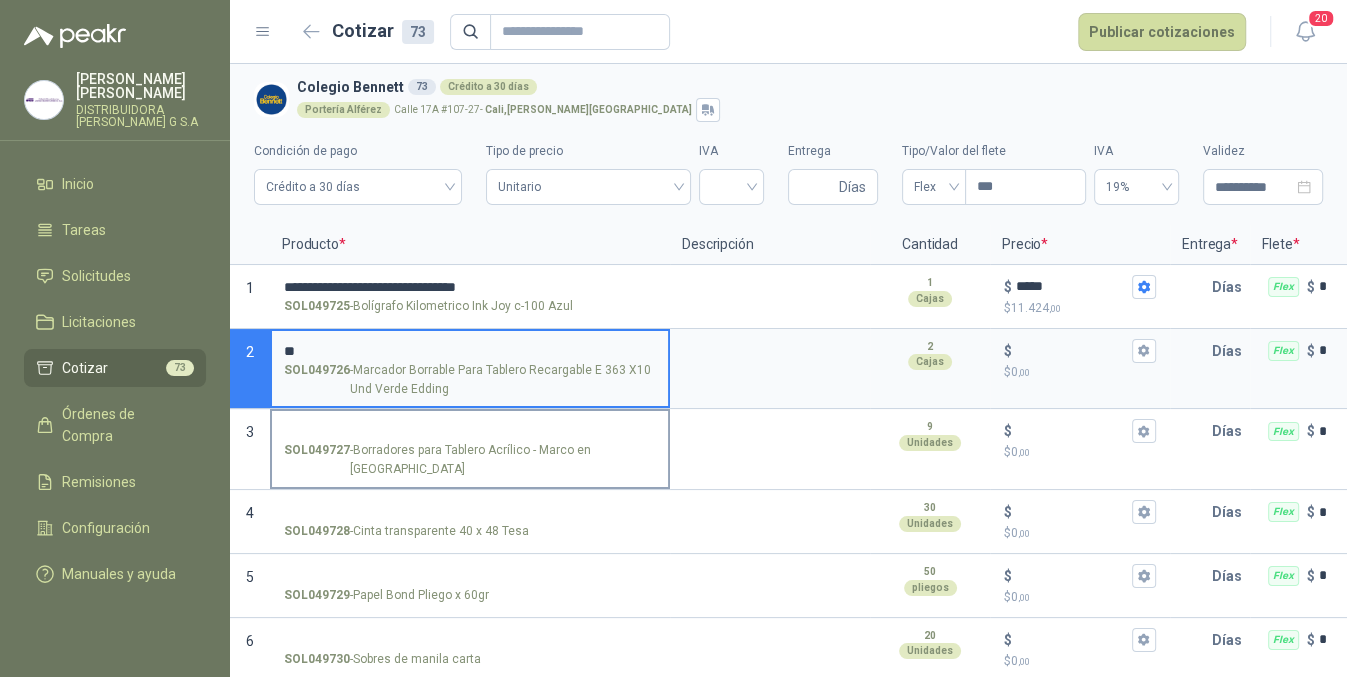 click on "* SOL049726  -  Marcador Borrable Para Tablero Recargable E 363 X10 Und Verde Edding" at bounding box center (470, 369) 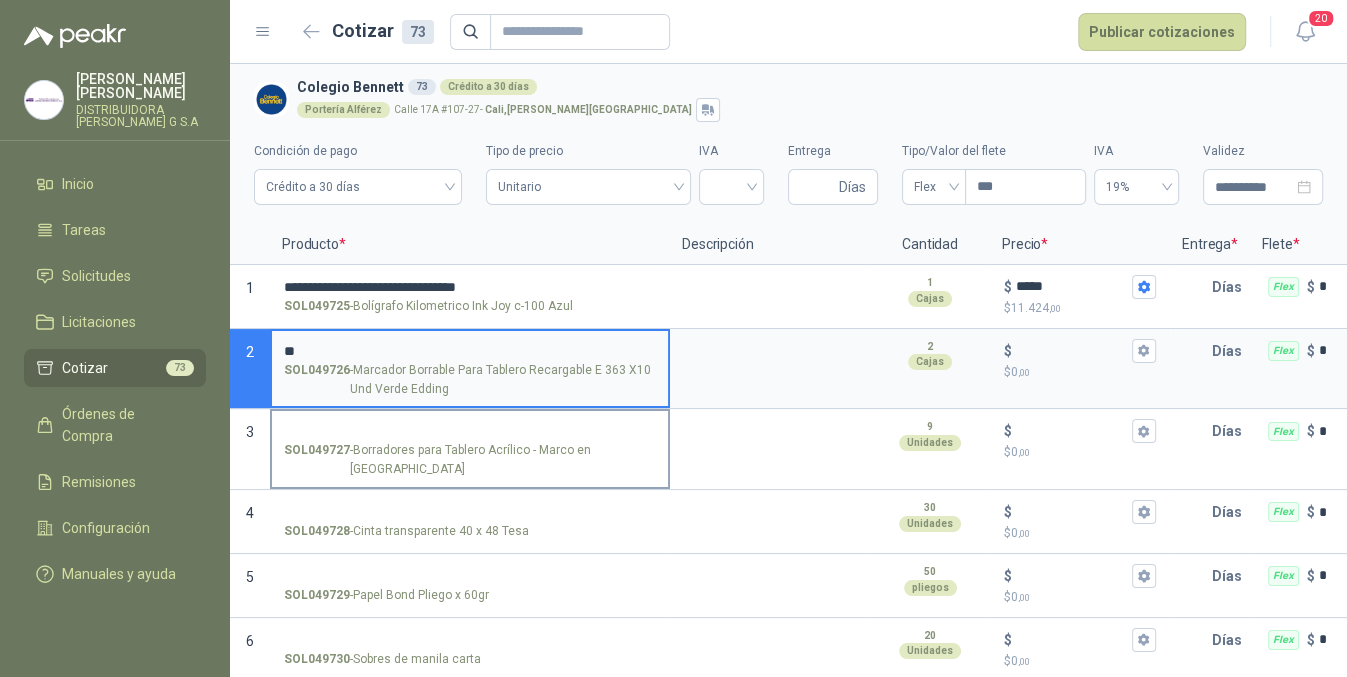 click on "*" at bounding box center [470, 351] 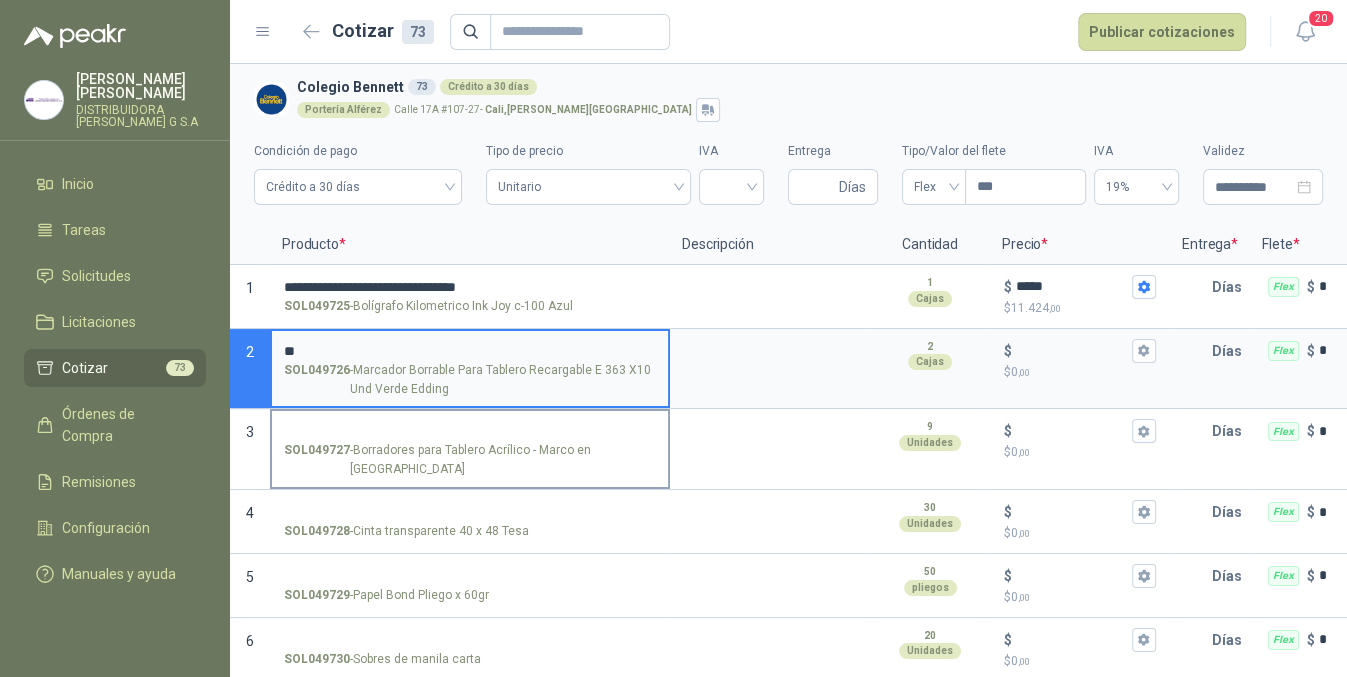 click on "SOL049727  -  Borradores para Tablero Acrílico - Marco en [GEOGRAPHIC_DATA]" at bounding box center [470, 460] 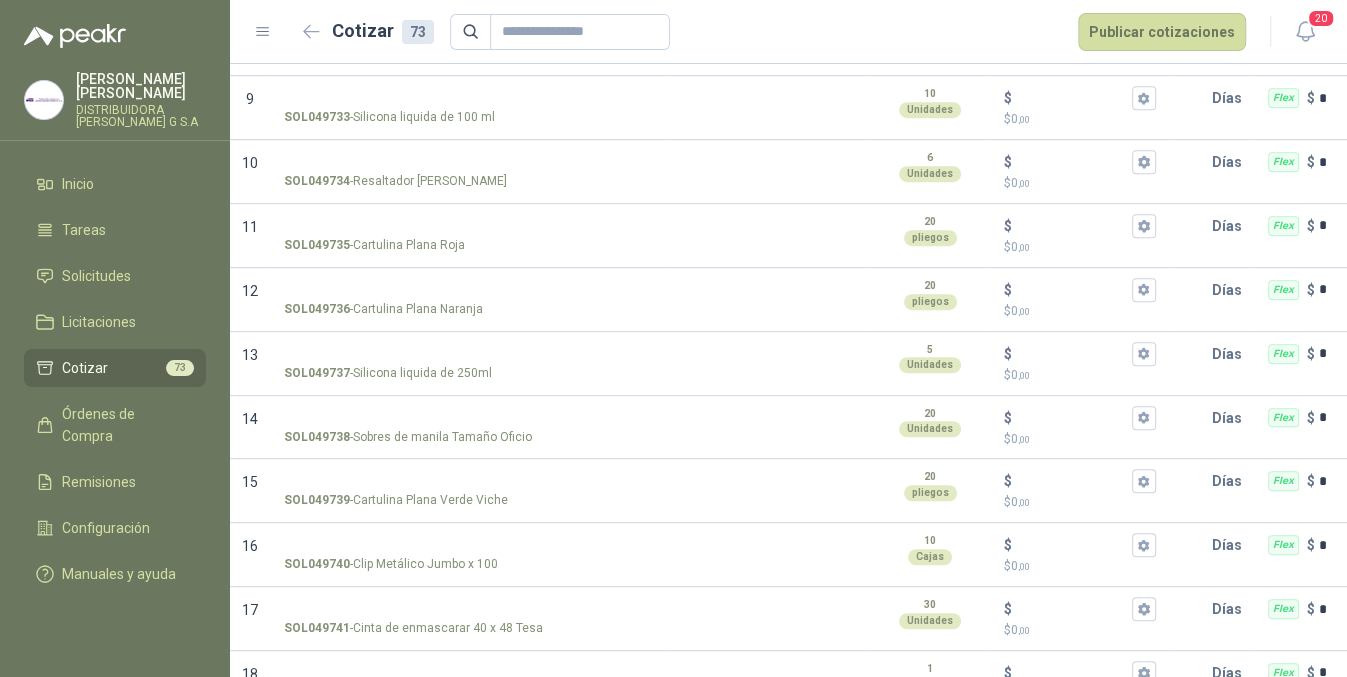 scroll, scrollTop: 0, scrollLeft: 0, axis: both 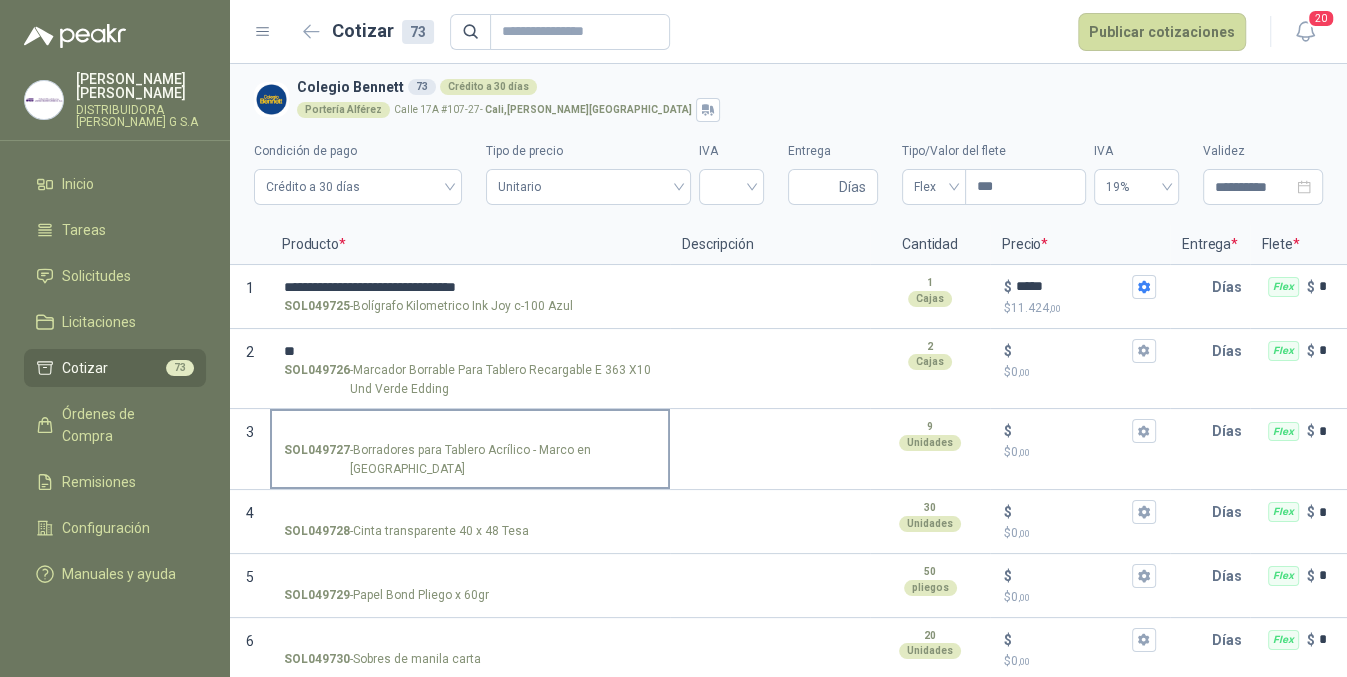 click on "SOL049727  -  Borradores para Tablero Acrílico - Marco en [GEOGRAPHIC_DATA]" at bounding box center (470, 460) 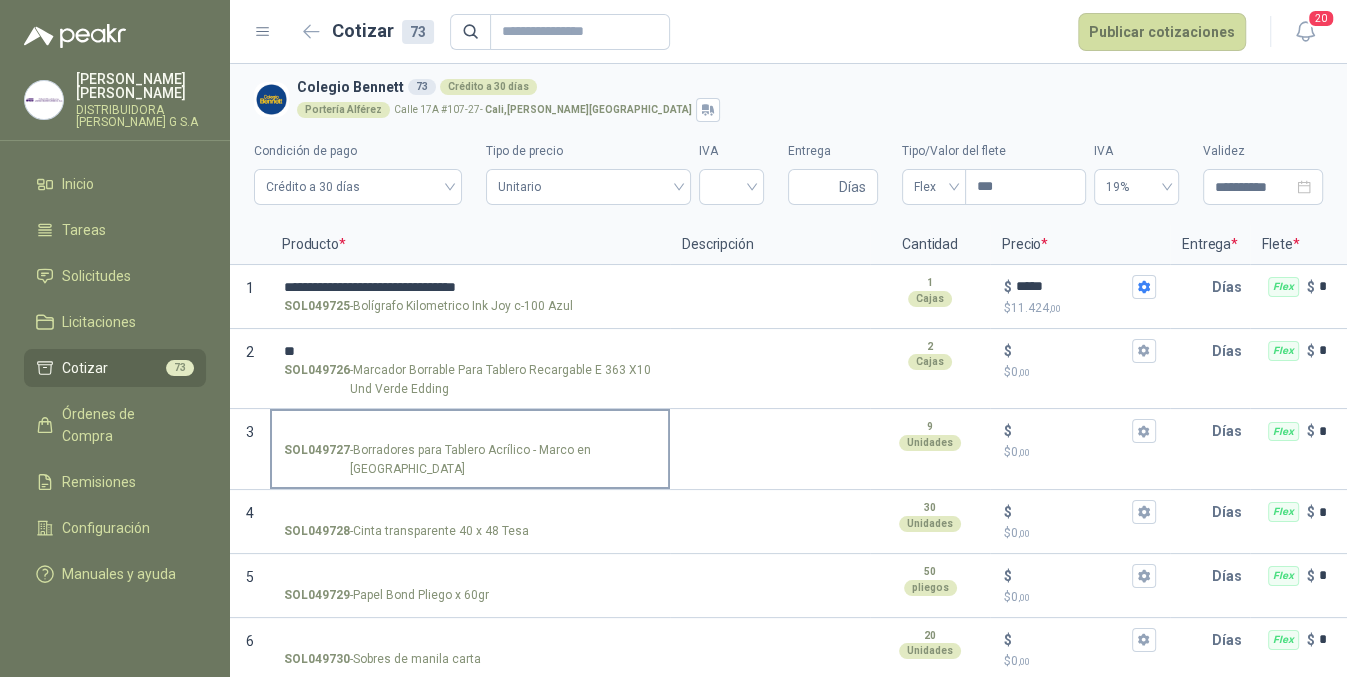 click on "SOL049727  -  Borradores para Tablero Acrílico - Marco en [GEOGRAPHIC_DATA]" at bounding box center [470, 431] 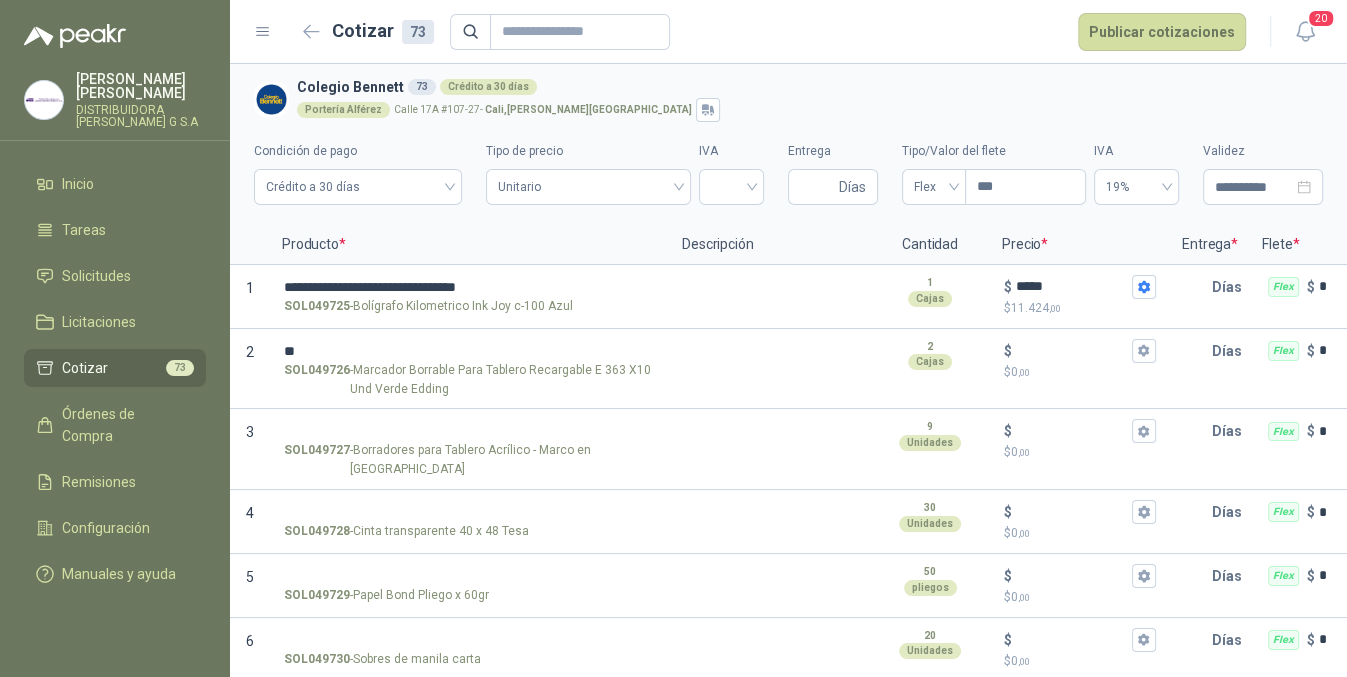click on "SOL049728  -  Cinta transparente 40 x 48 Tesa" at bounding box center (470, 531) 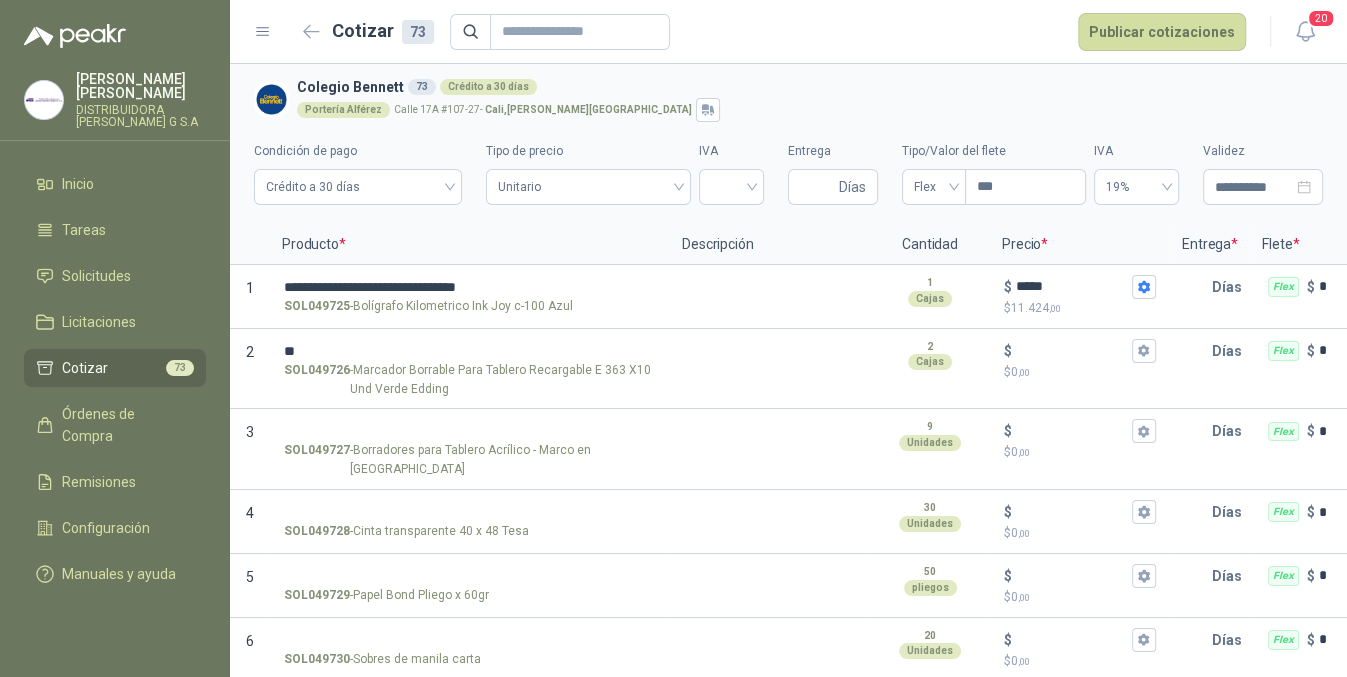 click on "SOL049728  -  Cinta transparente 40 x 48 Tesa" at bounding box center [470, 512] 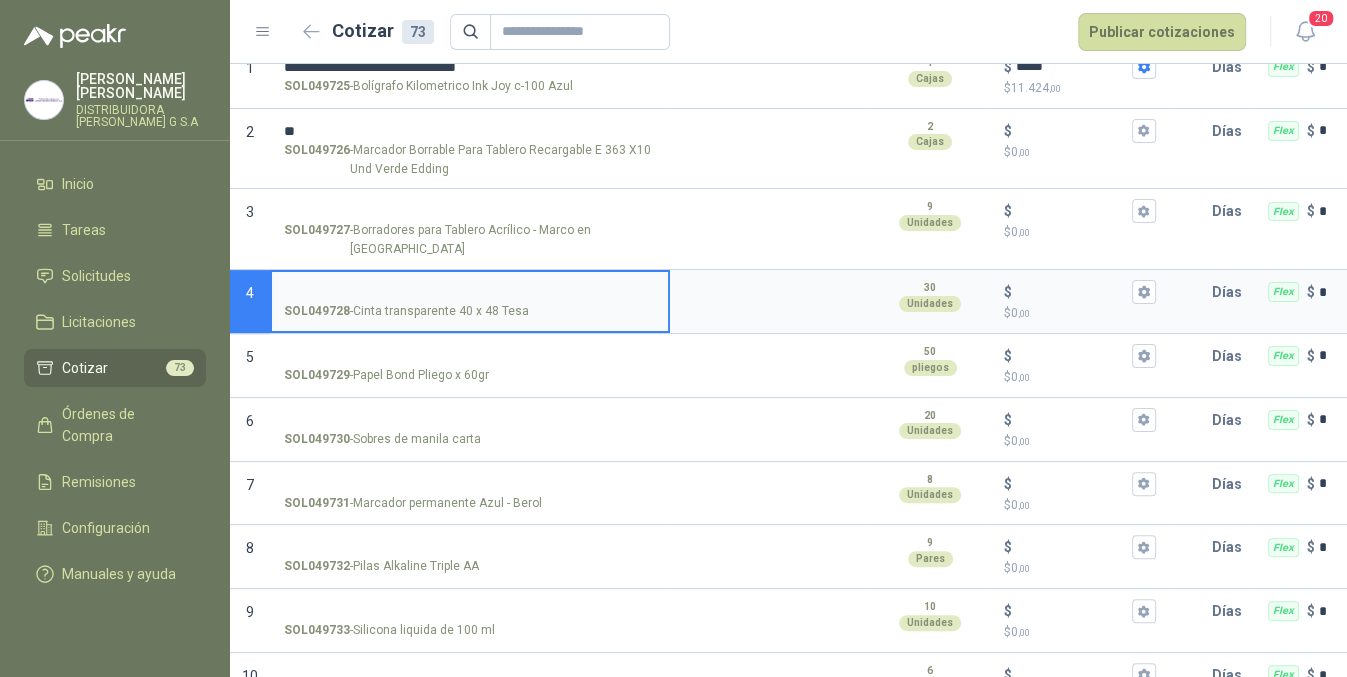 scroll, scrollTop: 0, scrollLeft: 0, axis: both 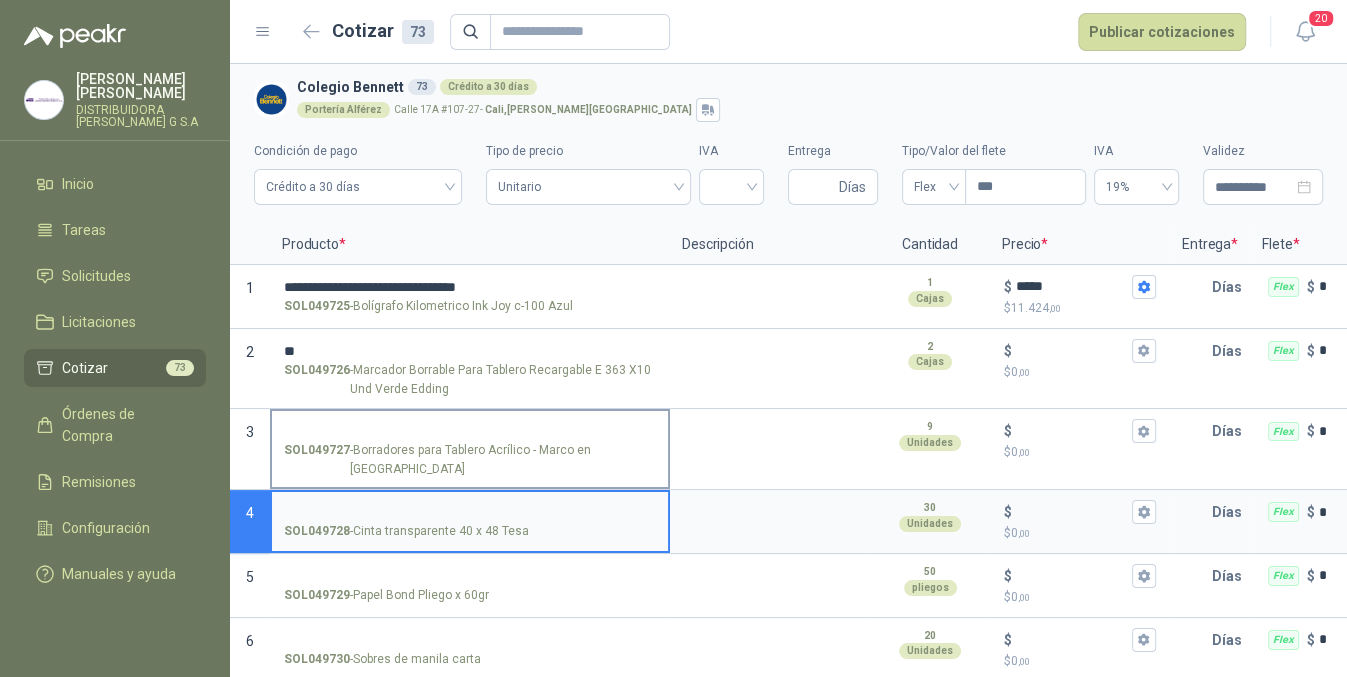click on "SOL049727  -  Borradores para Tablero Acrílico - Marco en [GEOGRAPHIC_DATA]" at bounding box center (470, 431) 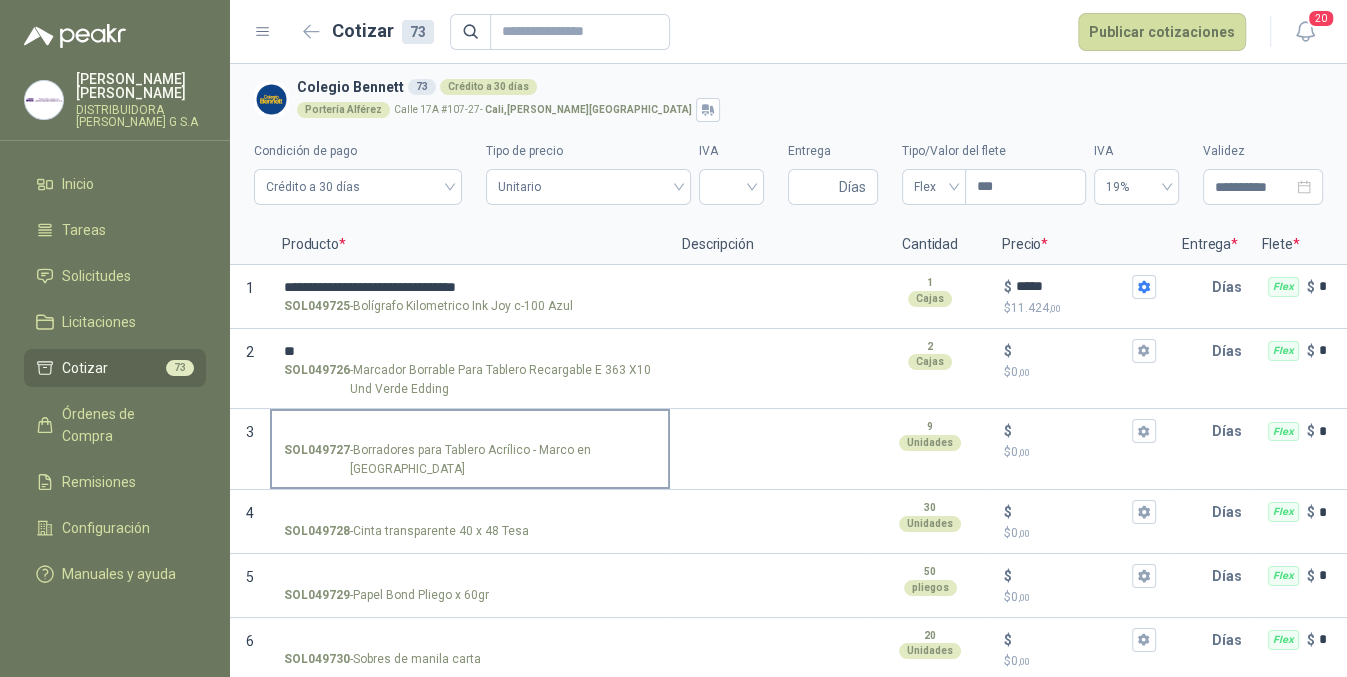 click on "SOL049727  -  Borradores para Tablero Acrílico - Marco en [GEOGRAPHIC_DATA]" at bounding box center [470, 460] 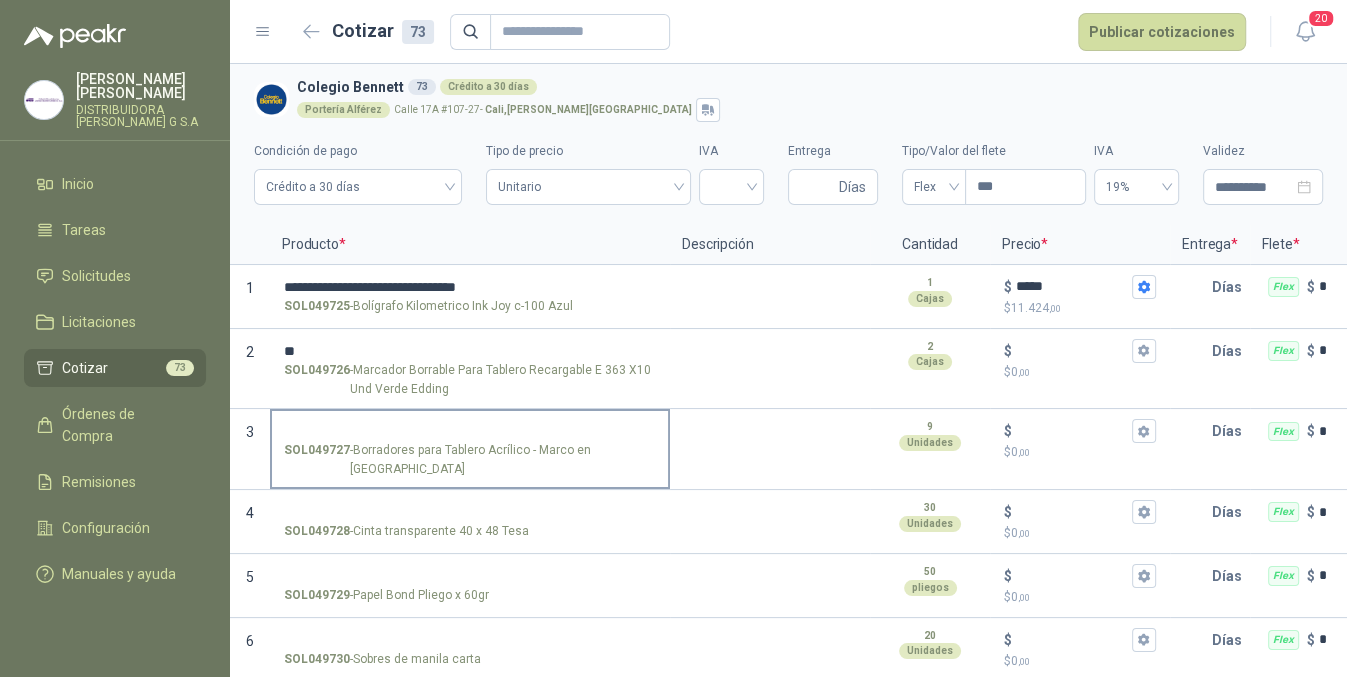 drag, startPoint x: 357, startPoint y: 453, endPoint x: 630, endPoint y: 456, distance: 273.01648 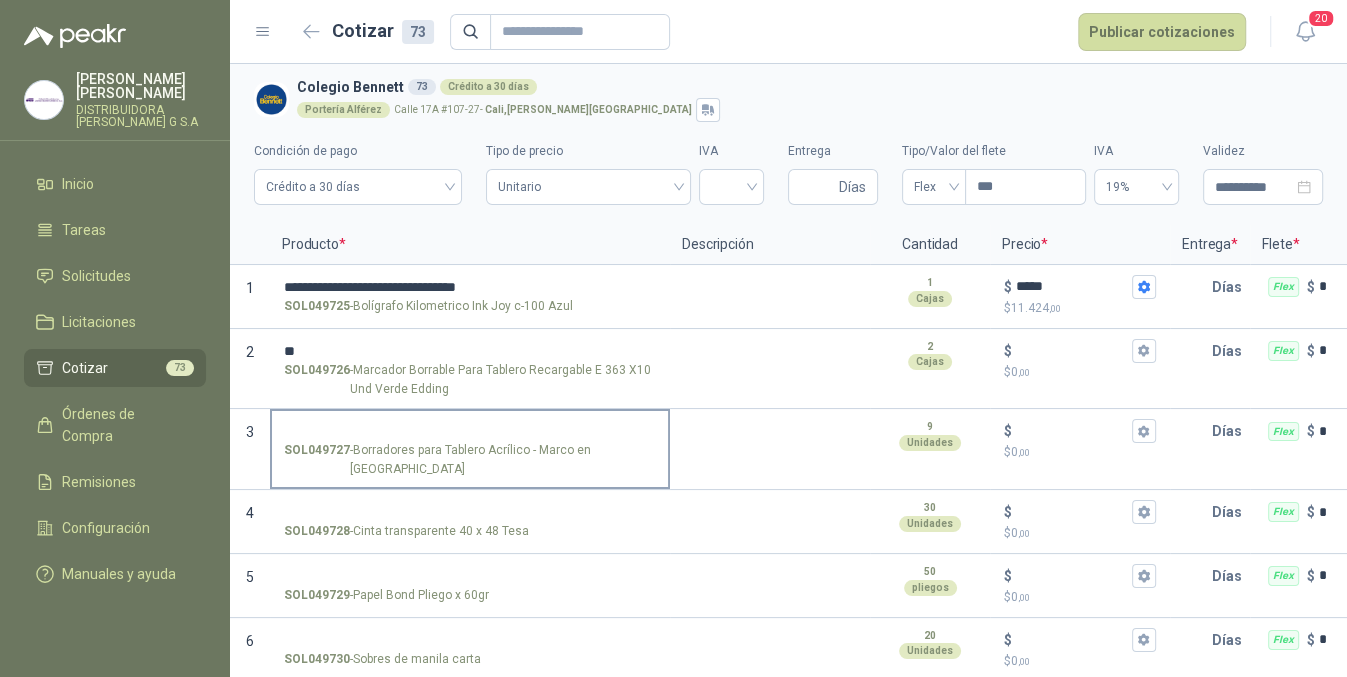 click on "SOL049727  -  Borradores para Tablero Acrílico - Marco en [GEOGRAPHIC_DATA]" at bounding box center (470, 460) 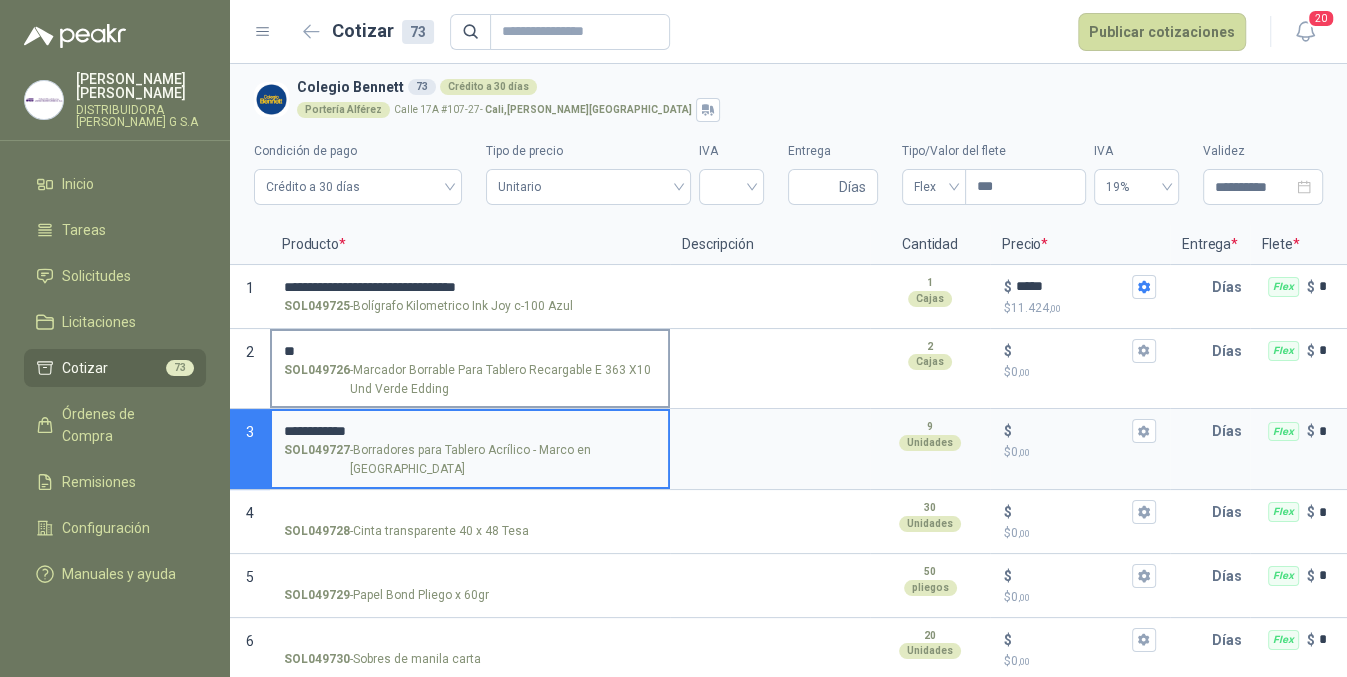 click on "**********" at bounding box center (470, 431) 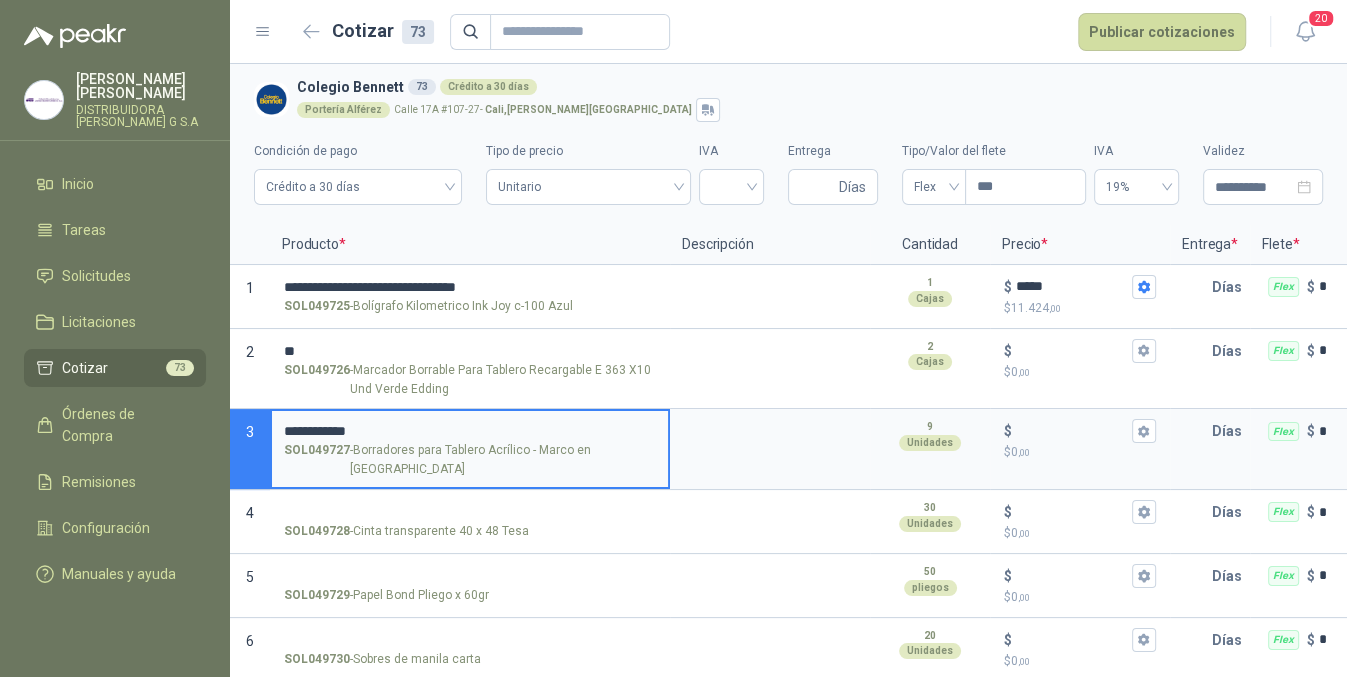click on "**********" at bounding box center (470, 449) 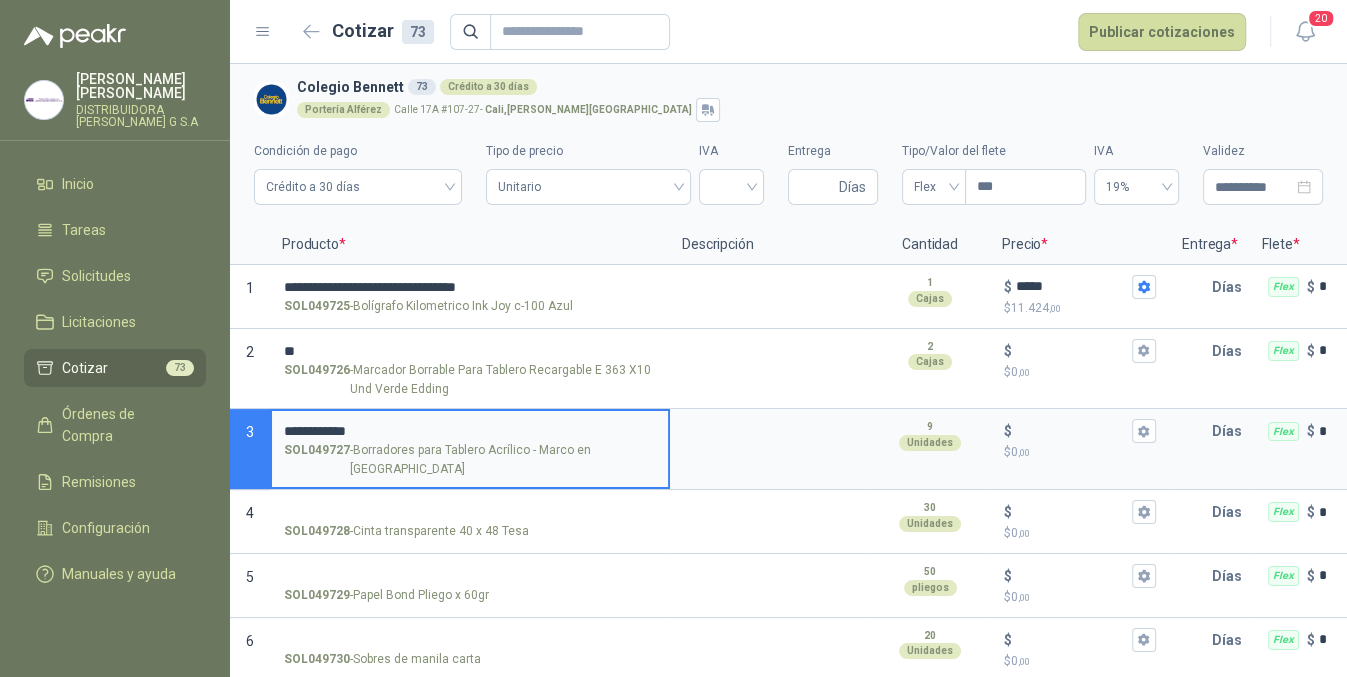 click on "**********" at bounding box center (470, 431) 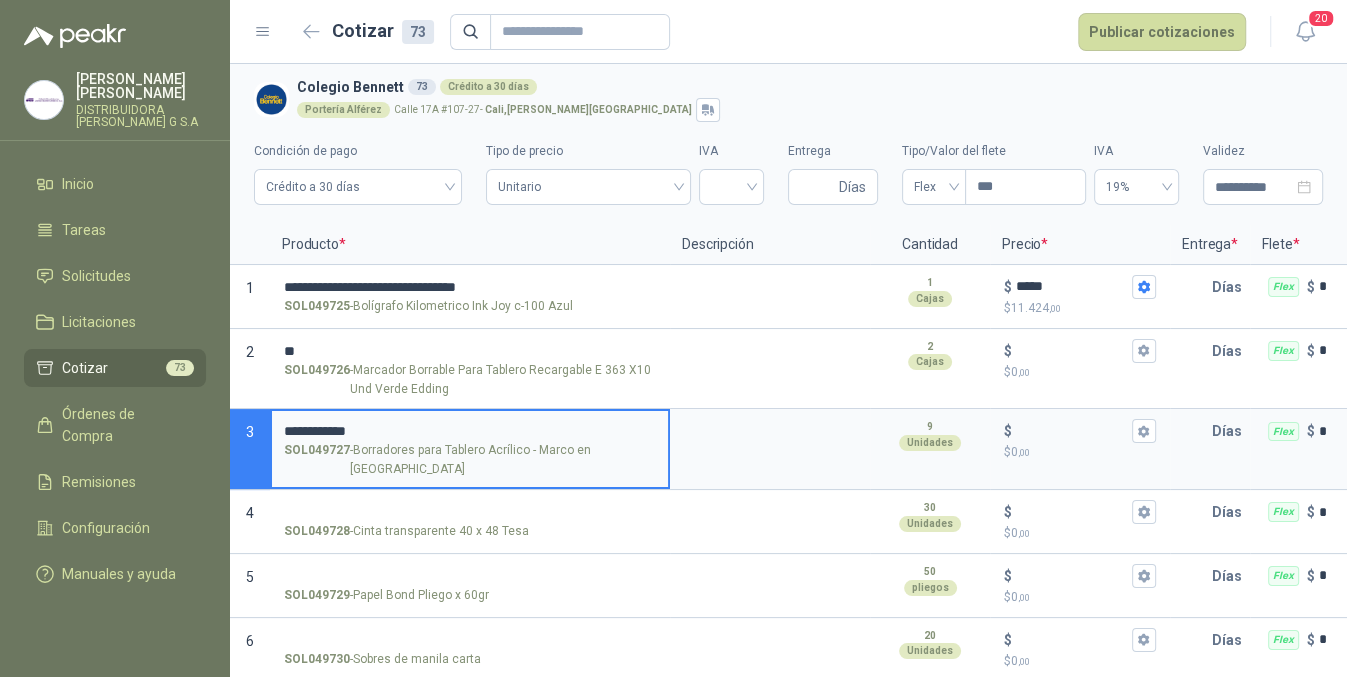 click on "**********" at bounding box center [470, 431] 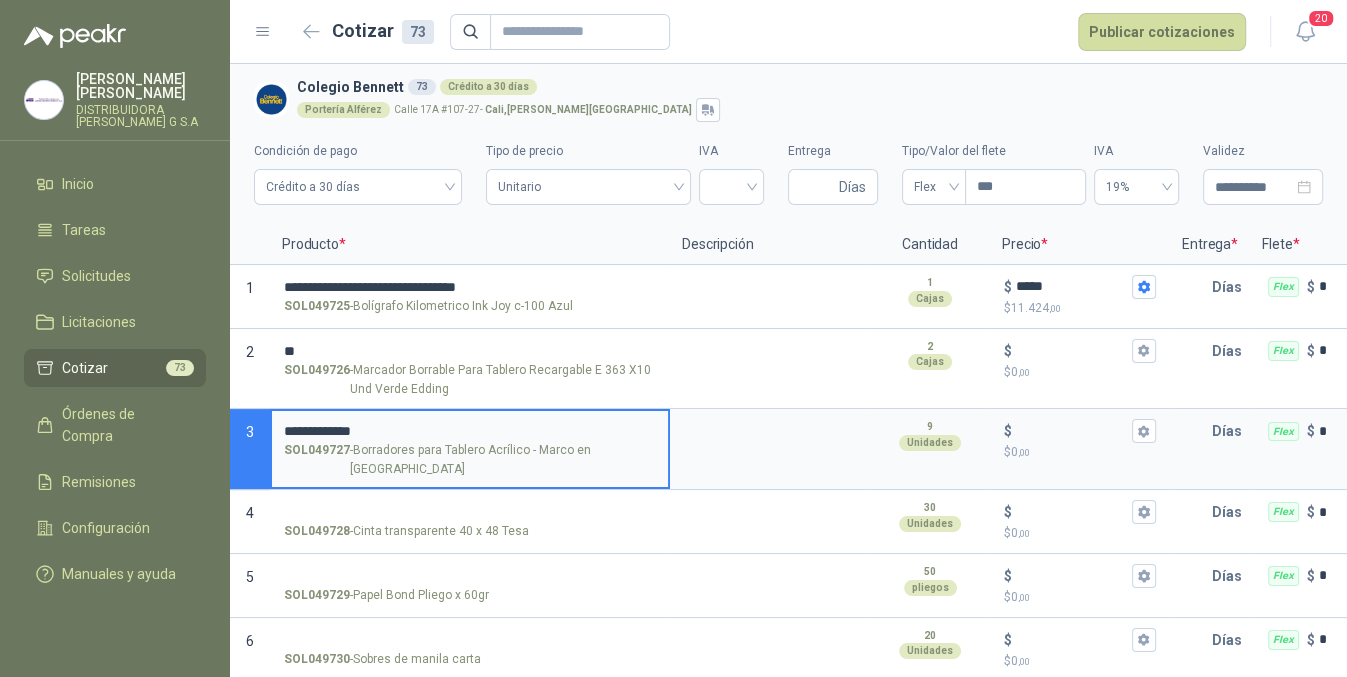 click on "**********" at bounding box center [470, 449] 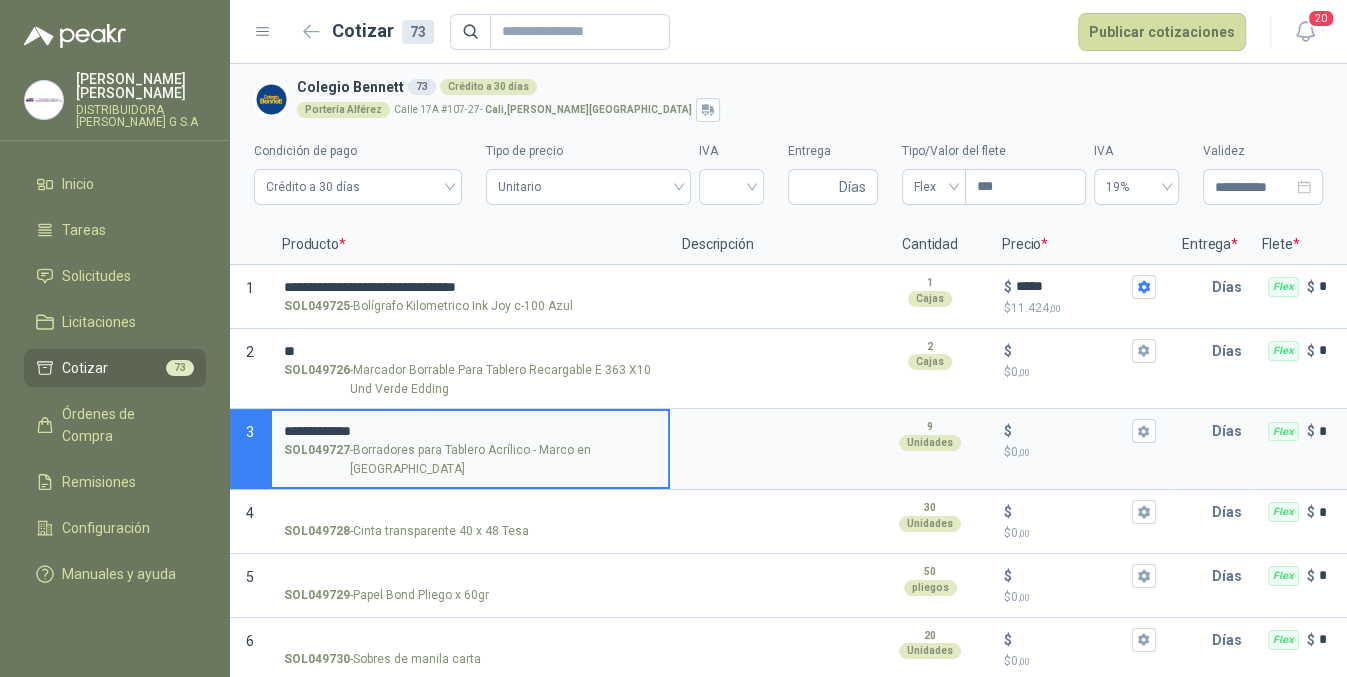 click on "**********" at bounding box center (470, 431) 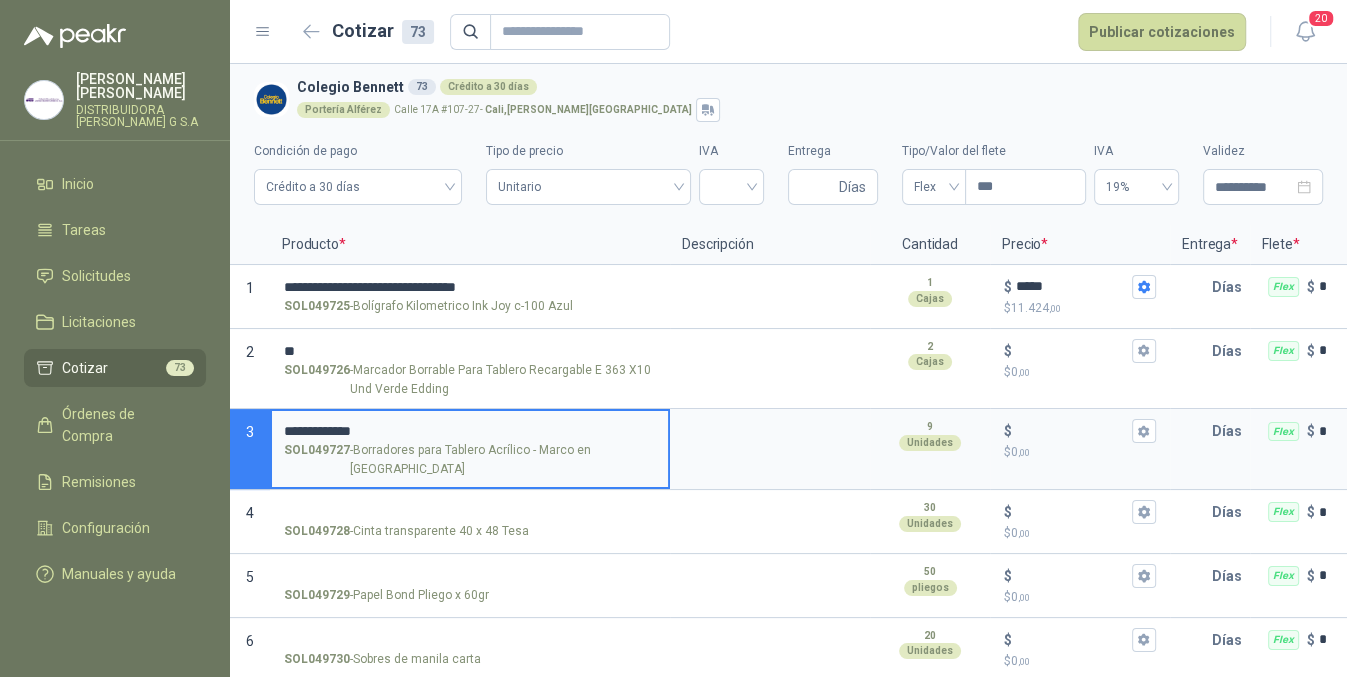 click on "**********" at bounding box center (470, 431) 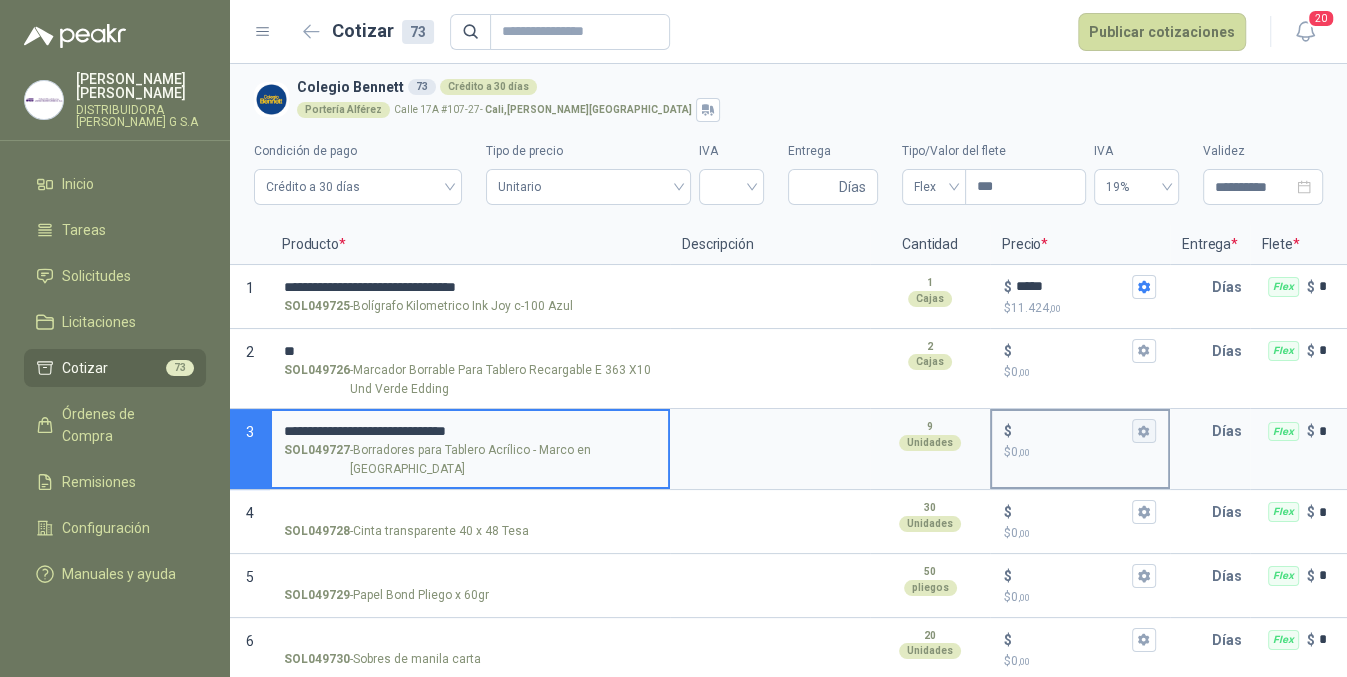 type on "**********" 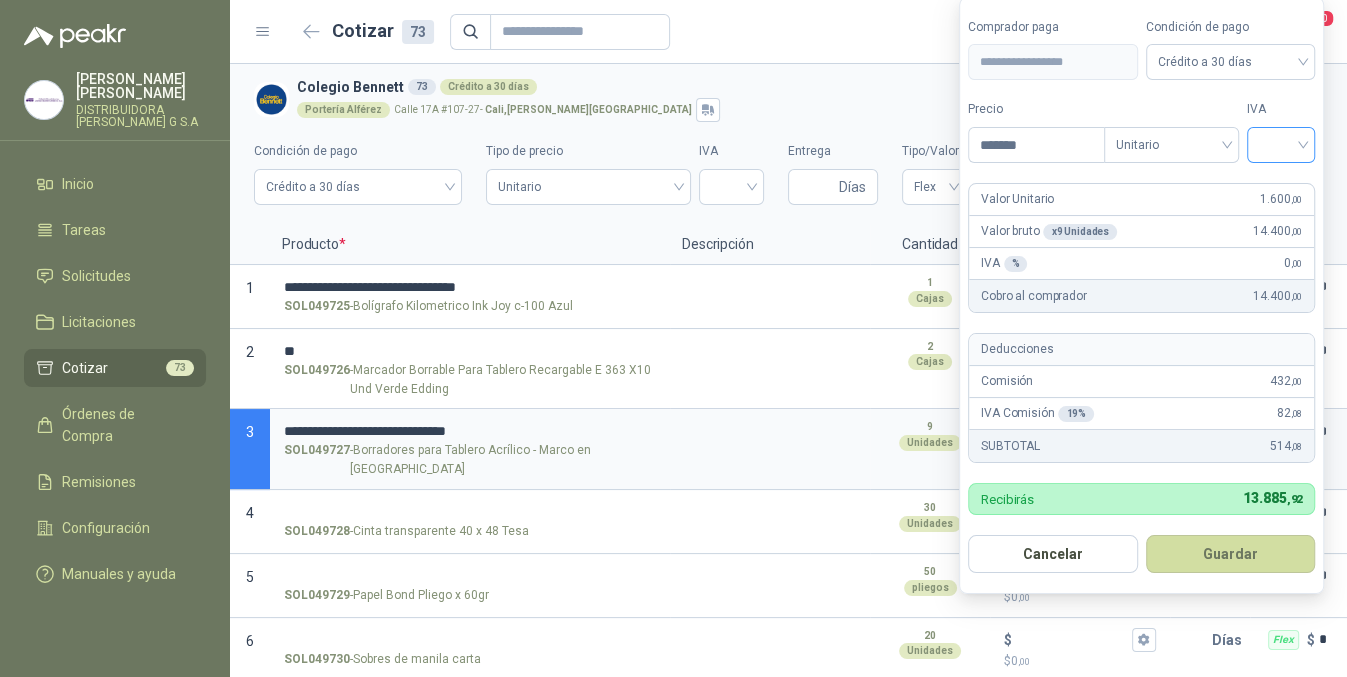 type on "*******" 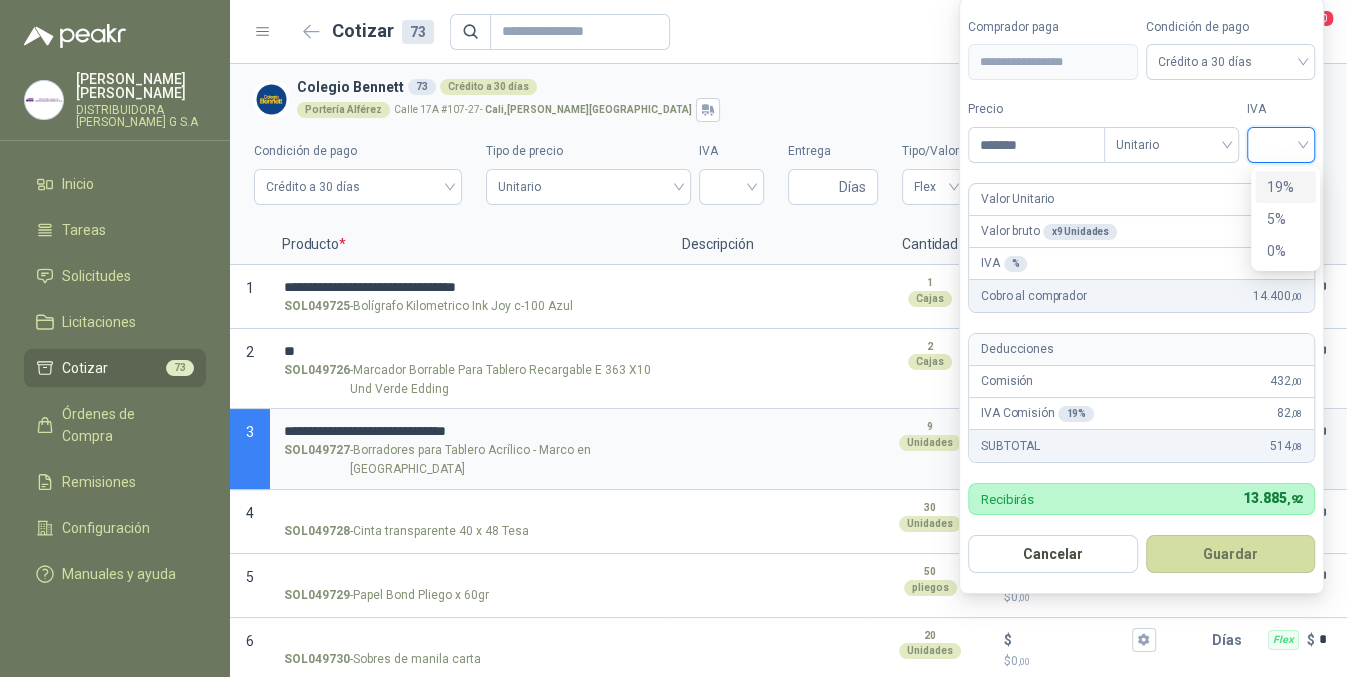 click on "19%" at bounding box center [1285, 187] 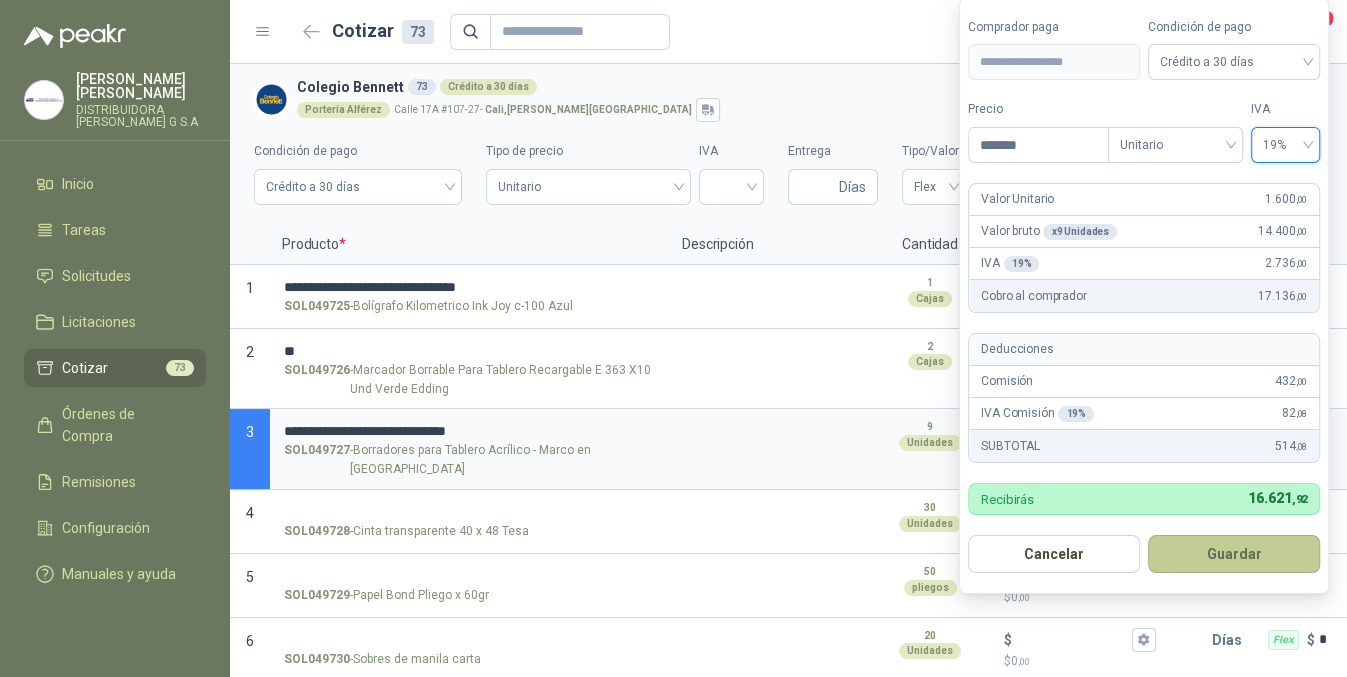 click on "Guardar" at bounding box center (1234, 554) 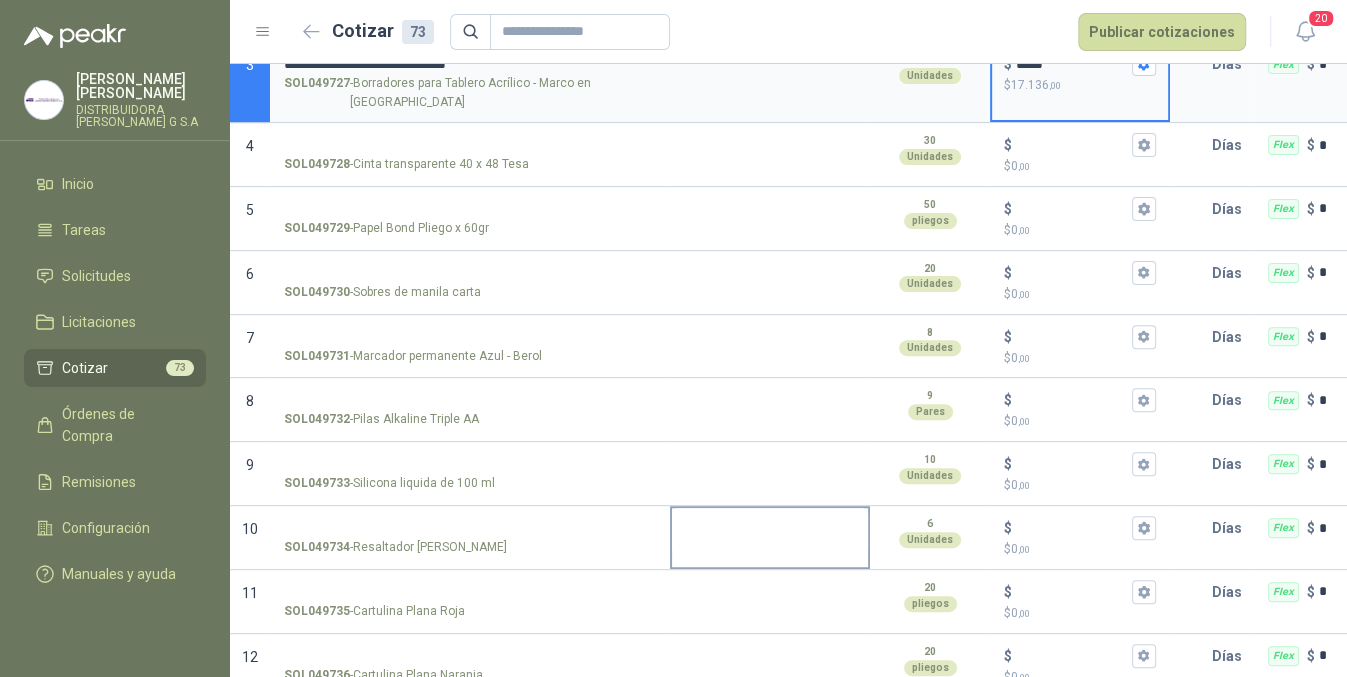 scroll, scrollTop: 0, scrollLeft: 0, axis: both 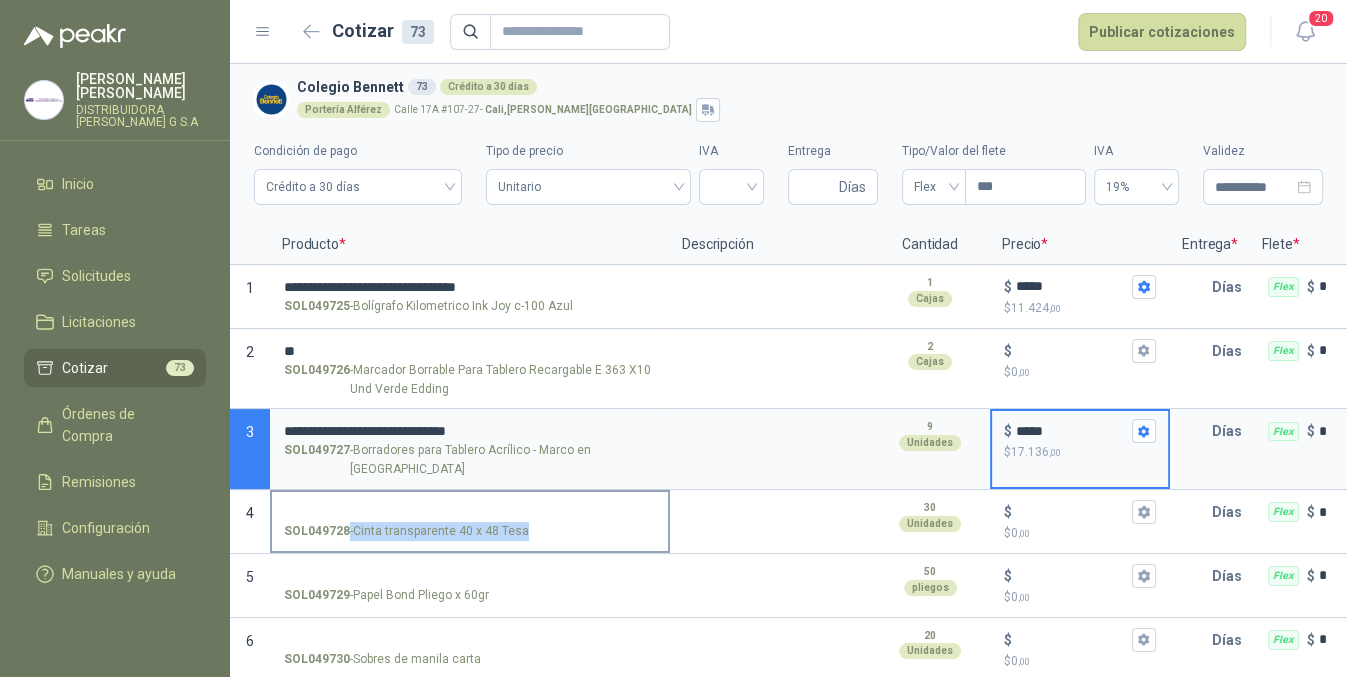 drag, startPoint x: 540, startPoint y: 513, endPoint x: 521, endPoint y: 519, distance: 19.924858 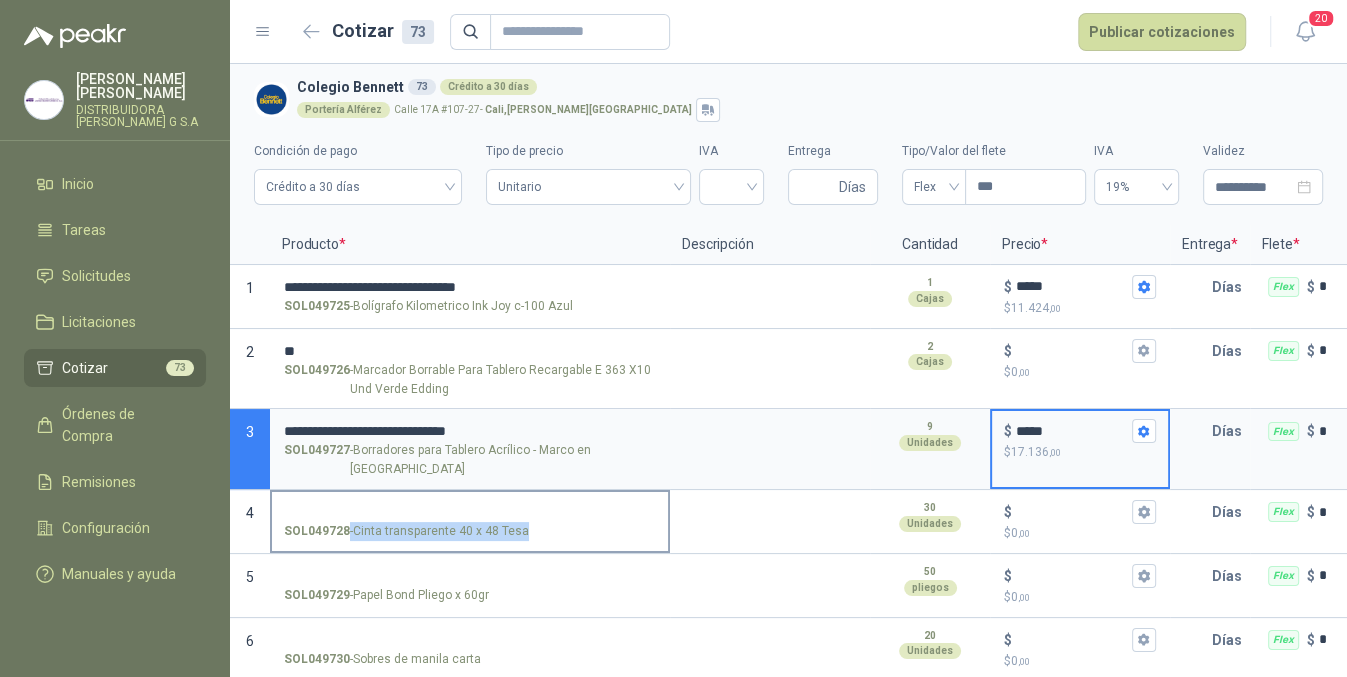 click on "SOL049728  -  Cinta transparente 40 x 48 Tesa" at bounding box center [470, 531] 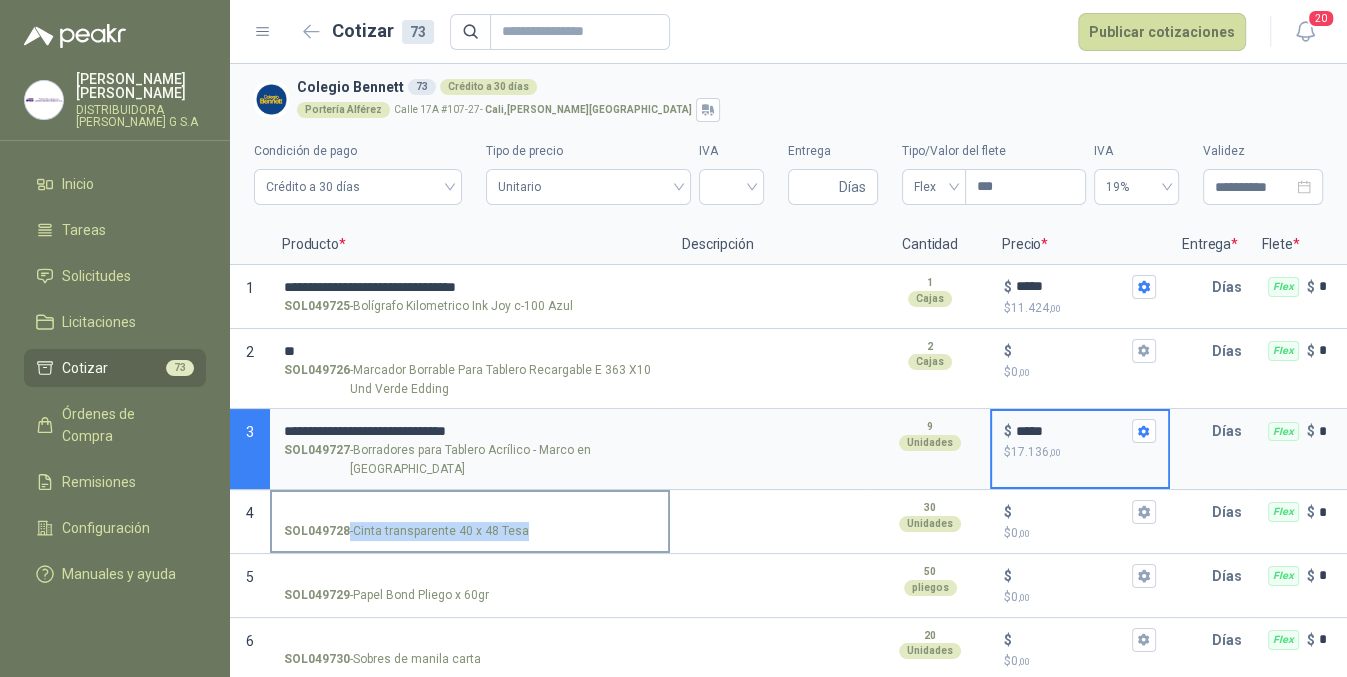 copy on "-  Cinta transparente 40 x 48 Tesa" 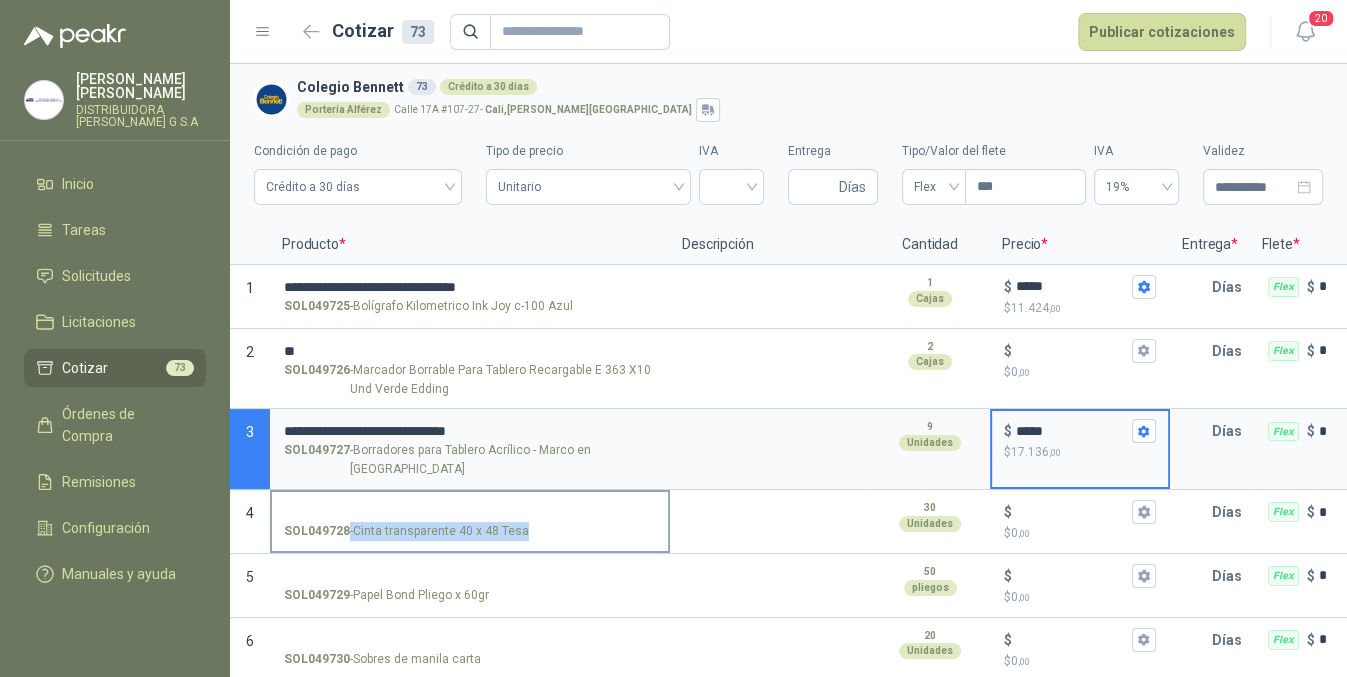 click on "SOL049728  -  Cinta transparente 40 x 48 Tesa" at bounding box center (470, 512) 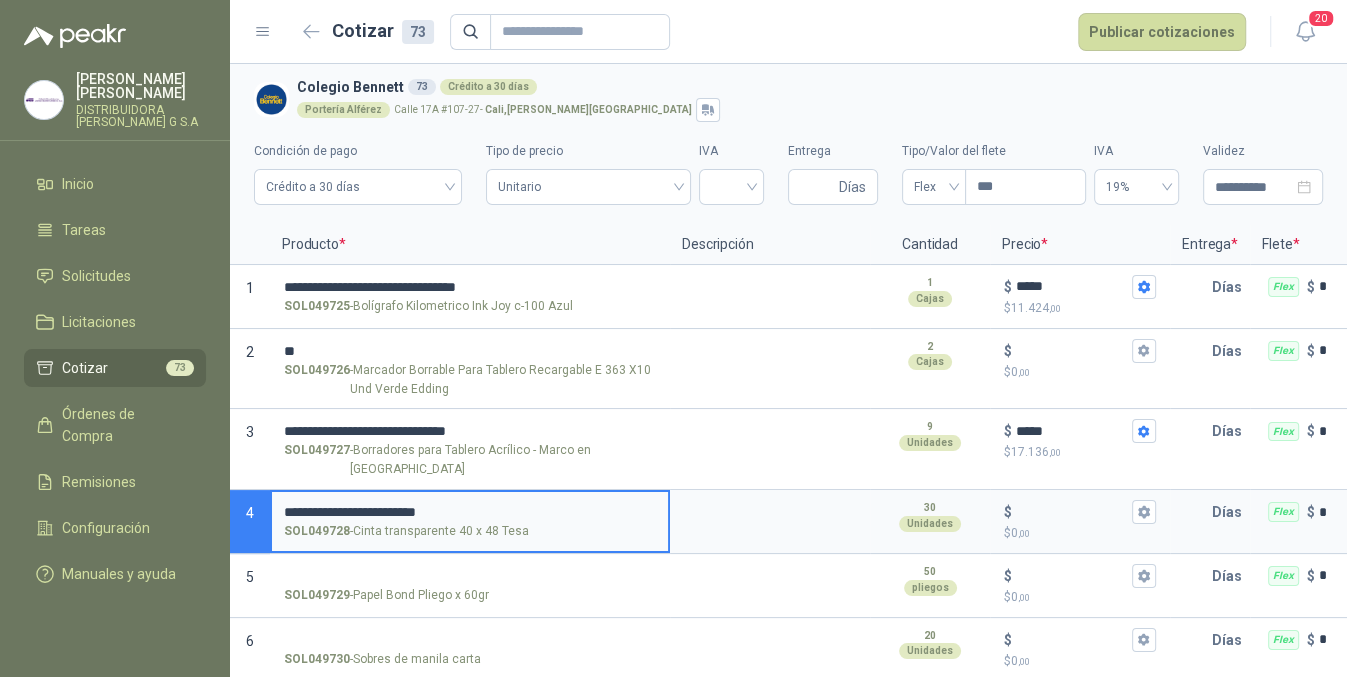type on "**********" 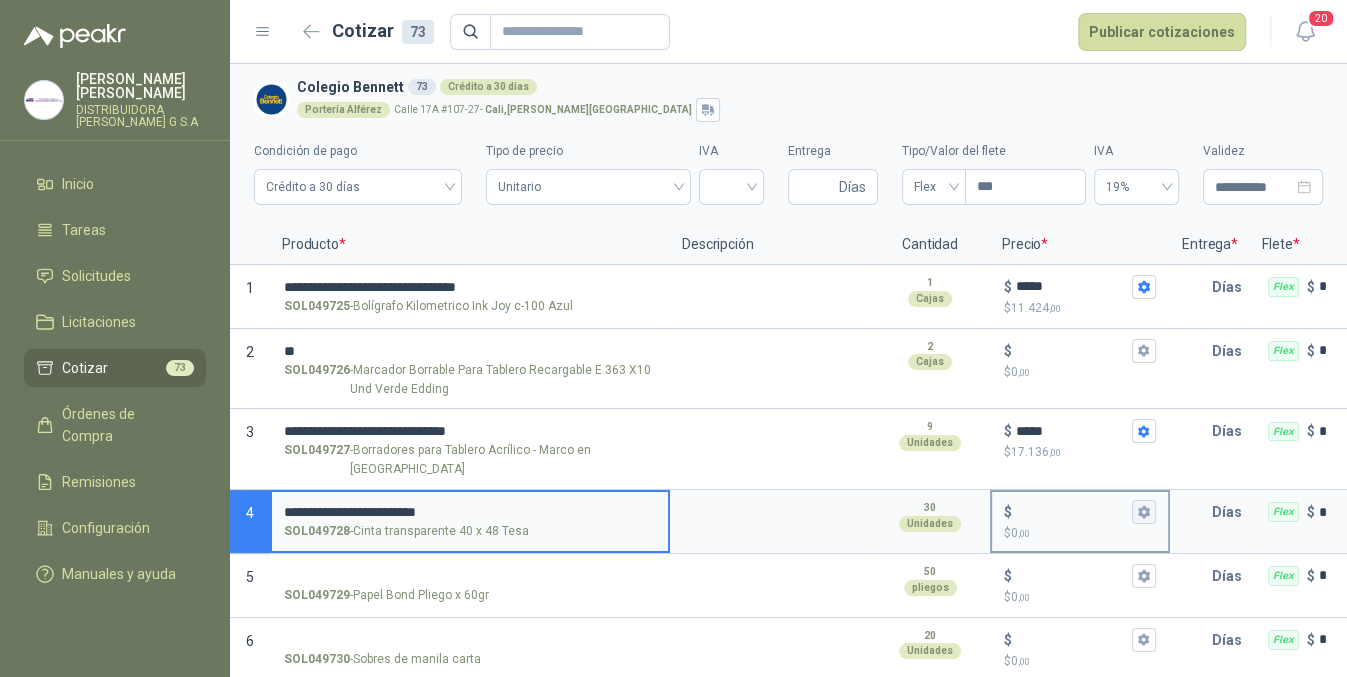 click on "$" at bounding box center [1080, 512] 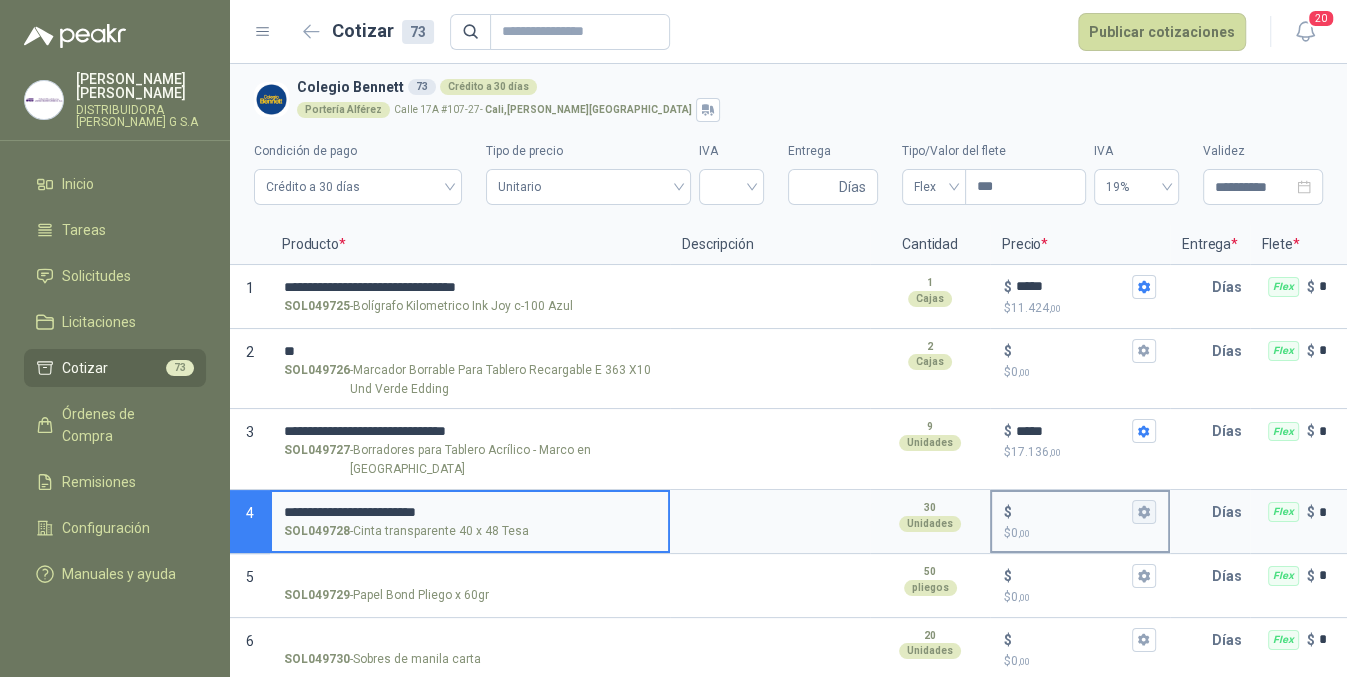 click on "$ $  0 ,00" at bounding box center [1072, 512] 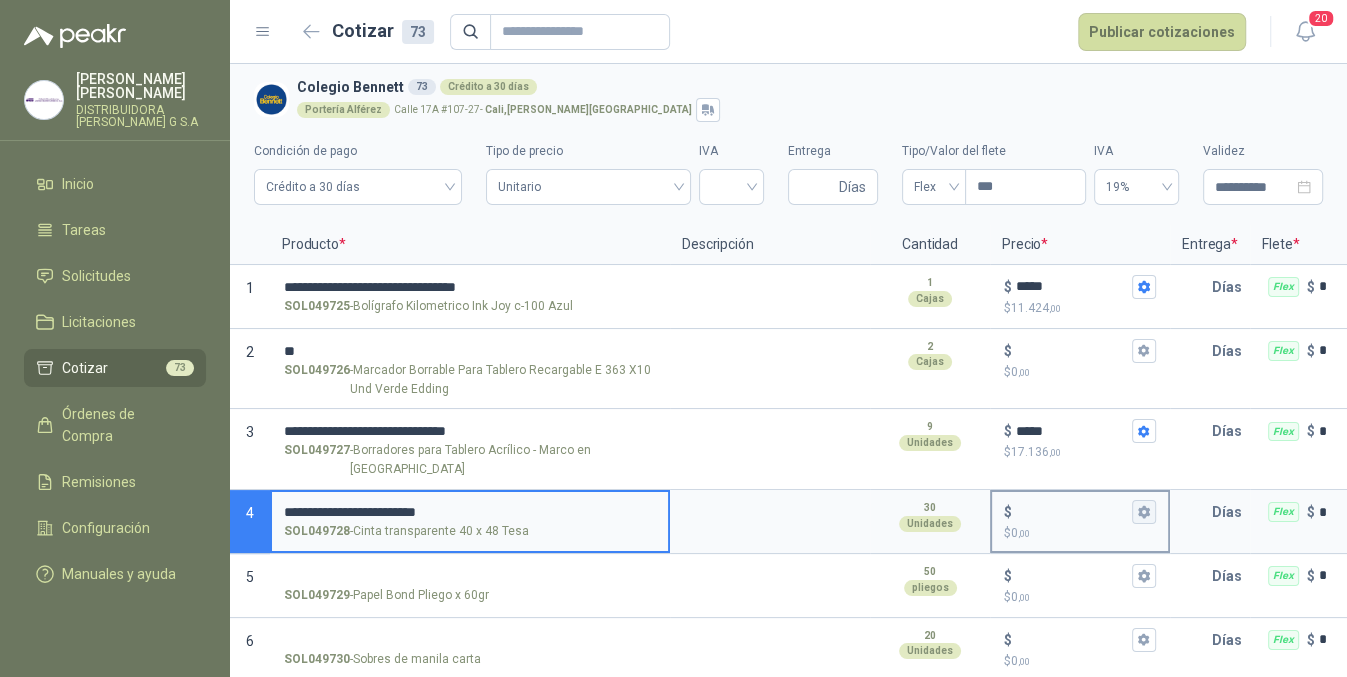 click 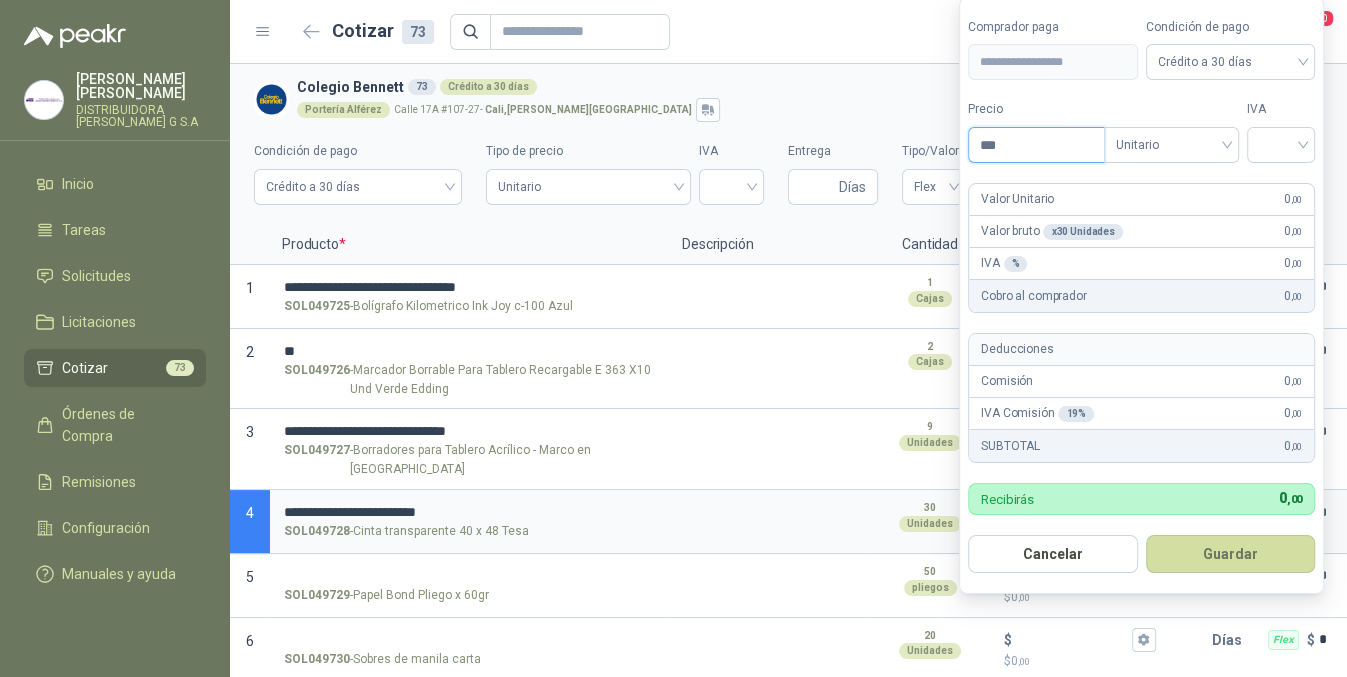 click on "***" at bounding box center [1036, 145] 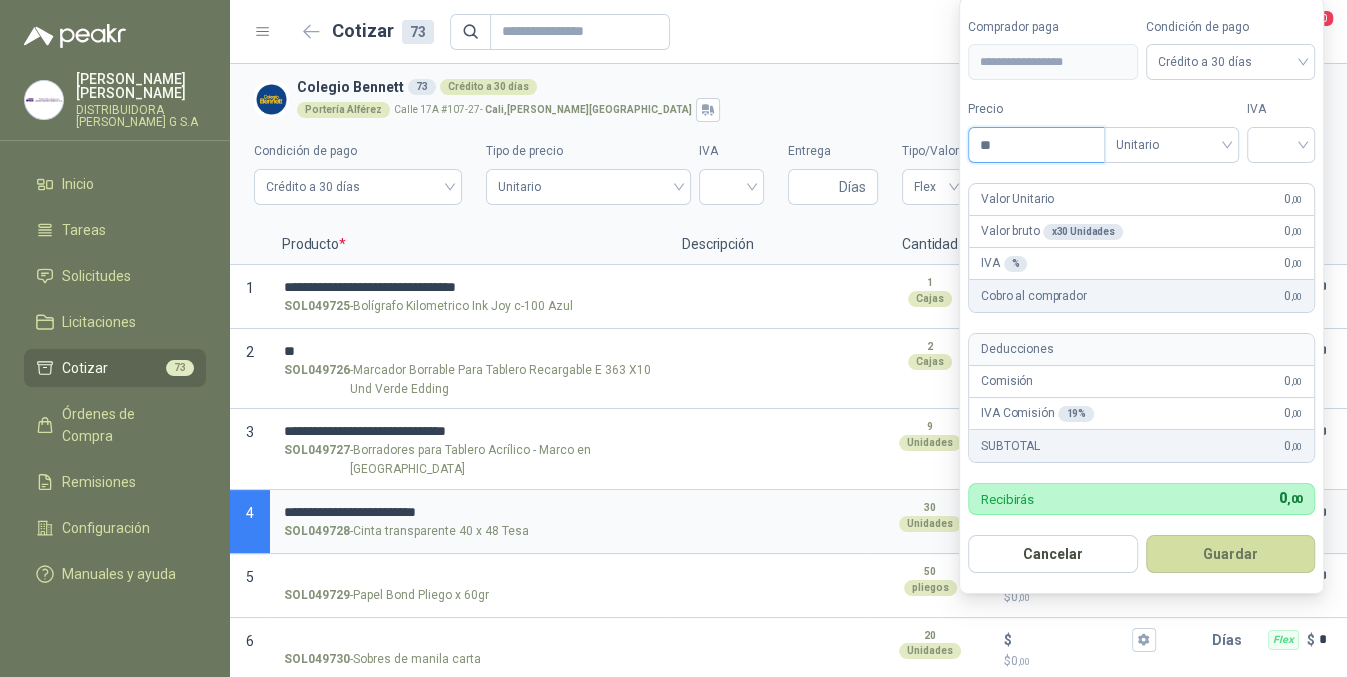 type on "*" 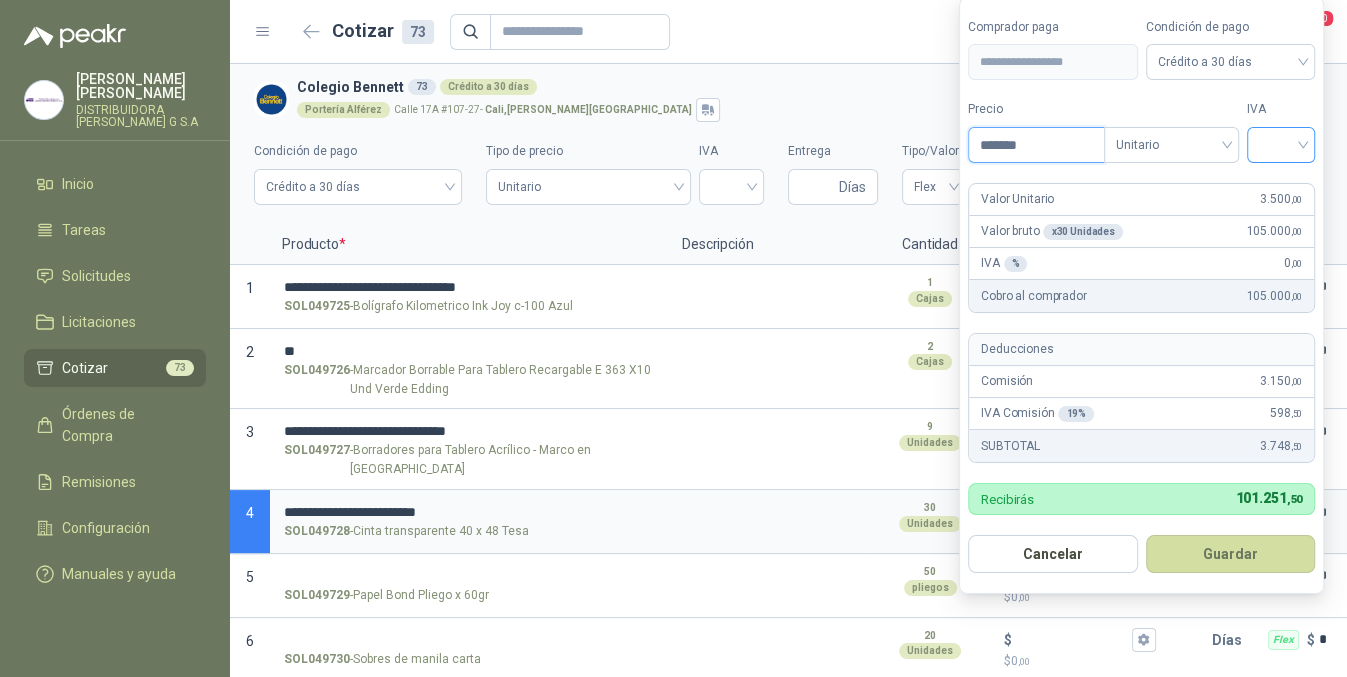 type on "*******" 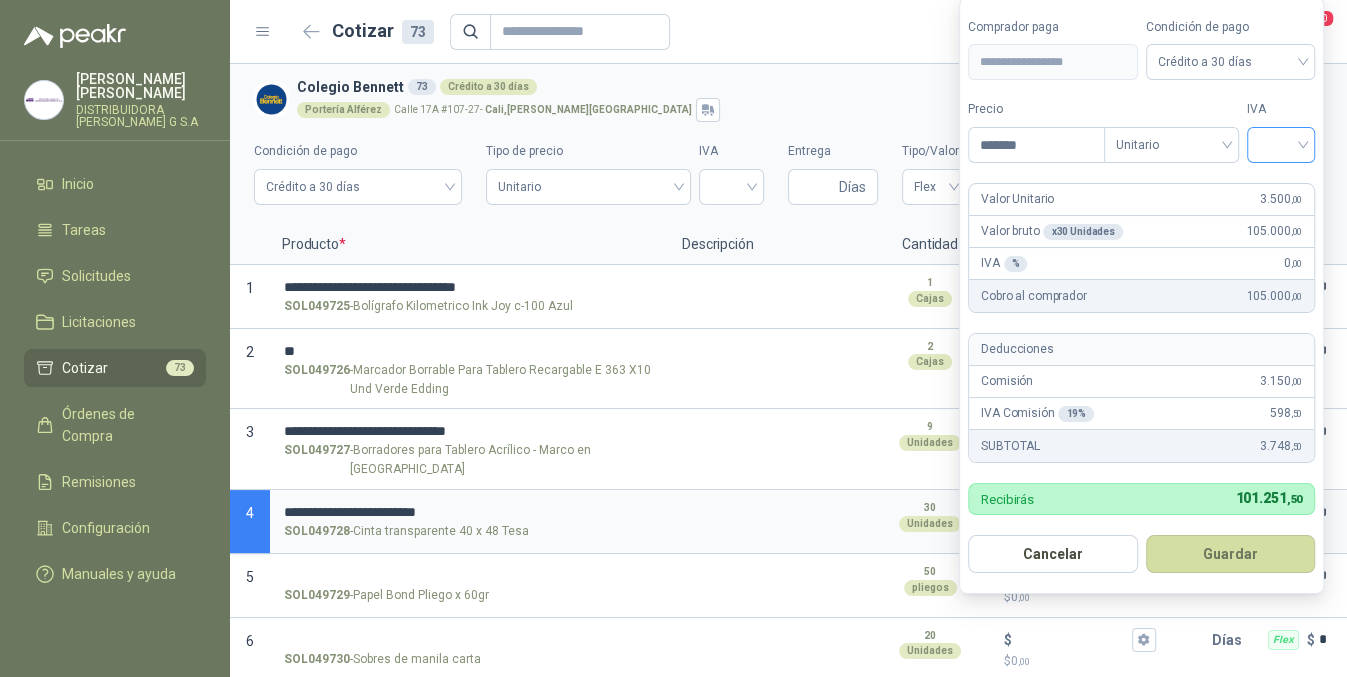 click at bounding box center (1281, 143) 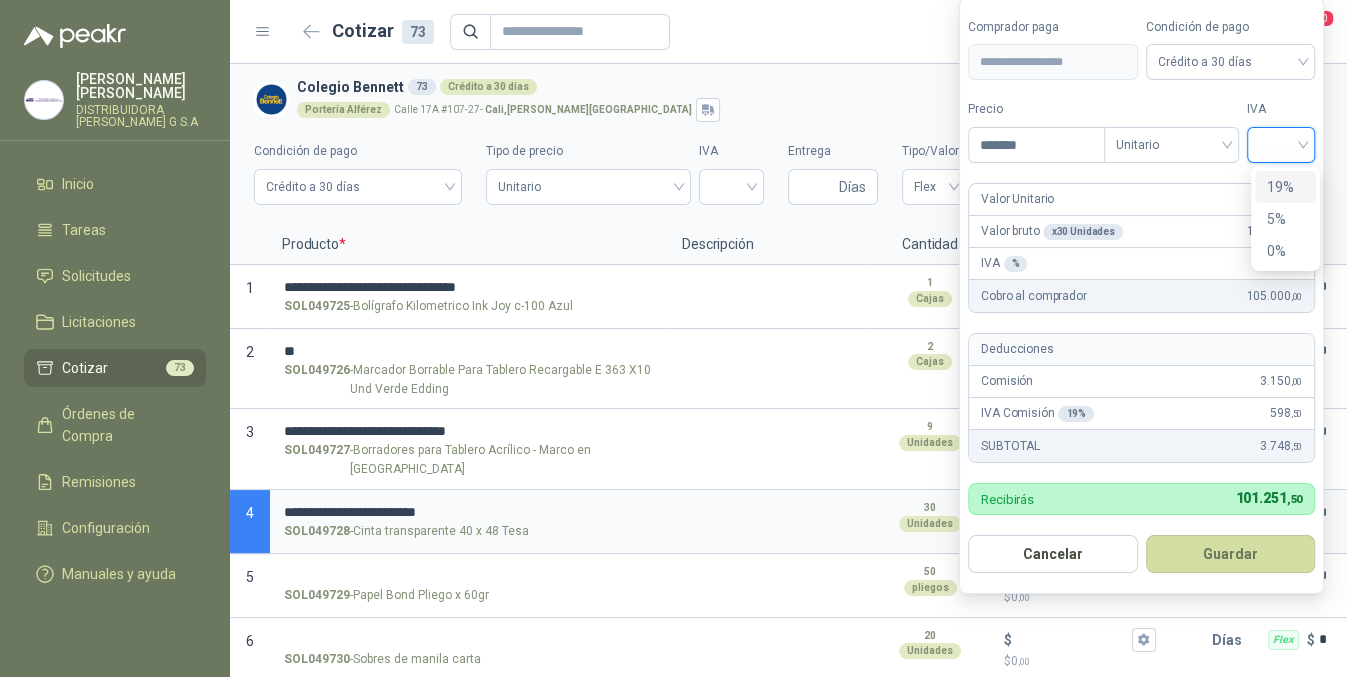 click on "19%" at bounding box center [1285, 187] 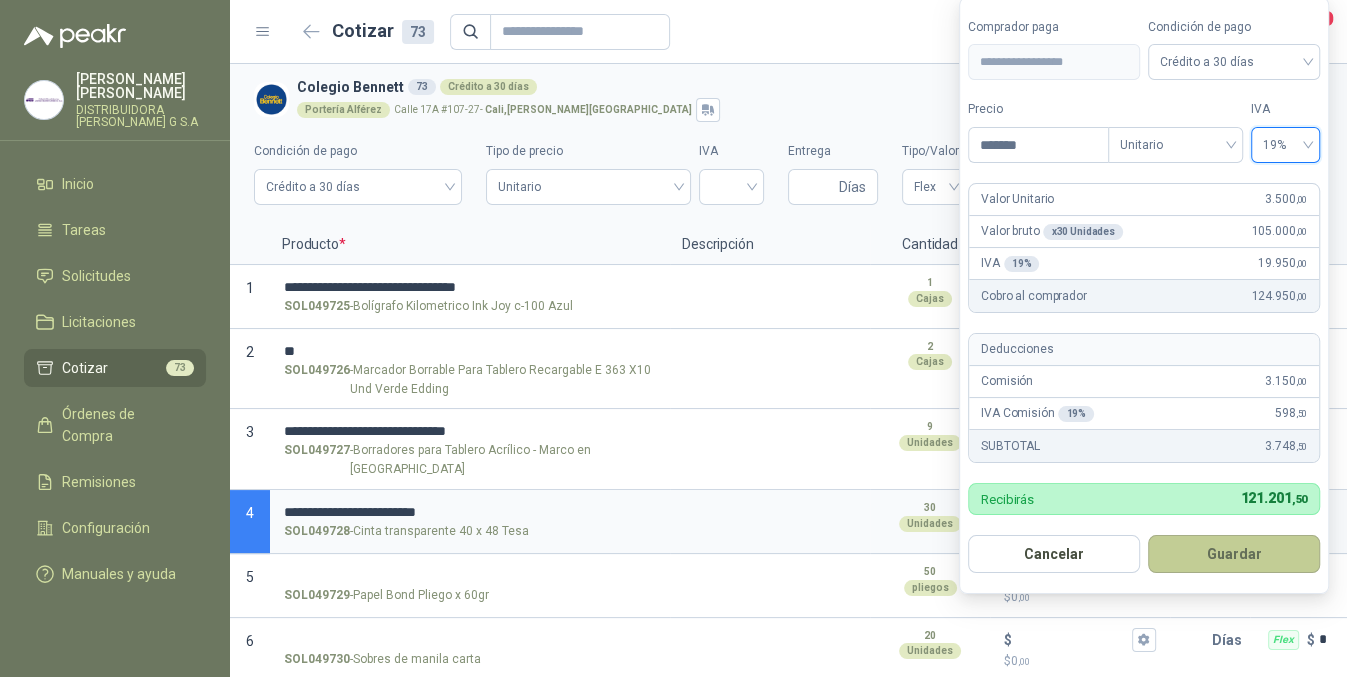 click on "Guardar" at bounding box center [1234, 554] 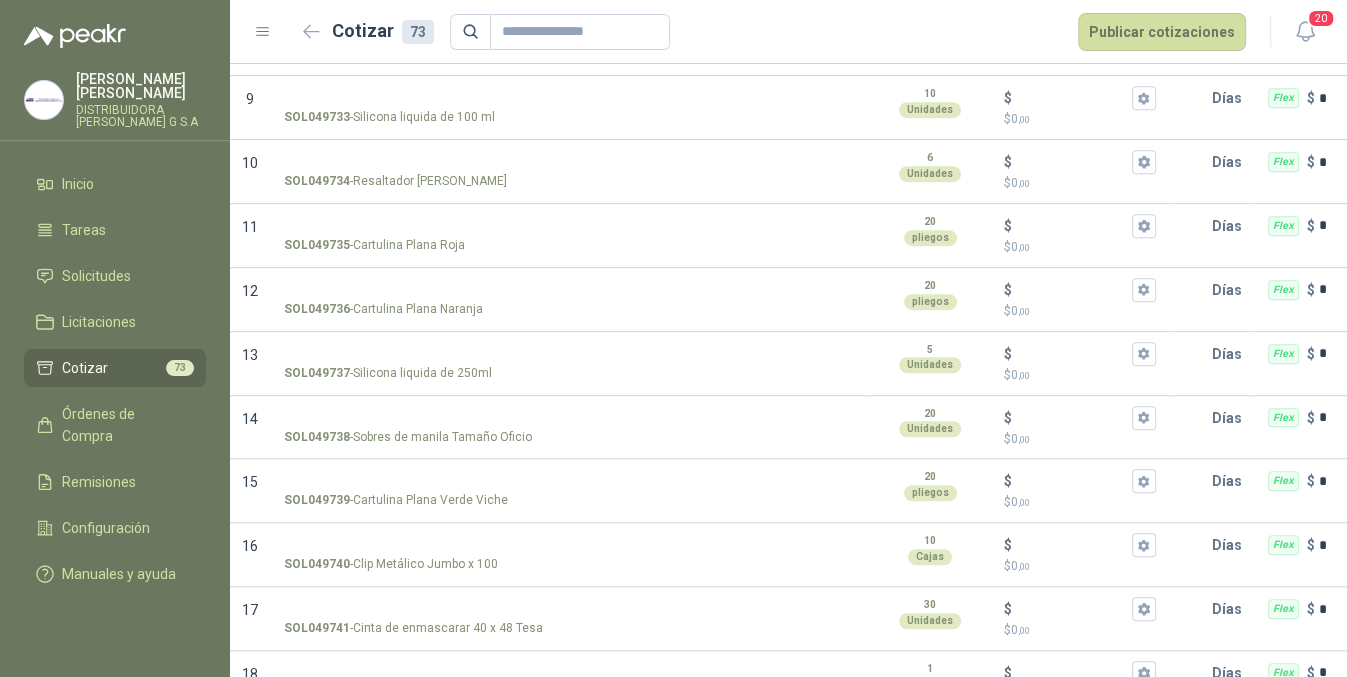 scroll, scrollTop: 0, scrollLeft: 0, axis: both 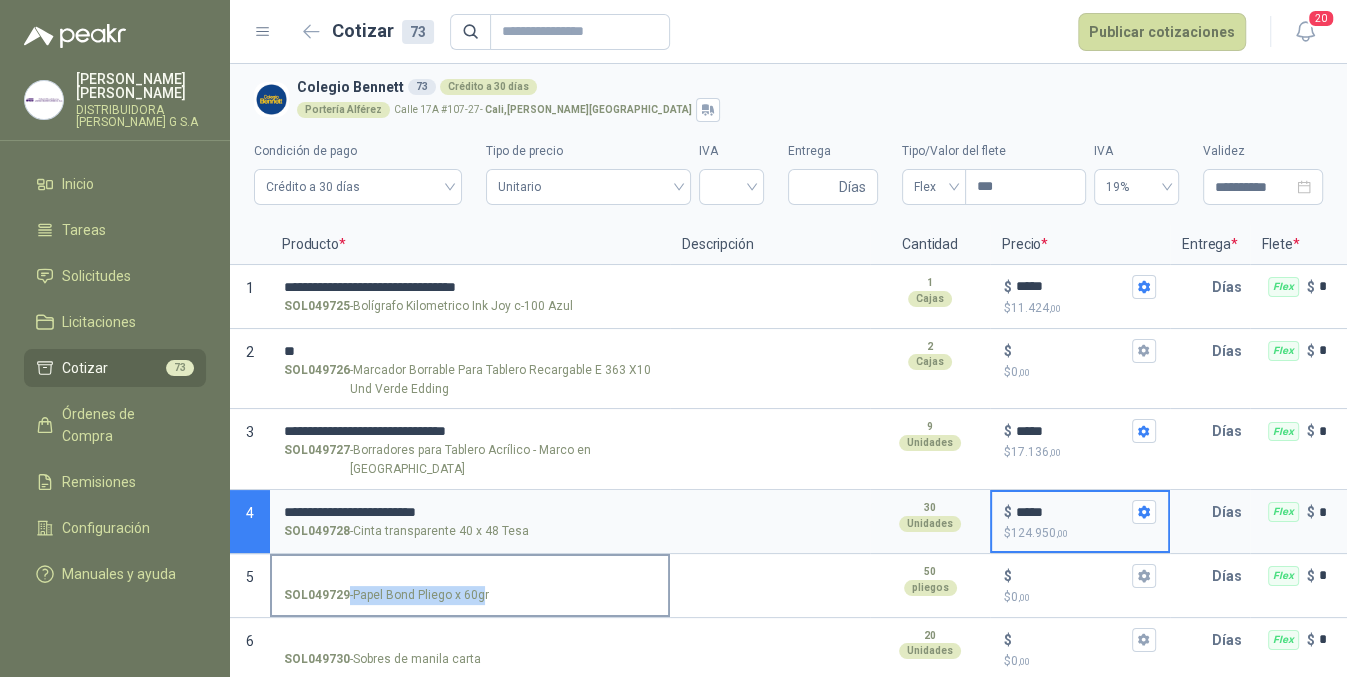 drag, startPoint x: 510, startPoint y: 577, endPoint x: 483, endPoint y: 583, distance: 27.658634 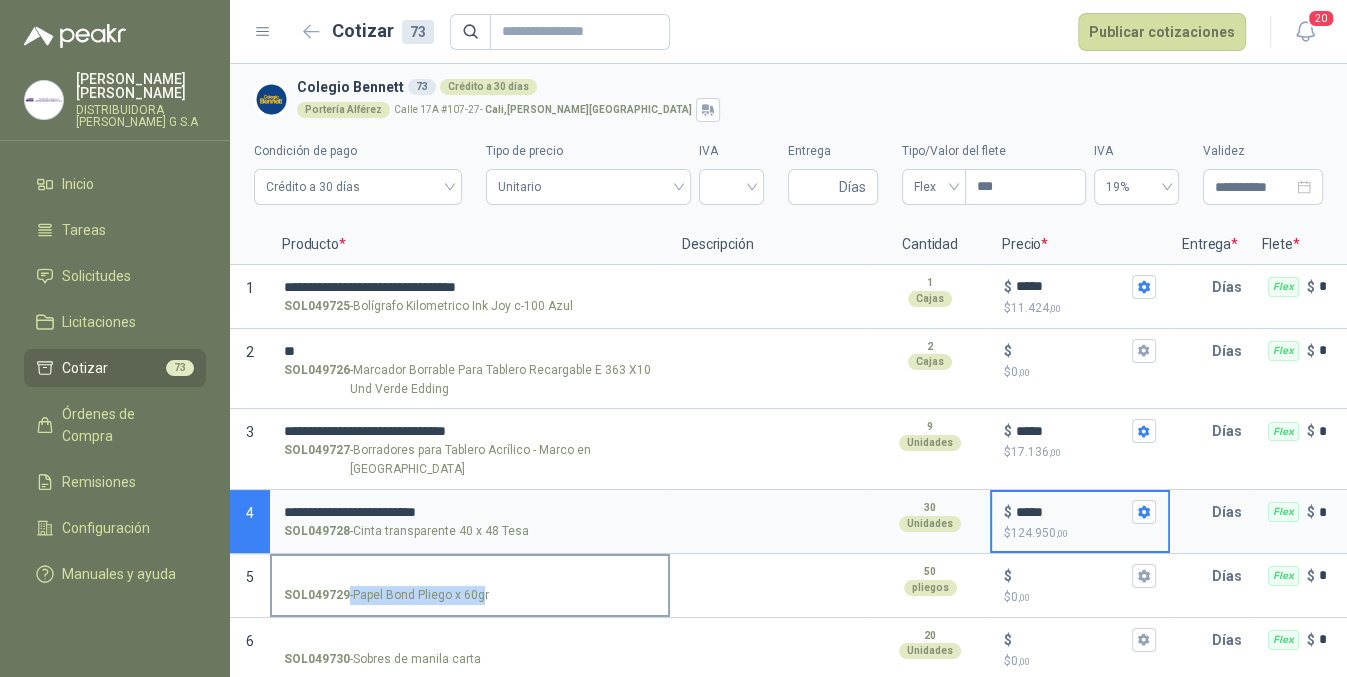 click on "SOL049729  -  Papel Bond Pliego x 60gr" at bounding box center [470, 595] 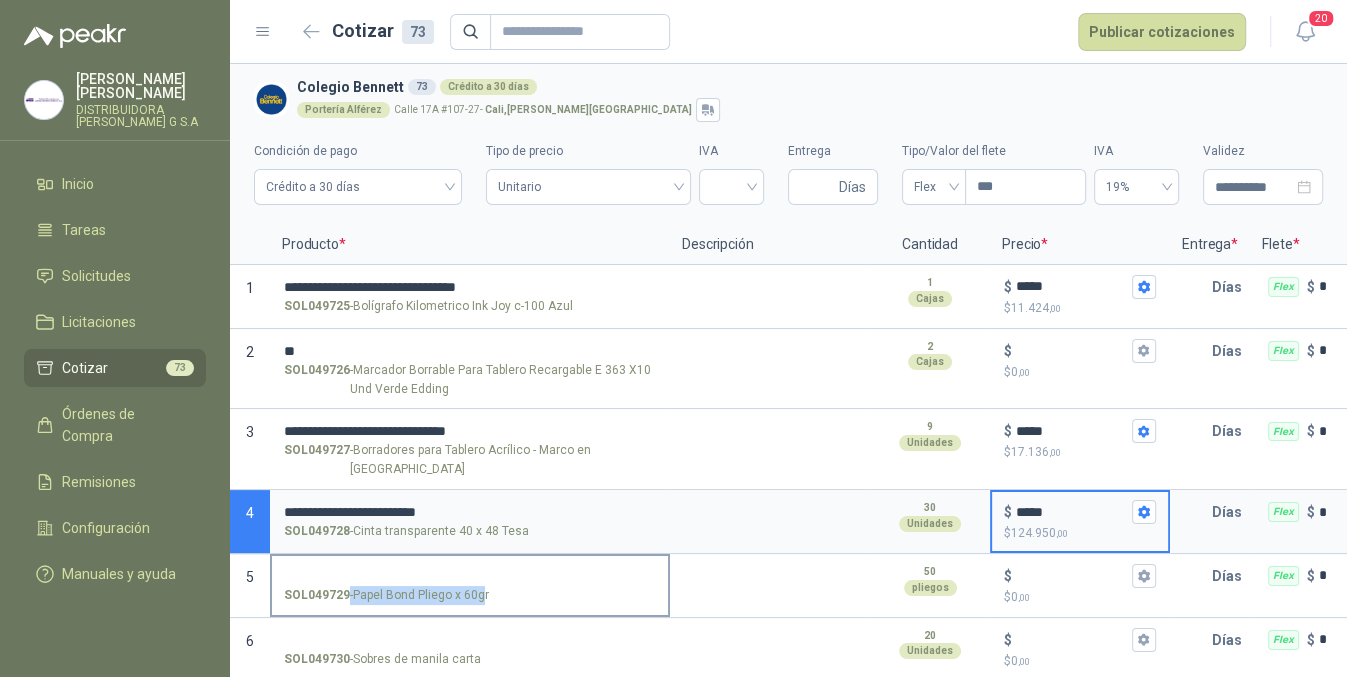 copy on "-  Papel Bond Pliego x 60g" 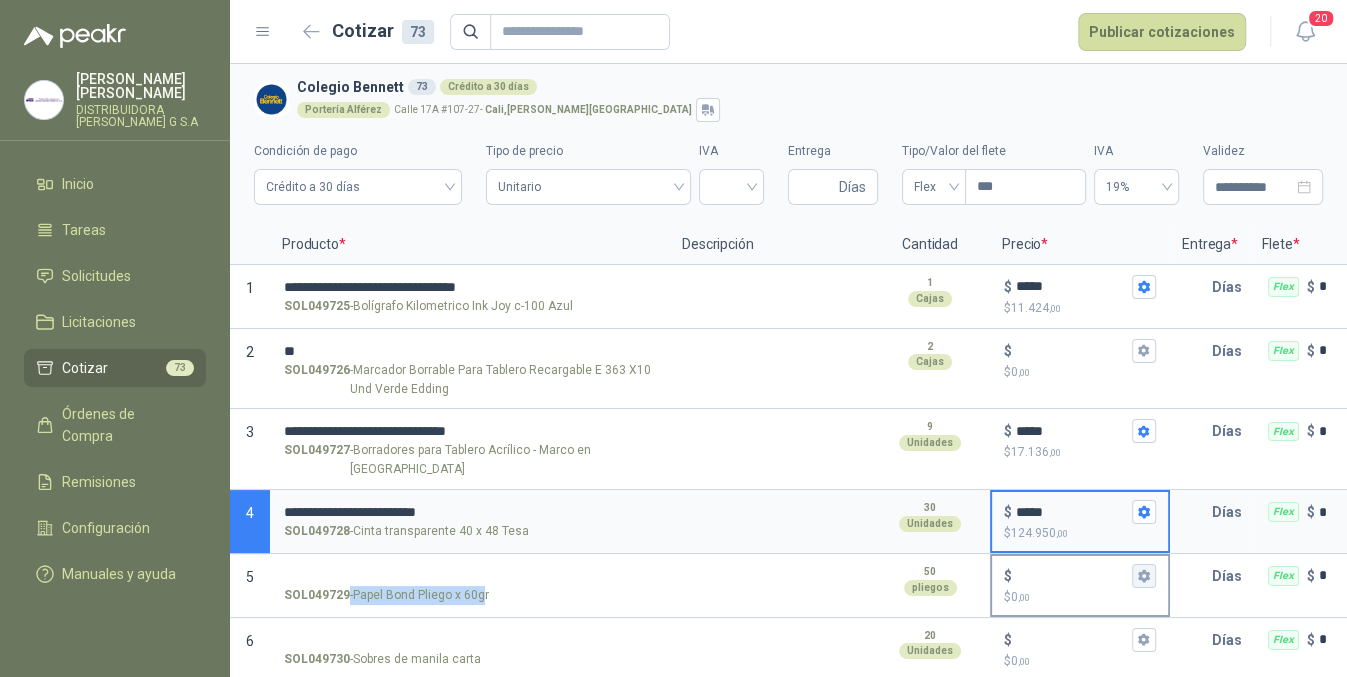 click on "$ $  0 ,00" at bounding box center [1144, 576] 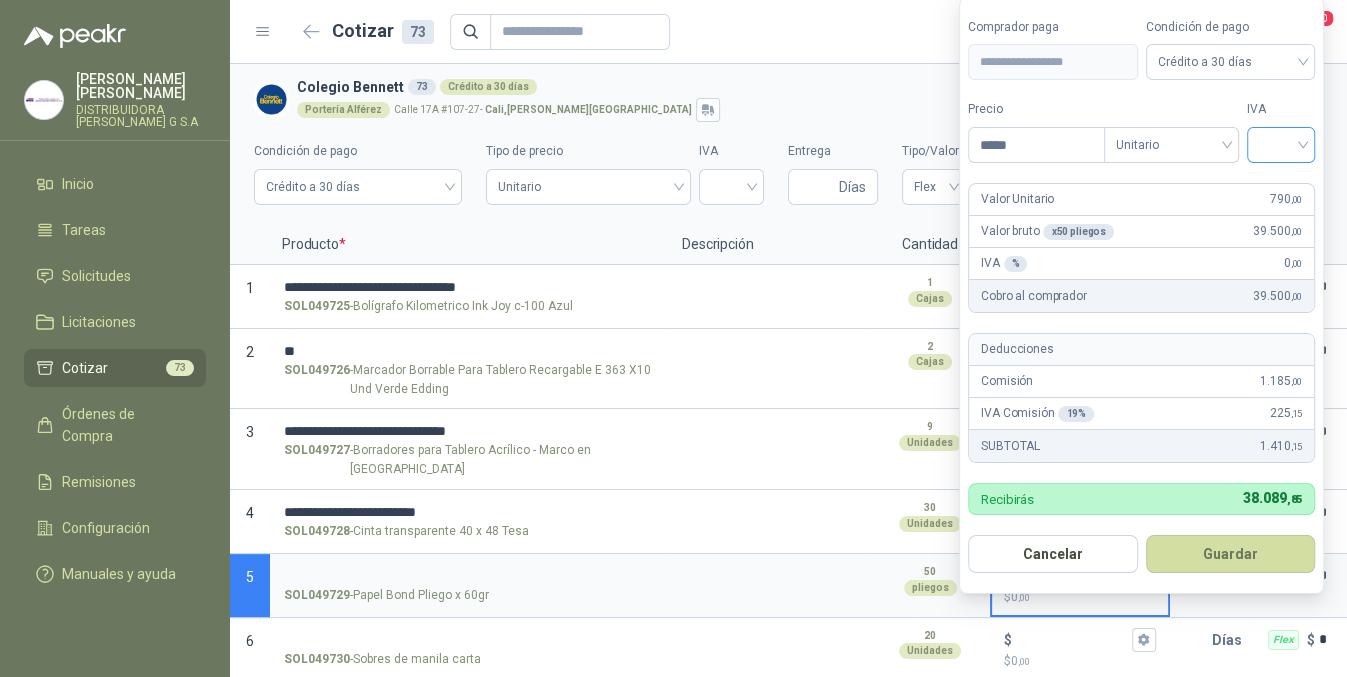 type on "*****" 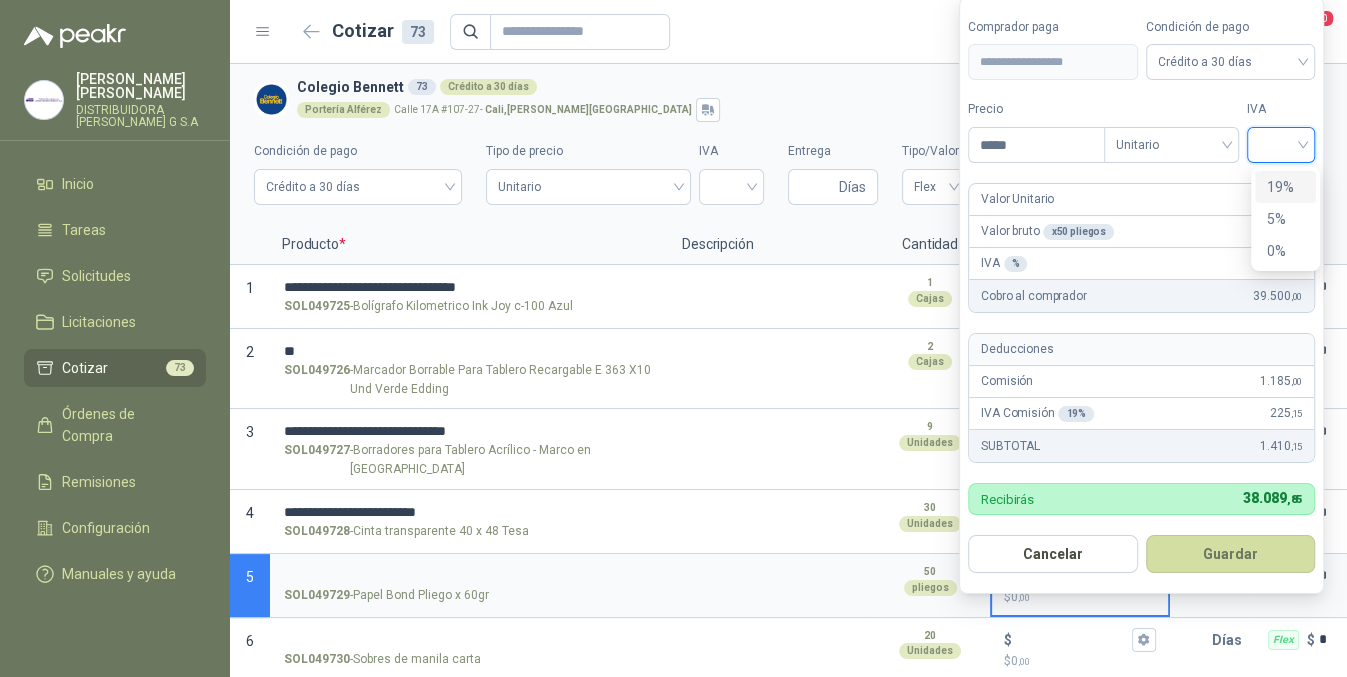 click on "19%" at bounding box center [1285, 187] 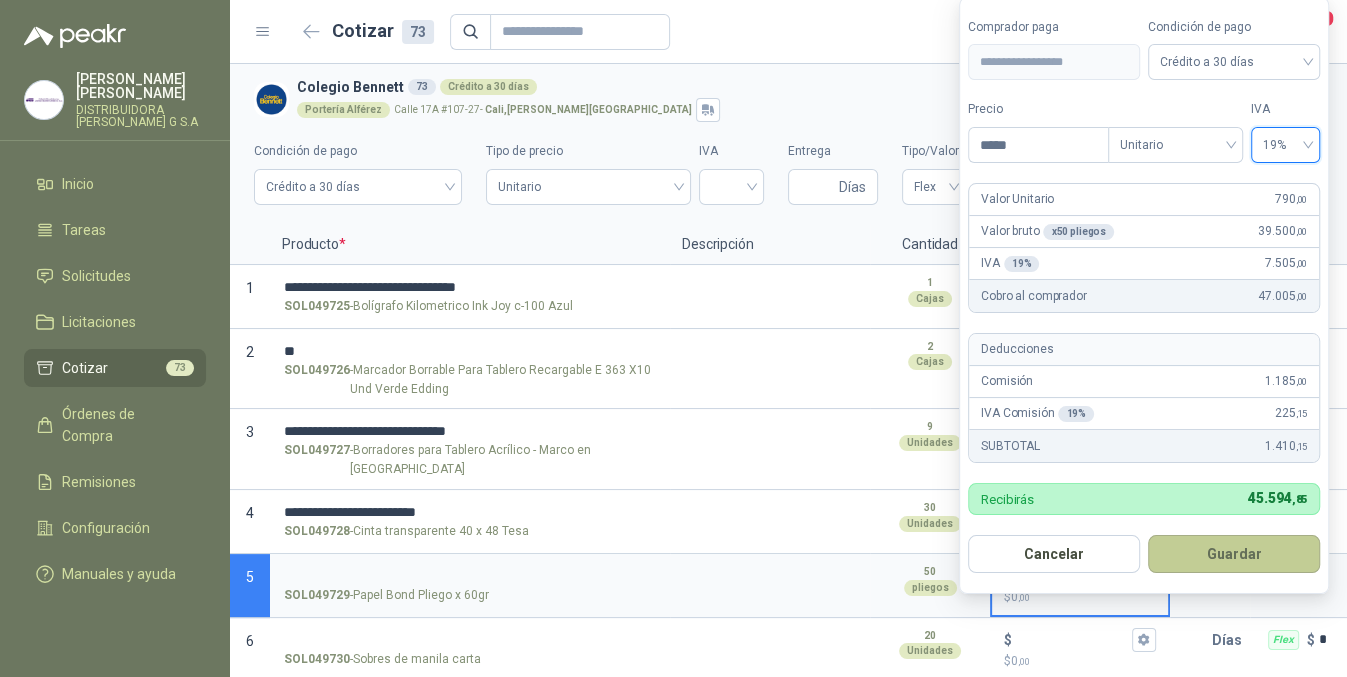 click on "Guardar" at bounding box center [1234, 554] 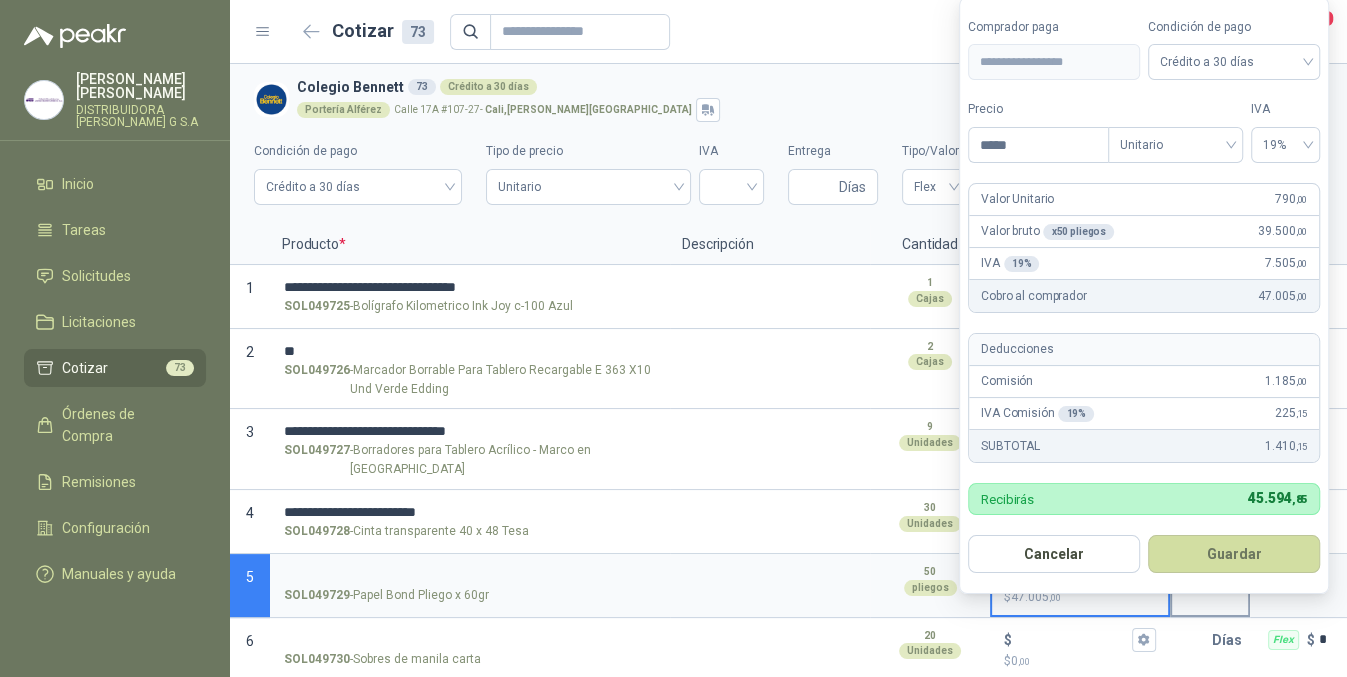 type on "***" 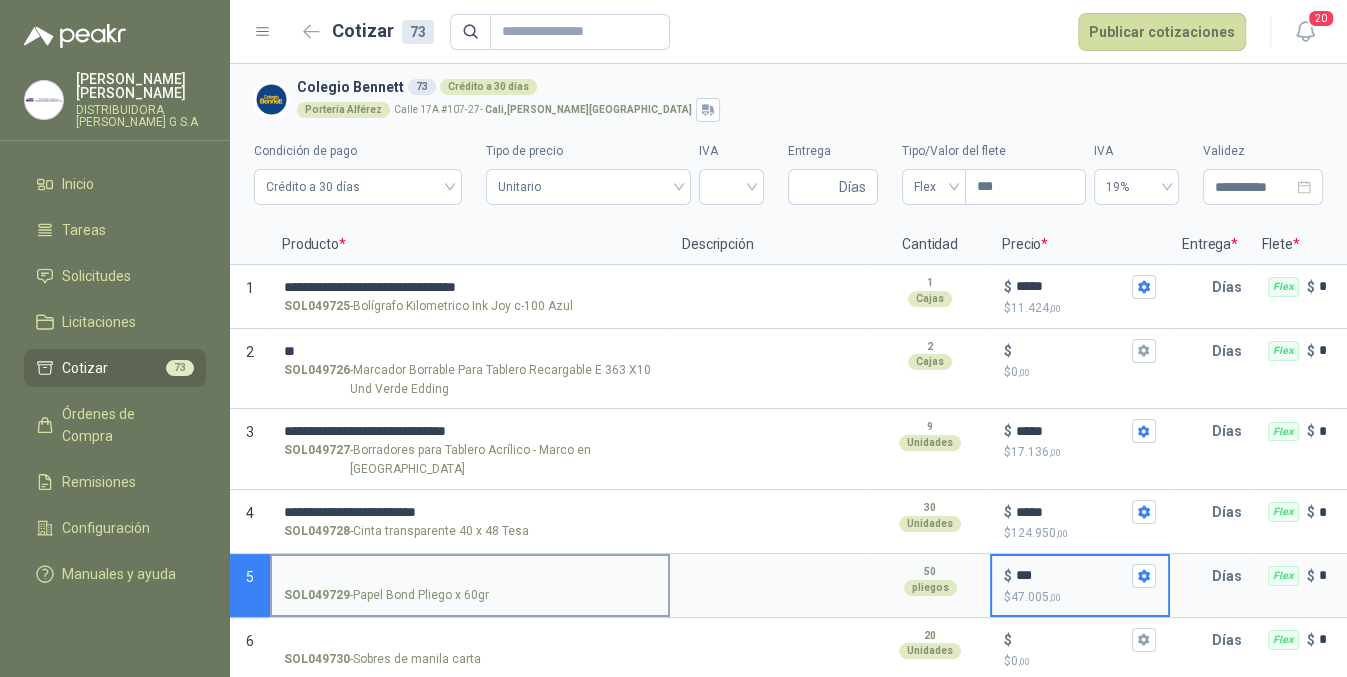 click on "SOL049729  -  Papel Bond Pliego x 60gr" at bounding box center (470, 576) 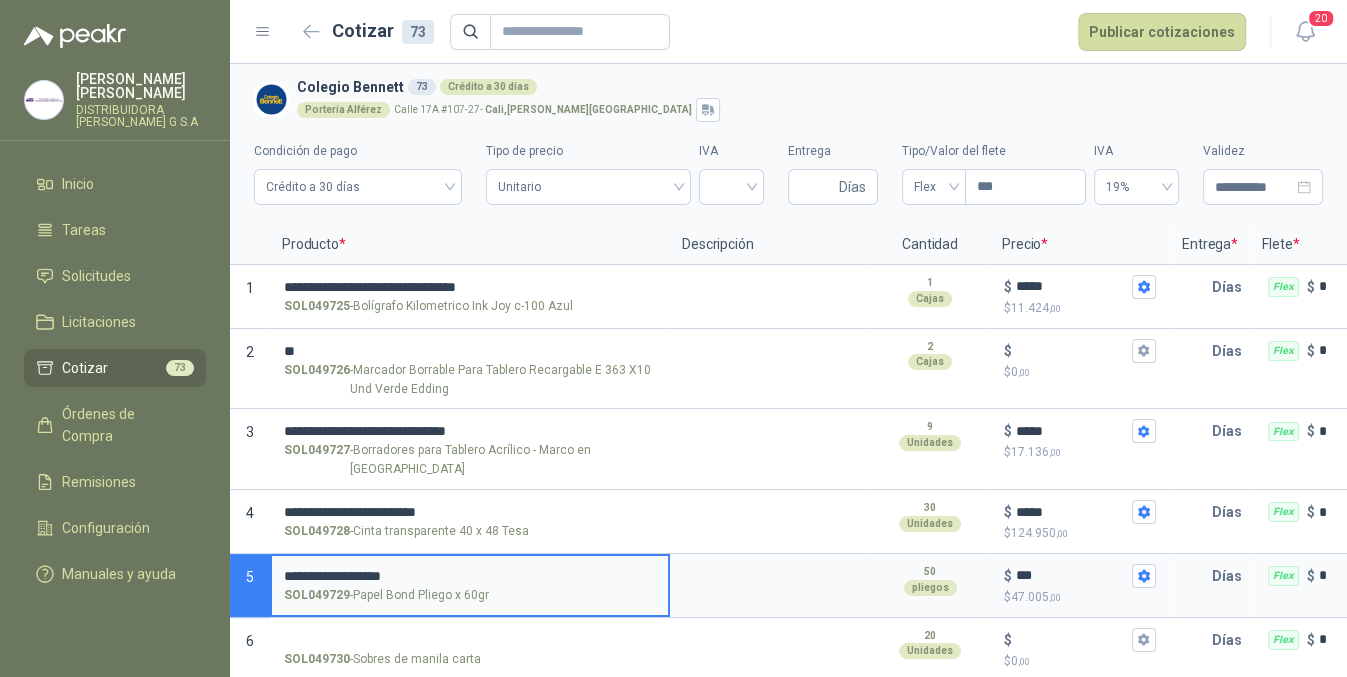 type on "**********" 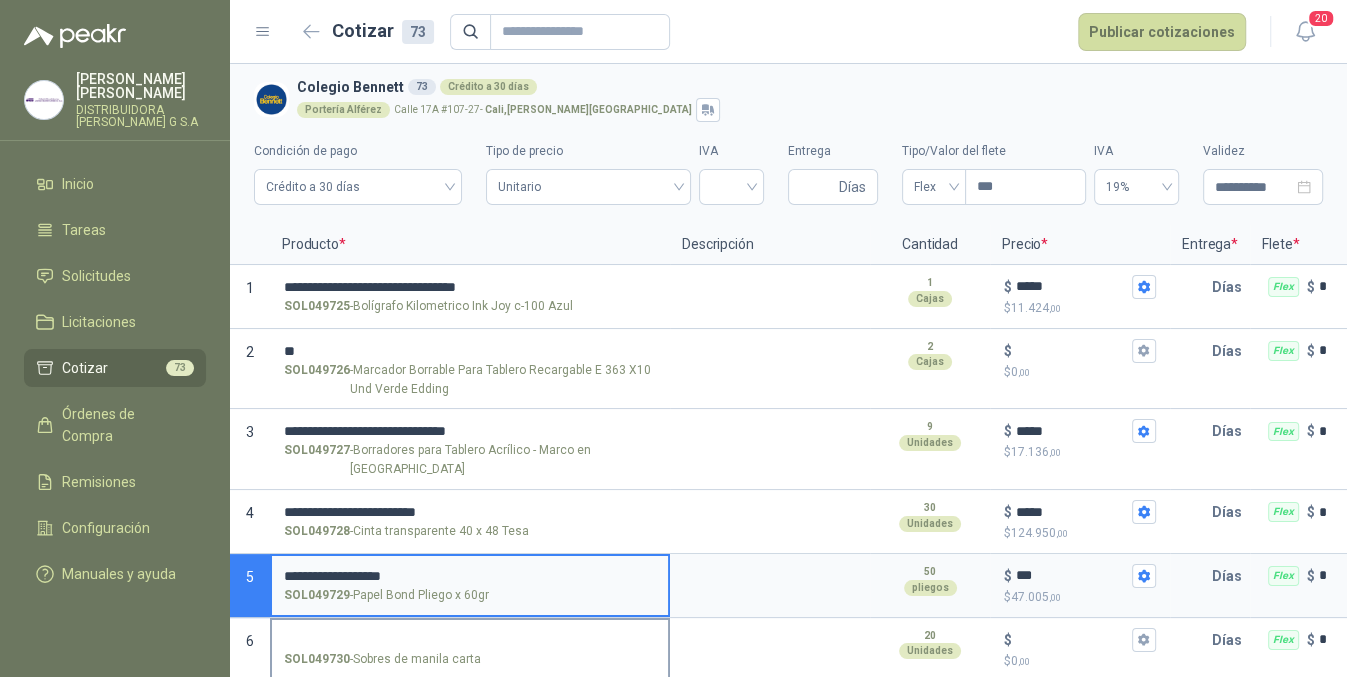 click on "$ *** $  47.005 ,00" at bounding box center (1144, 576) 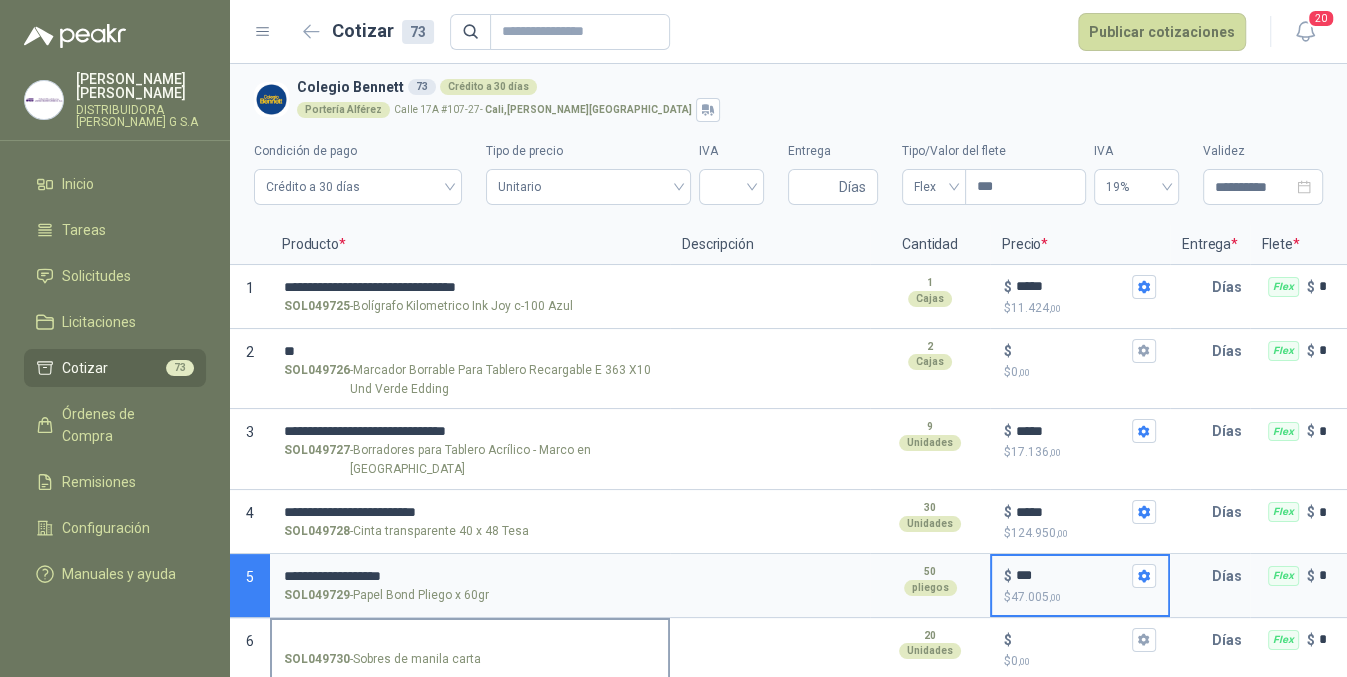 scroll, scrollTop: 366, scrollLeft: 0, axis: vertical 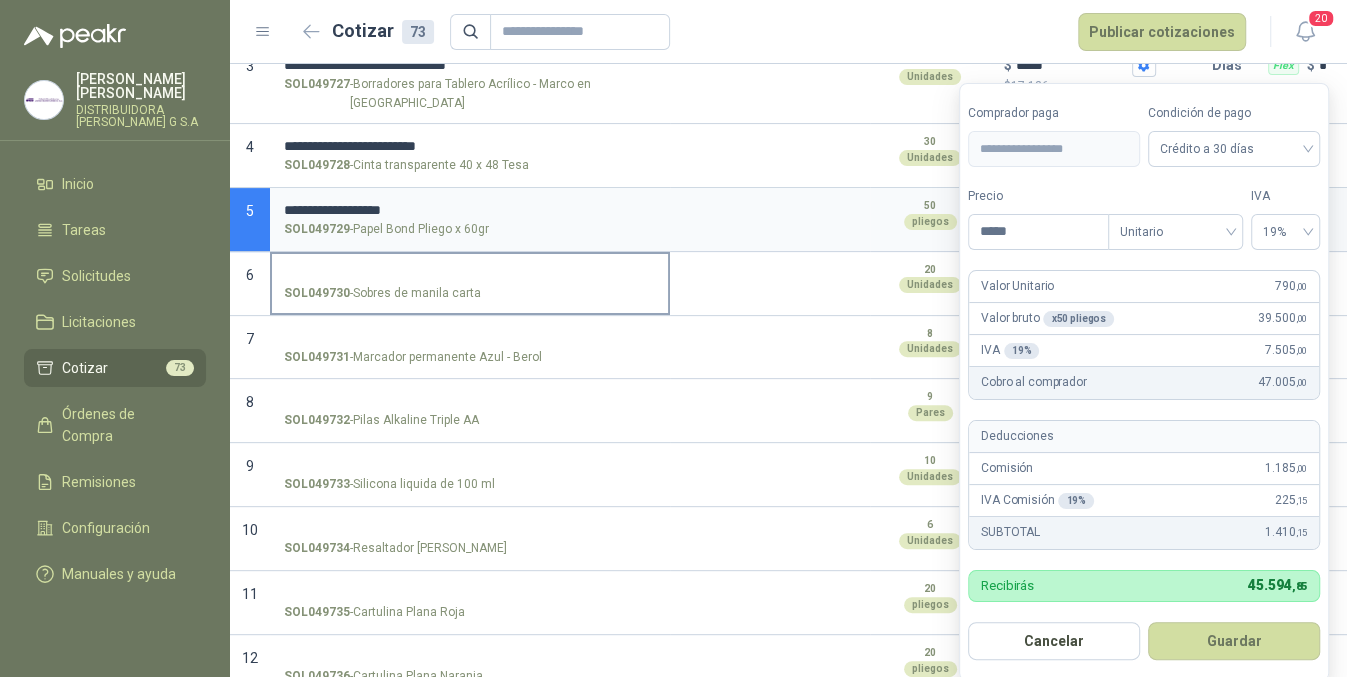click on "SOL049730  -  Sobres de manila  carta" at bounding box center [470, 274] 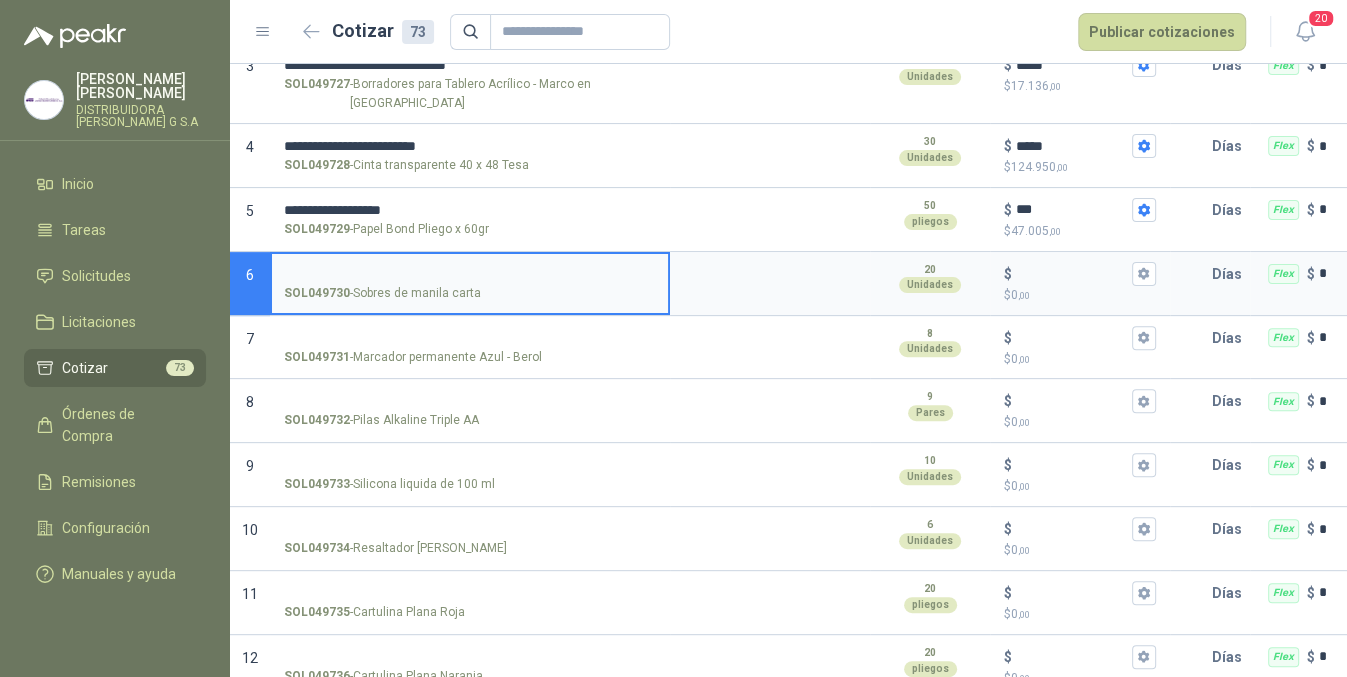 click on "SOL049730  -  Sobres de manila  carta" at bounding box center (470, 274) 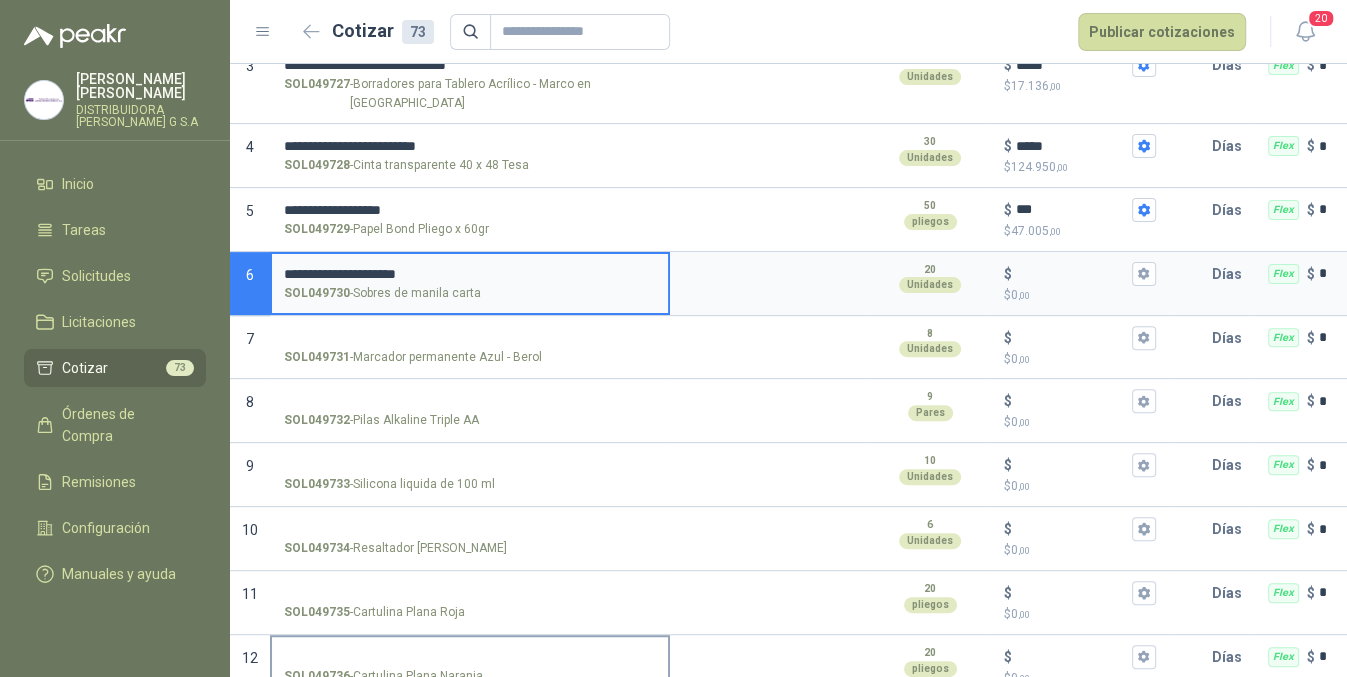 type on "**********" 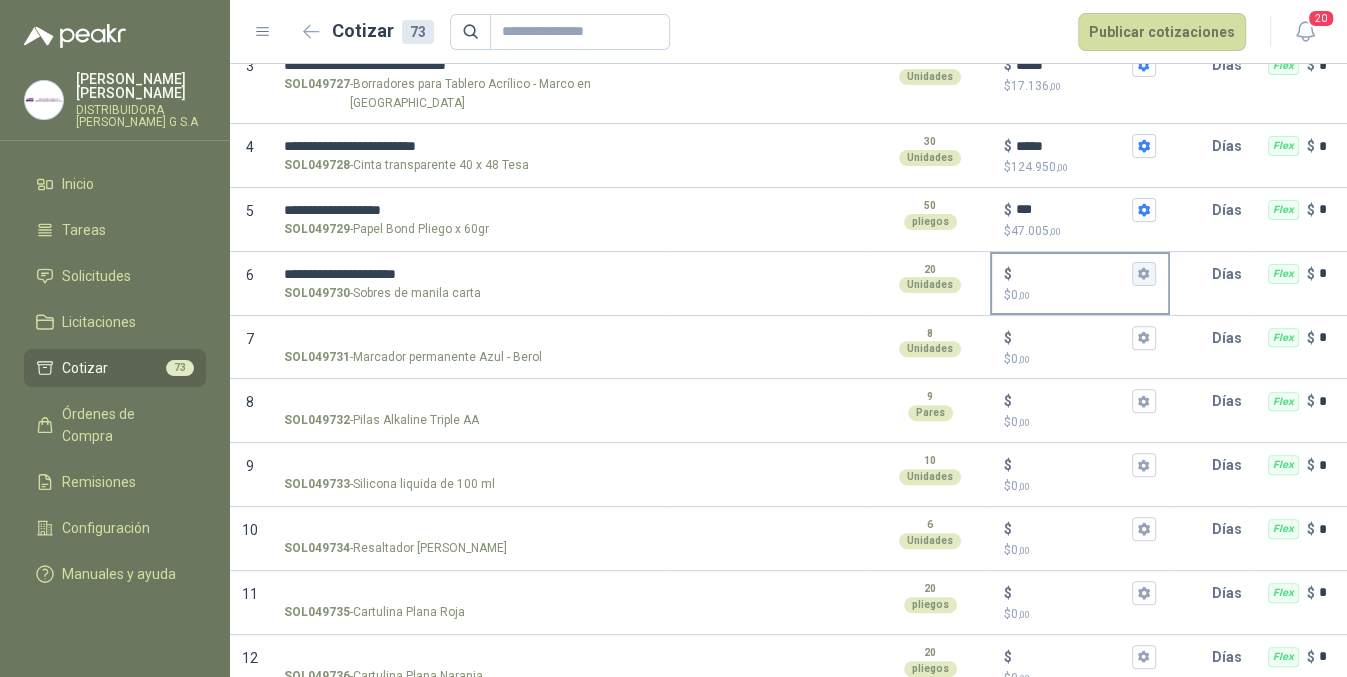 click 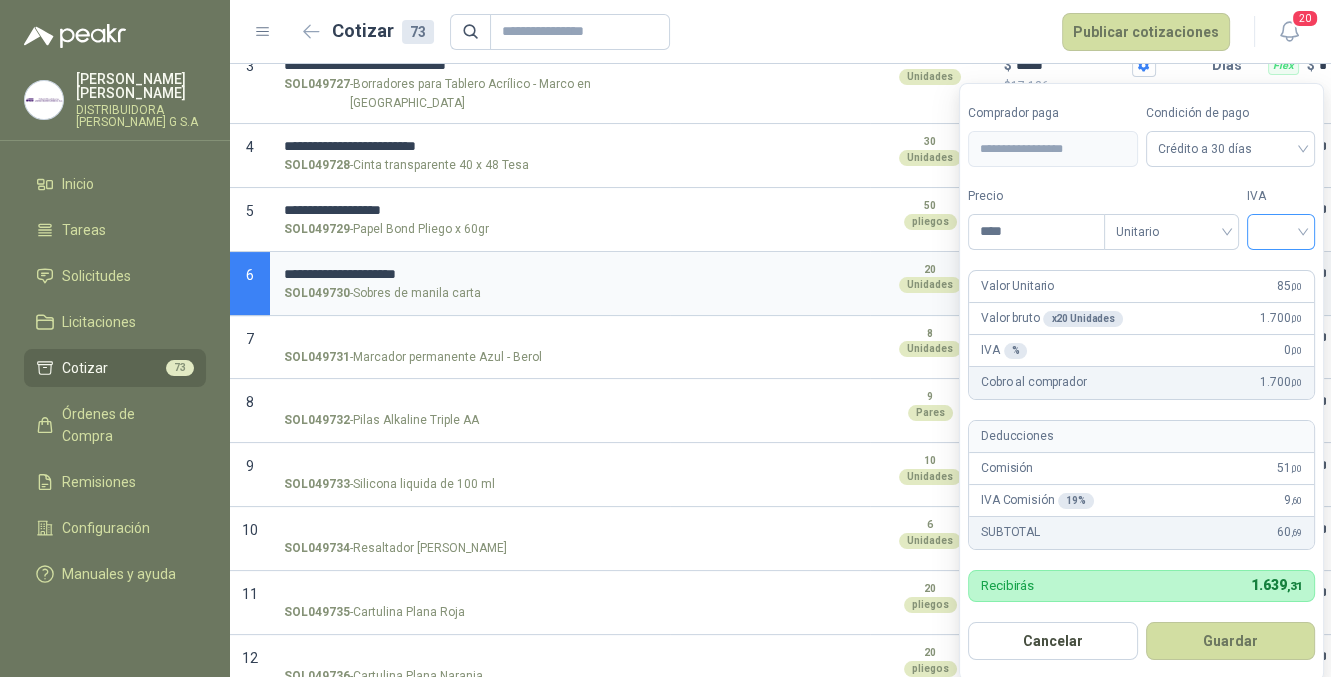 type on "****" 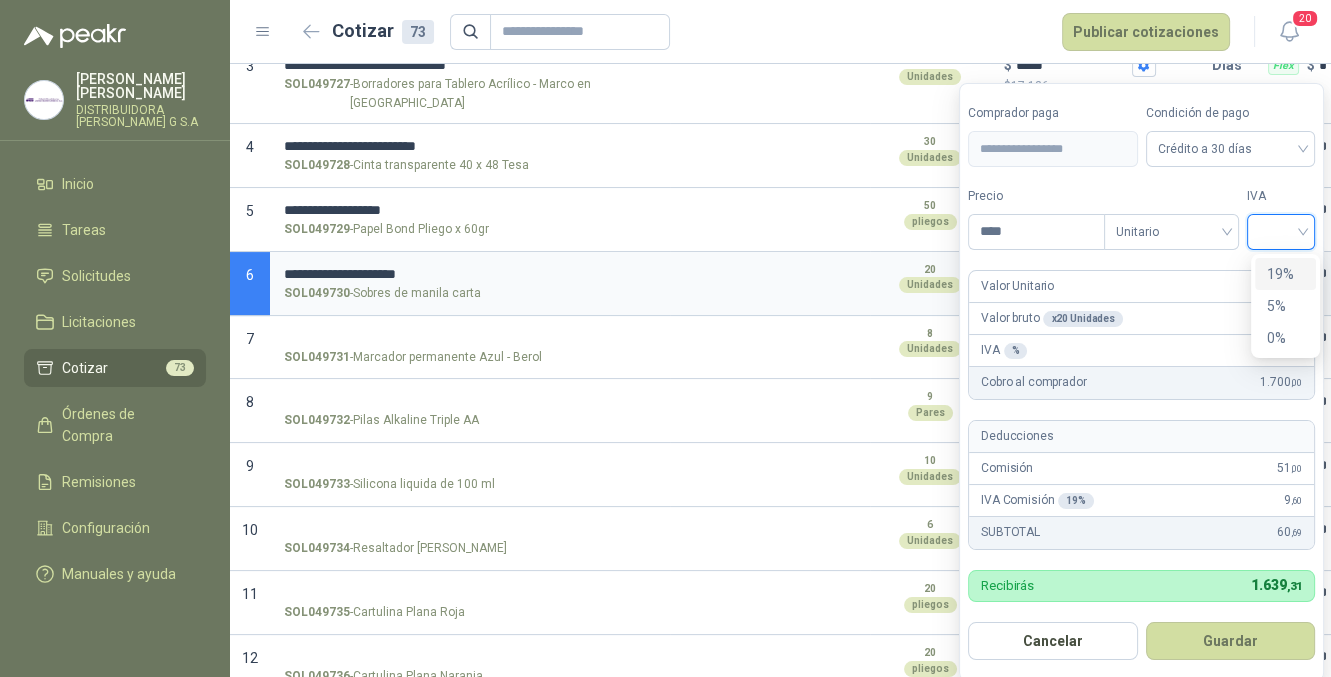 click on "19%" at bounding box center [1285, 274] 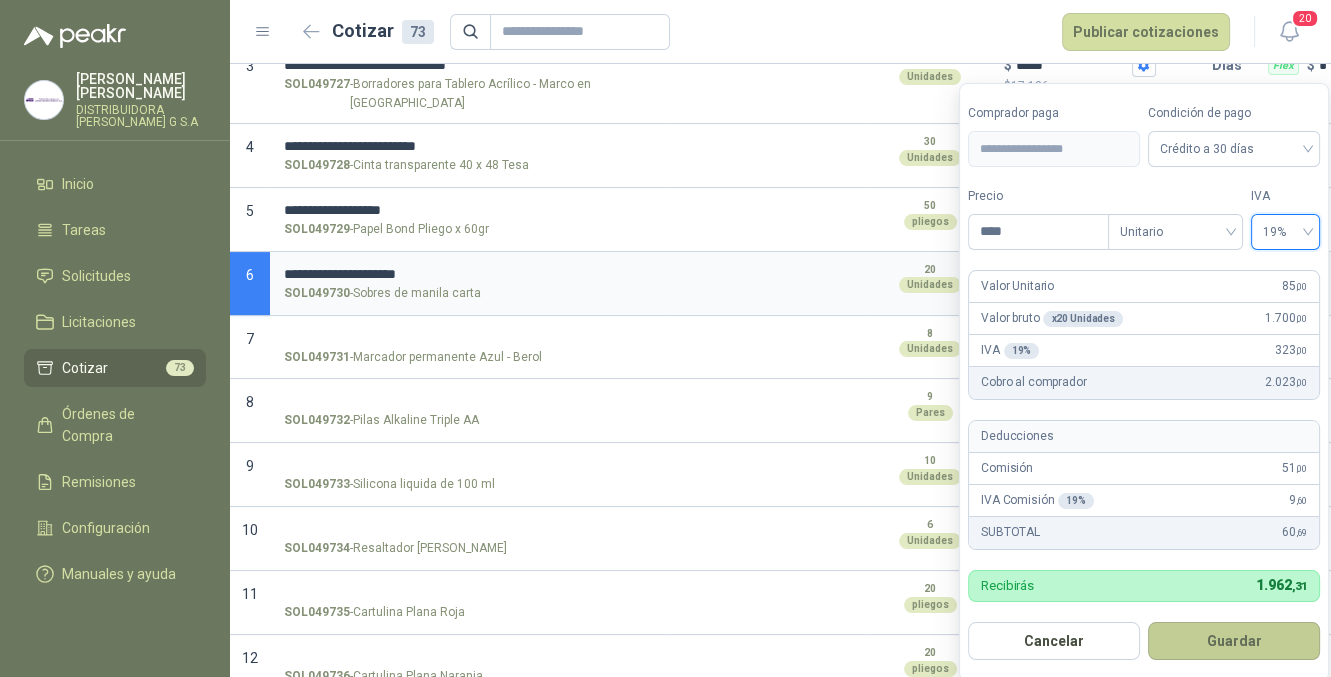 click on "Guardar" at bounding box center (1234, 641) 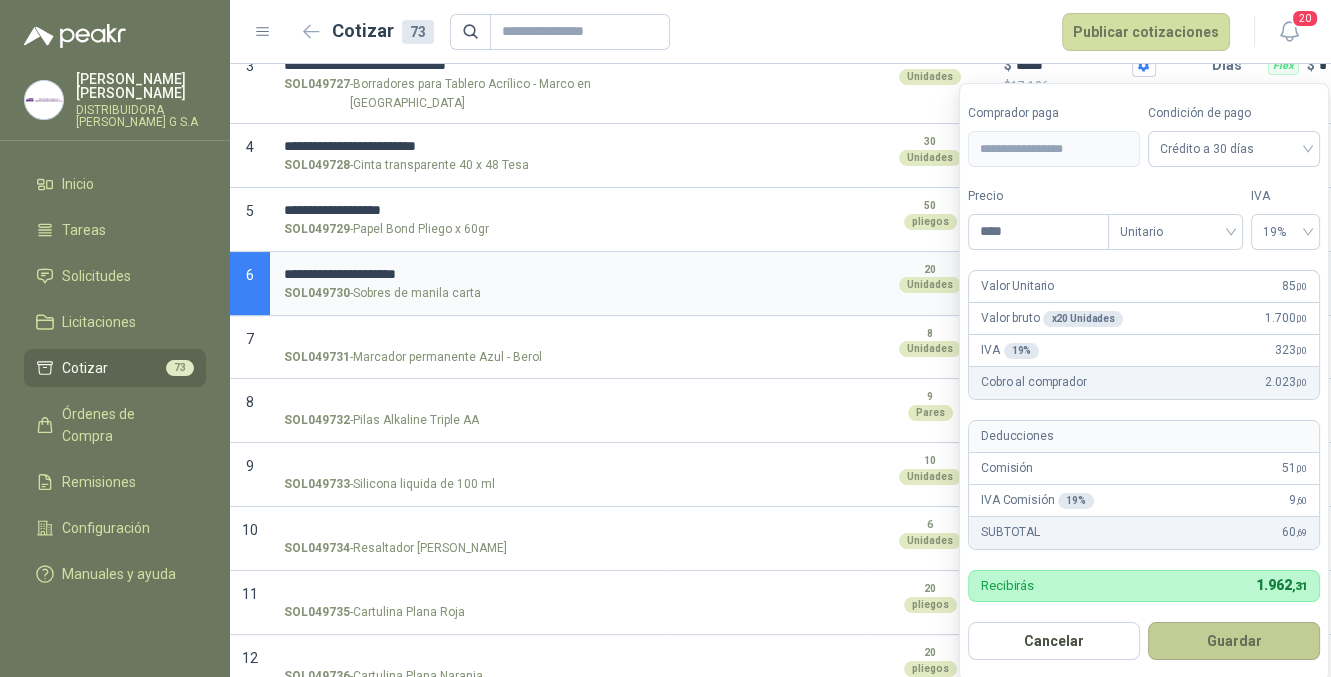 type on "**" 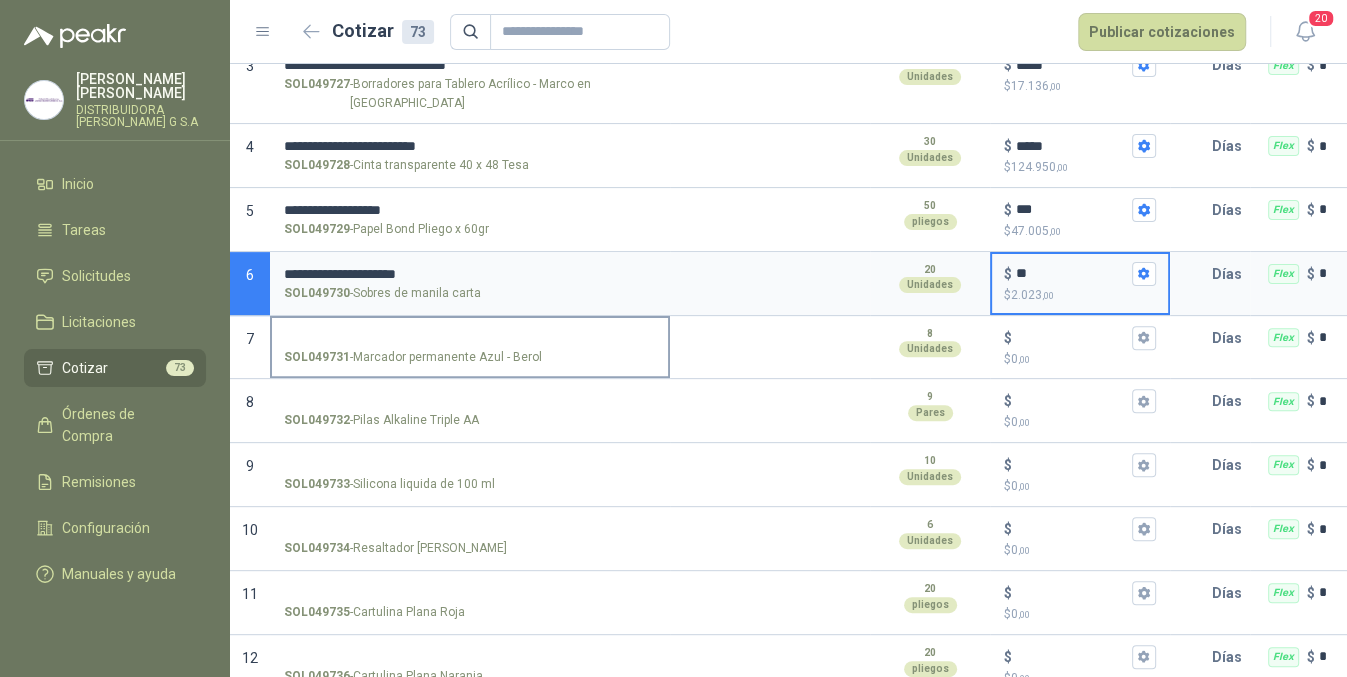 click on "SOL049731  -  Marcador permanente  Azul - Berol" at bounding box center (470, 338) 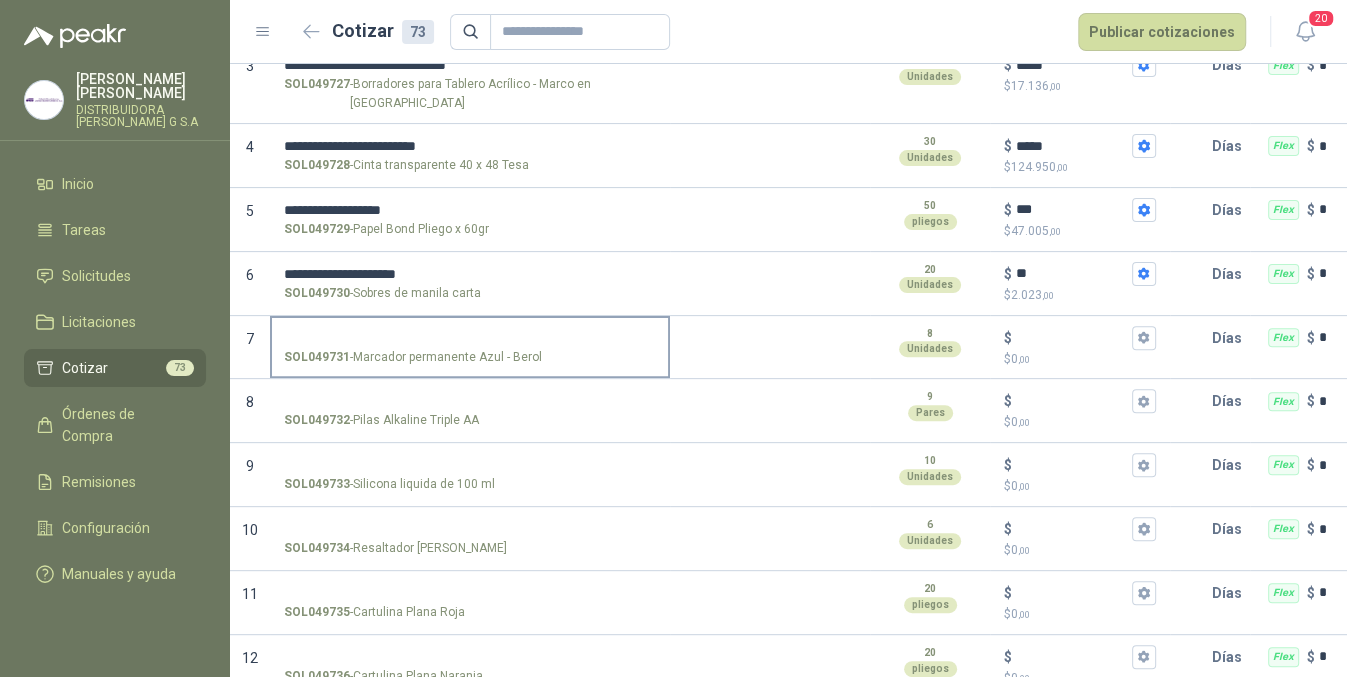 click on "SOL049731  -  Marcador permanente  Azul - Berol" at bounding box center (470, 338) 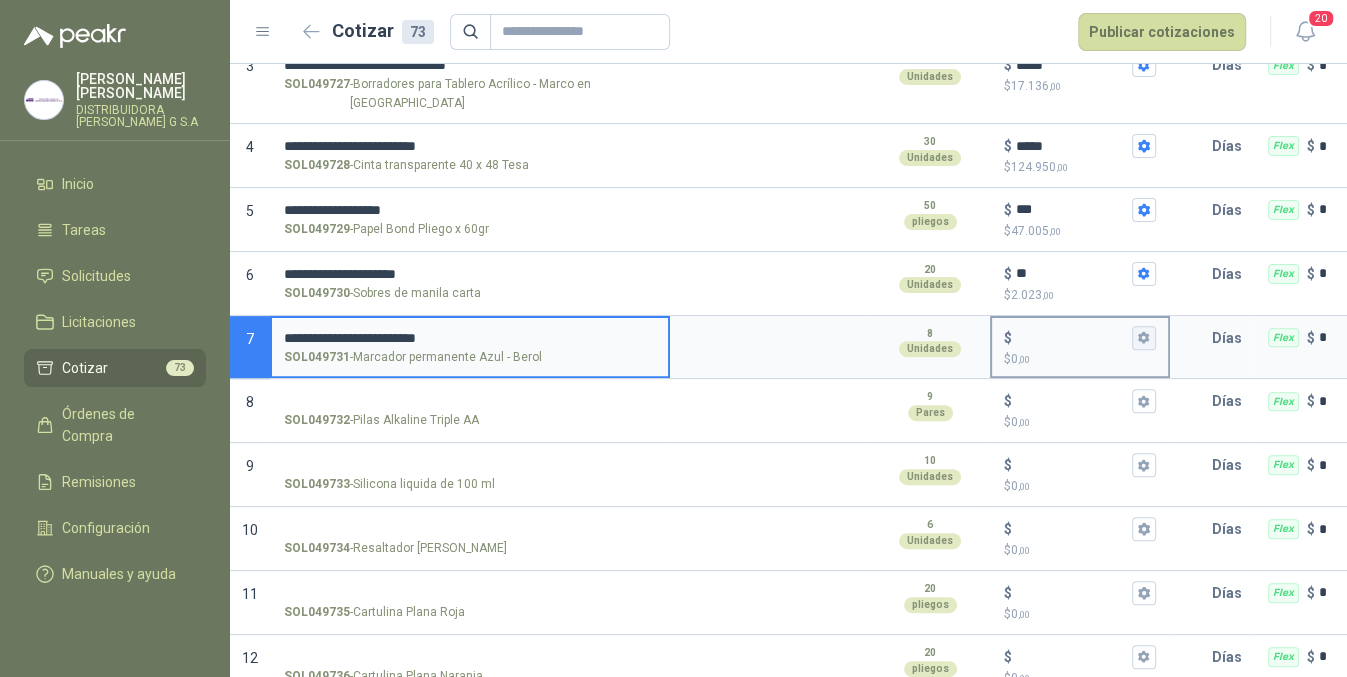 type on "**********" 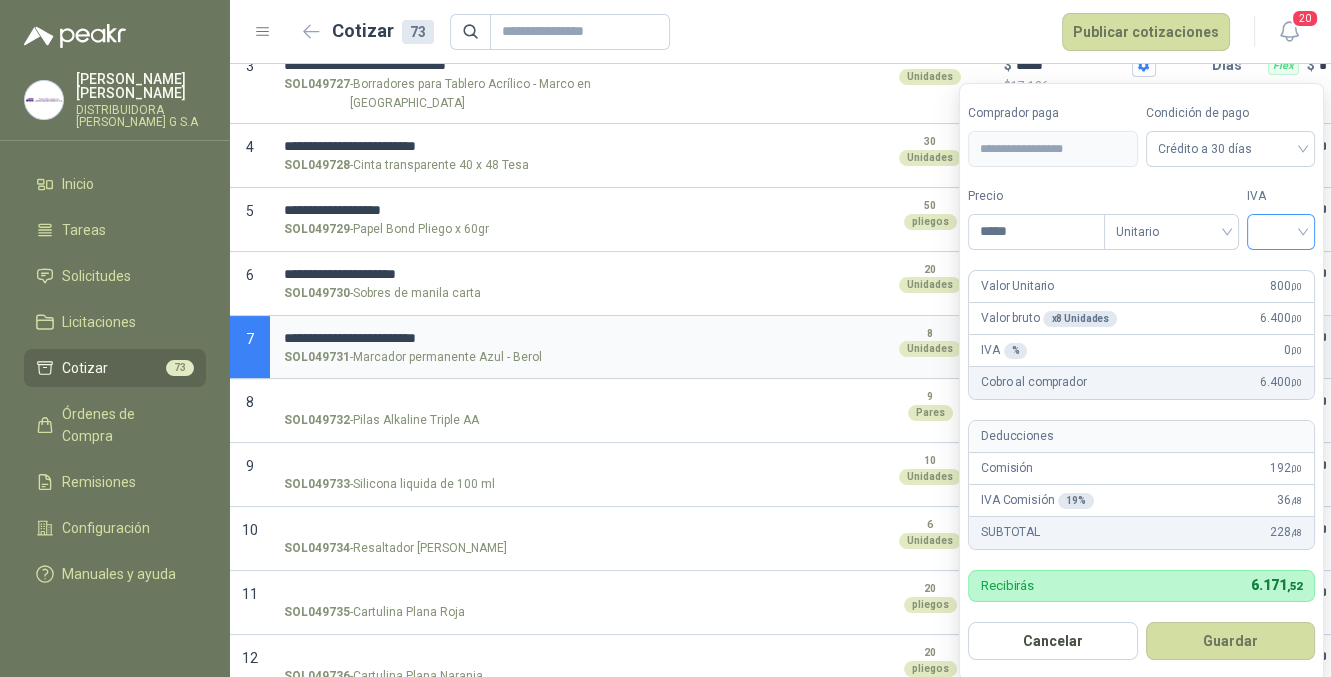 type on "*****" 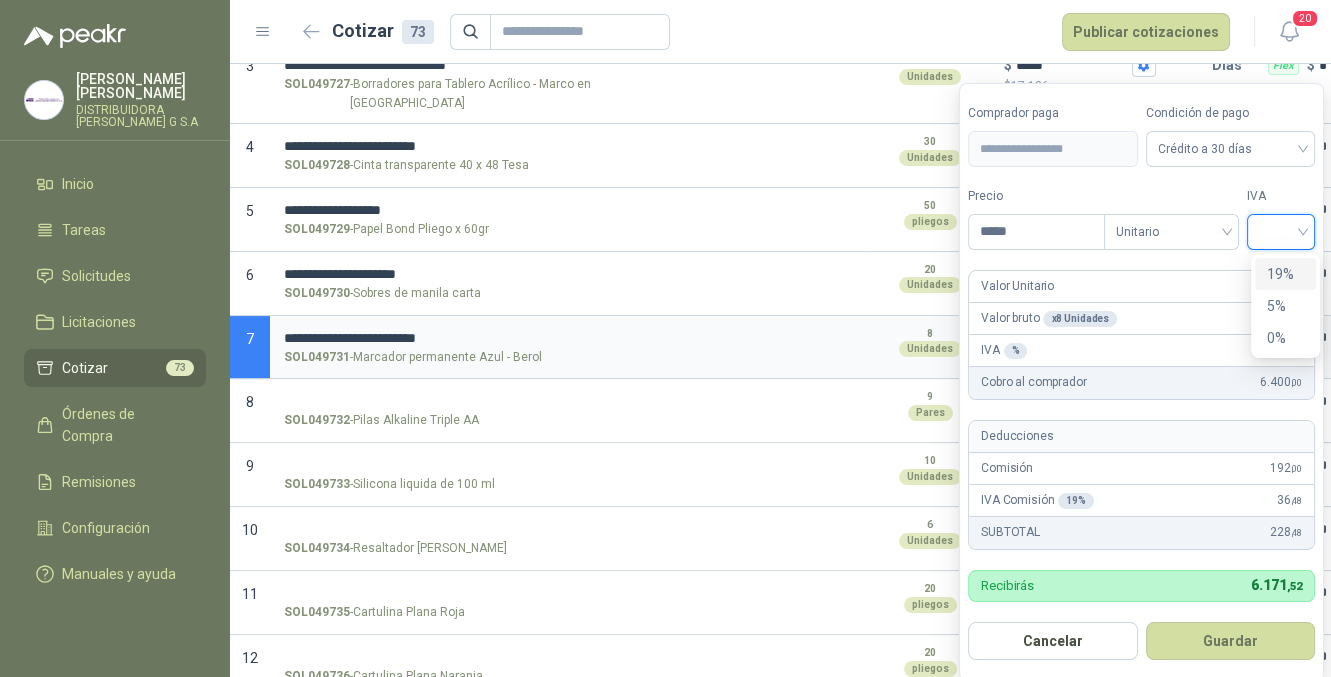 click on "19%" at bounding box center (1285, 274) 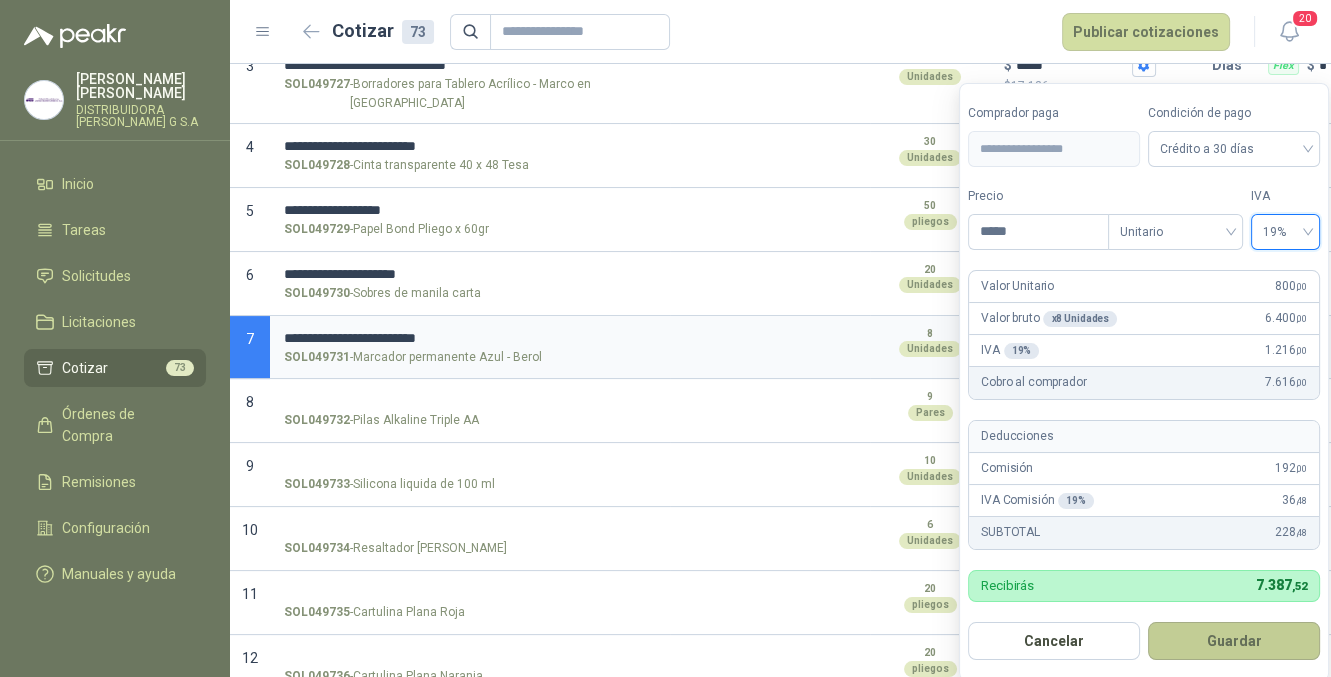 click on "Guardar" at bounding box center (1234, 641) 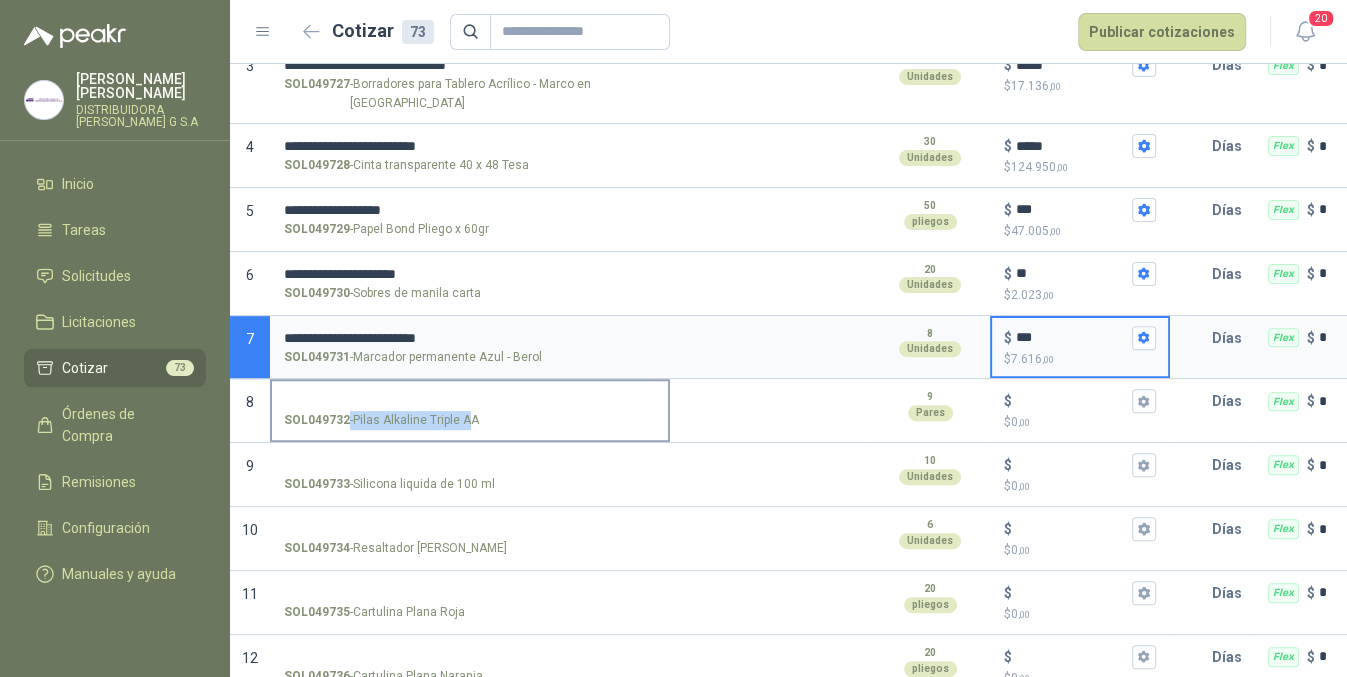 drag, startPoint x: 500, startPoint y: 404, endPoint x: 469, endPoint y: 403, distance: 31.016125 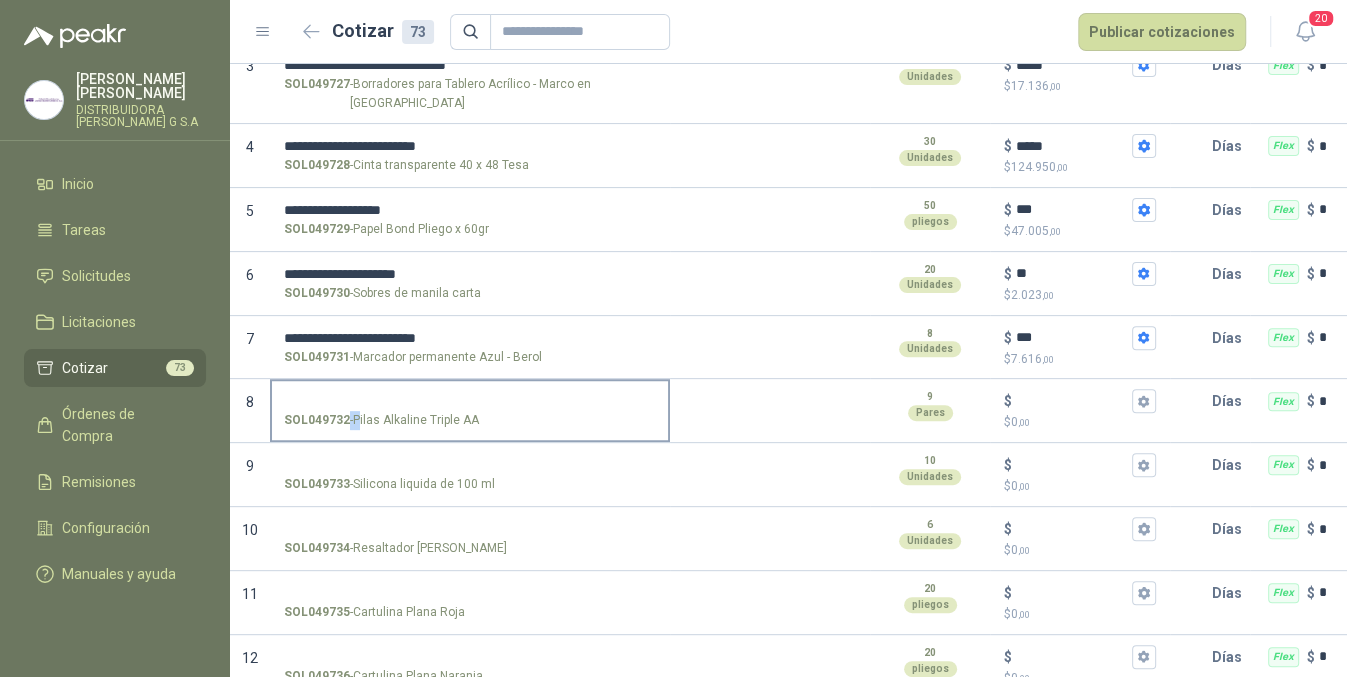 click on "SOL049732  -  Pilas Alkaline Triple AA" at bounding box center (470, 401) 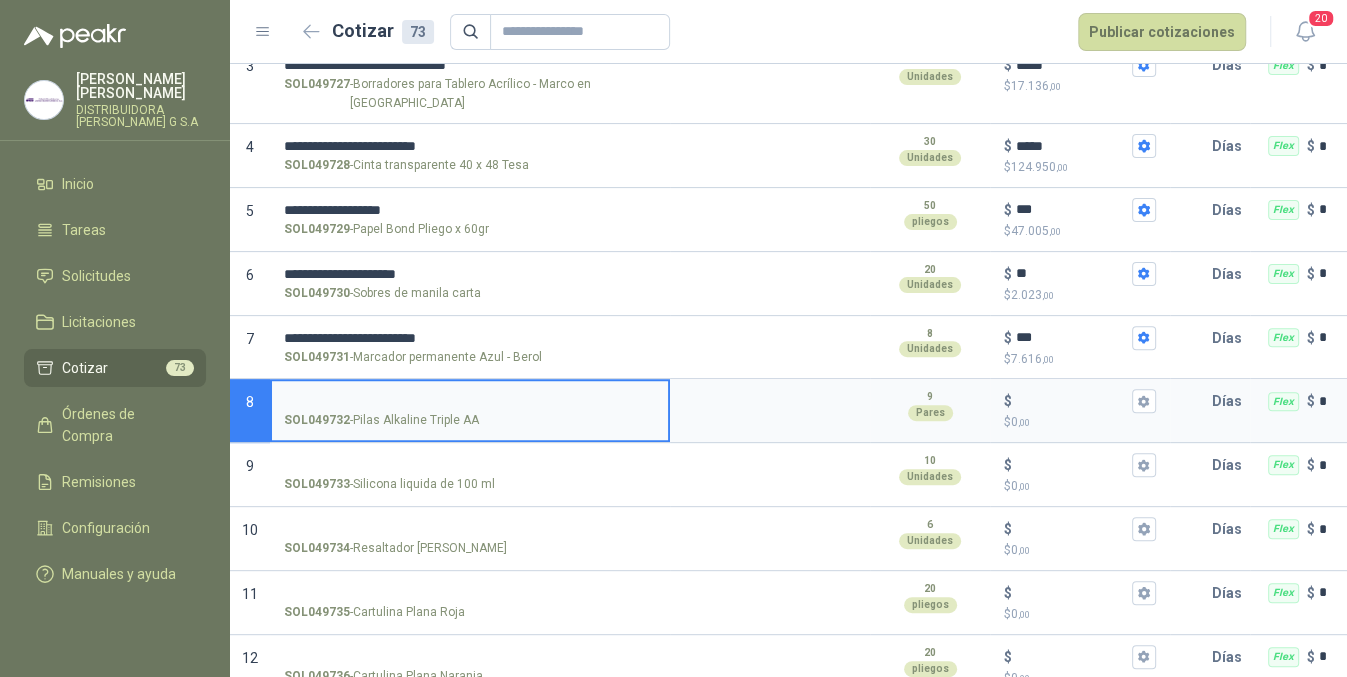 type on "*" 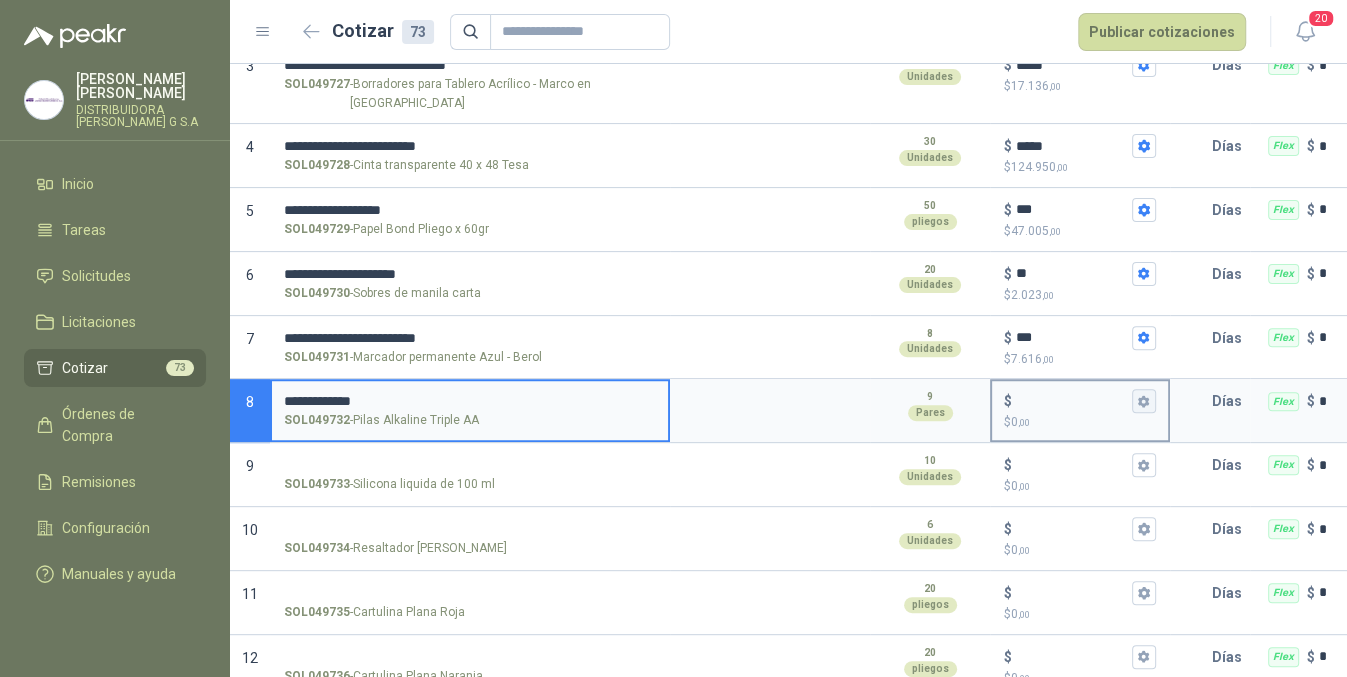 type on "**********" 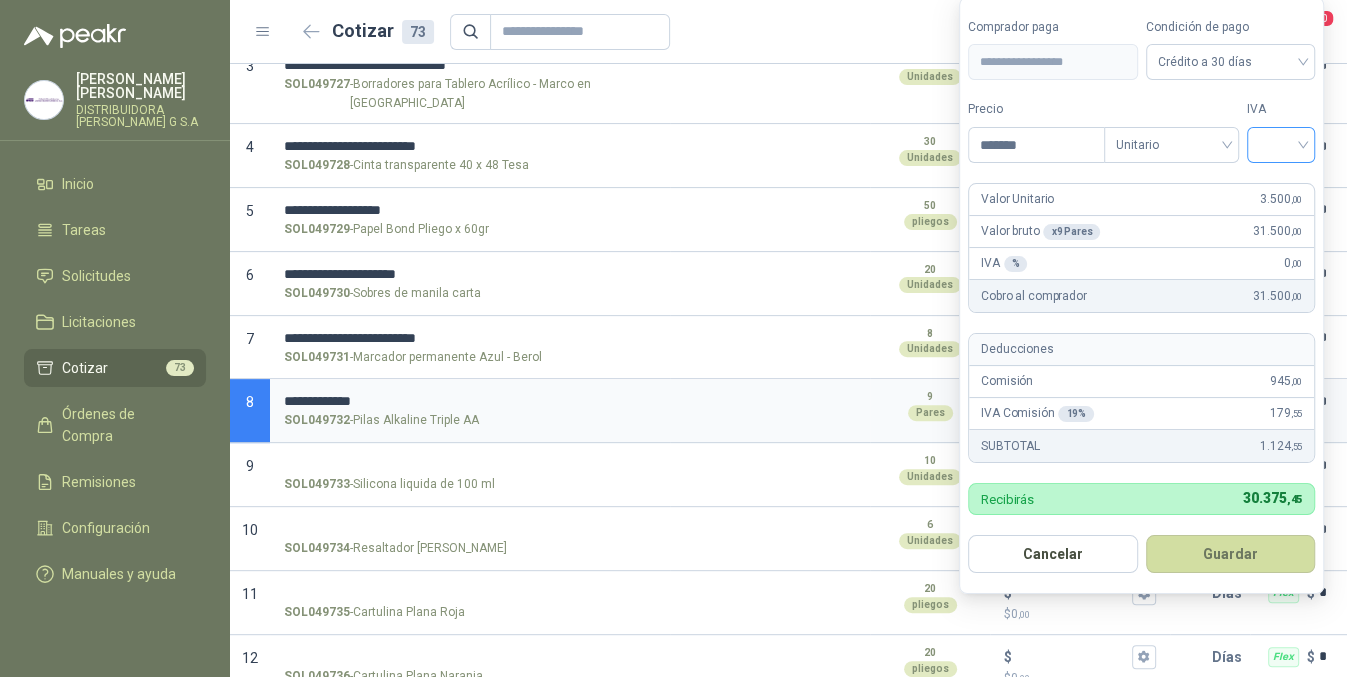 click at bounding box center [1281, 145] 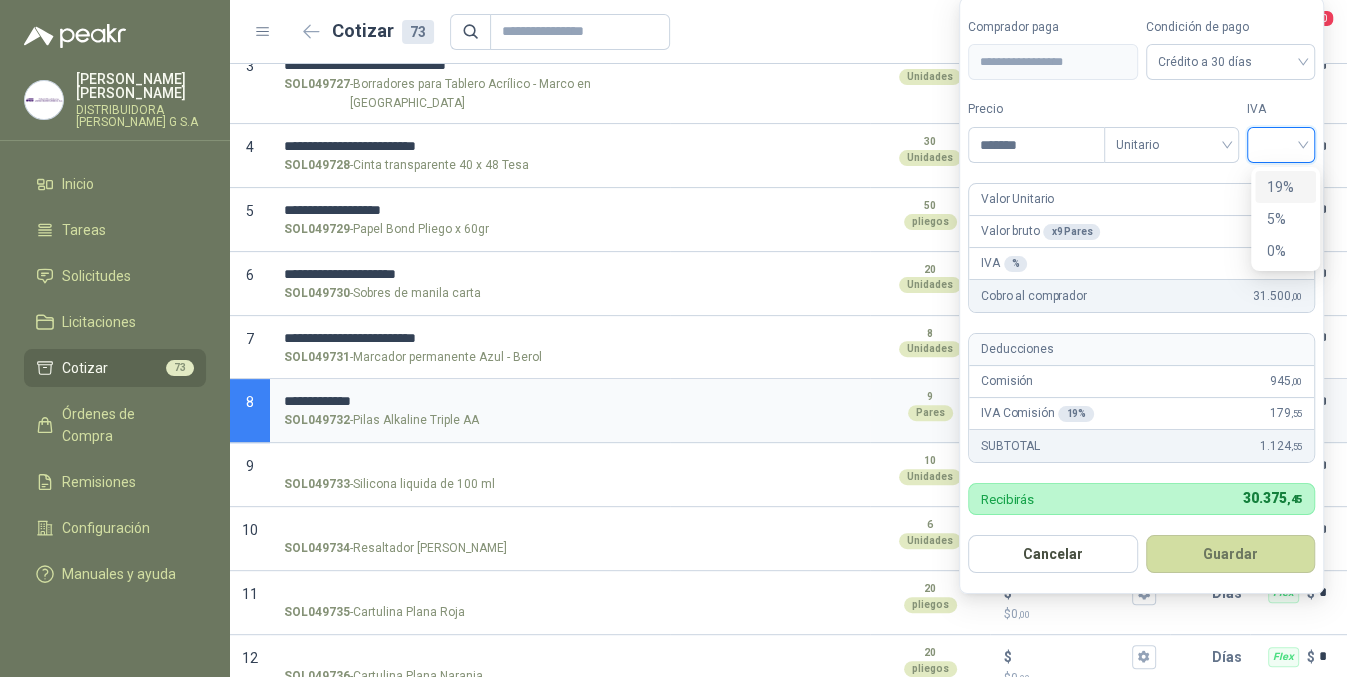 click on "19%" at bounding box center [1285, 187] 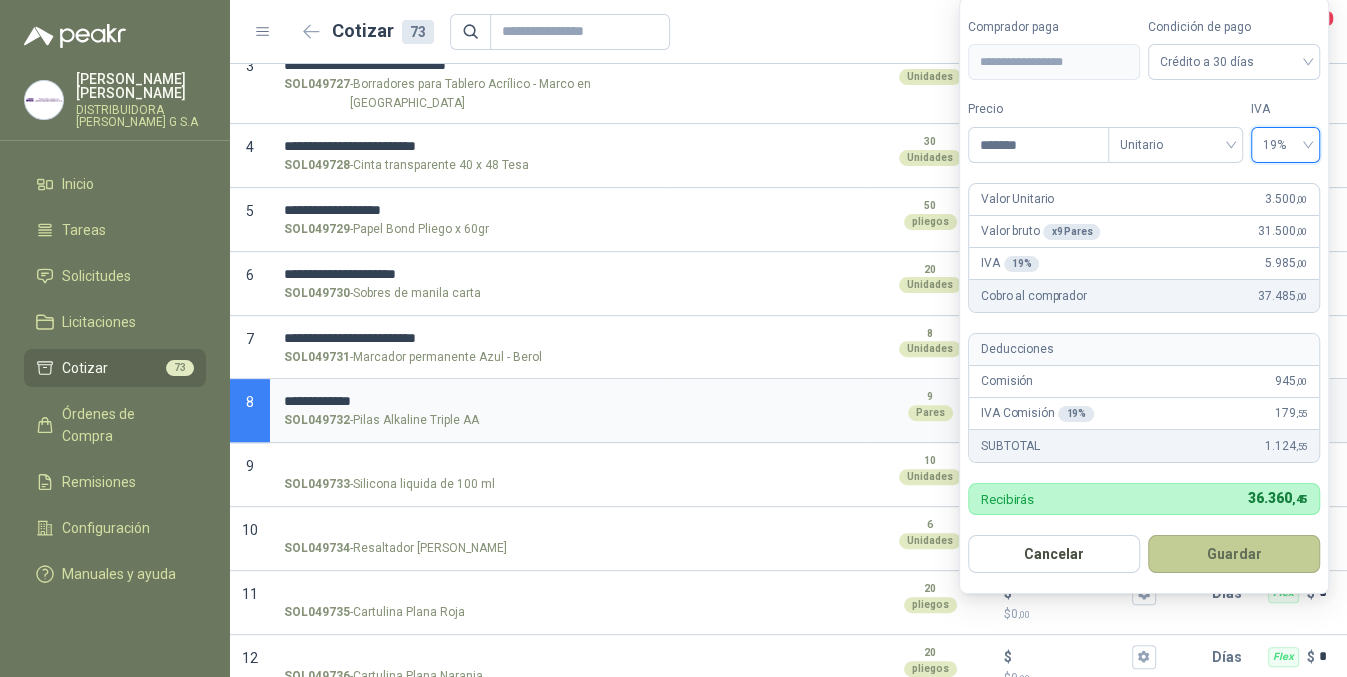 click on "Guardar" at bounding box center [1234, 554] 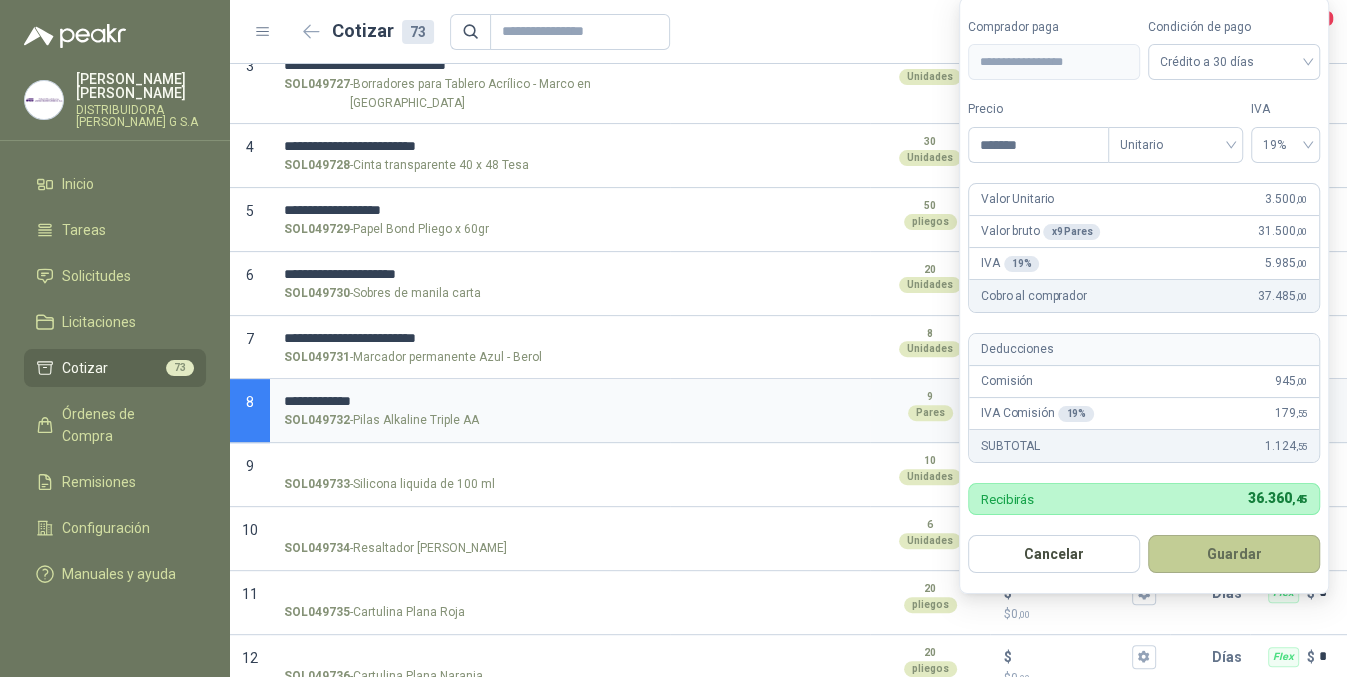 type on "*****" 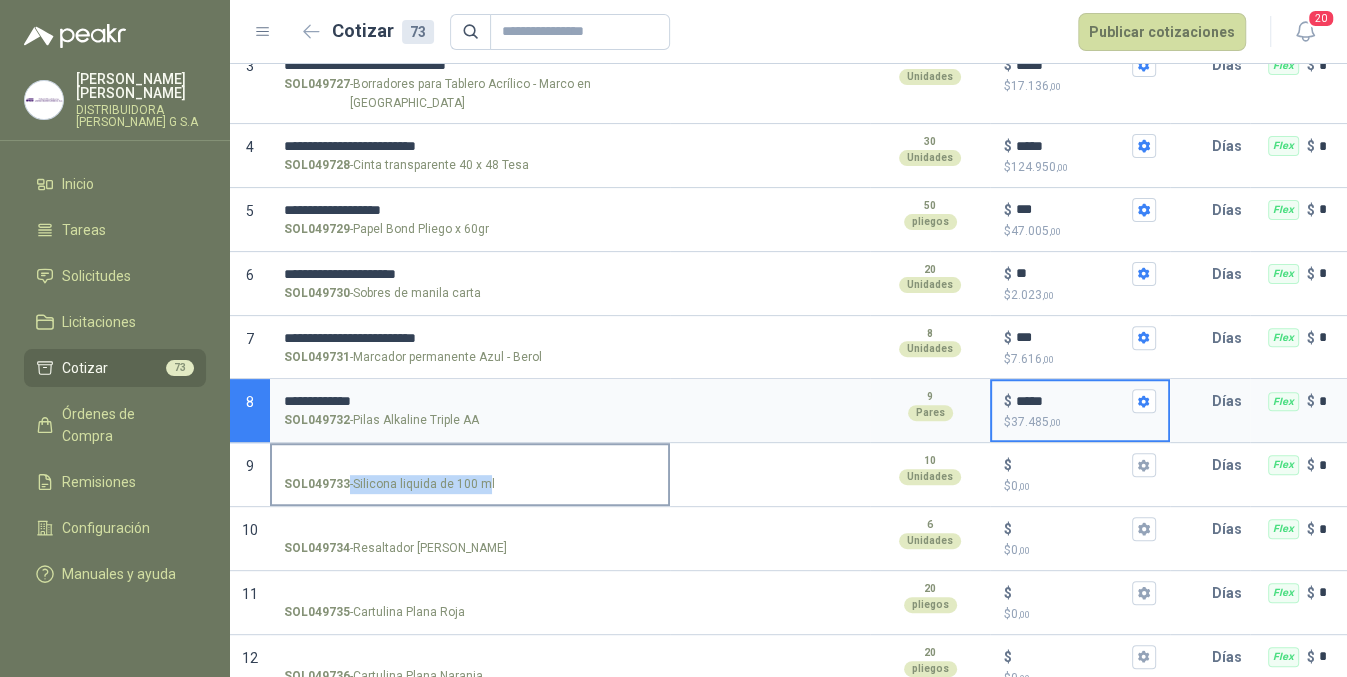 drag, startPoint x: 495, startPoint y: 461, endPoint x: 487, endPoint y: 471, distance: 12.806249 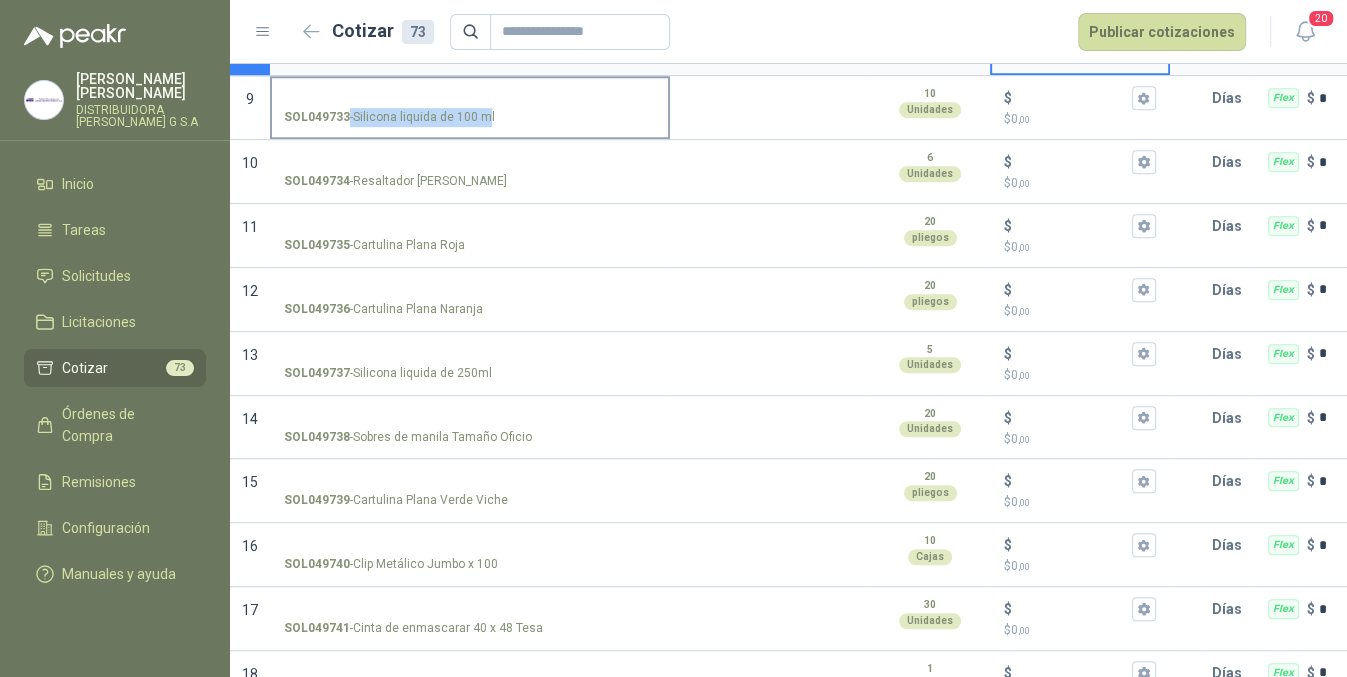 scroll, scrollTop: 366, scrollLeft: 0, axis: vertical 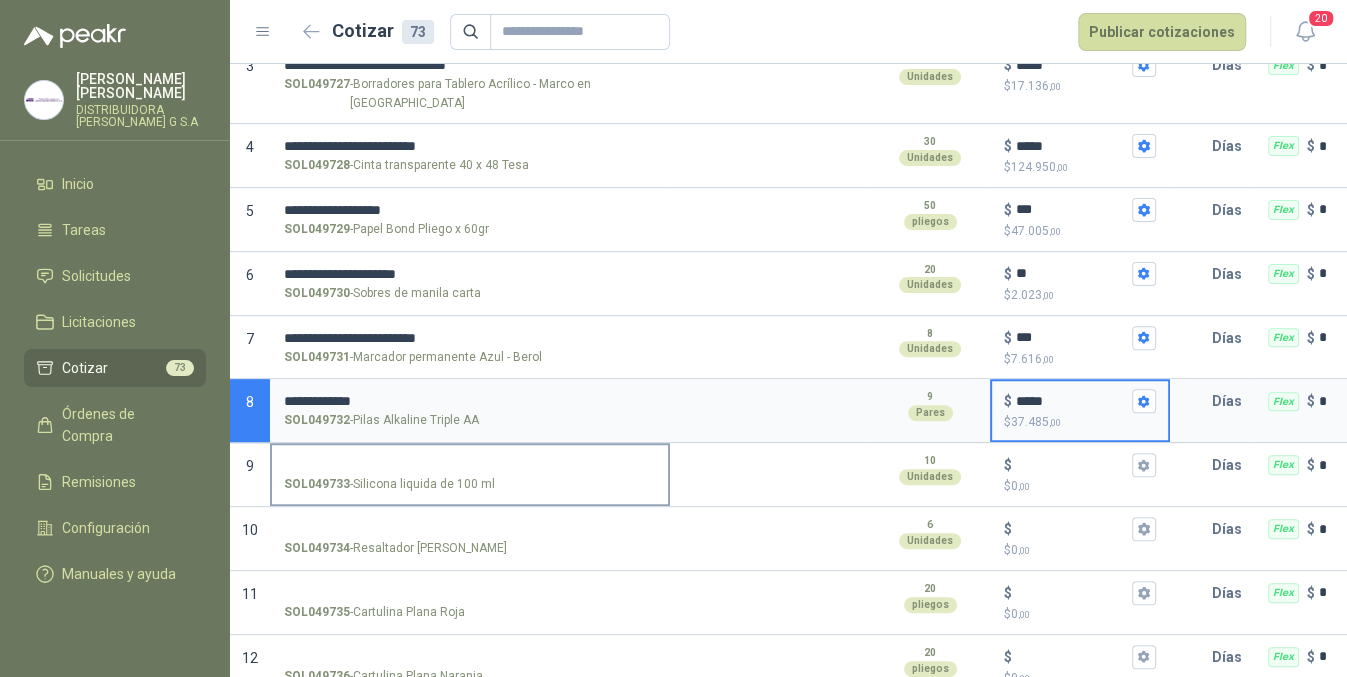 click on "SOL049733  -  Silicona liquida de 100 ml" at bounding box center [470, 473] 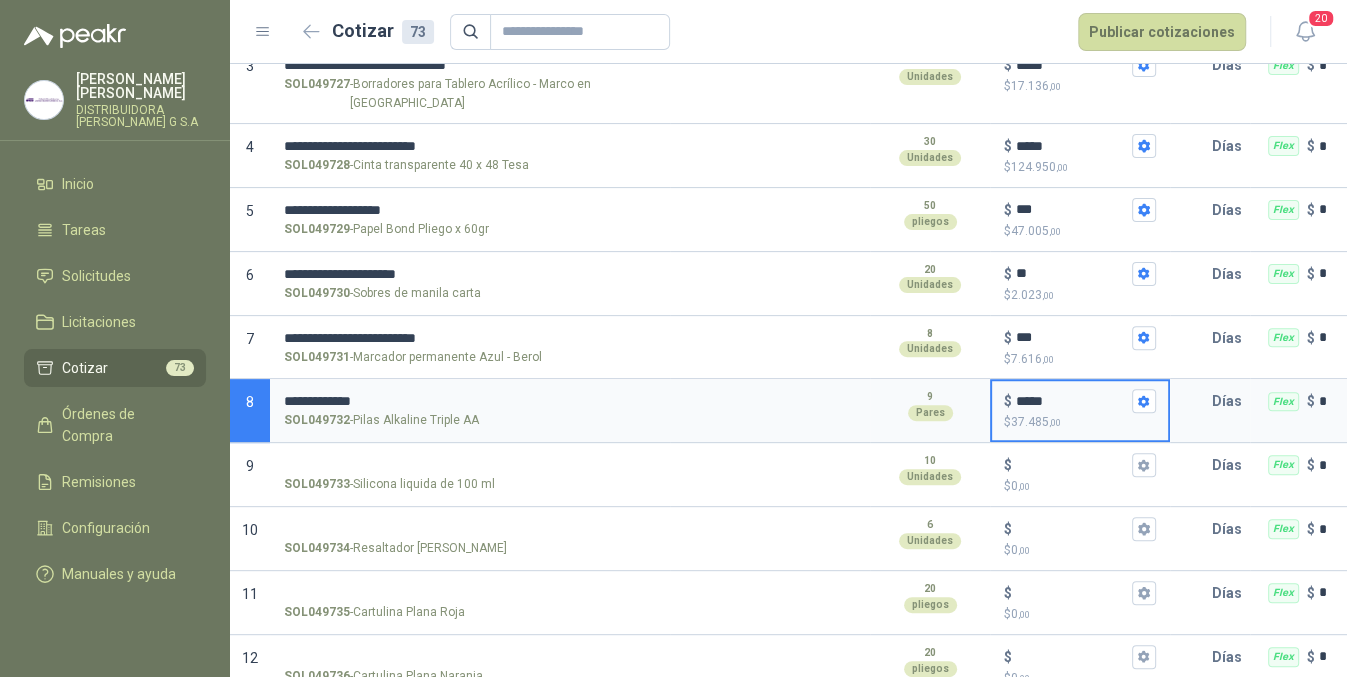 click on "SOL049733  -  Silicona liquida de 100 ml" at bounding box center [470, 465] 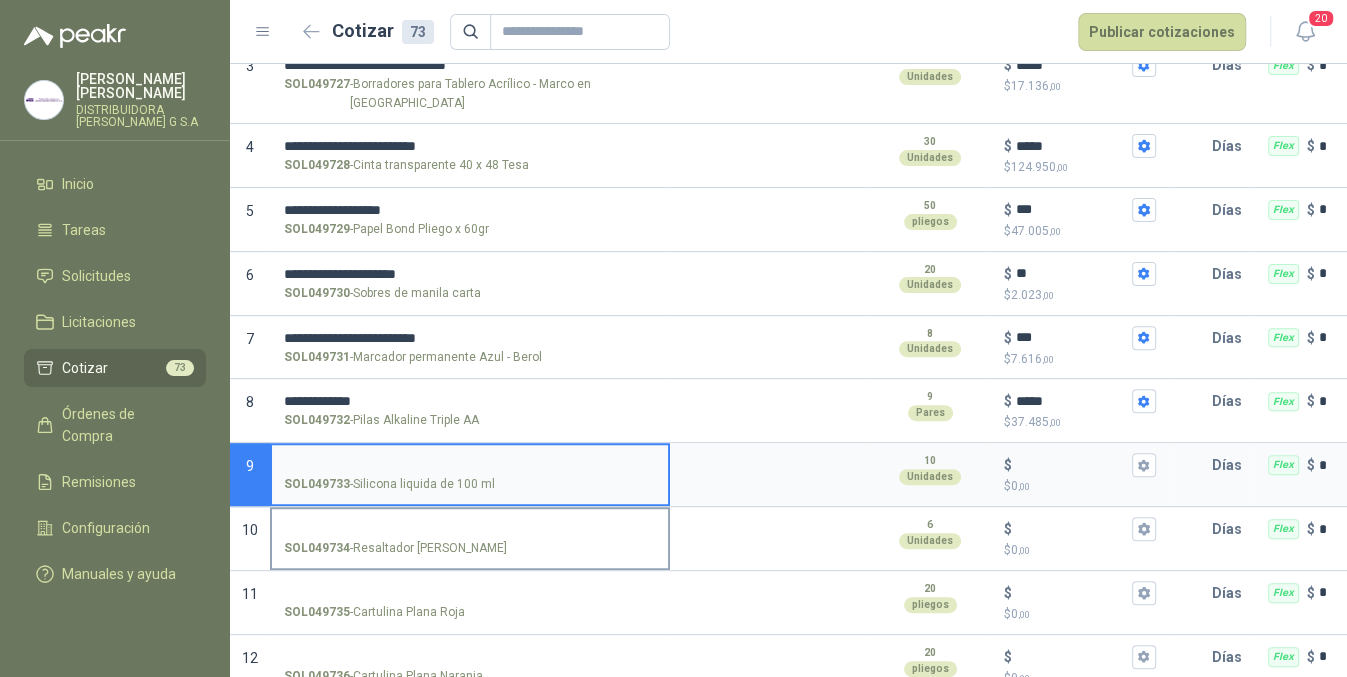 click on "SOL049734  -  Resaltador [PERSON_NAME]" at bounding box center [470, 537] 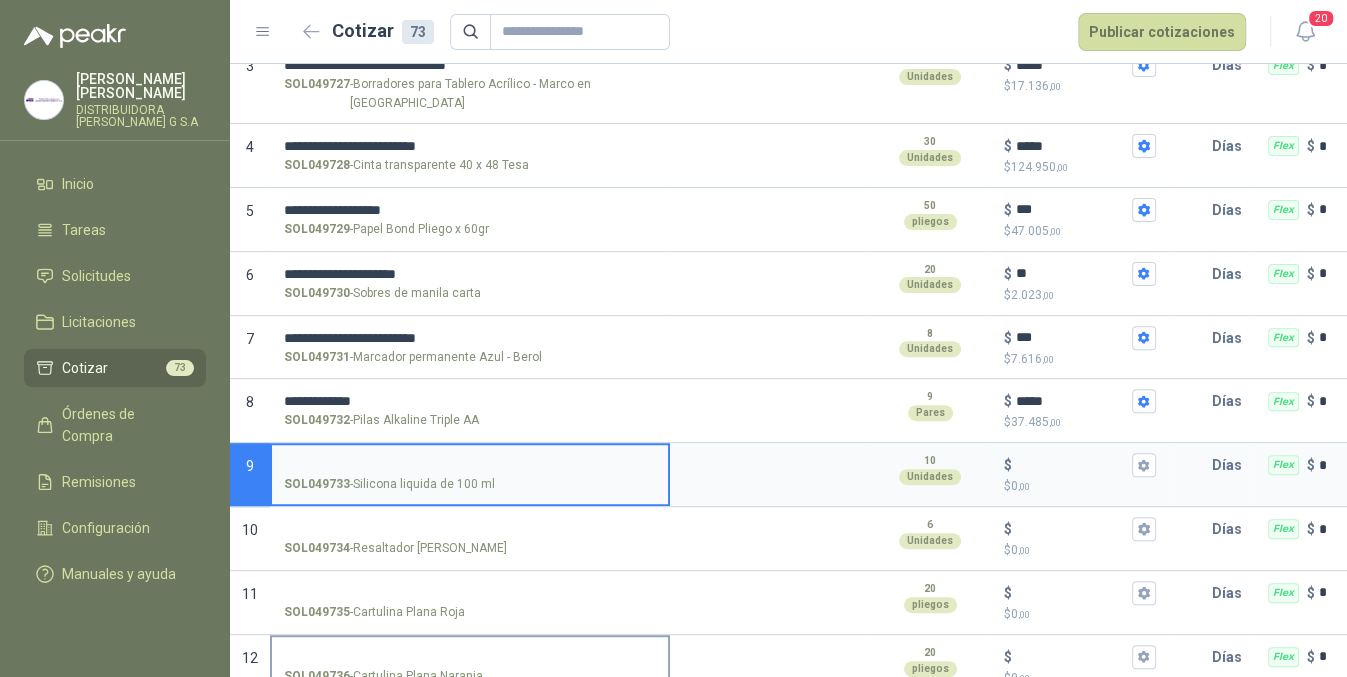 click on "SOL049734  -  Resaltador [PERSON_NAME]" at bounding box center (470, 537) 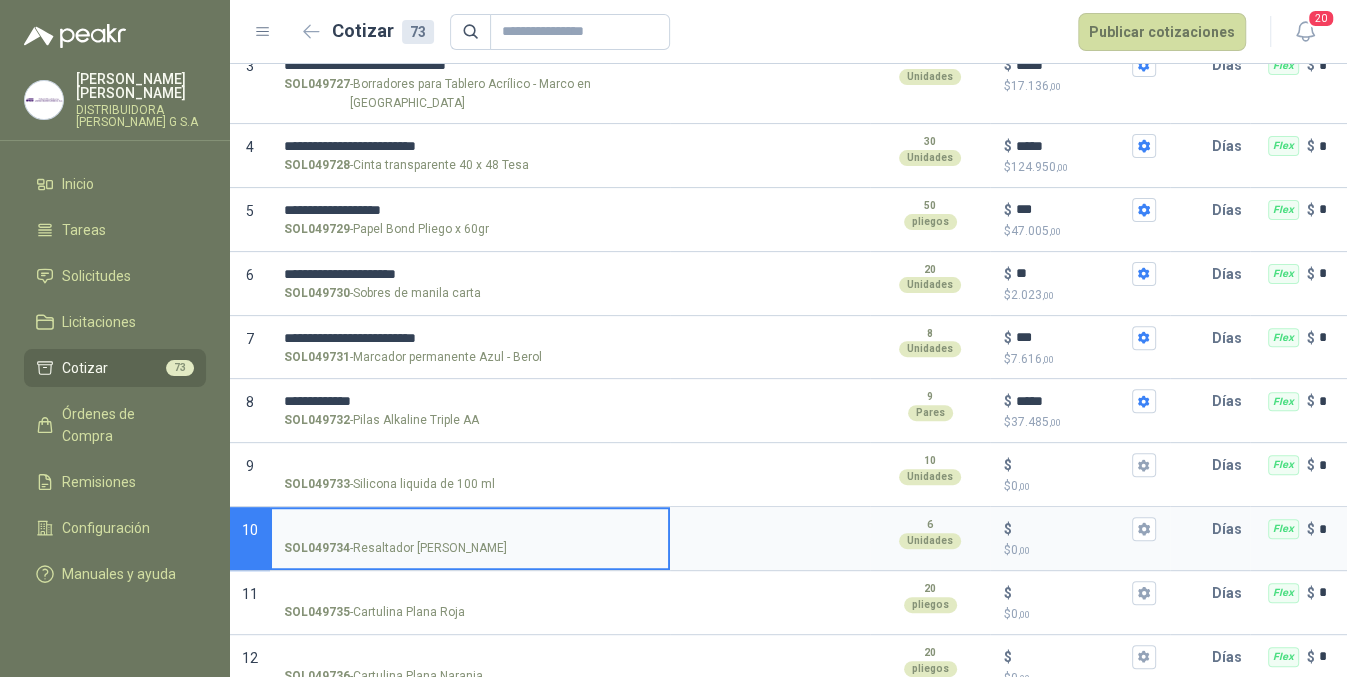click on "SOL049734  -  Resaltador [PERSON_NAME]" at bounding box center (470, 529) 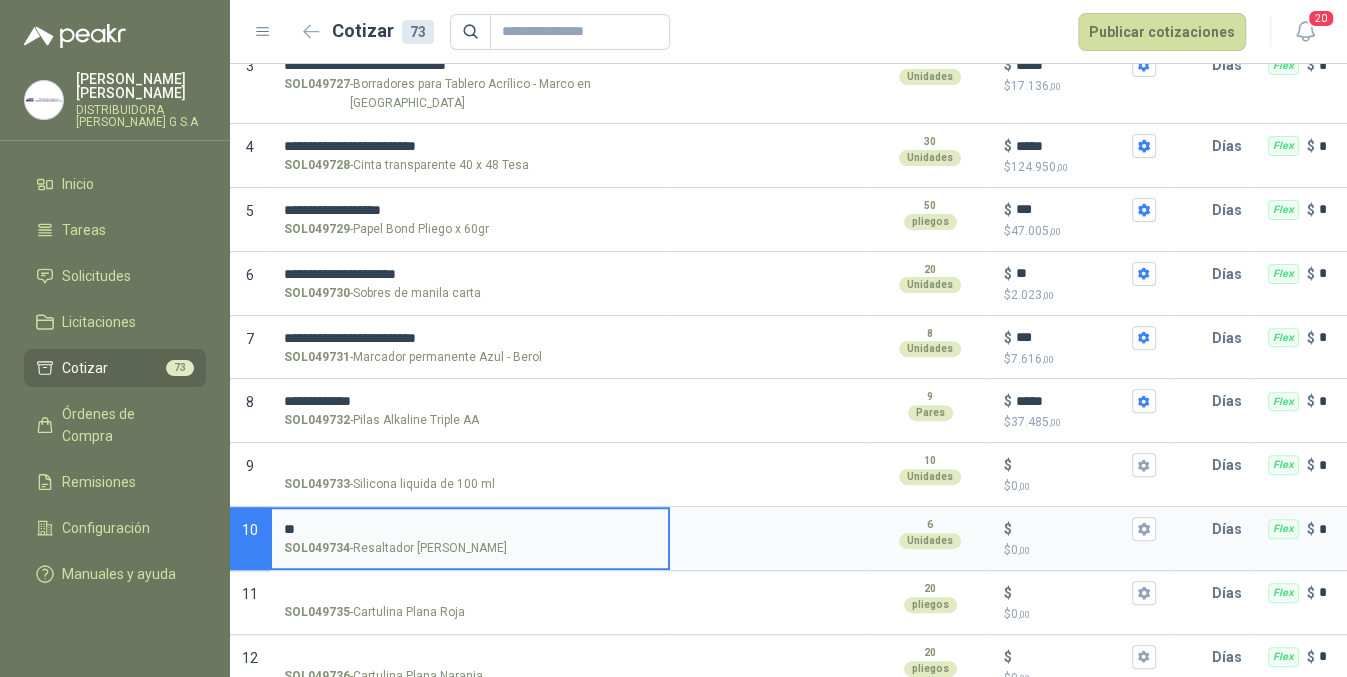 type on "*" 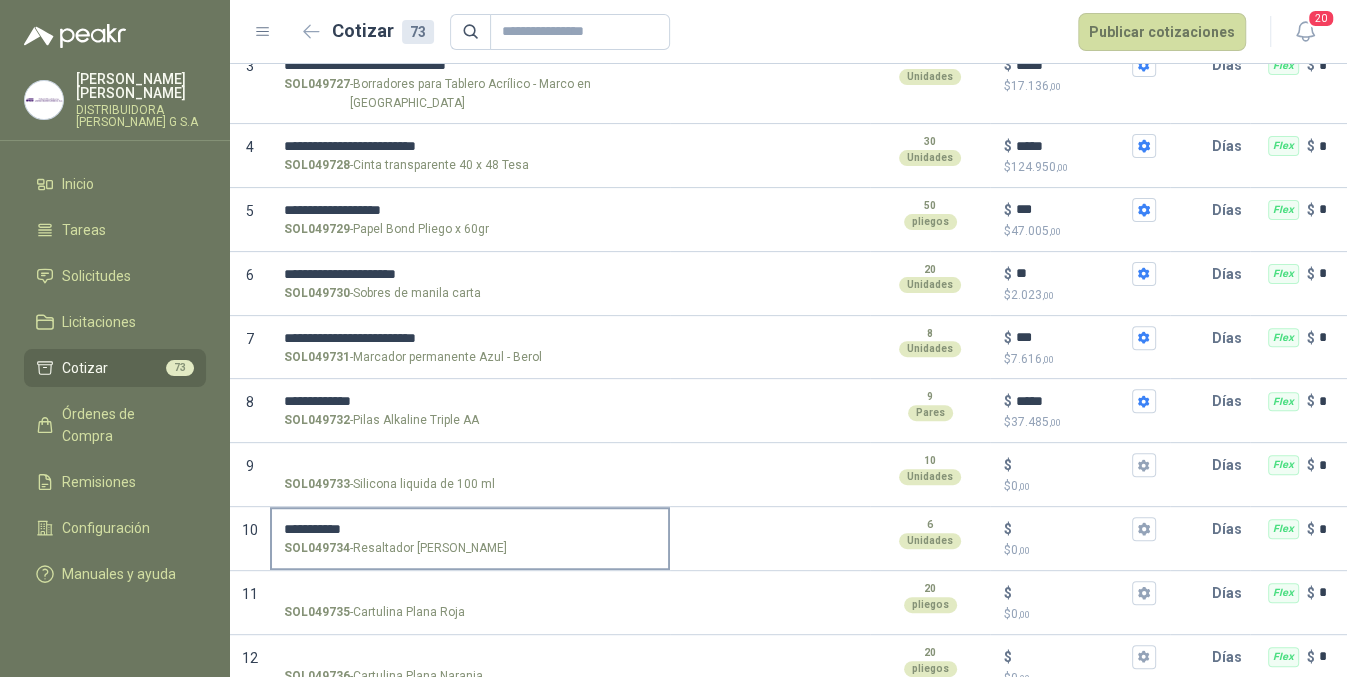 click on "**********" at bounding box center (470, 529) 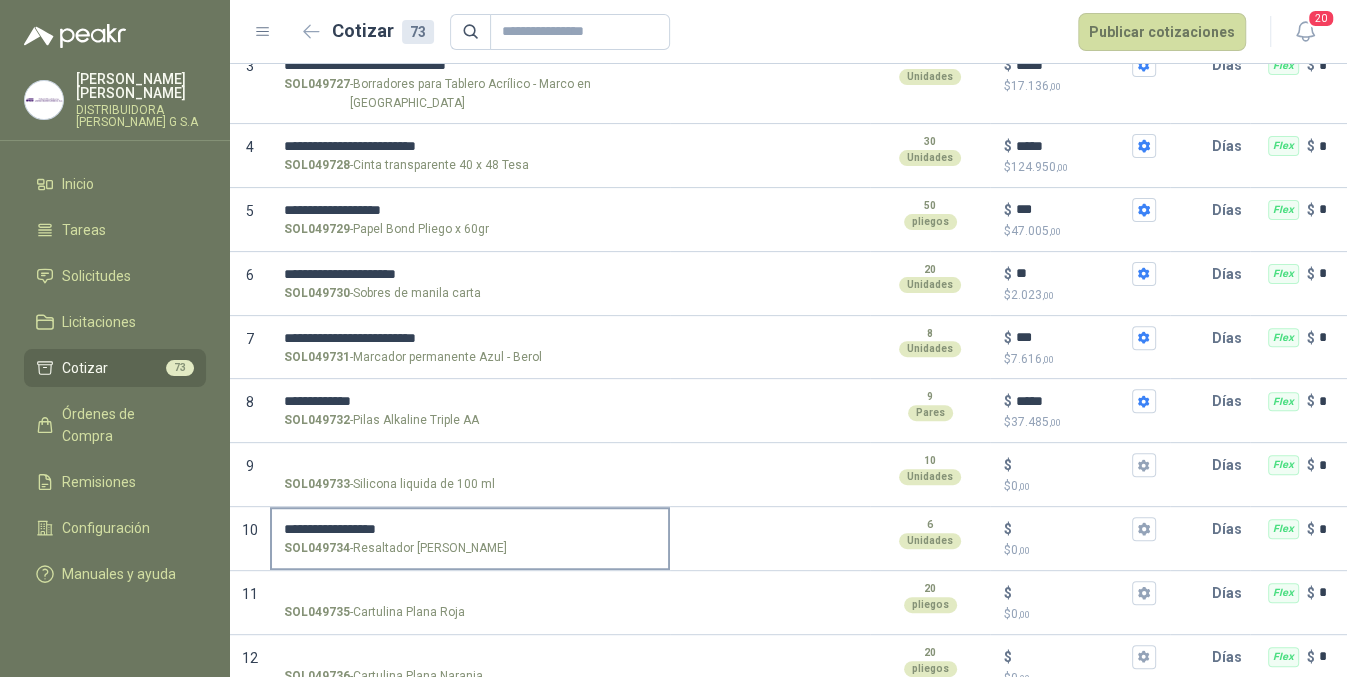 click on "**********" at bounding box center [470, 529] 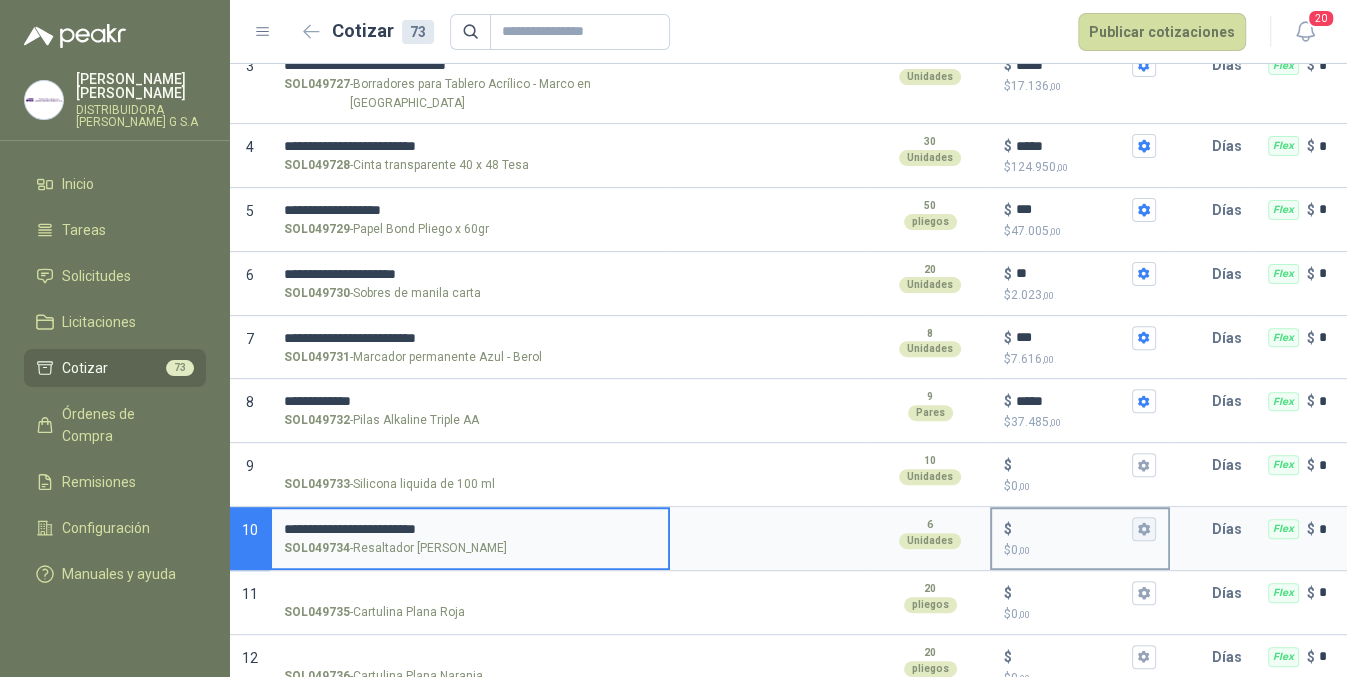 type on "**********" 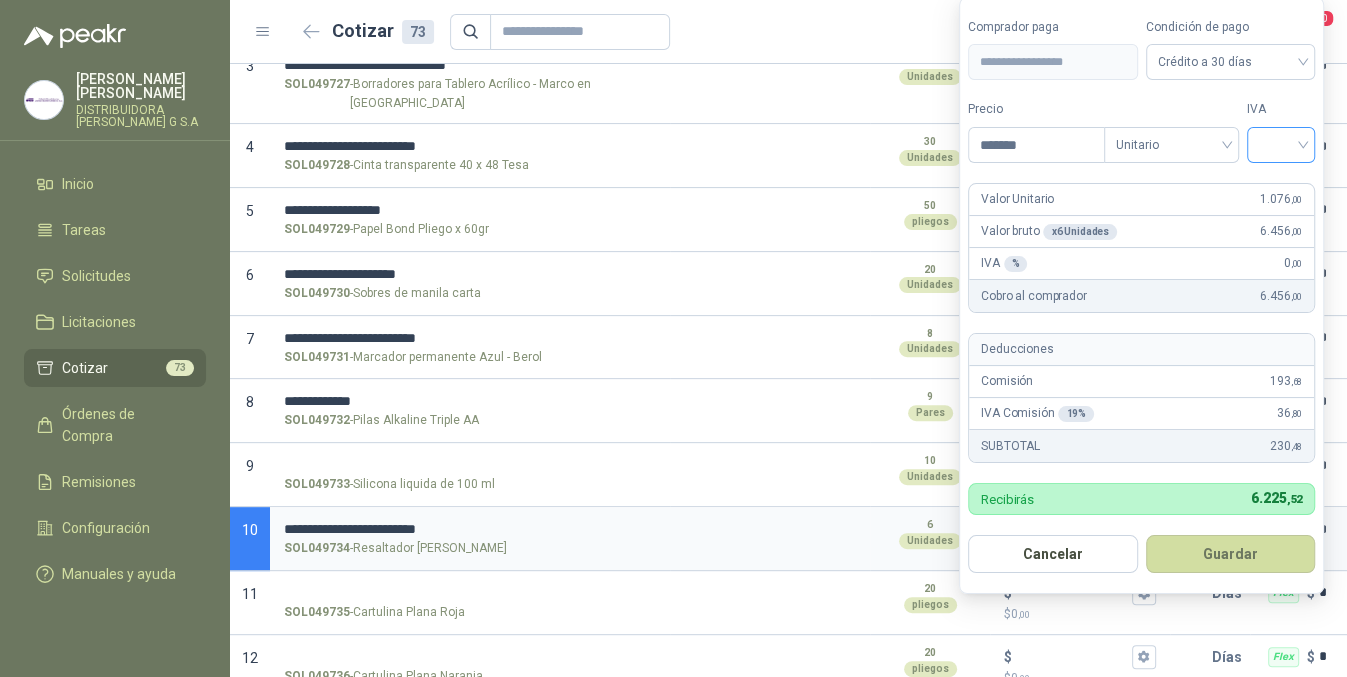 type on "*******" 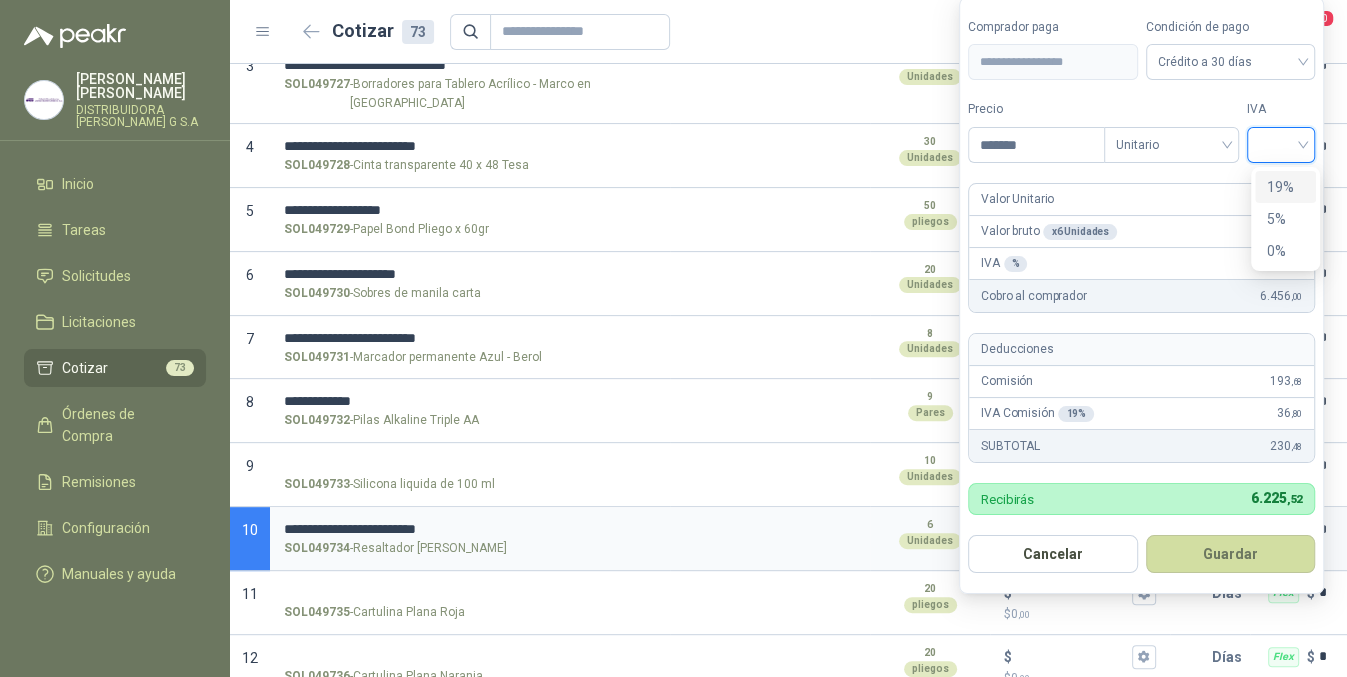 click on "19%" at bounding box center [1285, 187] 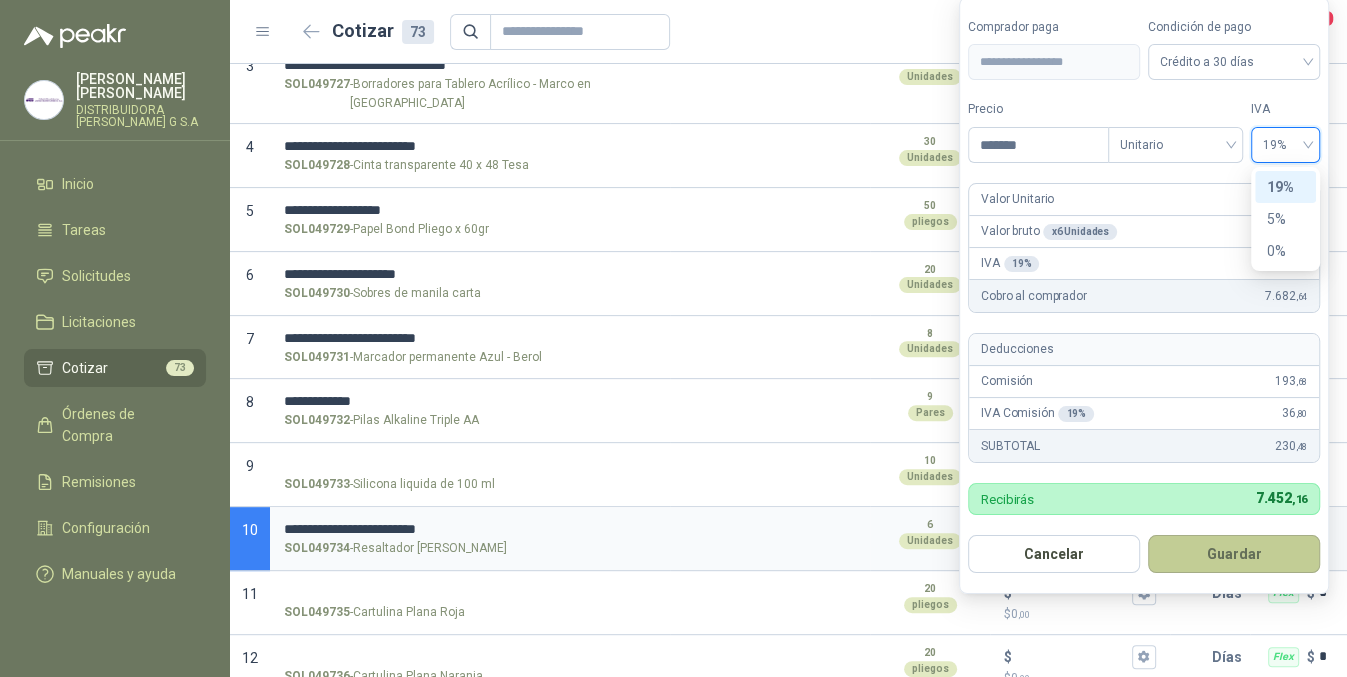 click on "Guardar" at bounding box center [1234, 554] 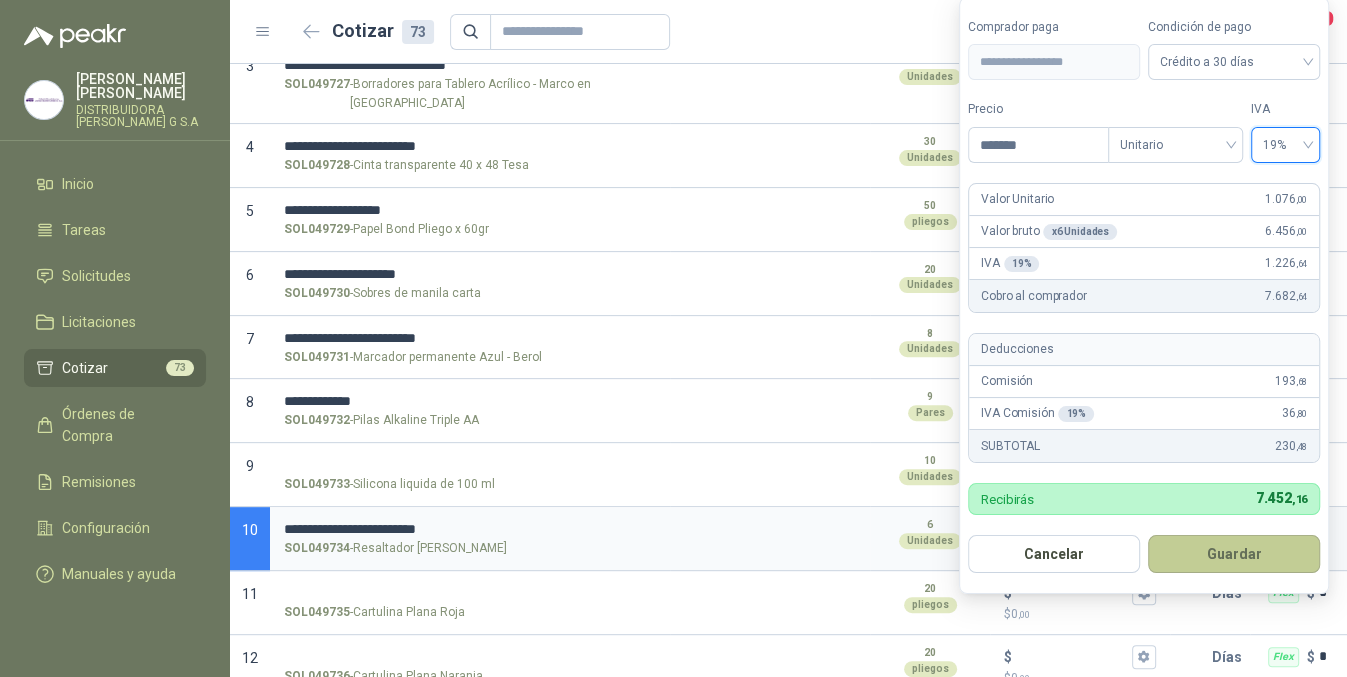 type on "*****" 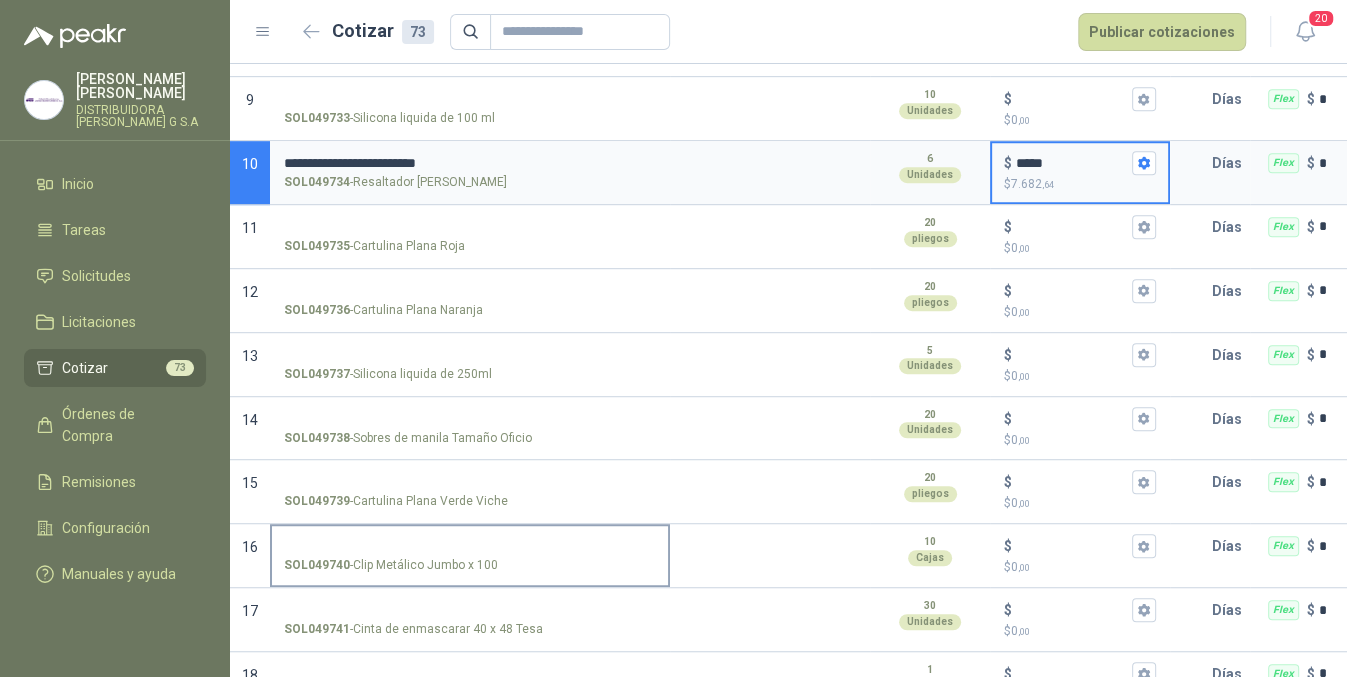 scroll, scrollTop: 733, scrollLeft: 0, axis: vertical 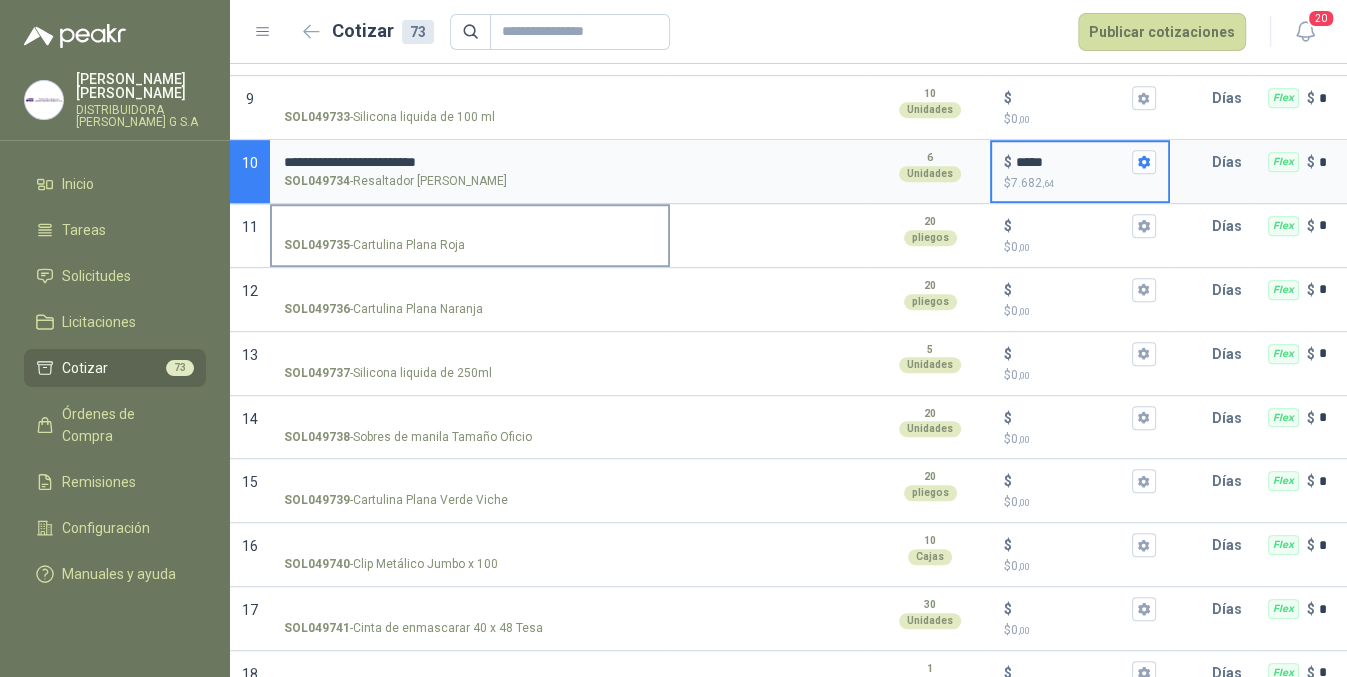 click on "SOL049735  -  Cartulina Plana  Roja" at bounding box center [470, 245] 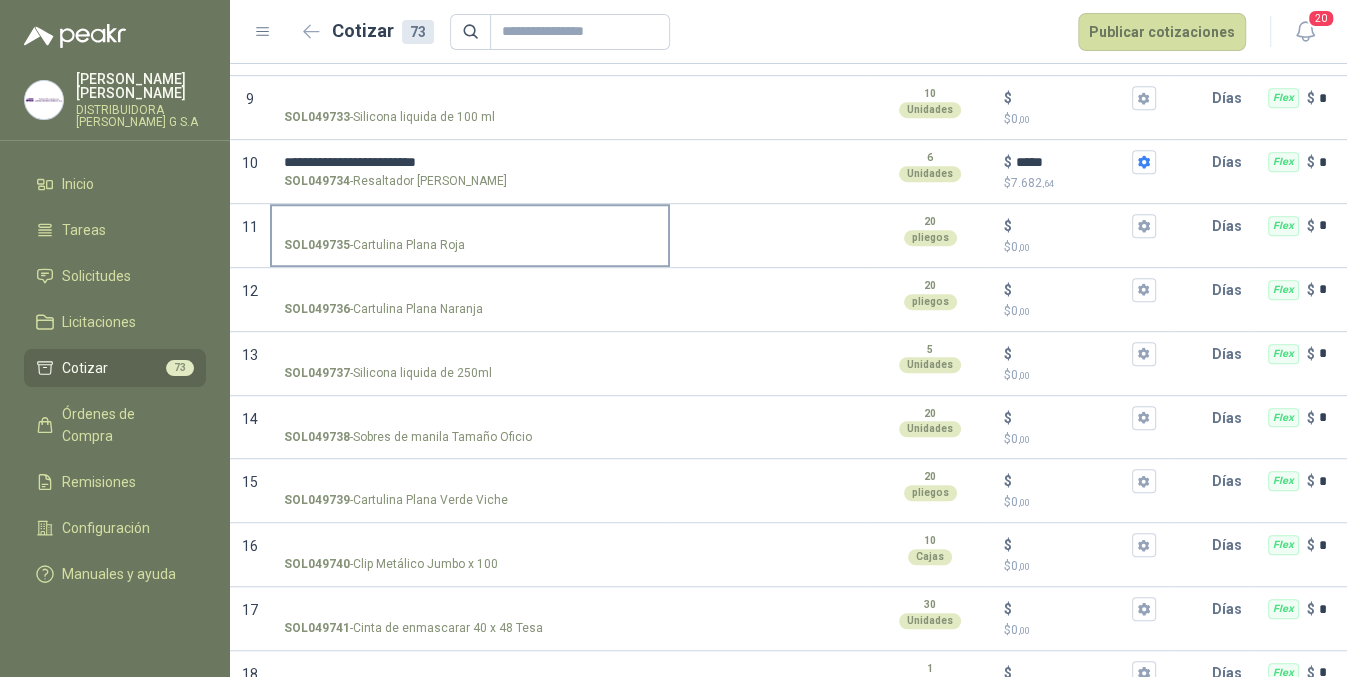 click on "SOL049735  -  Cartulina Plana  Roja" at bounding box center (470, 226) 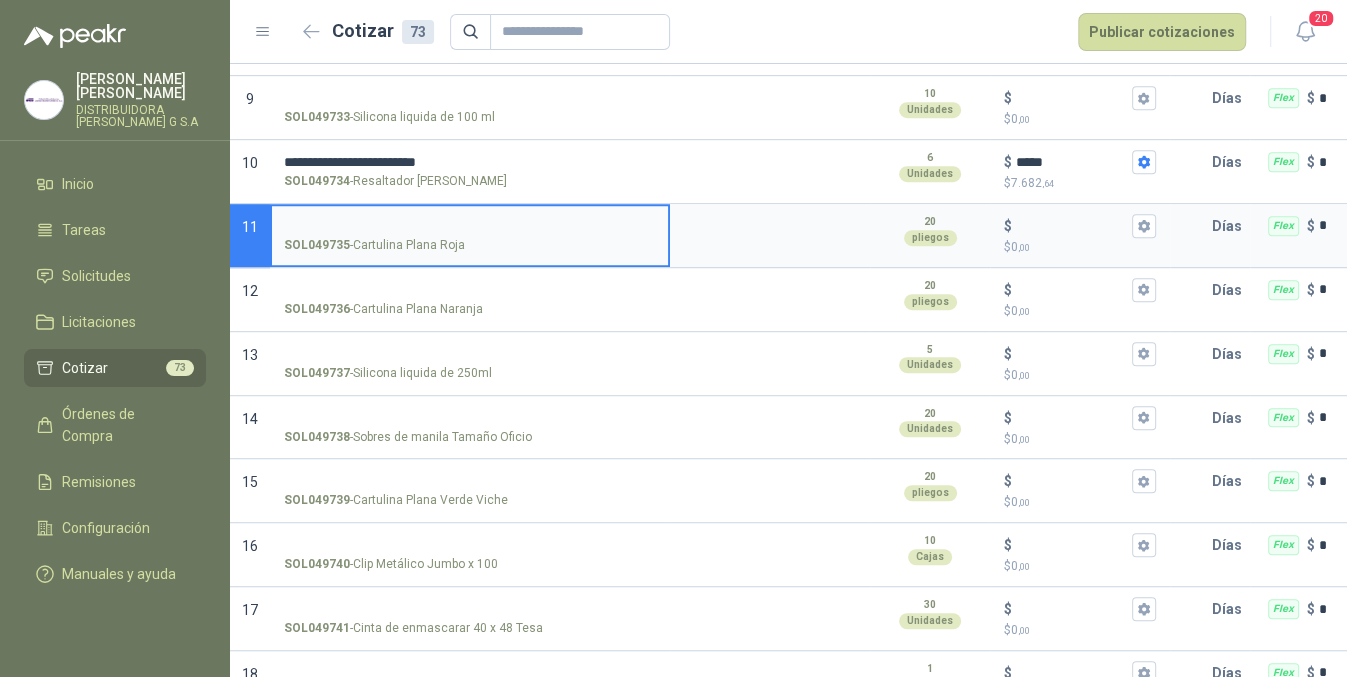 type 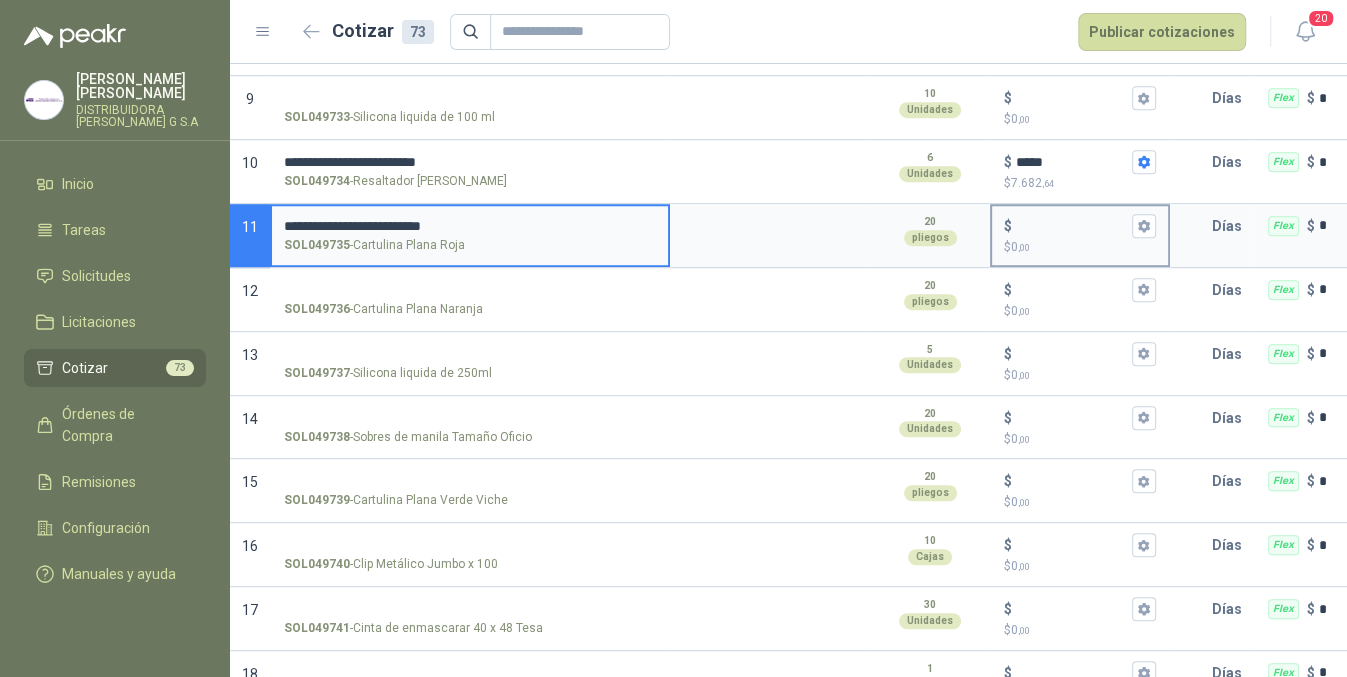 type on "**********" 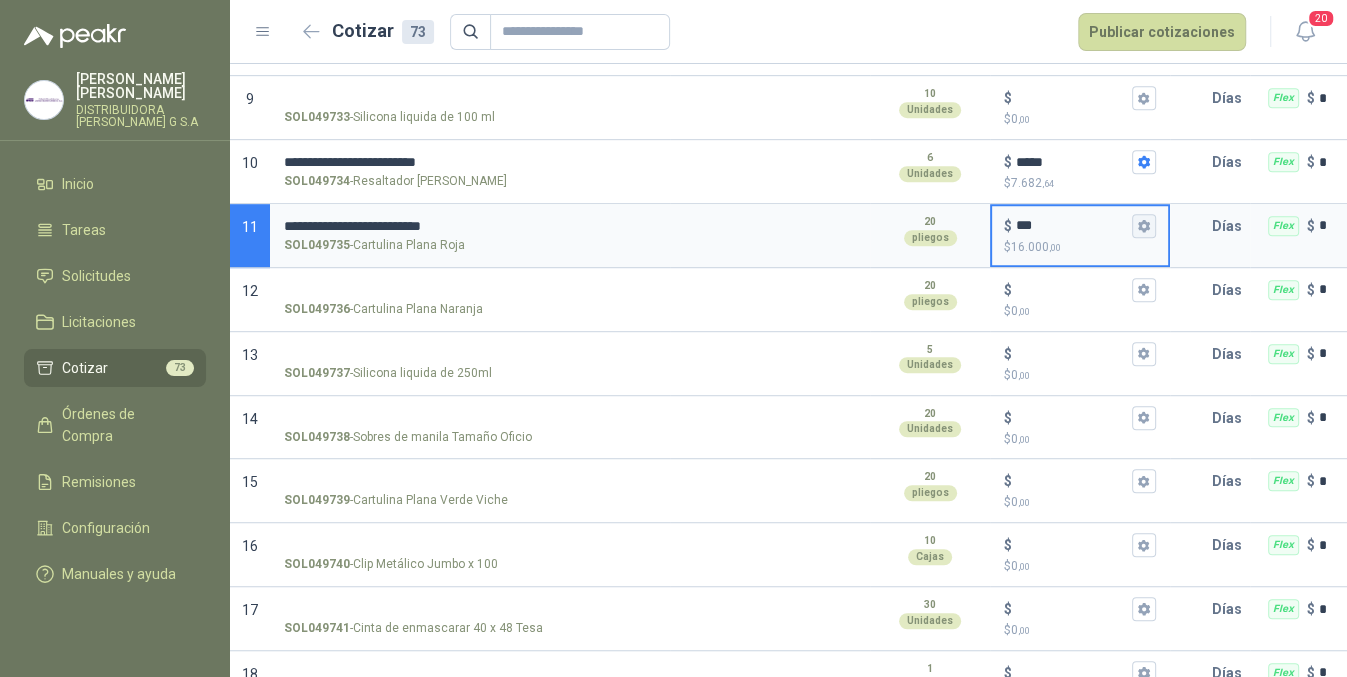 type on "***" 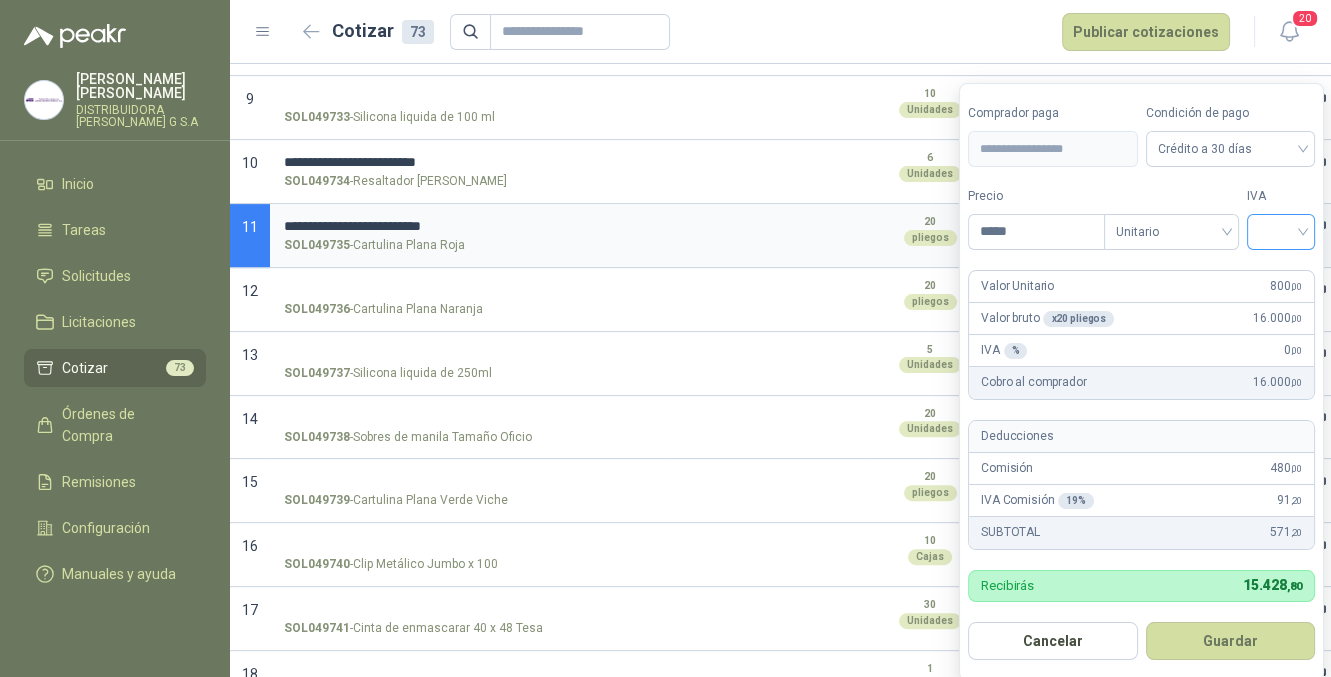 click at bounding box center (1281, 230) 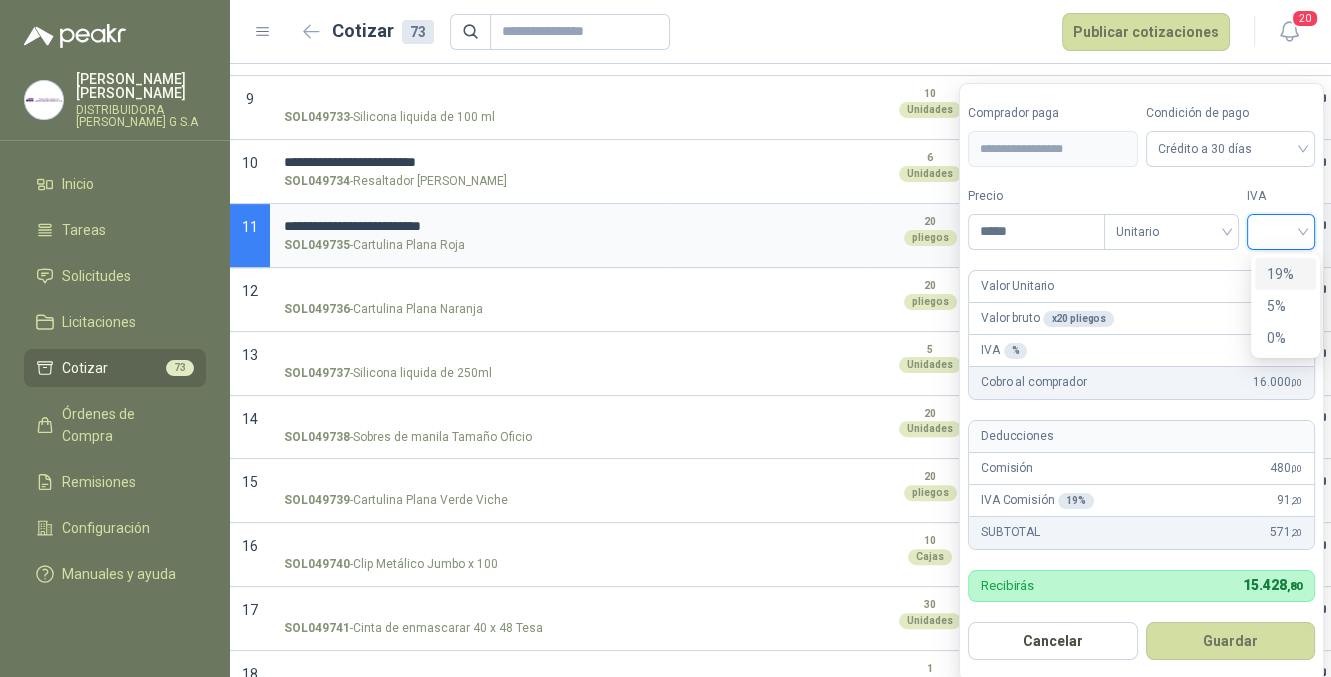 click on "19%" at bounding box center (1285, 274) 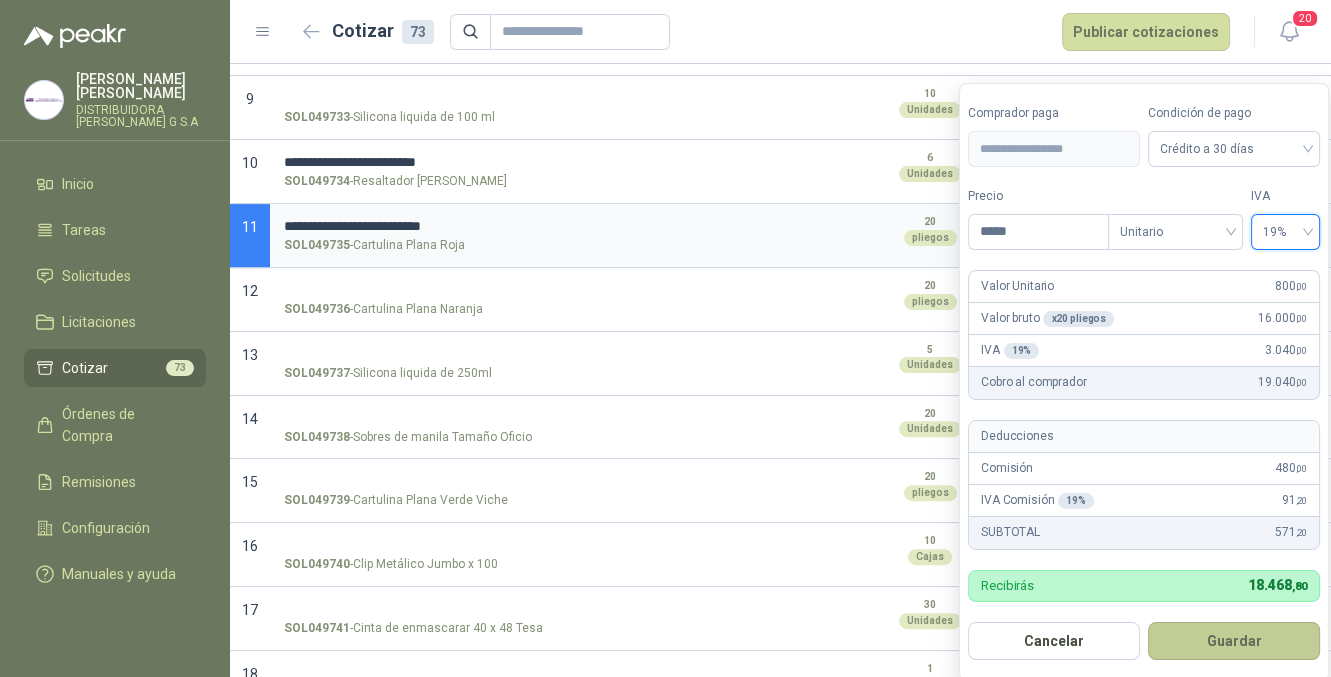 click on "Guardar" at bounding box center [1234, 641] 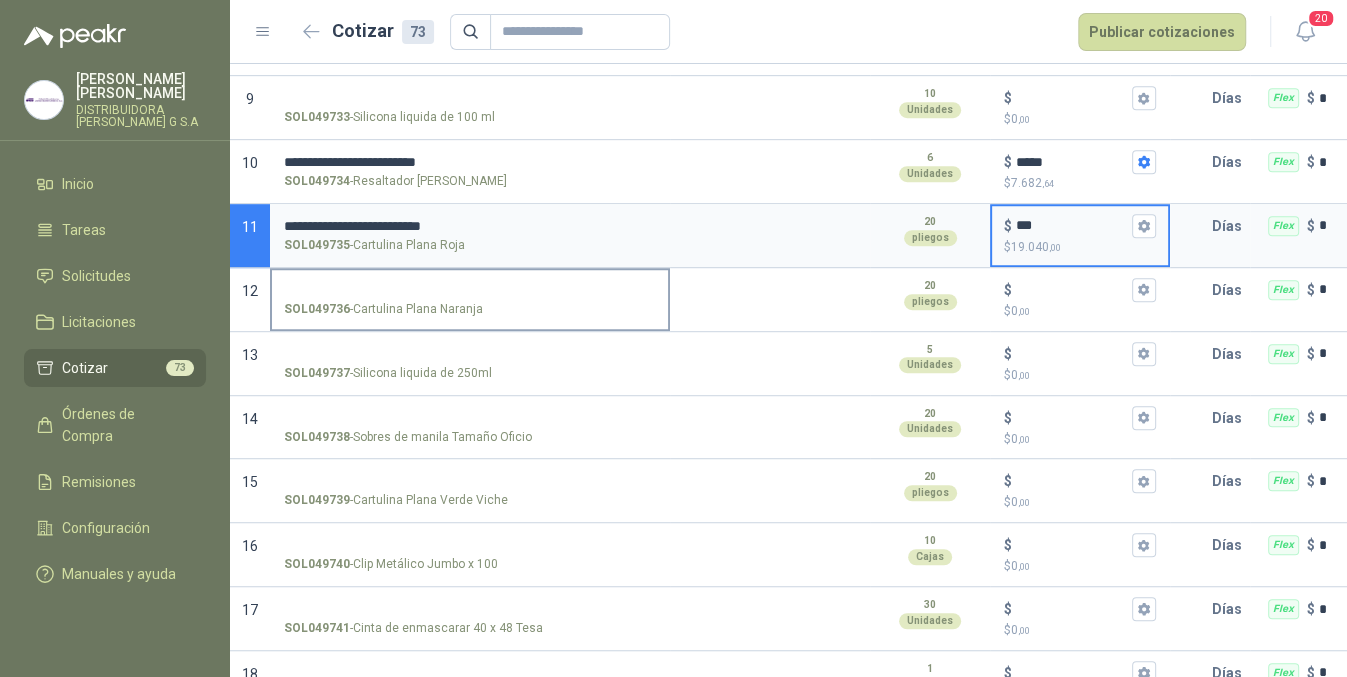 click on "SOL049736  -  Cartulina Plana  Naranja" at bounding box center [470, 309] 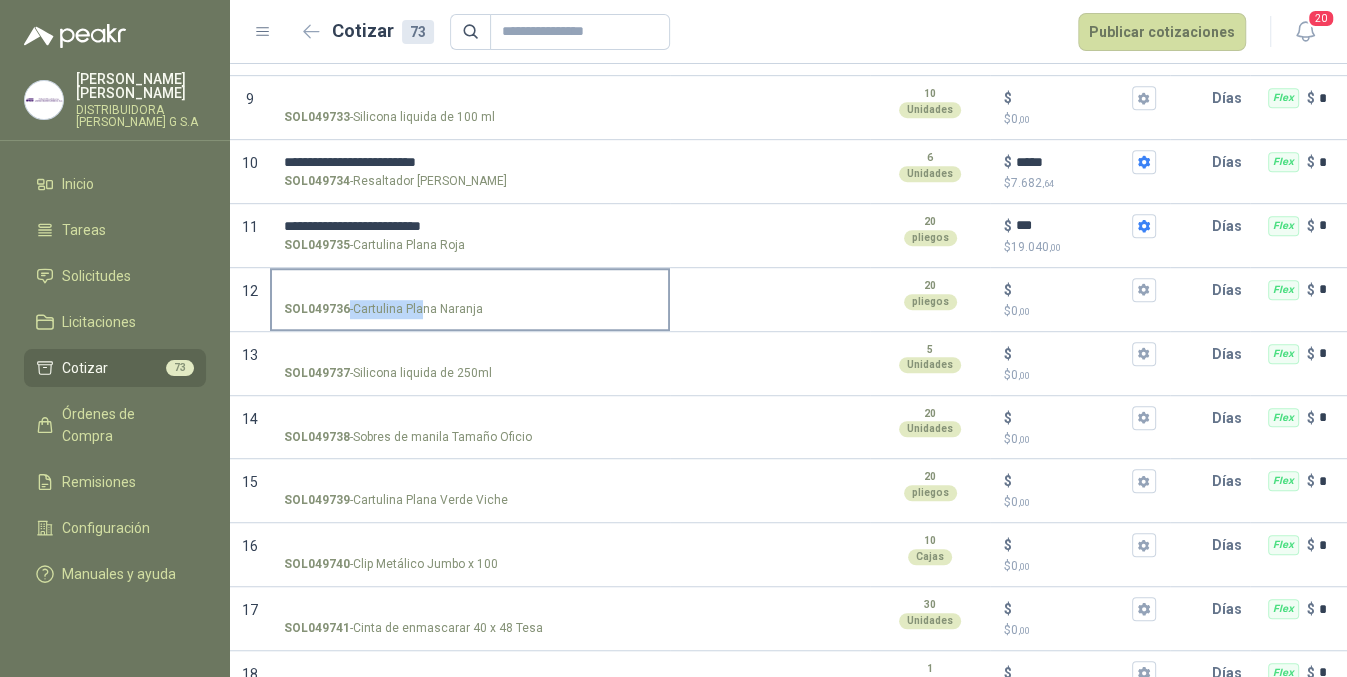 click on "SOL049737  -  Silicona liquida de 250ml" at bounding box center [470, 354] 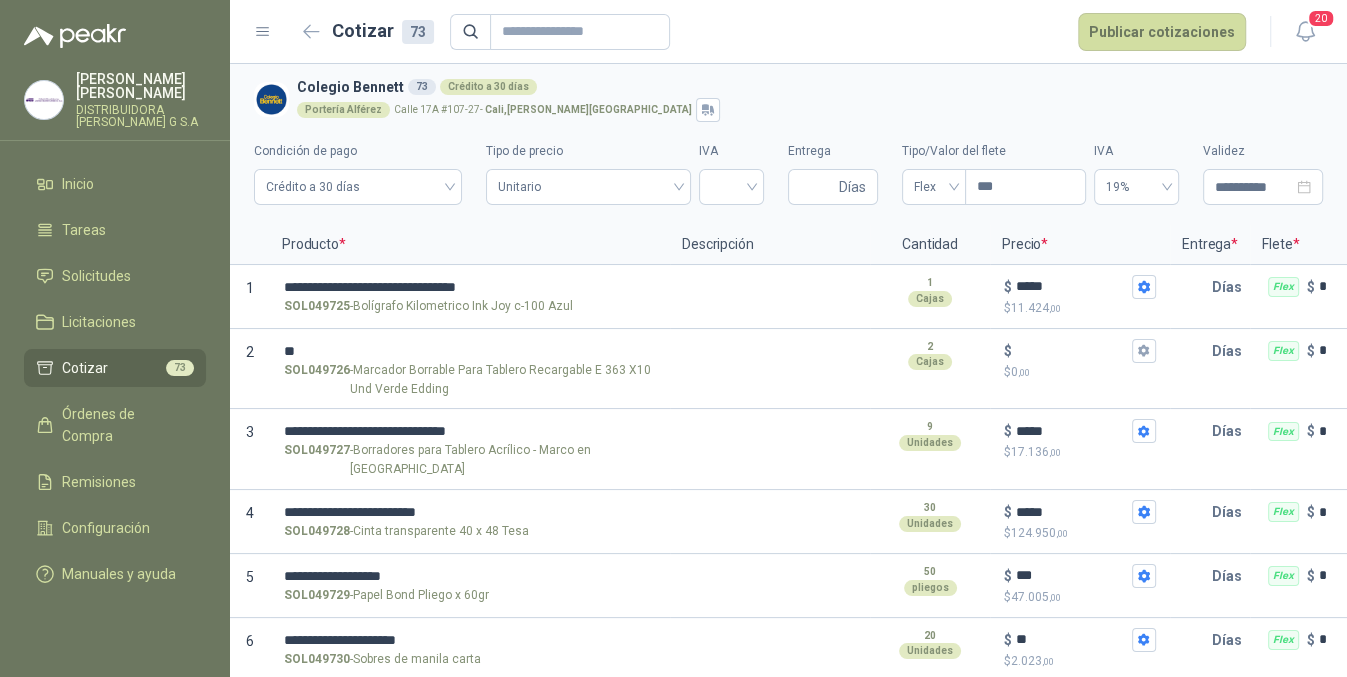 scroll, scrollTop: 733, scrollLeft: 0, axis: vertical 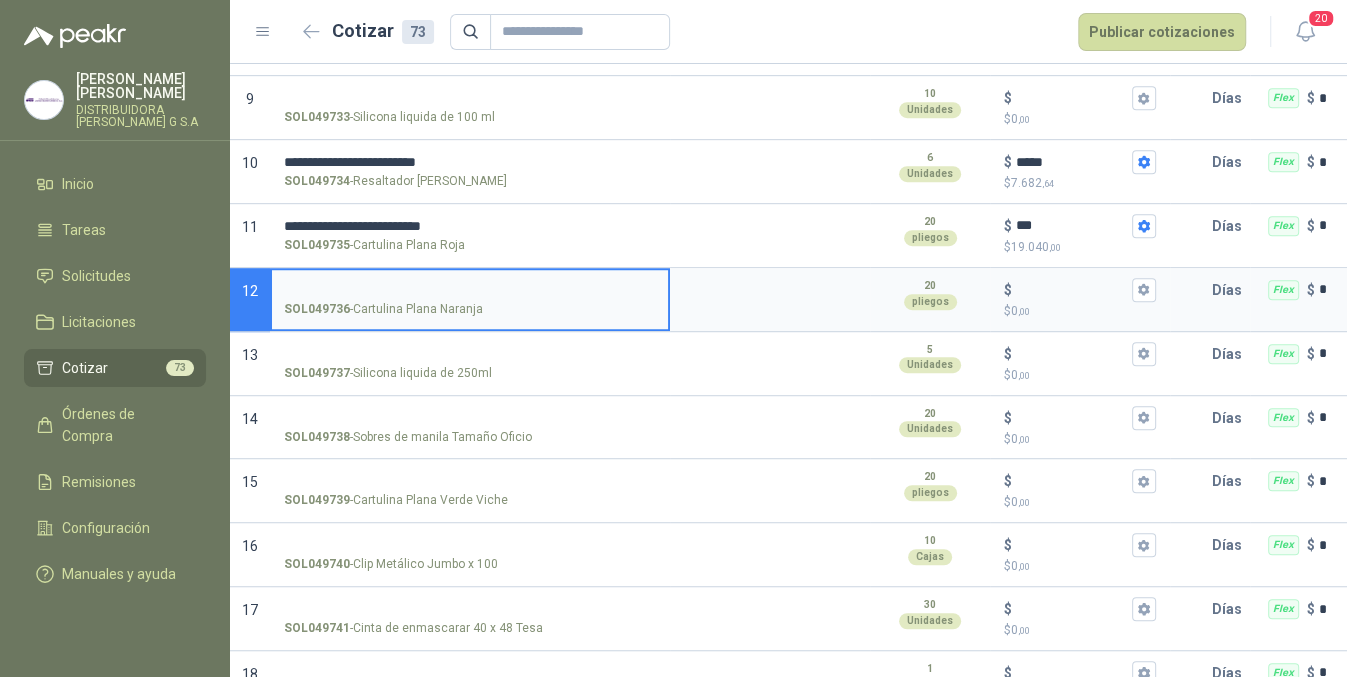 click on "SOL049736  -  Cartulina Plana  Naranja" at bounding box center [470, 290] 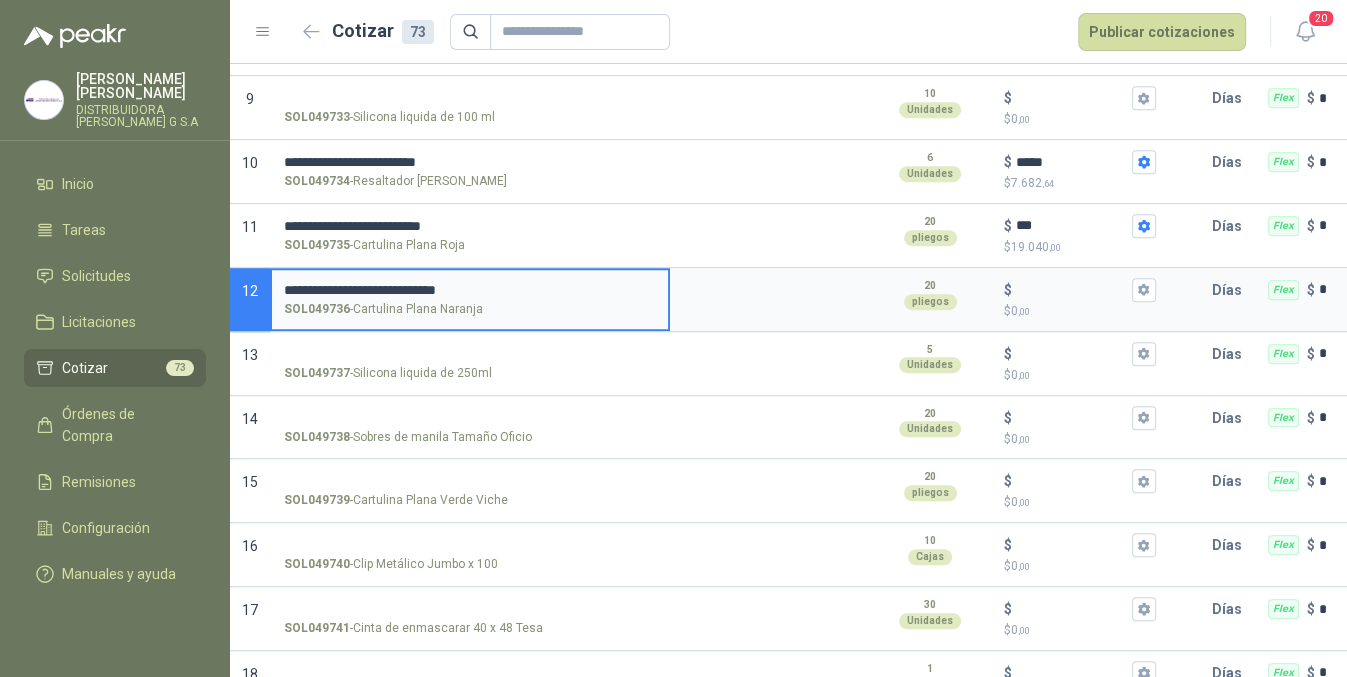 type 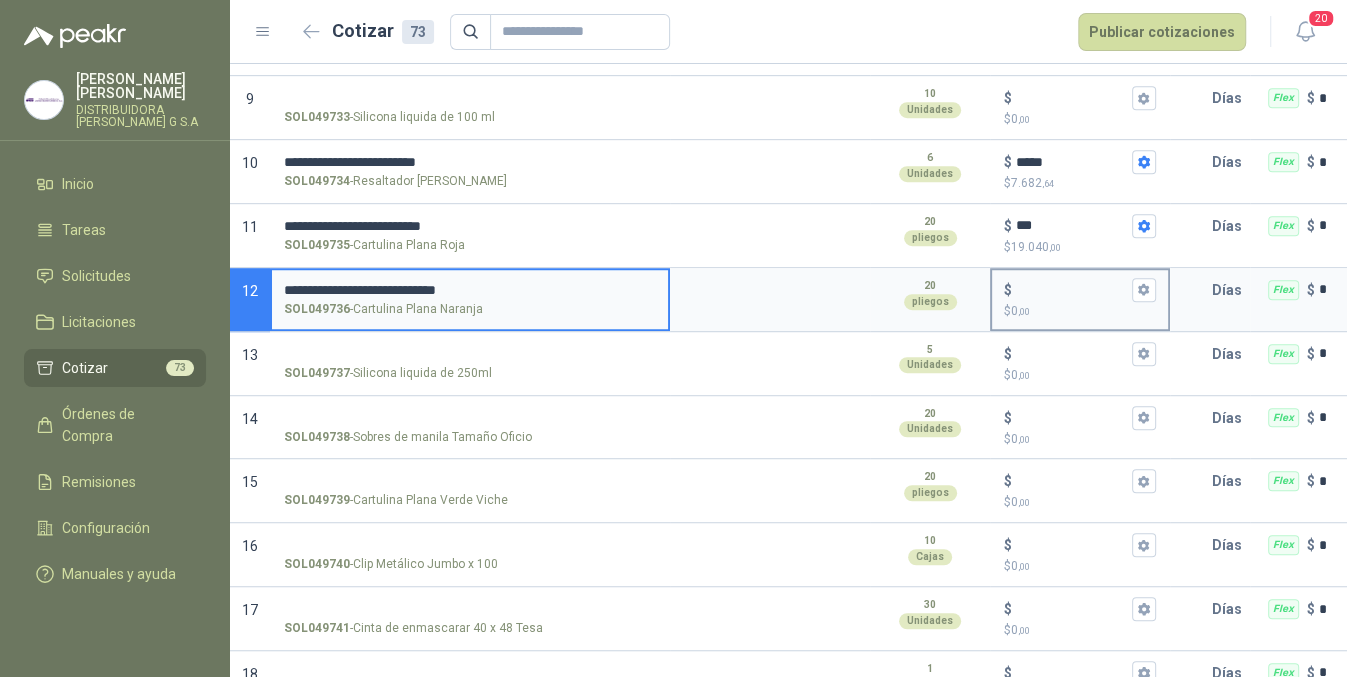 click on "$ $  0 ,00" at bounding box center (1072, 289) 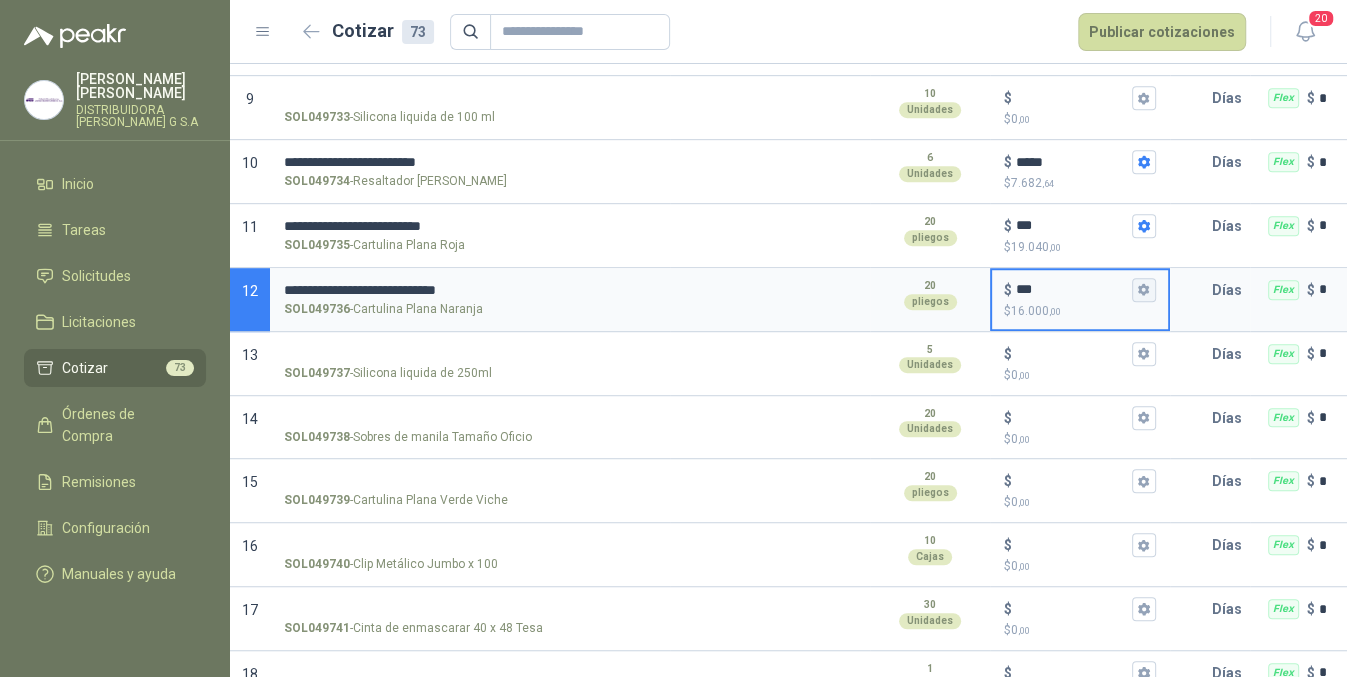 type on "***" 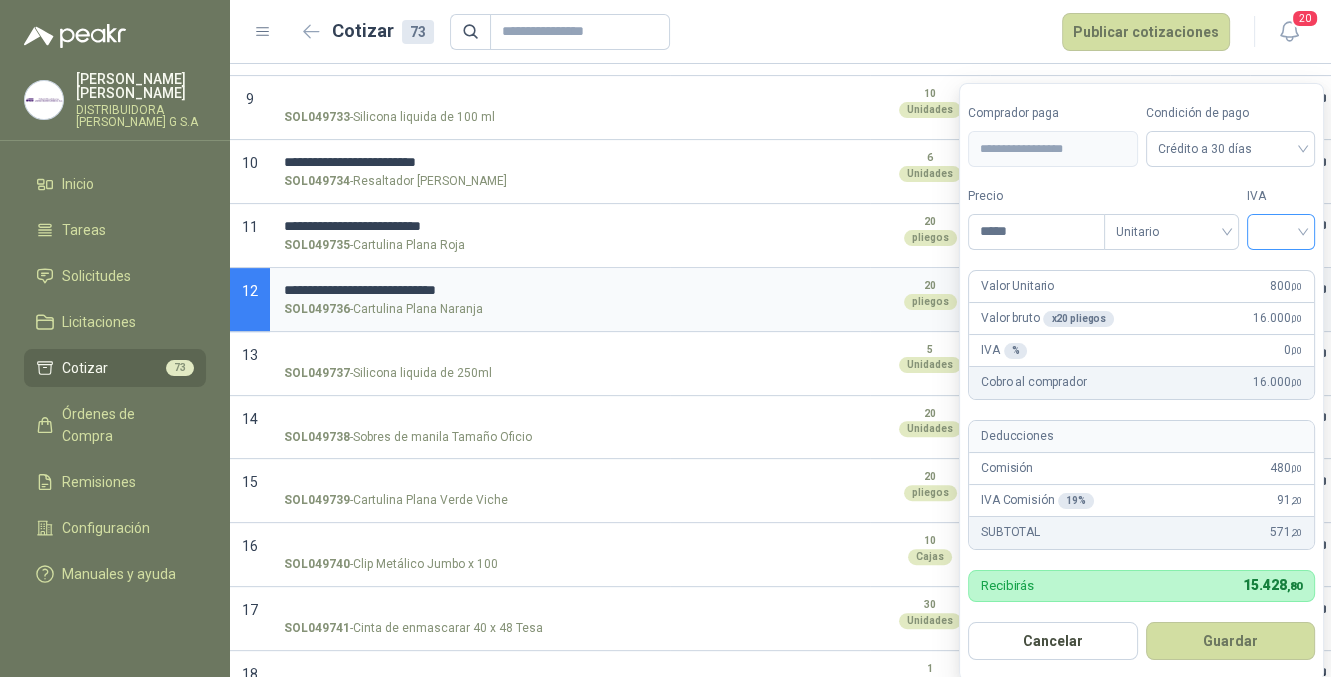 click at bounding box center [1281, 230] 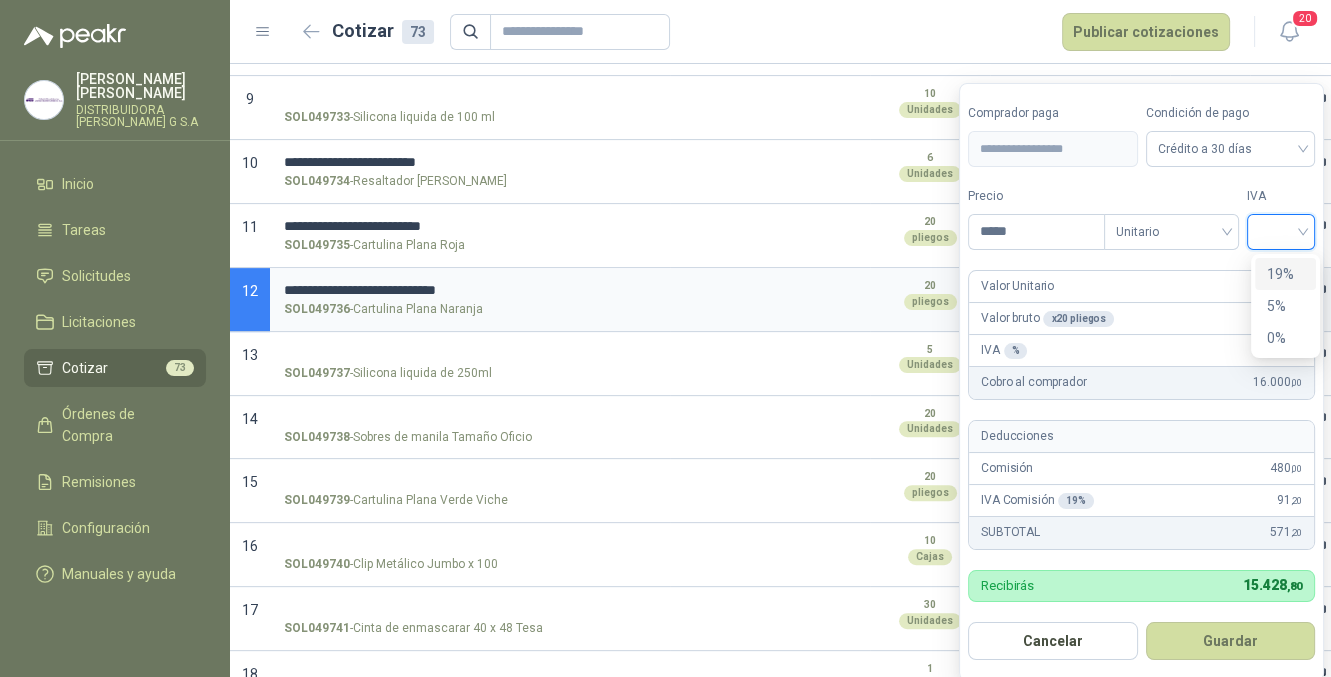 click on "19%" at bounding box center [1285, 274] 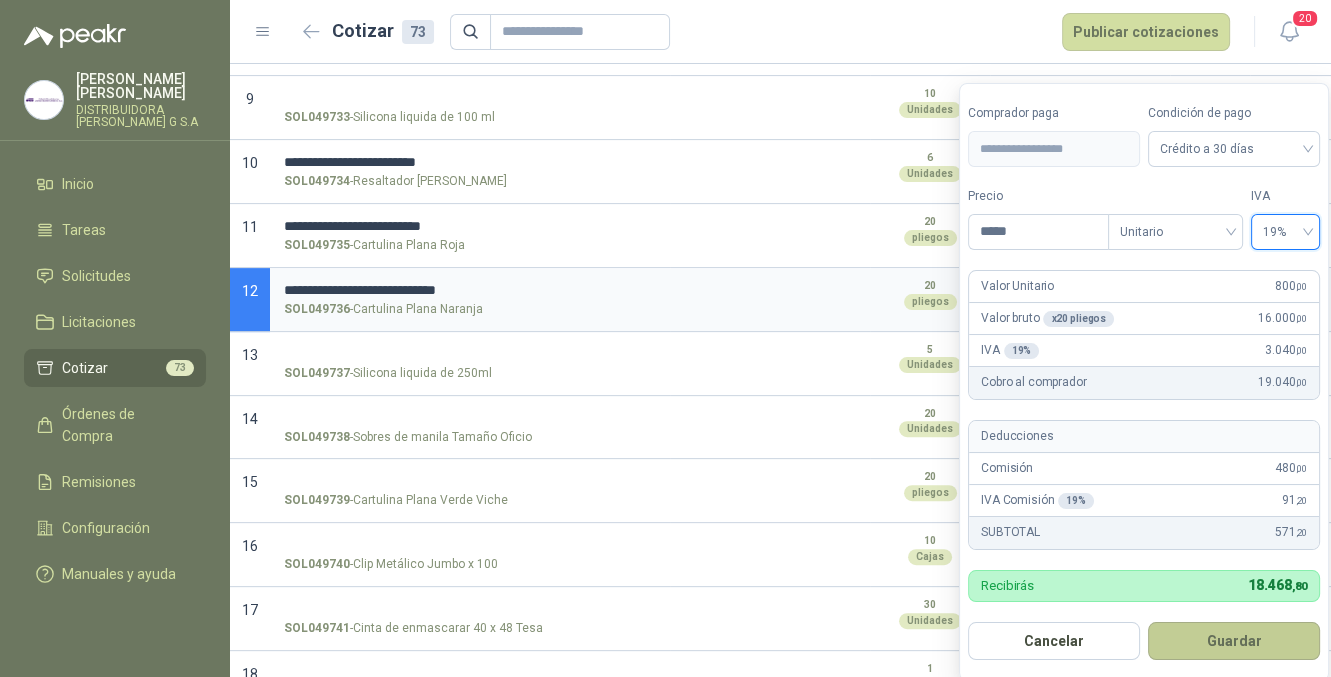 click on "Guardar" at bounding box center (1234, 641) 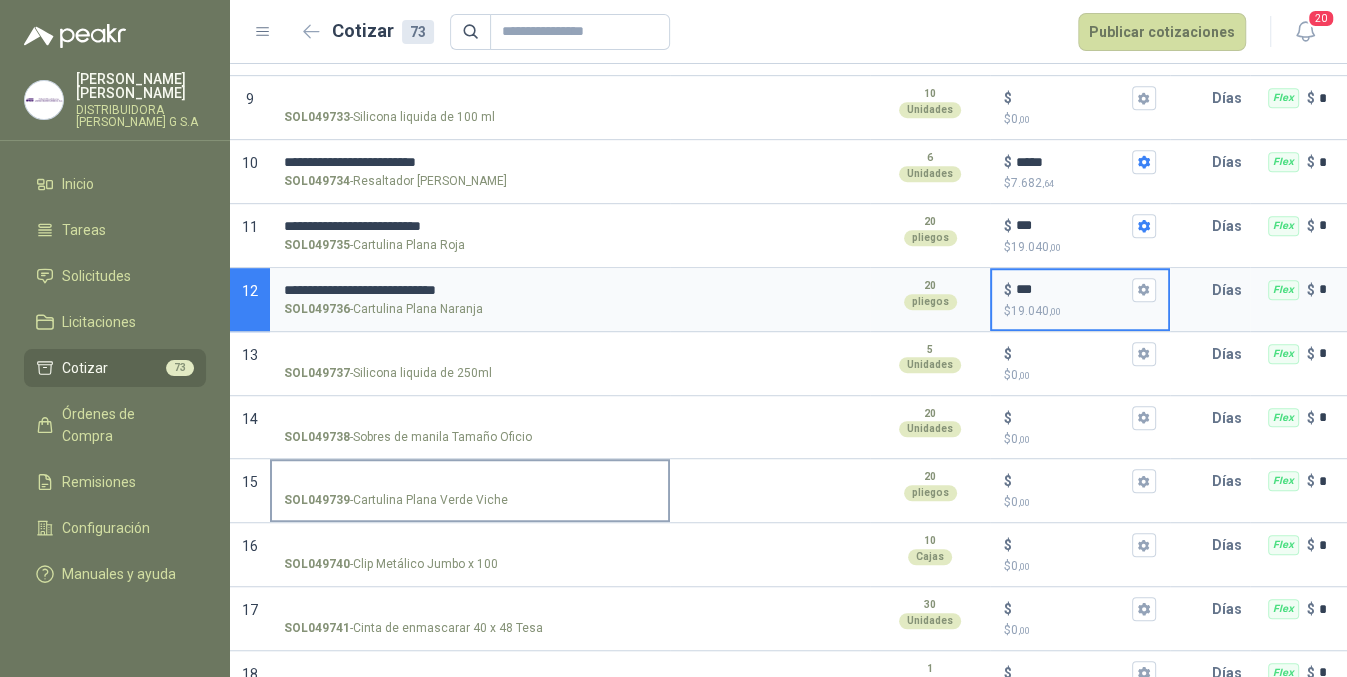 click on "SOL049739  -  Cartulina Plana  Verde Viche" at bounding box center (470, 481) 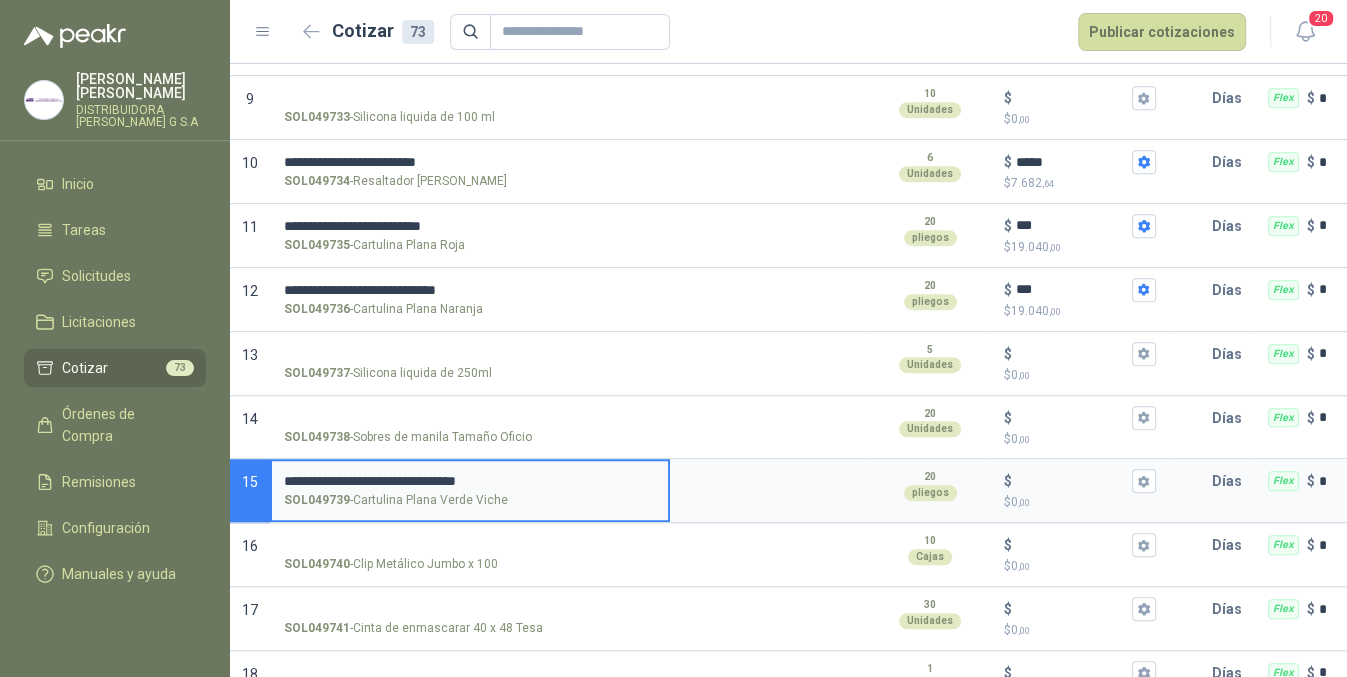 type 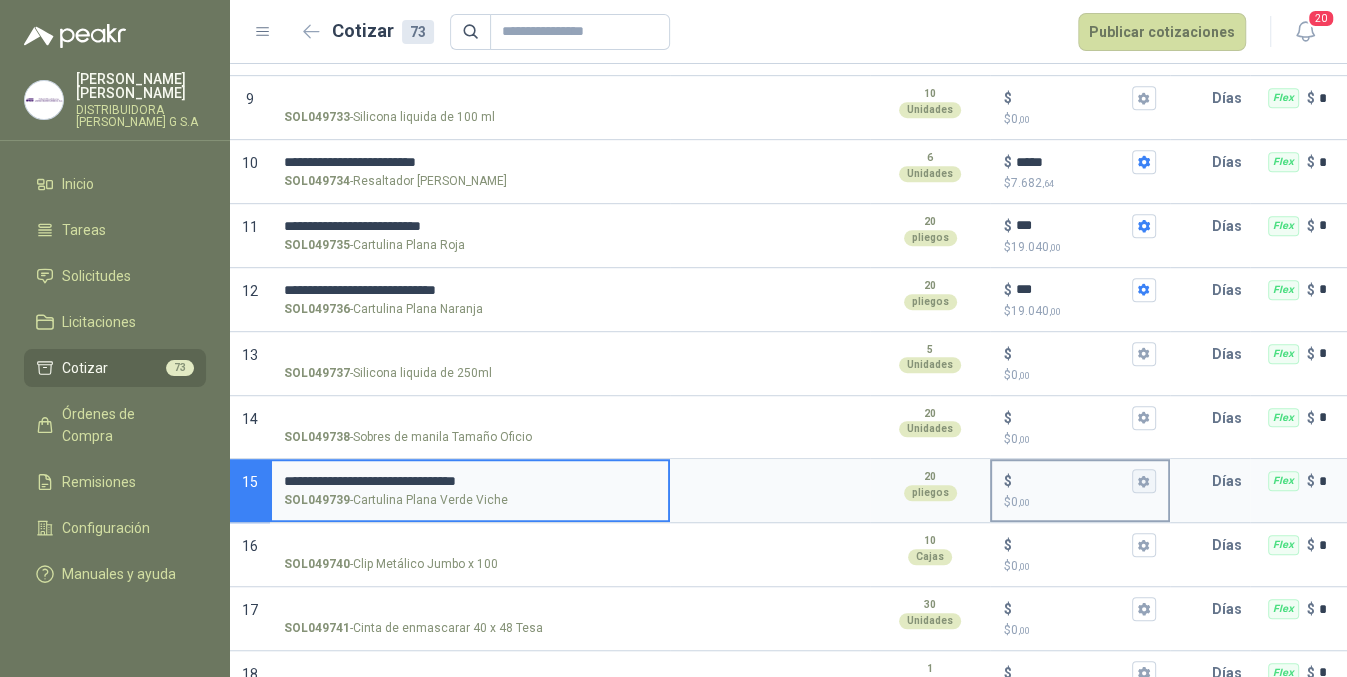 drag, startPoint x: 499, startPoint y: 455, endPoint x: 1143, endPoint y: 456, distance: 644.0008 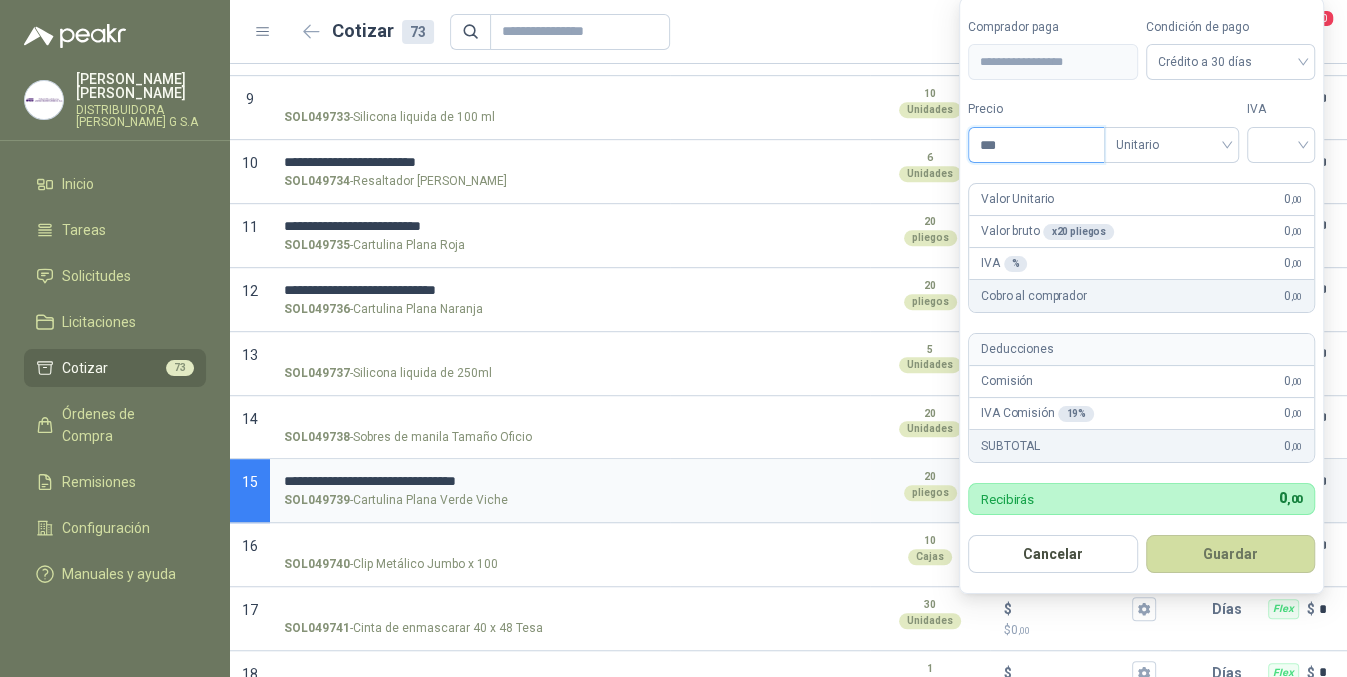 click on "***" at bounding box center (1036, 145) 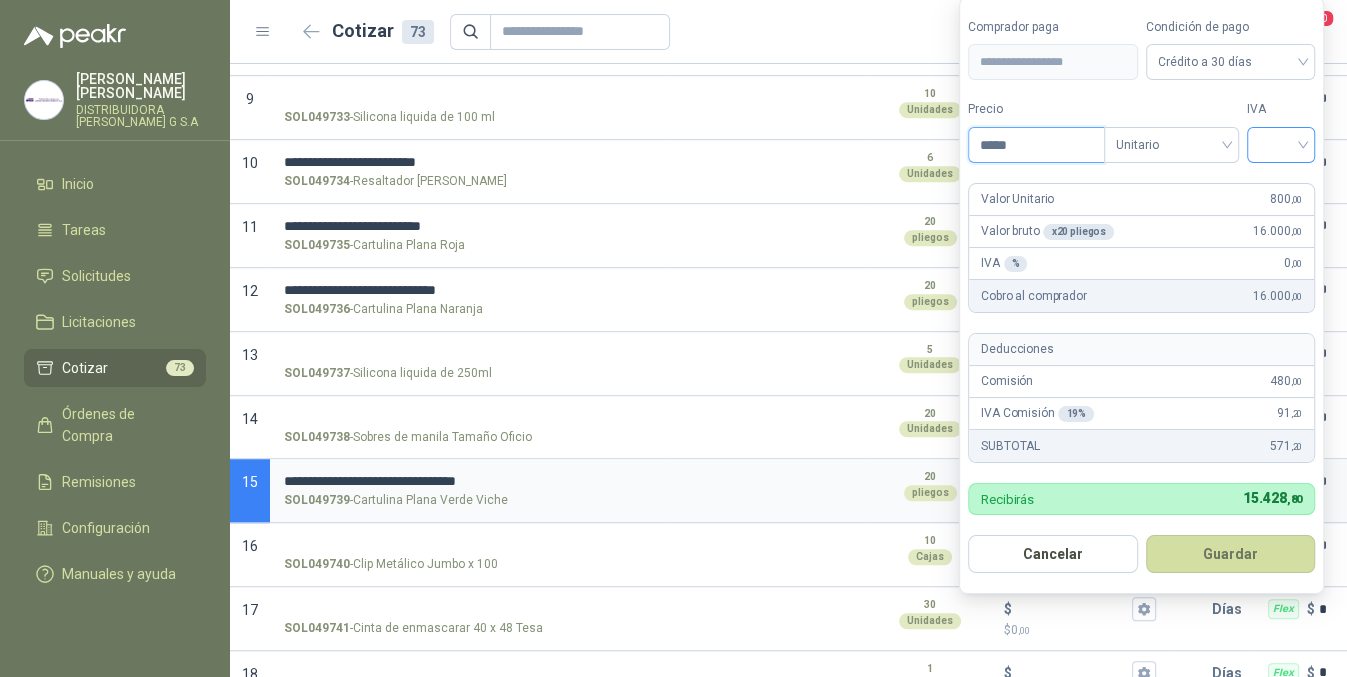 type on "*****" 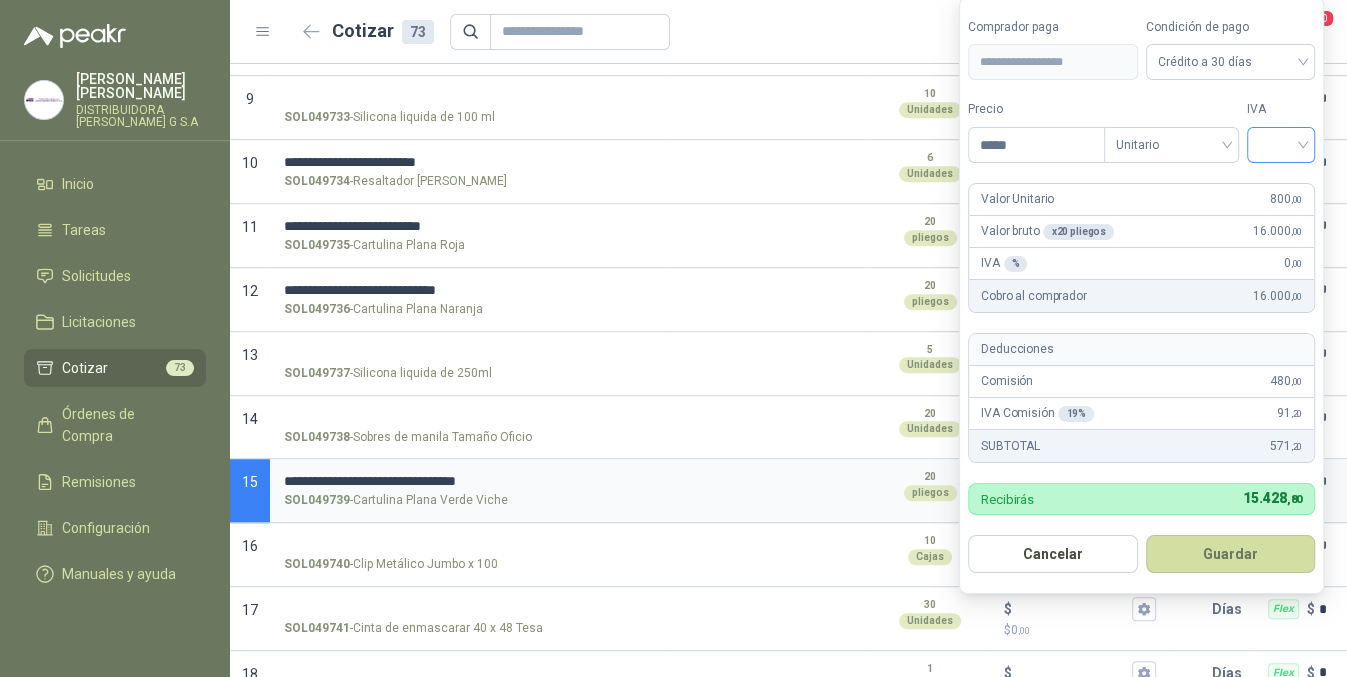 click at bounding box center [1281, 143] 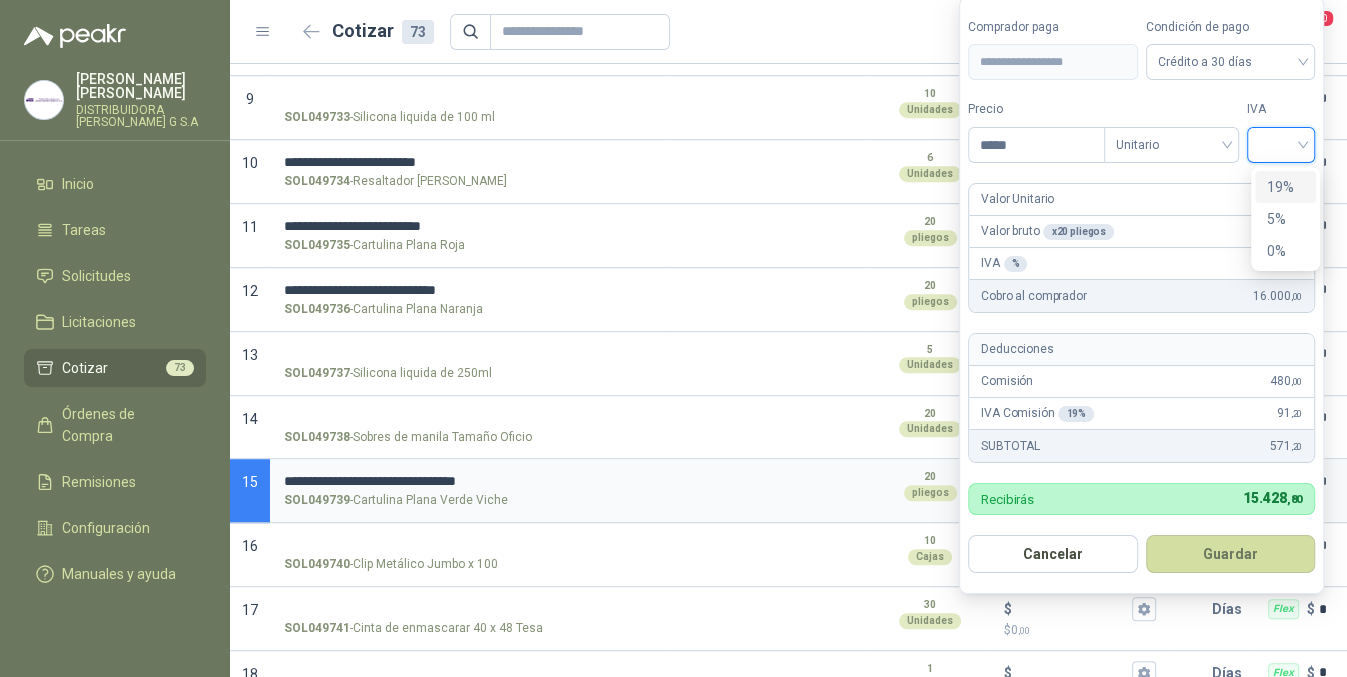 click on "19%" at bounding box center (1285, 187) 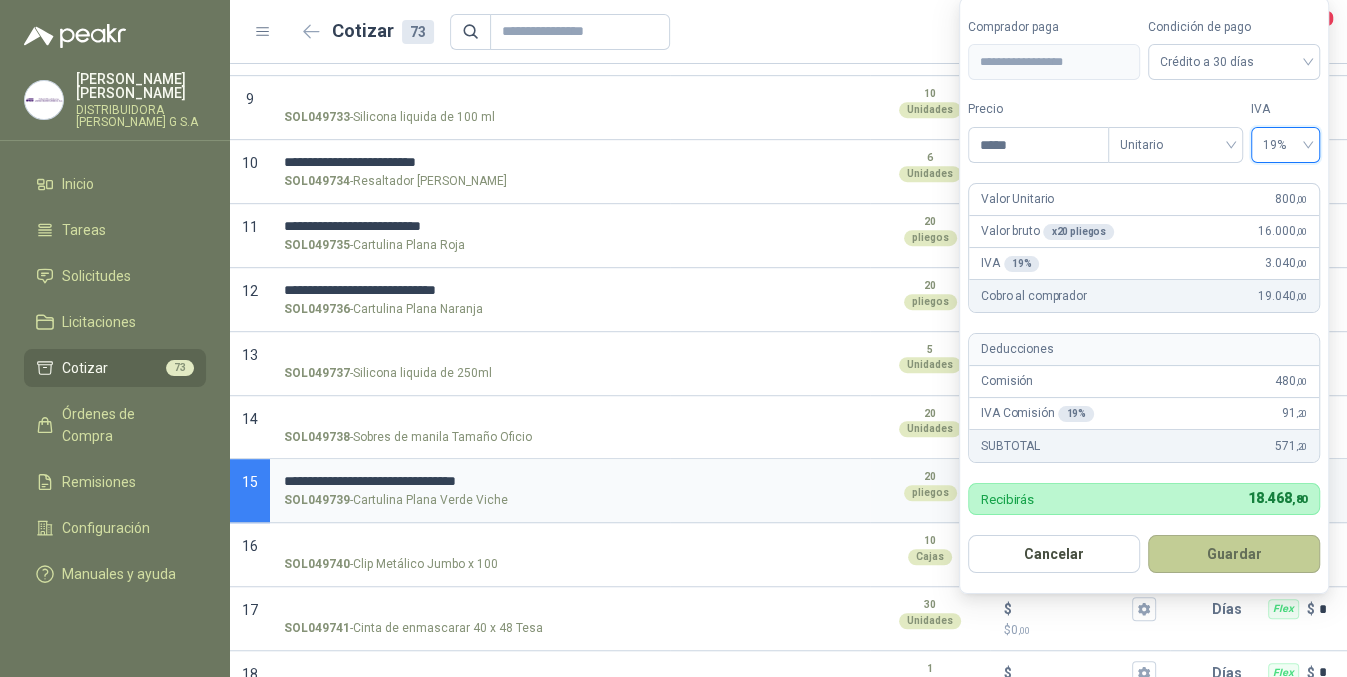 click on "Guardar" at bounding box center [1234, 554] 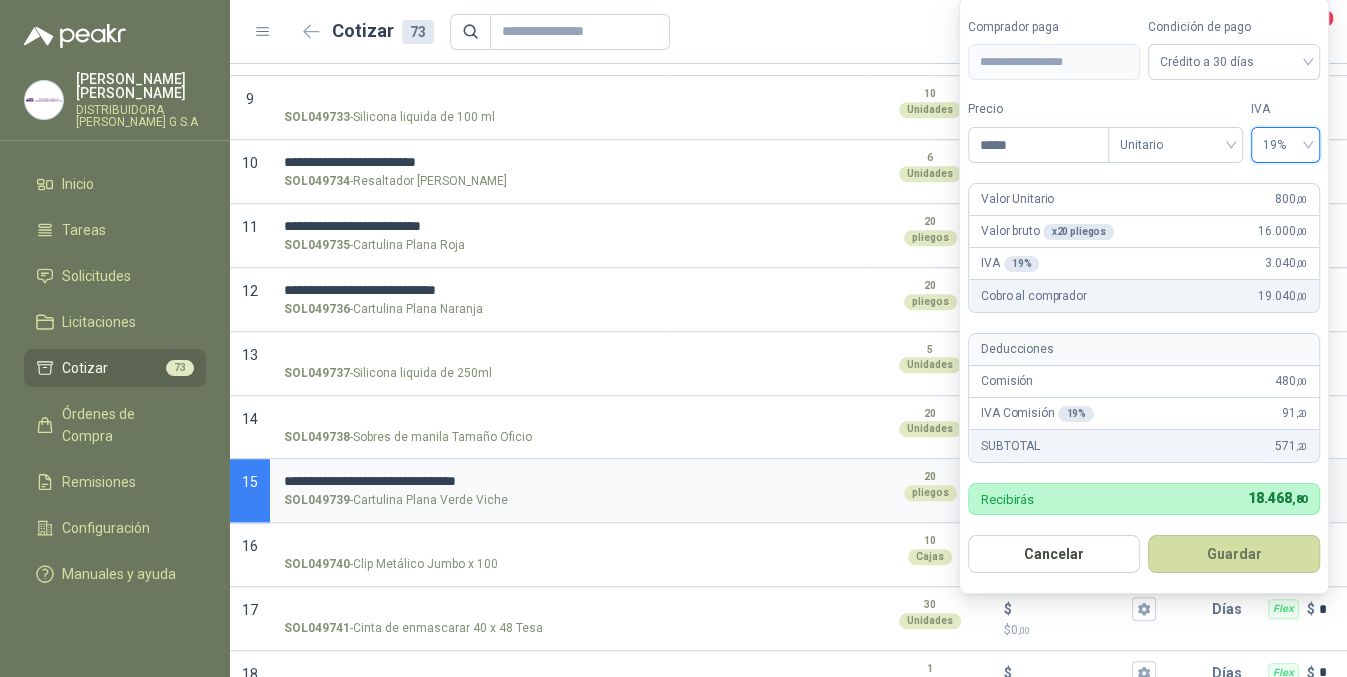 type on "***" 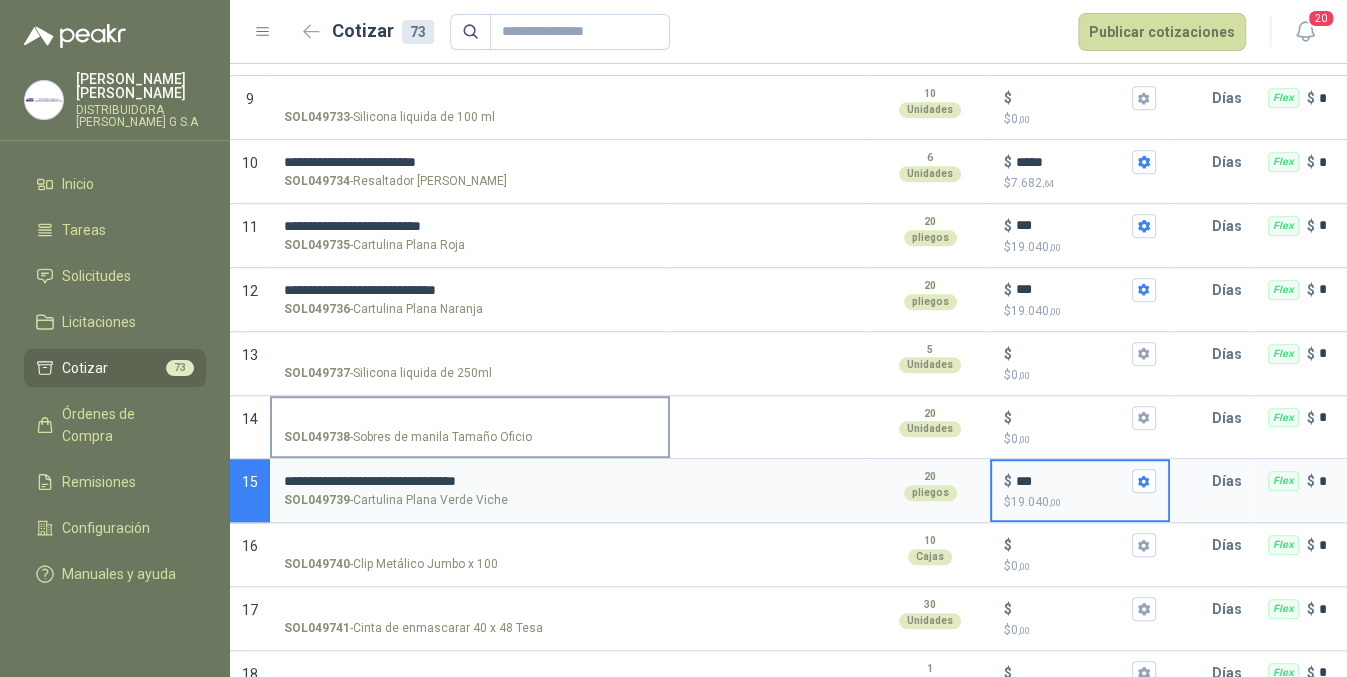 click on "SOL049738  -  Sobres  de manila Tamaño Oficio" at bounding box center [470, 437] 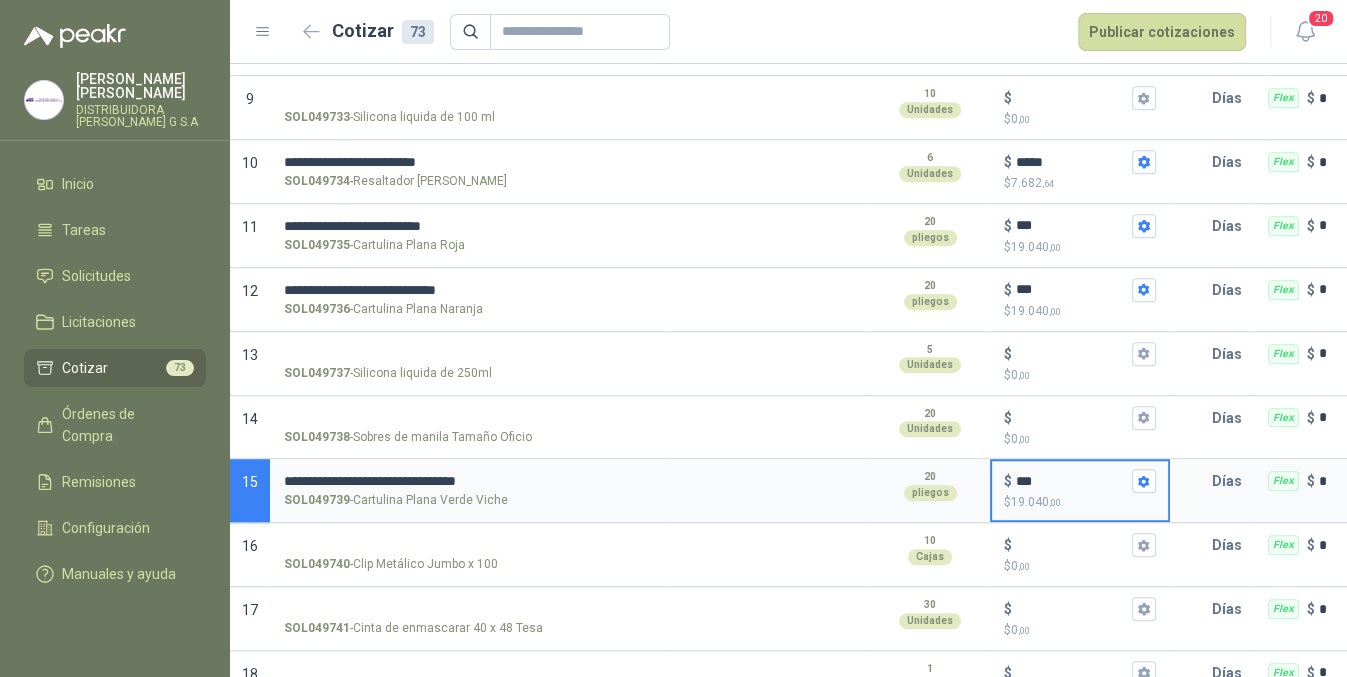click on "SOL049738  -  Sobres  de manila Tamaño Oficio" at bounding box center (470, 426) 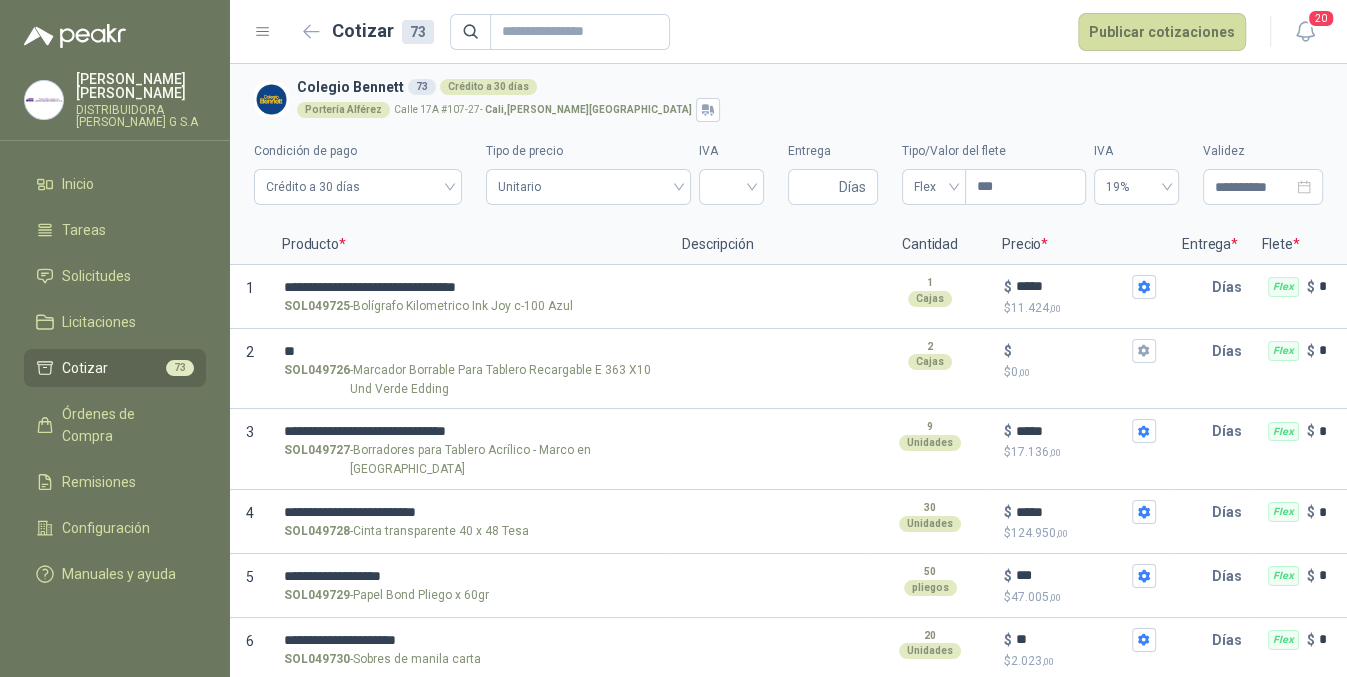 scroll, scrollTop: 1277, scrollLeft: 0, axis: vertical 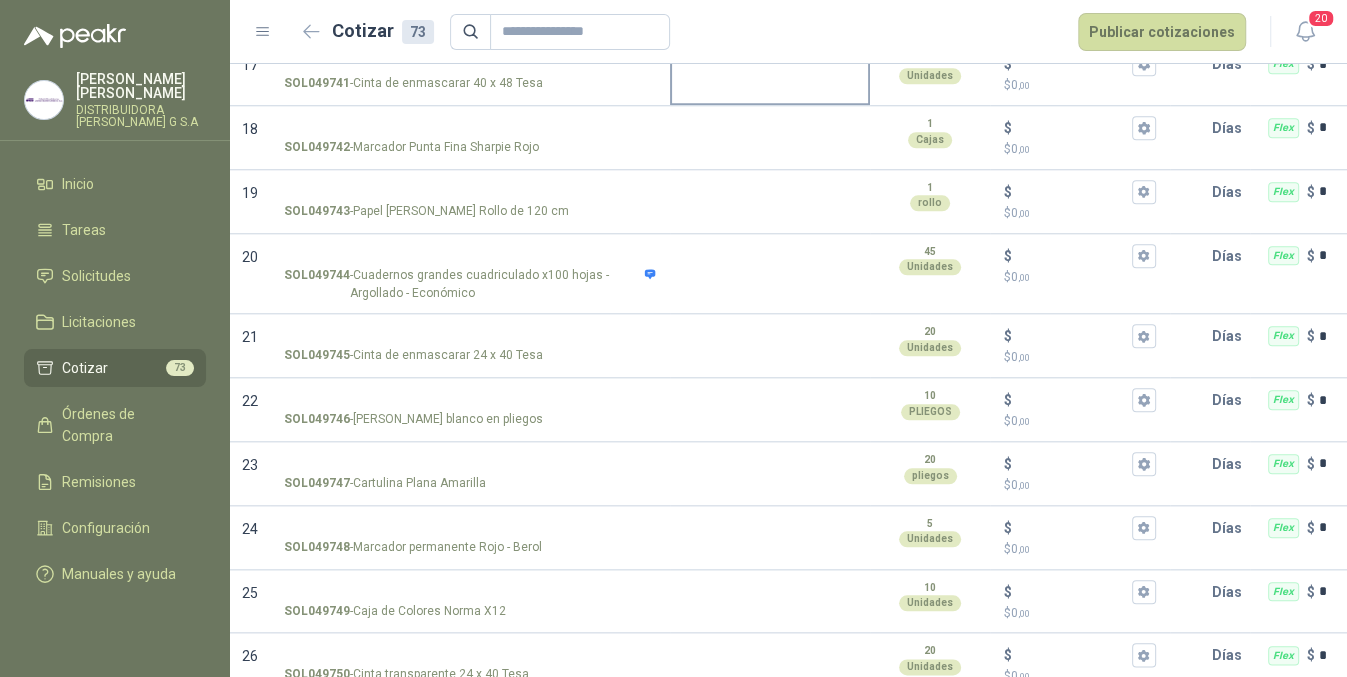 click at bounding box center [770, 74] 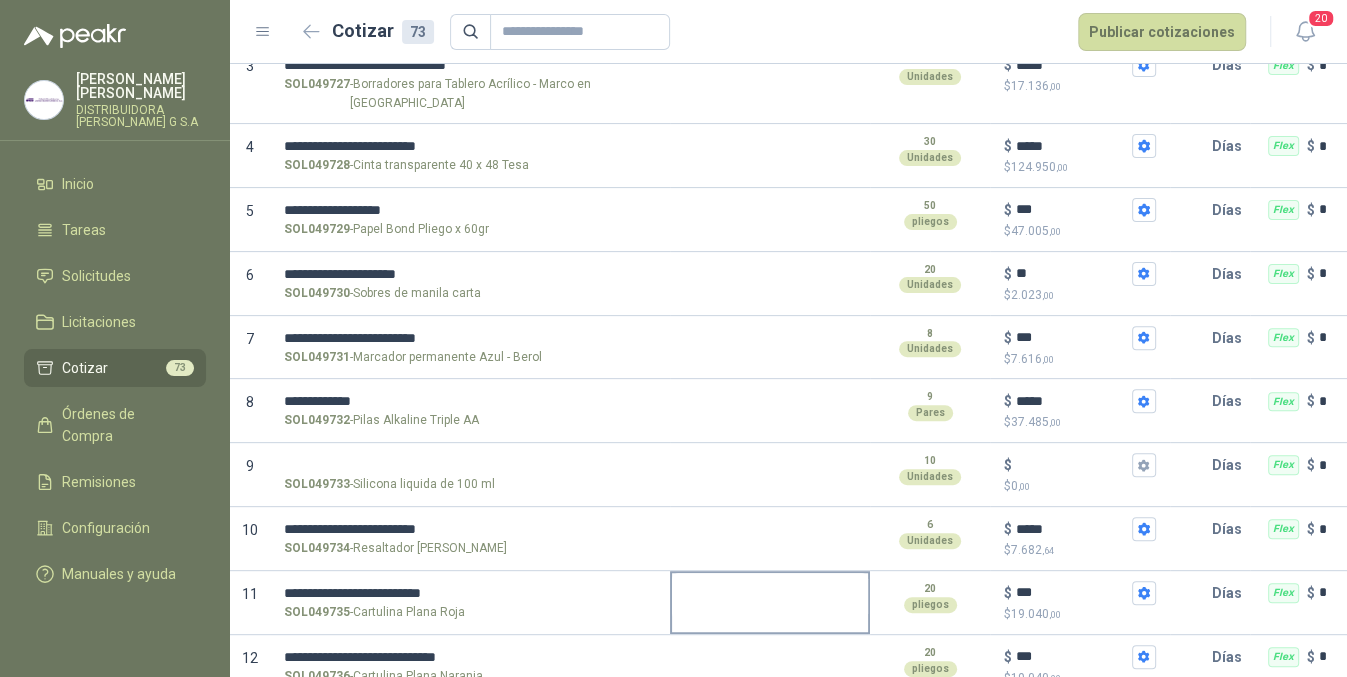 scroll, scrollTop: 733, scrollLeft: 0, axis: vertical 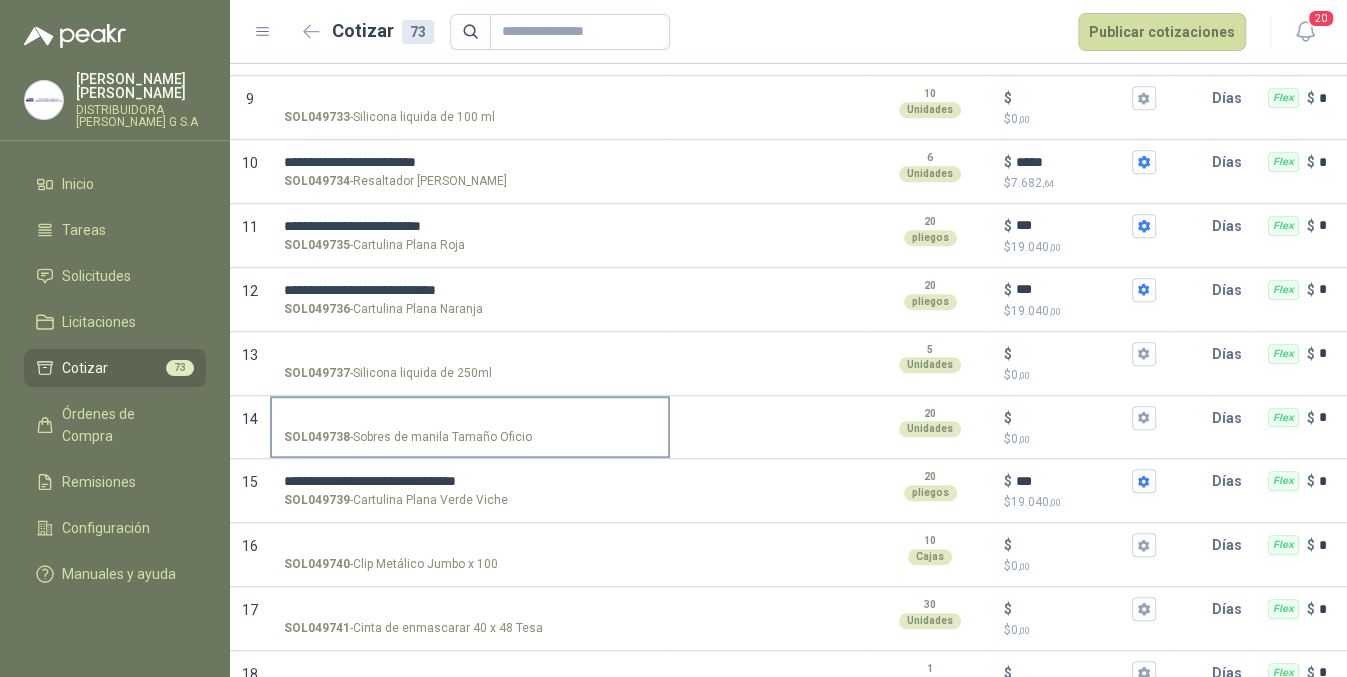 click on "SOL049738  -  Sobres  de manila Tamaño Oficio" at bounding box center (470, 426) 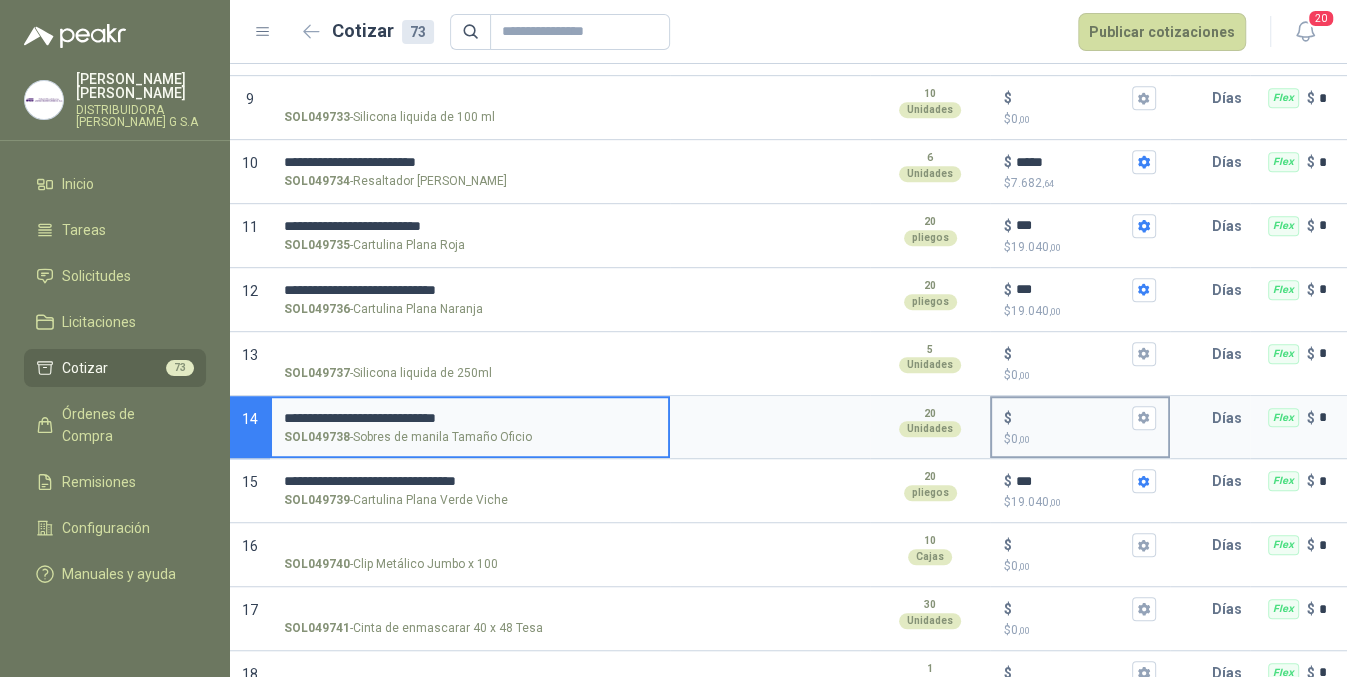 type on "**********" 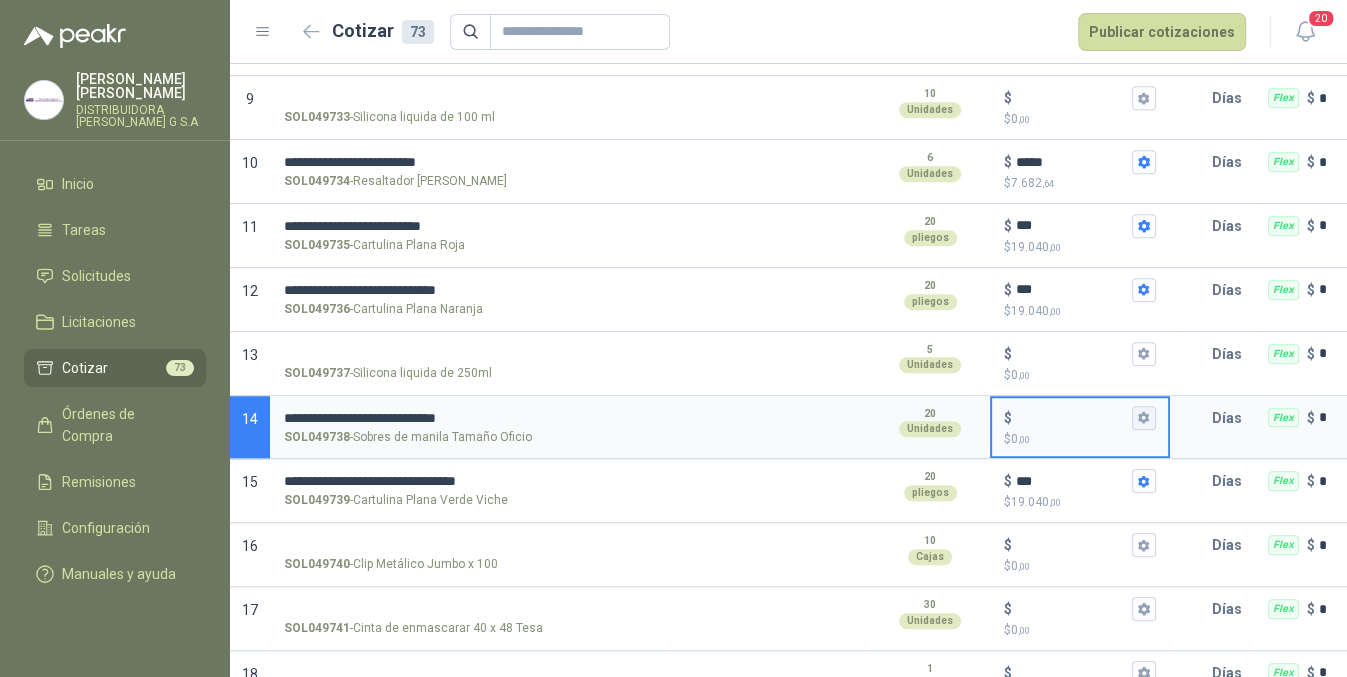 click on "$ $  0 ,00" at bounding box center [1144, 418] 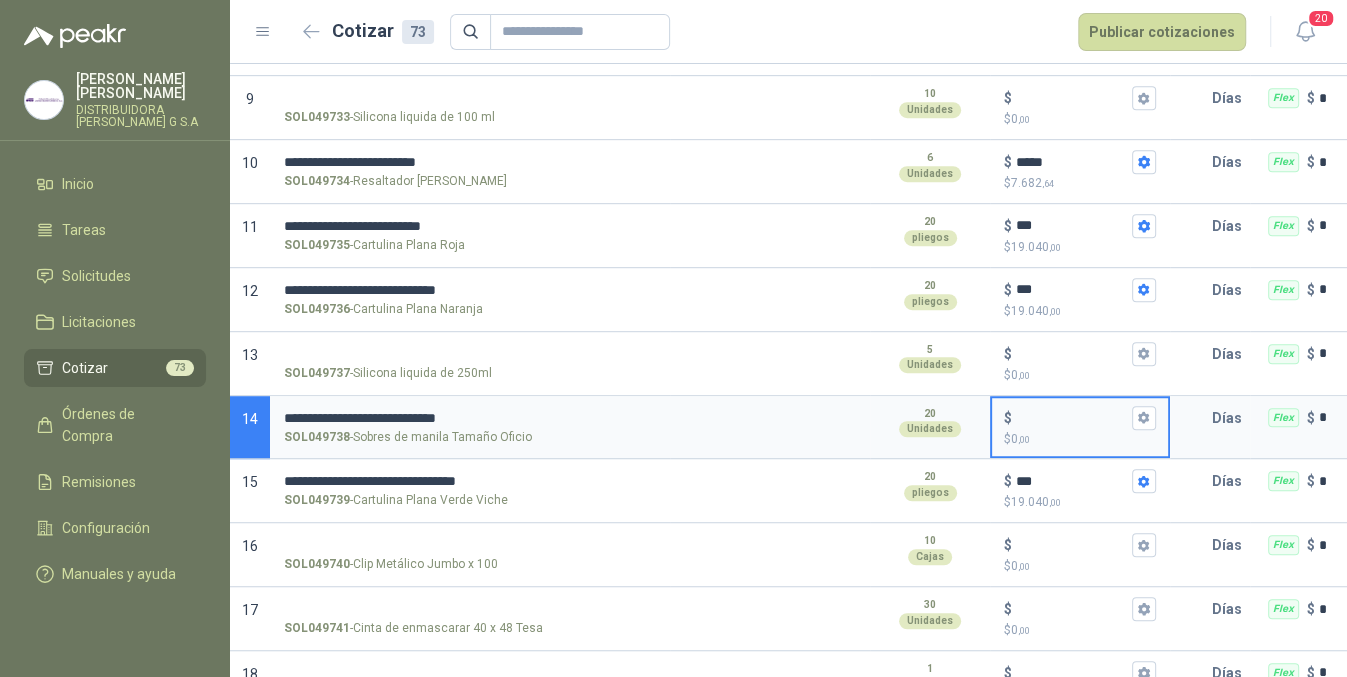 click on "IVA Comisión 19 % 0 ,00" at bounding box center (1144, 399) 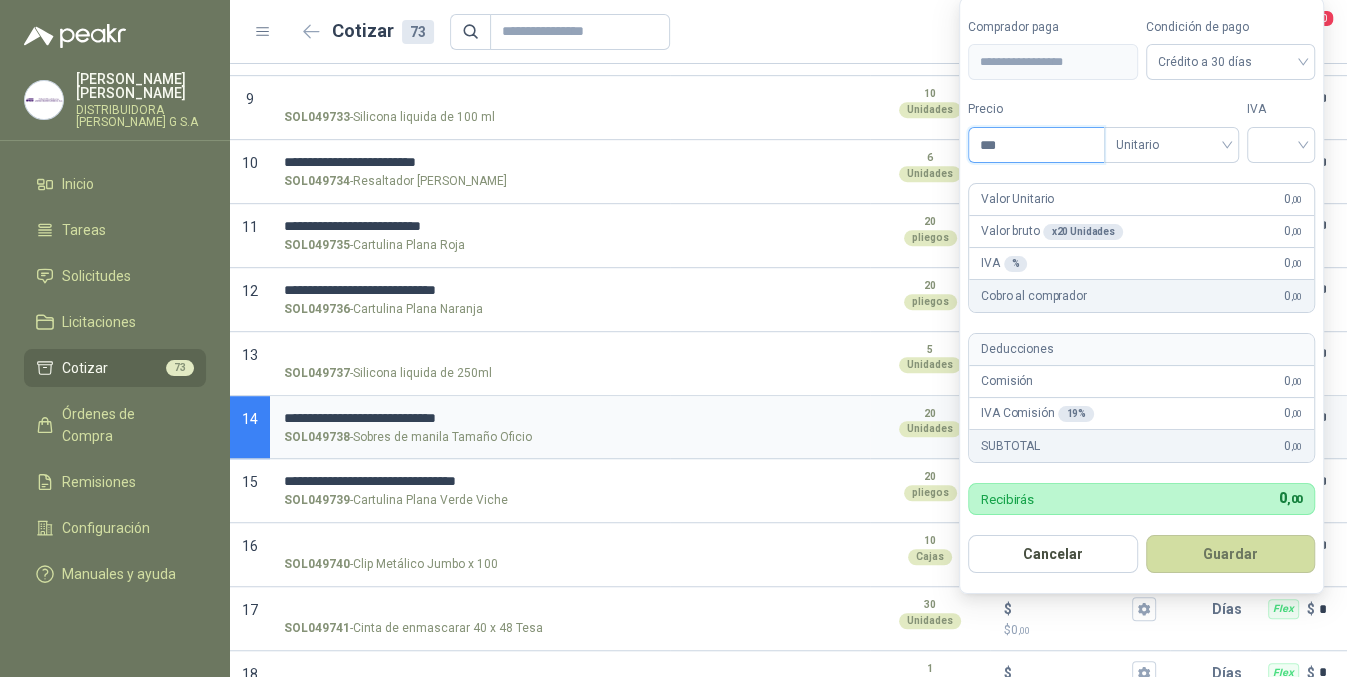 click on "***" at bounding box center (1036, 145) 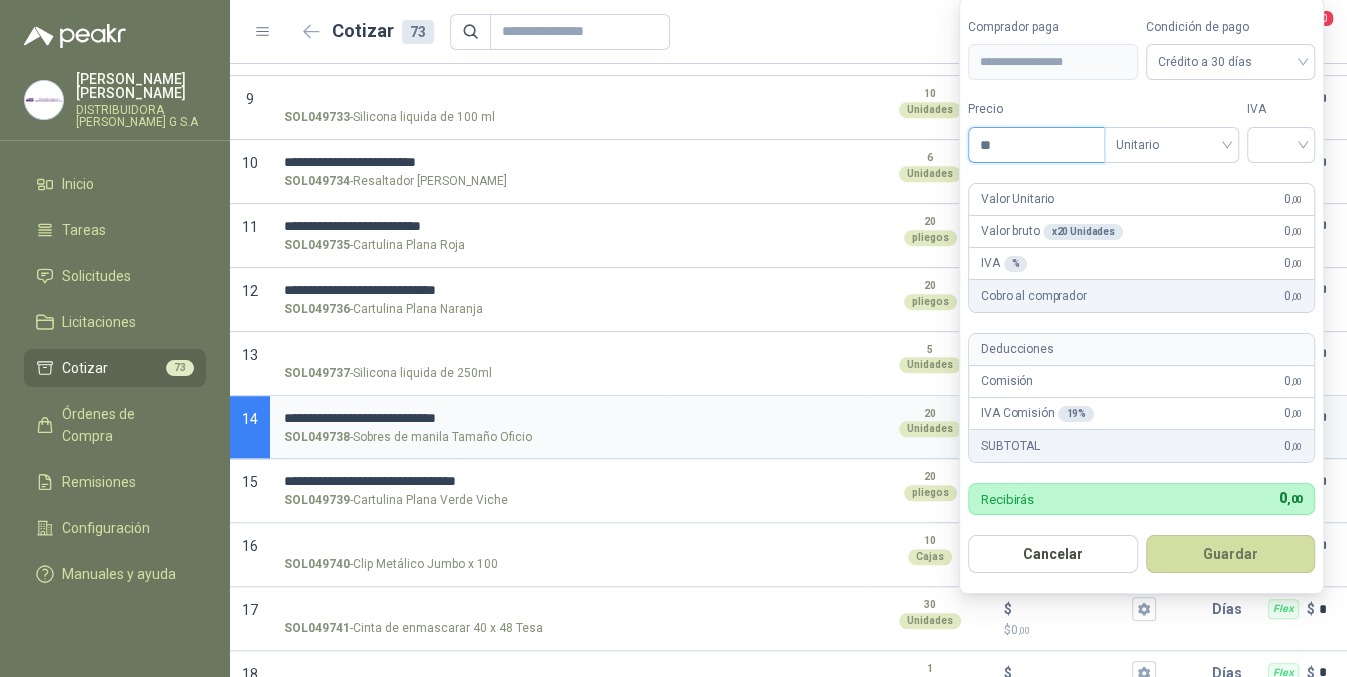 type on "*" 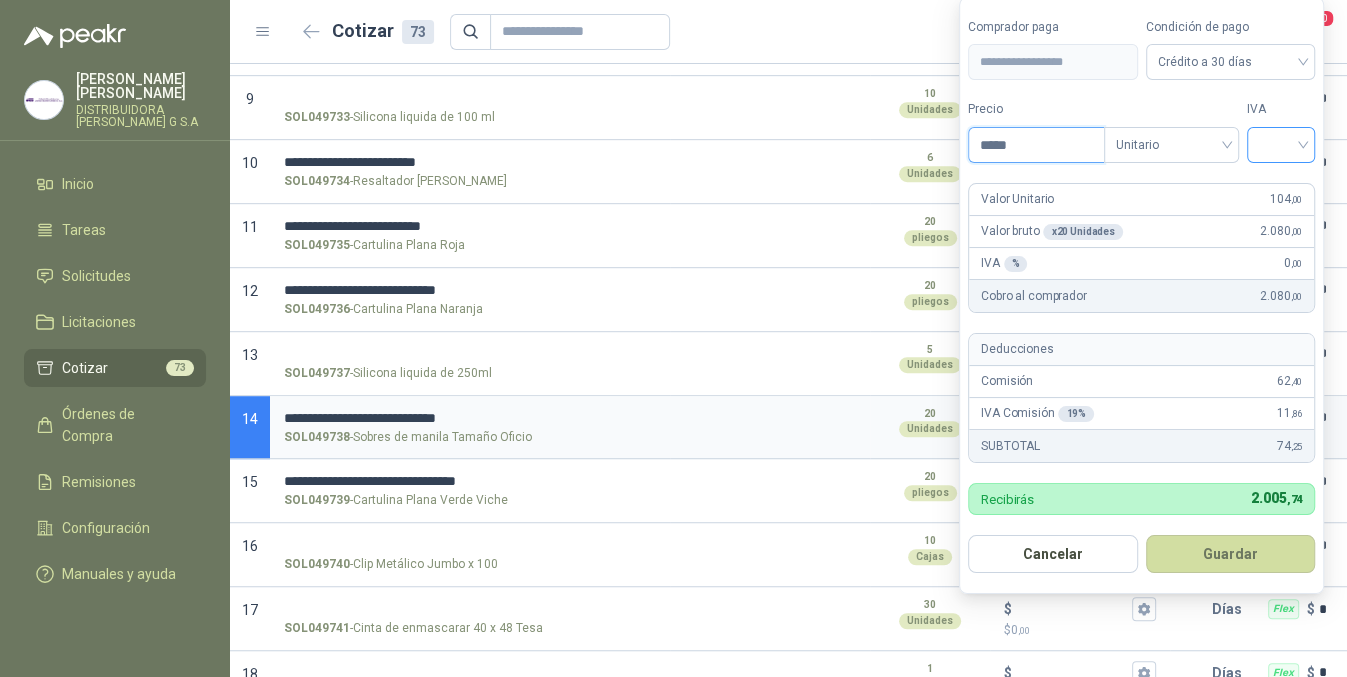 click at bounding box center (1281, 145) 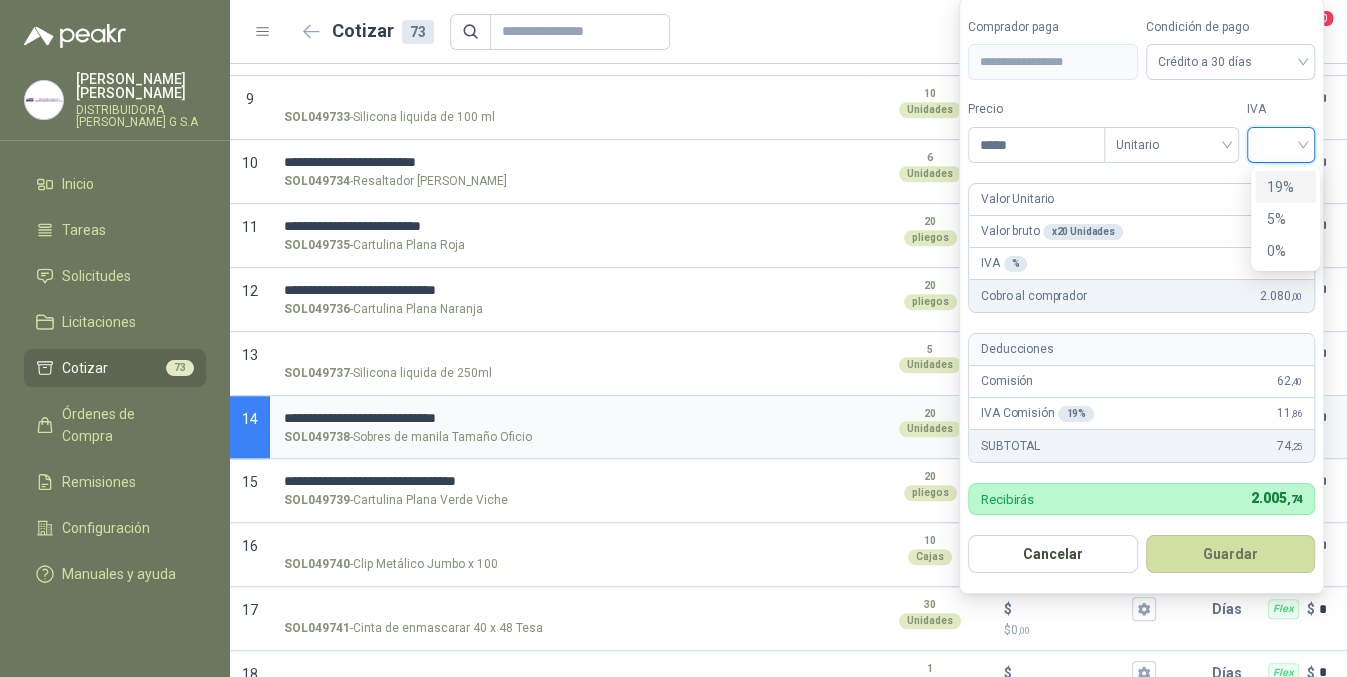 click on "19%" at bounding box center (1285, 187) 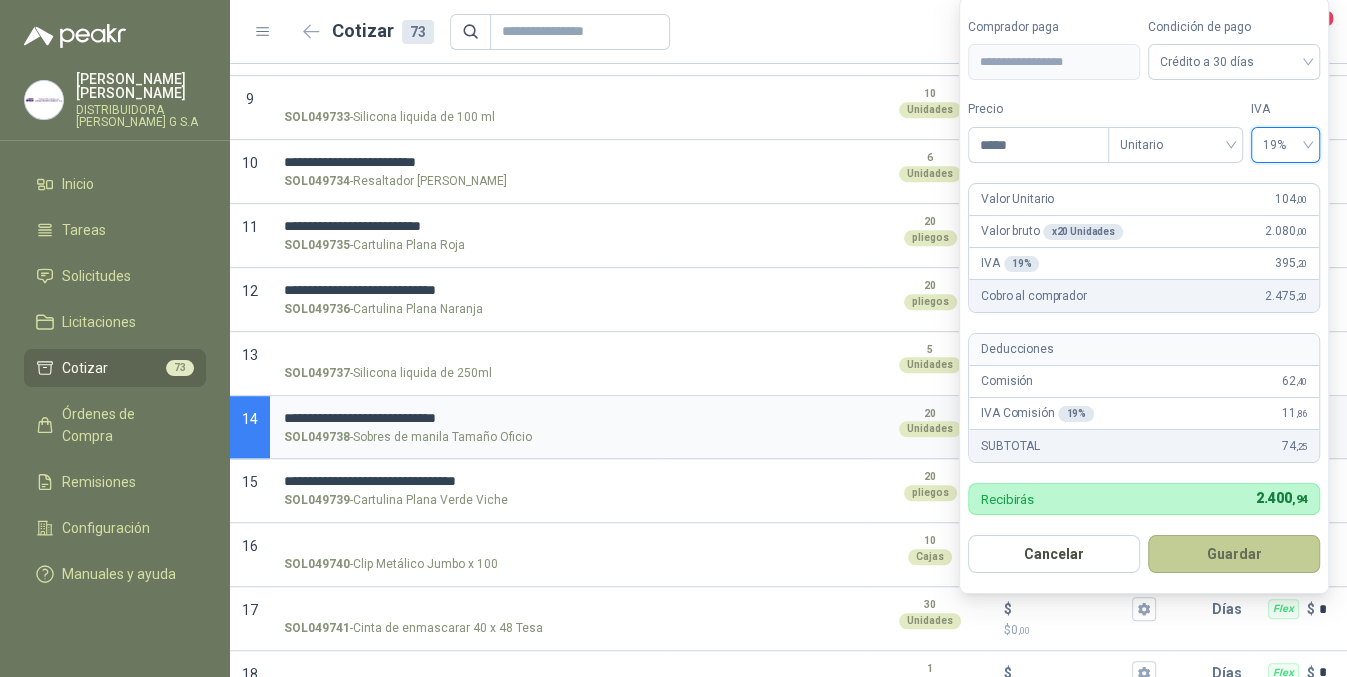 click on "Guardar" at bounding box center [1234, 554] 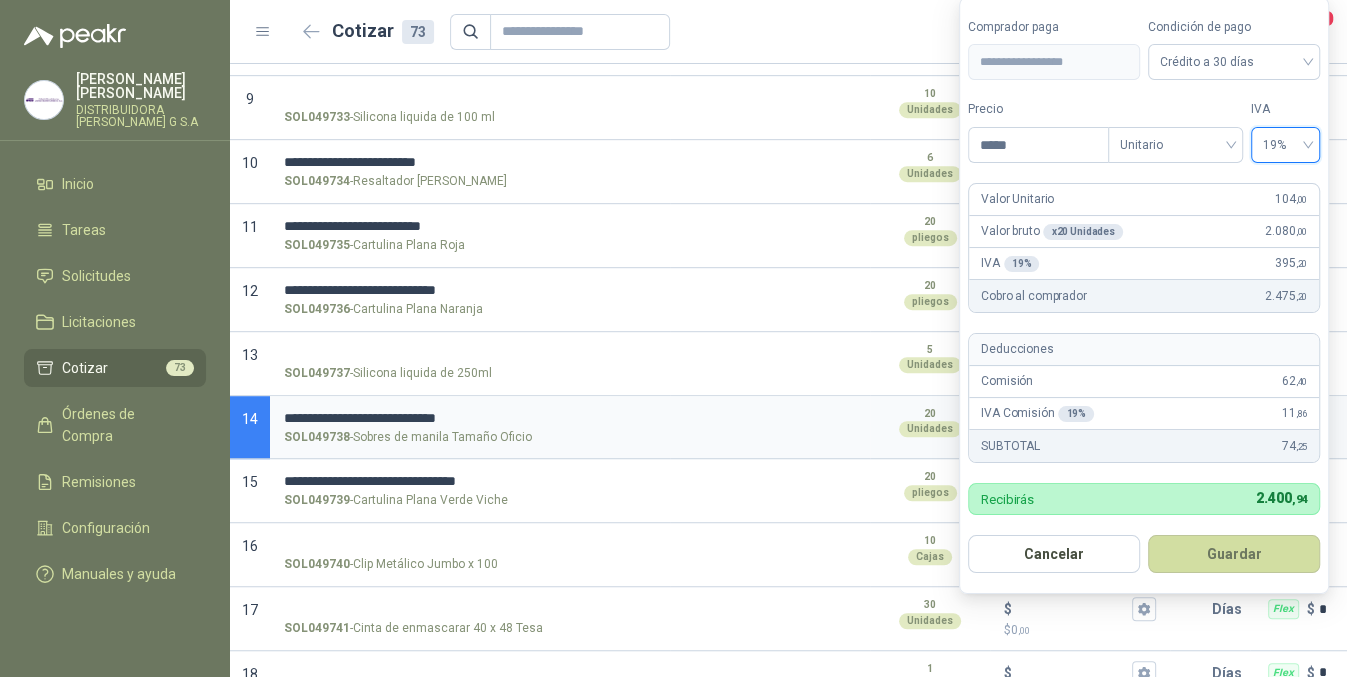 type on "***" 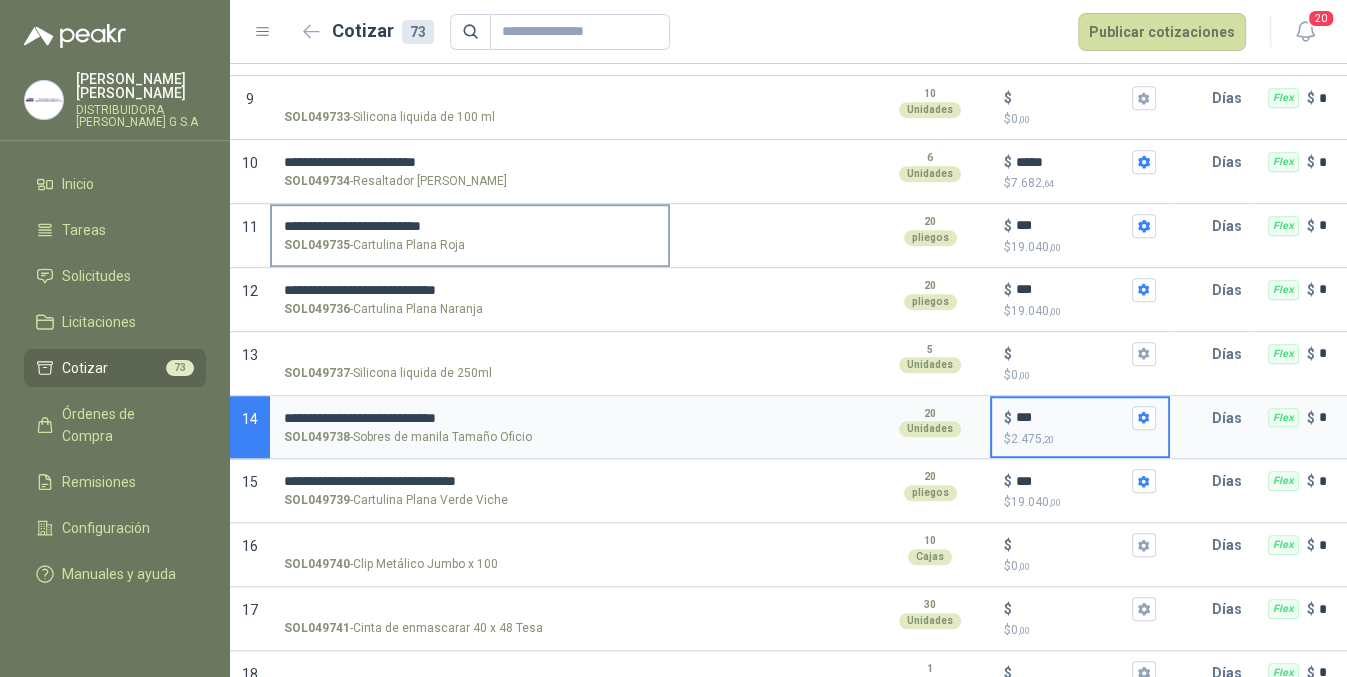 scroll, scrollTop: 366, scrollLeft: 0, axis: vertical 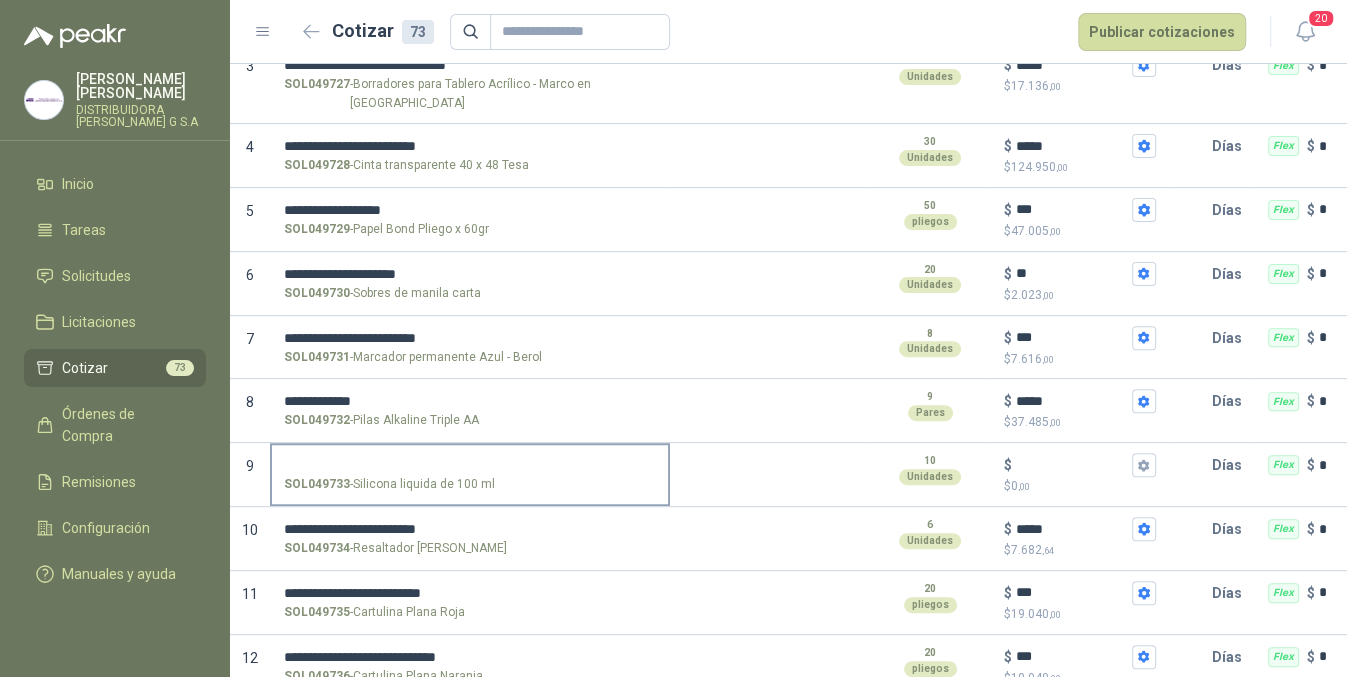 click on "SOL049733  -  Silicona liquida de 100 ml" at bounding box center [470, 465] 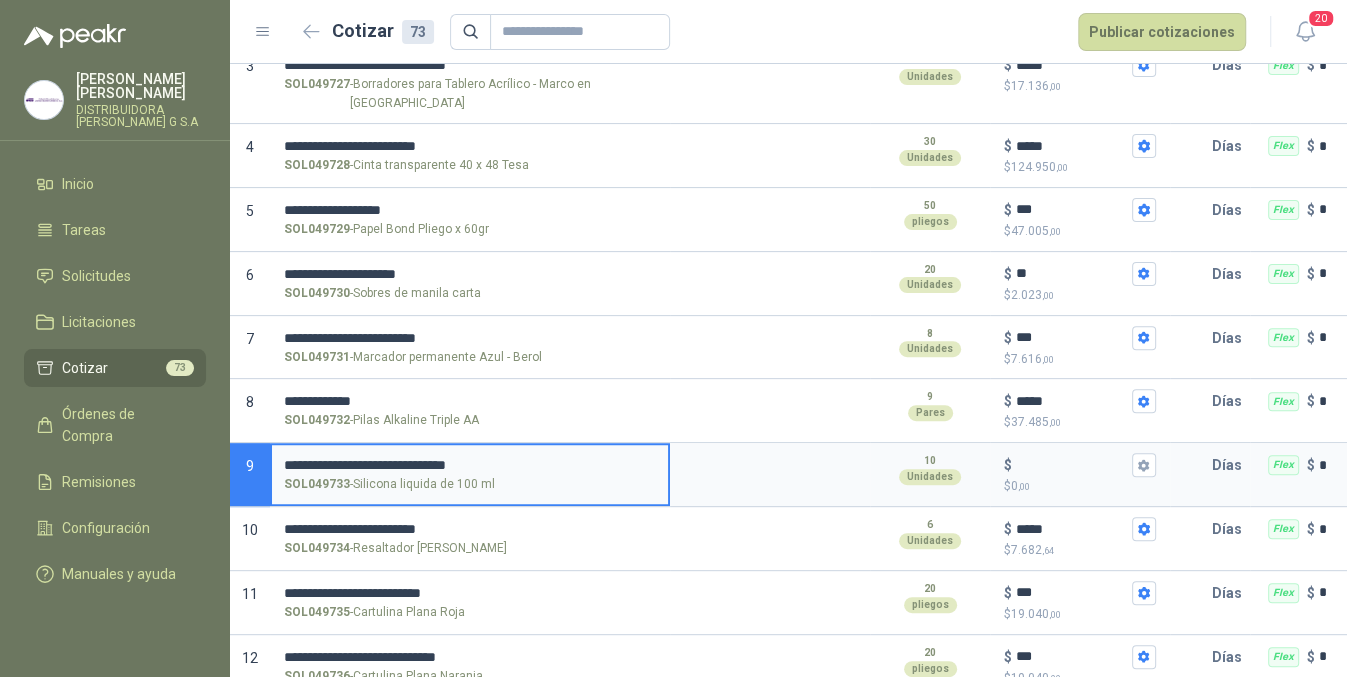 type 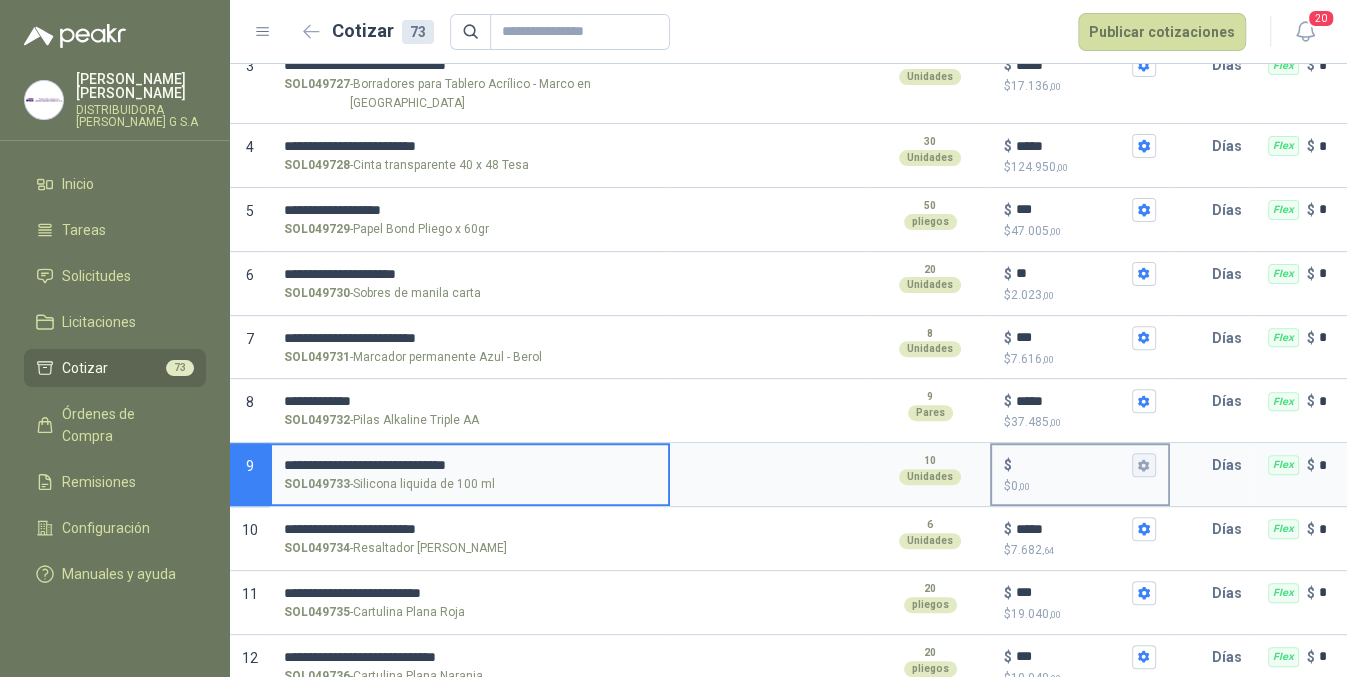 drag, startPoint x: 507, startPoint y: 446, endPoint x: 1146, endPoint y: 447, distance: 639.0008 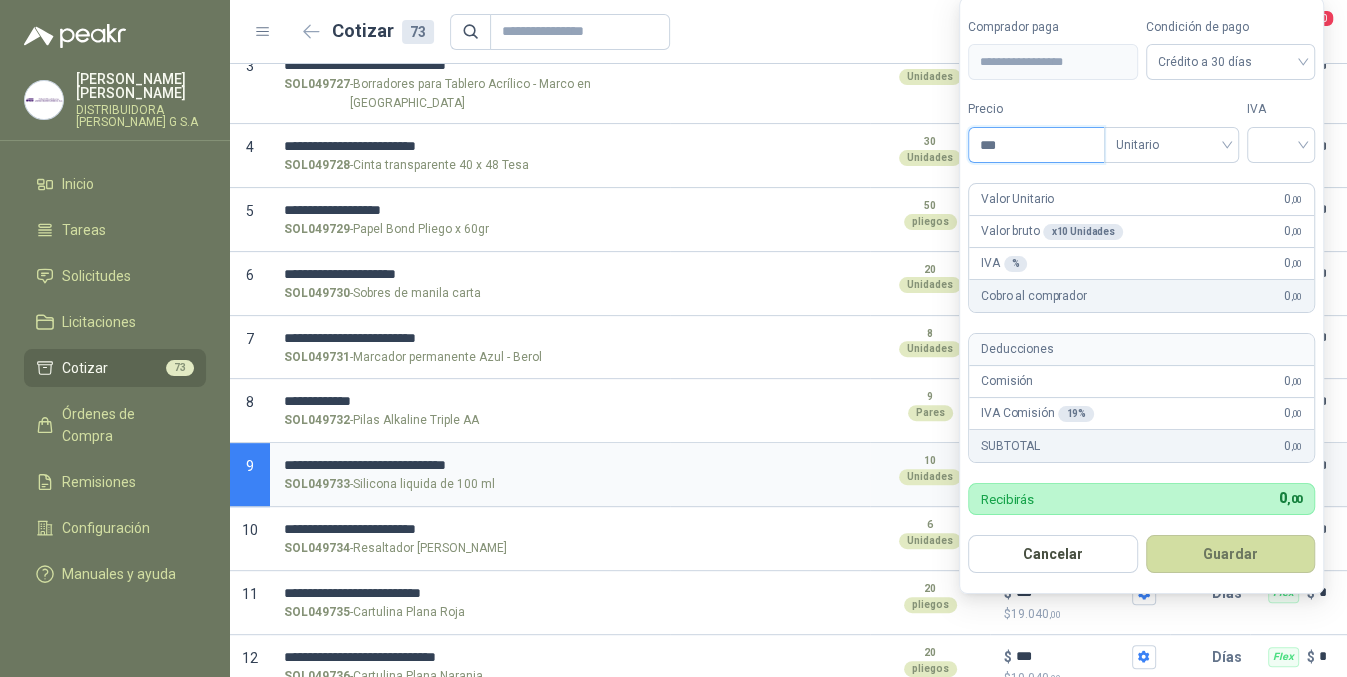 click on "***" at bounding box center (1036, 145) 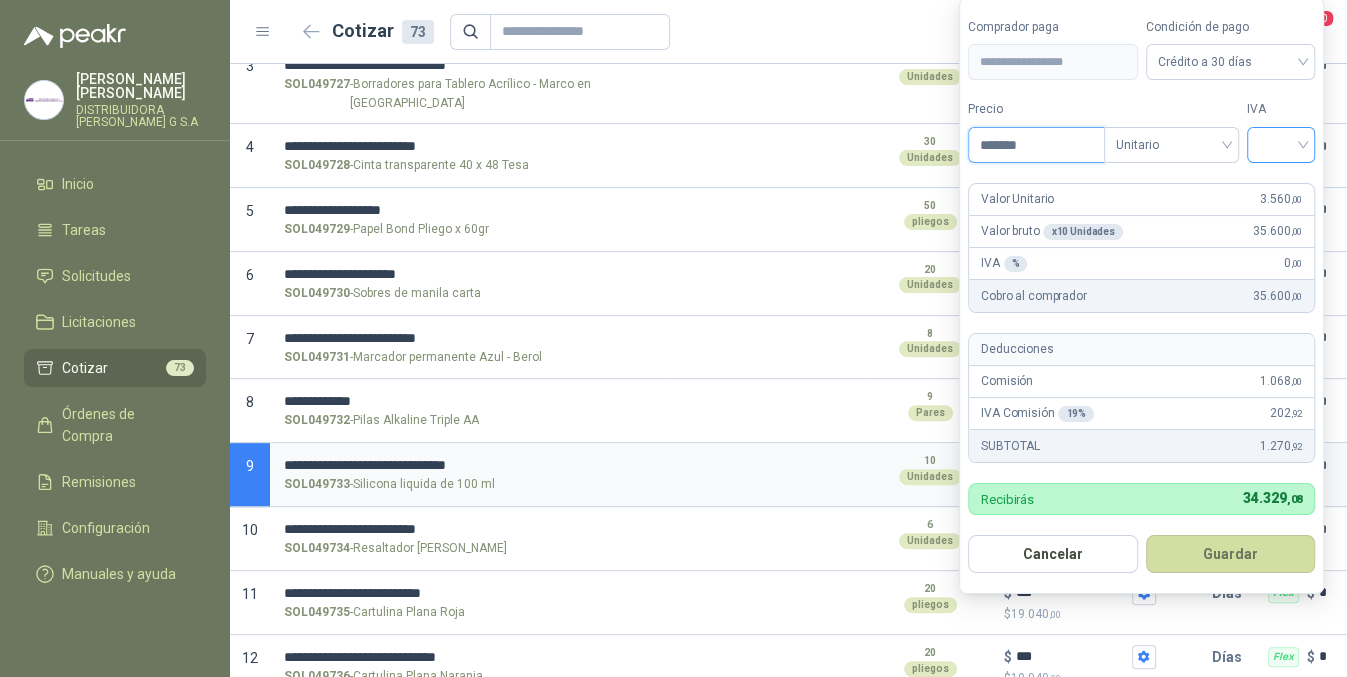 type on "*******" 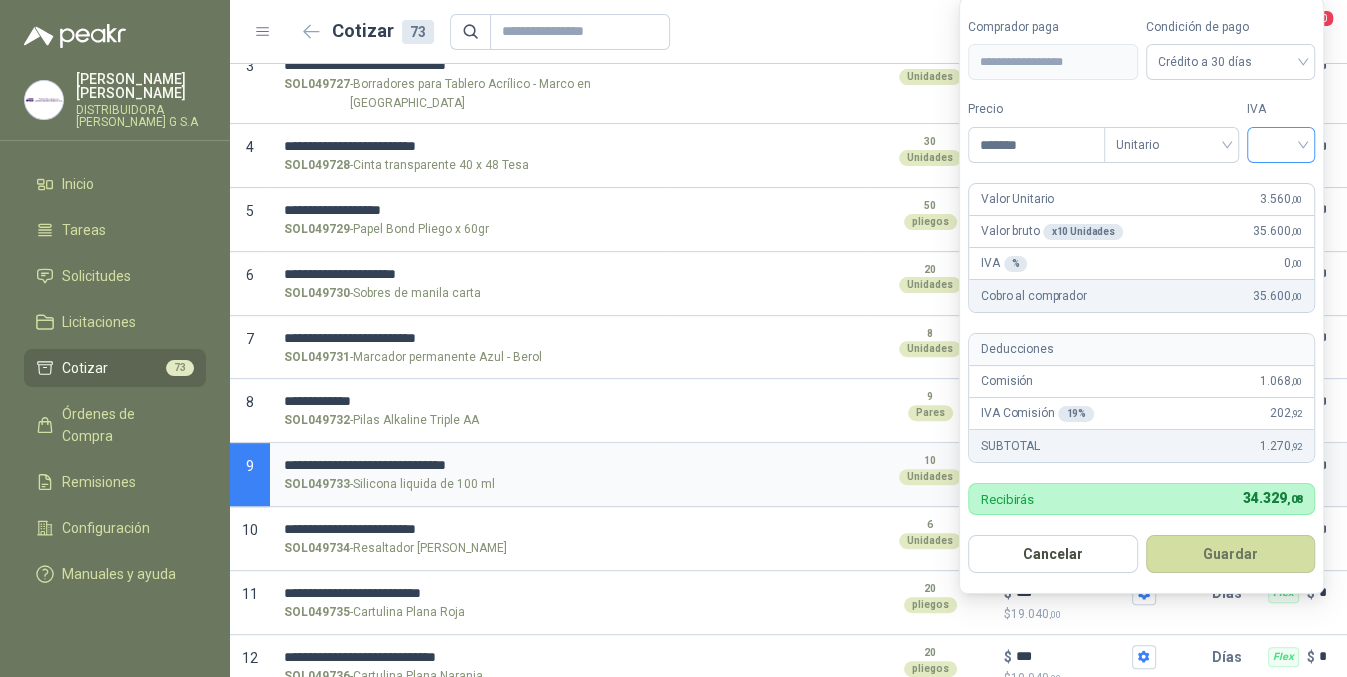 click at bounding box center (1281, 143) 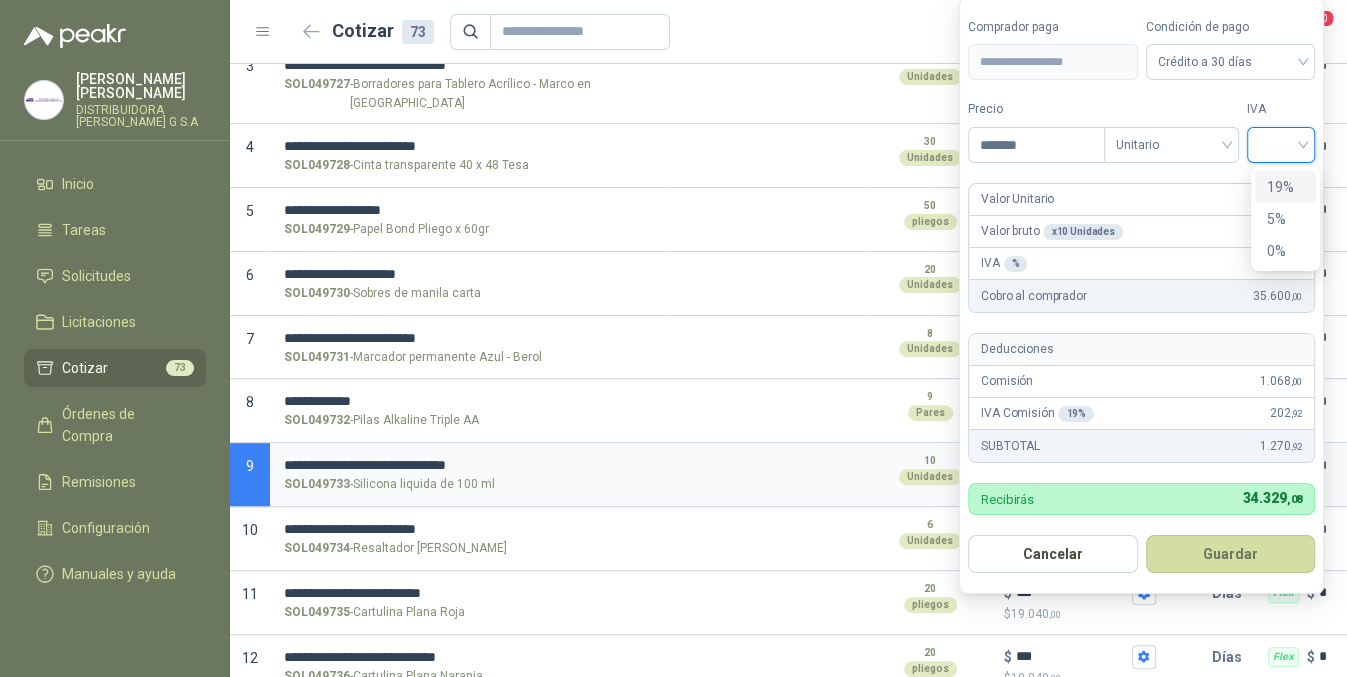 click on "19%" at bounding box center (1285, 187) 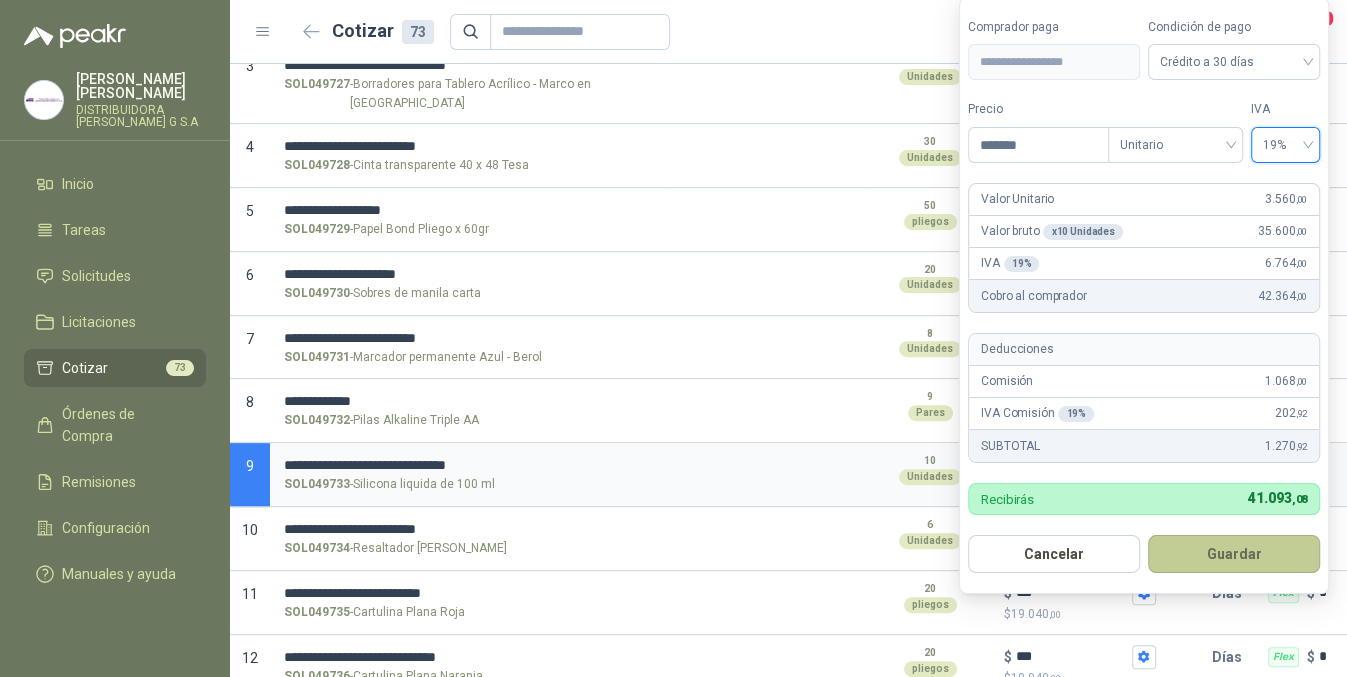 click on "Guardar" at bounding box center (1234, 554) 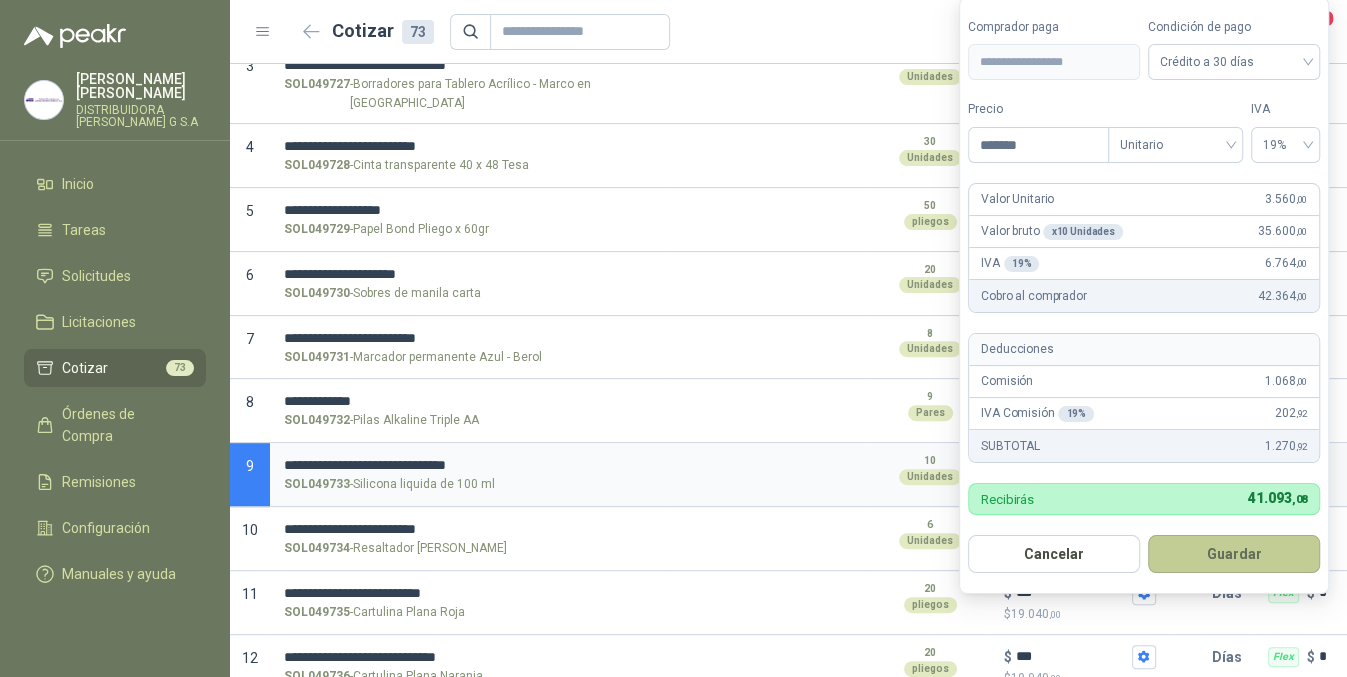 type on "*****" 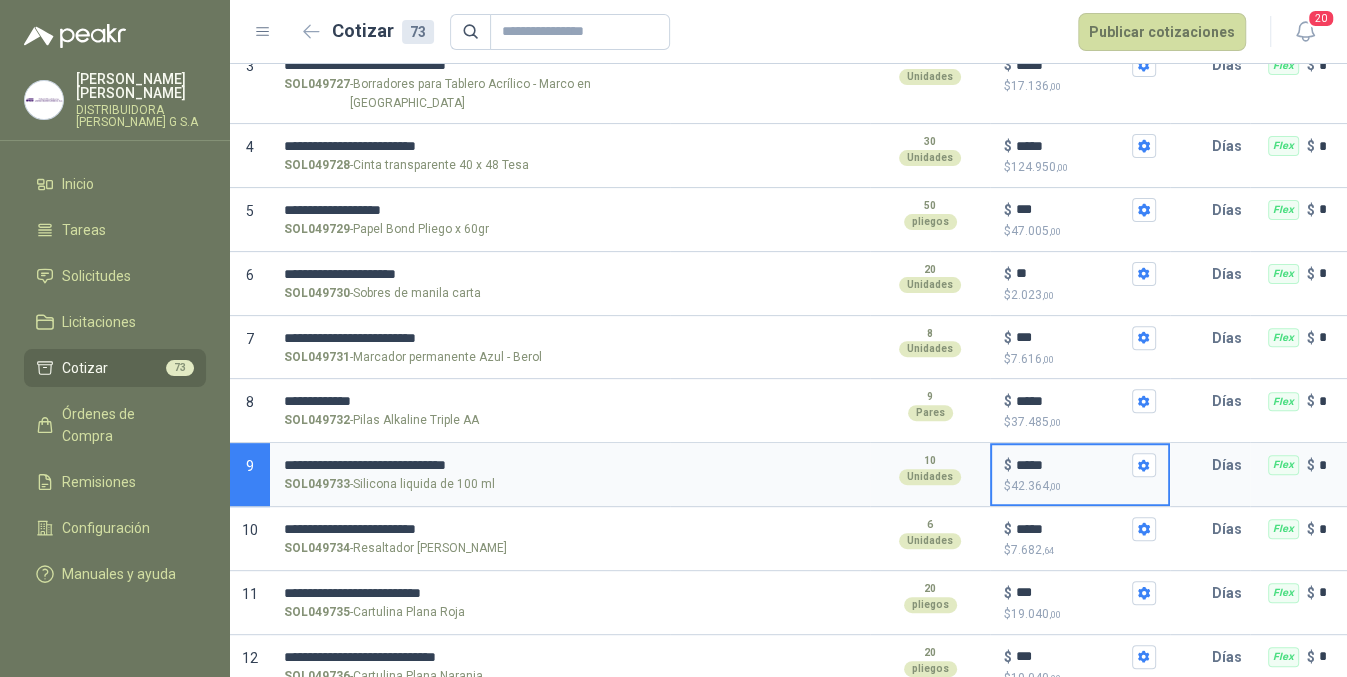 scroll, scrollTop: 733, scrollLeft: 0, axis: vertical 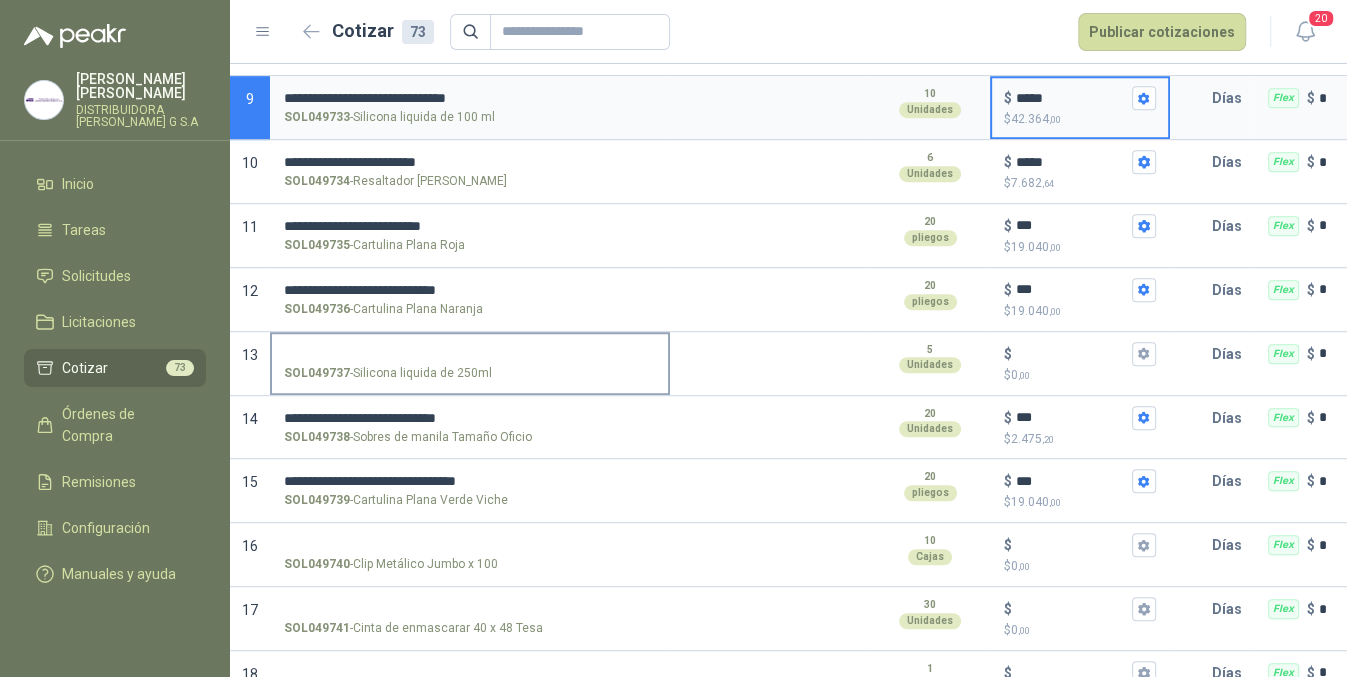 click on "SOL049737  -  Silicona liquida de 250ml" at bounding box center [470, 354] 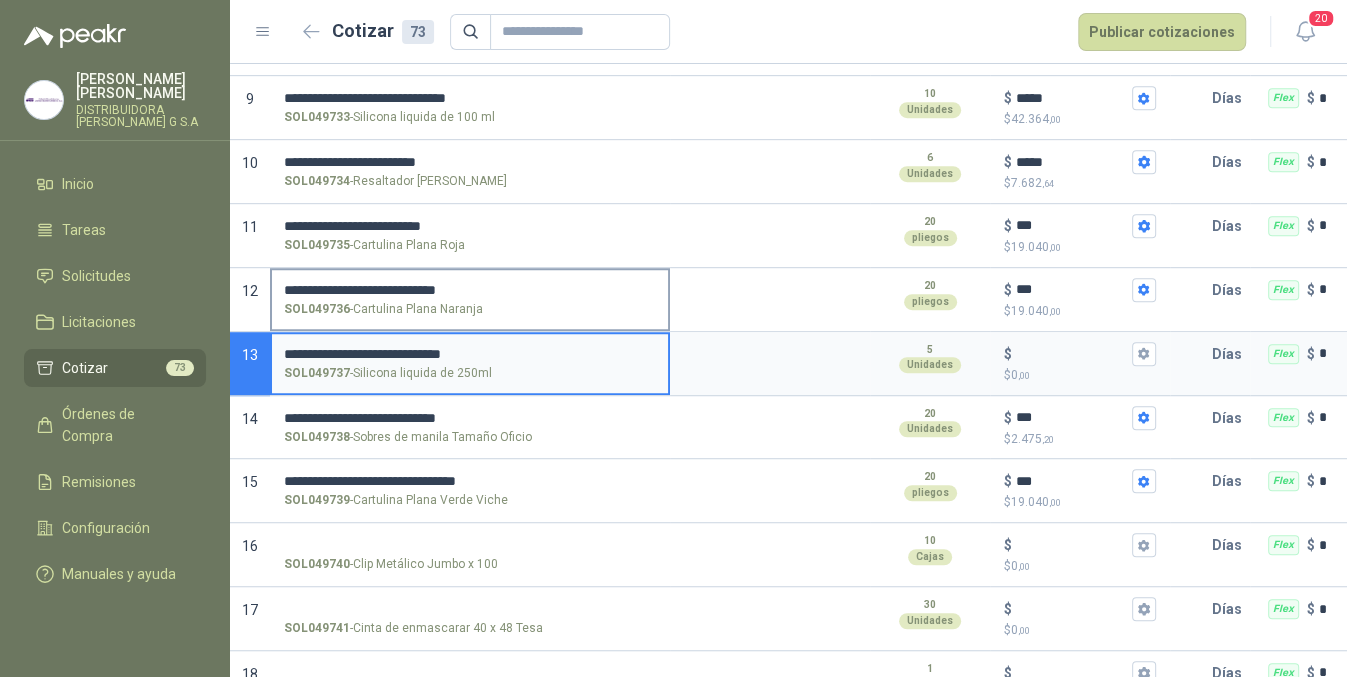 type 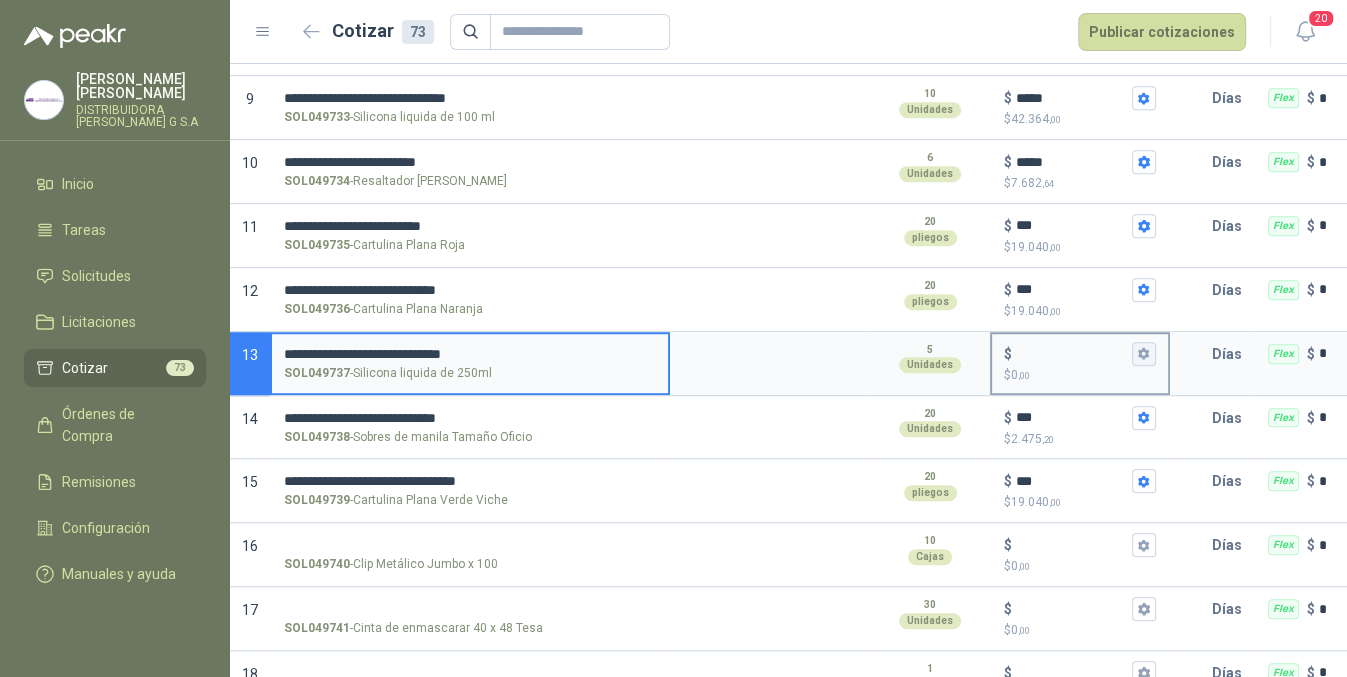 click on "$ $  0 ,00" at bounding box center (1144, 354) 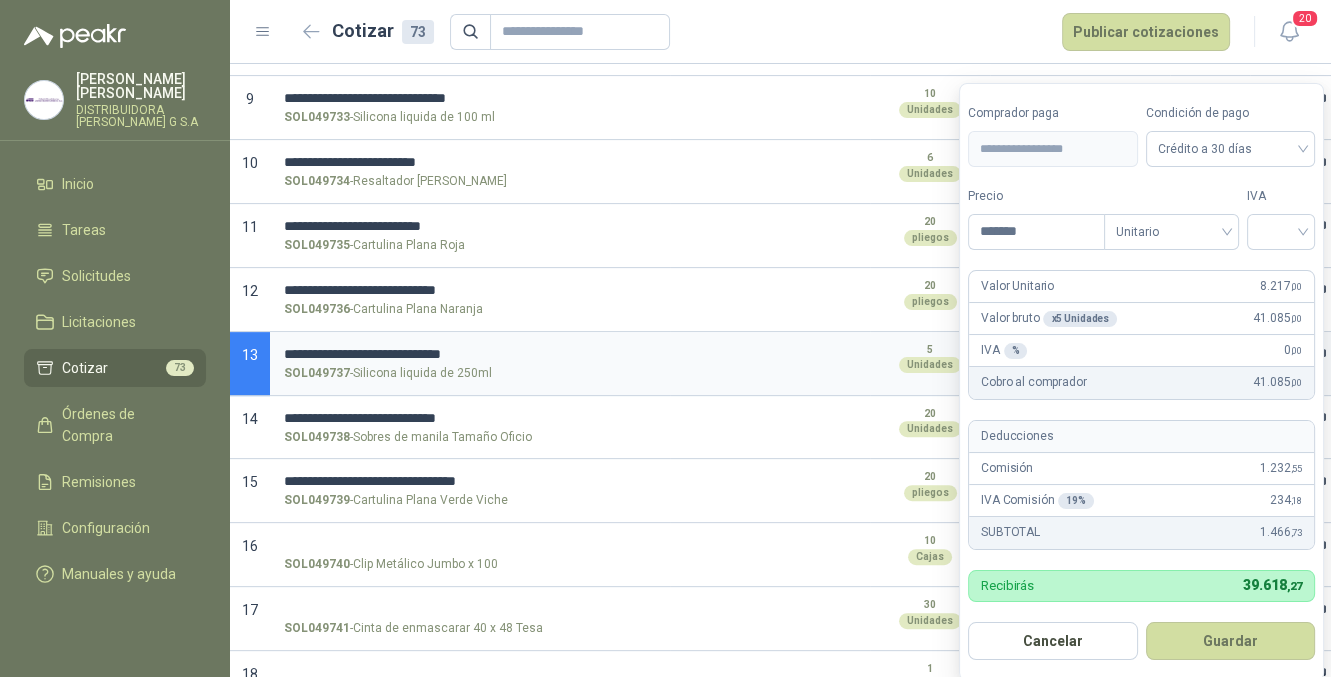 type on "*******" 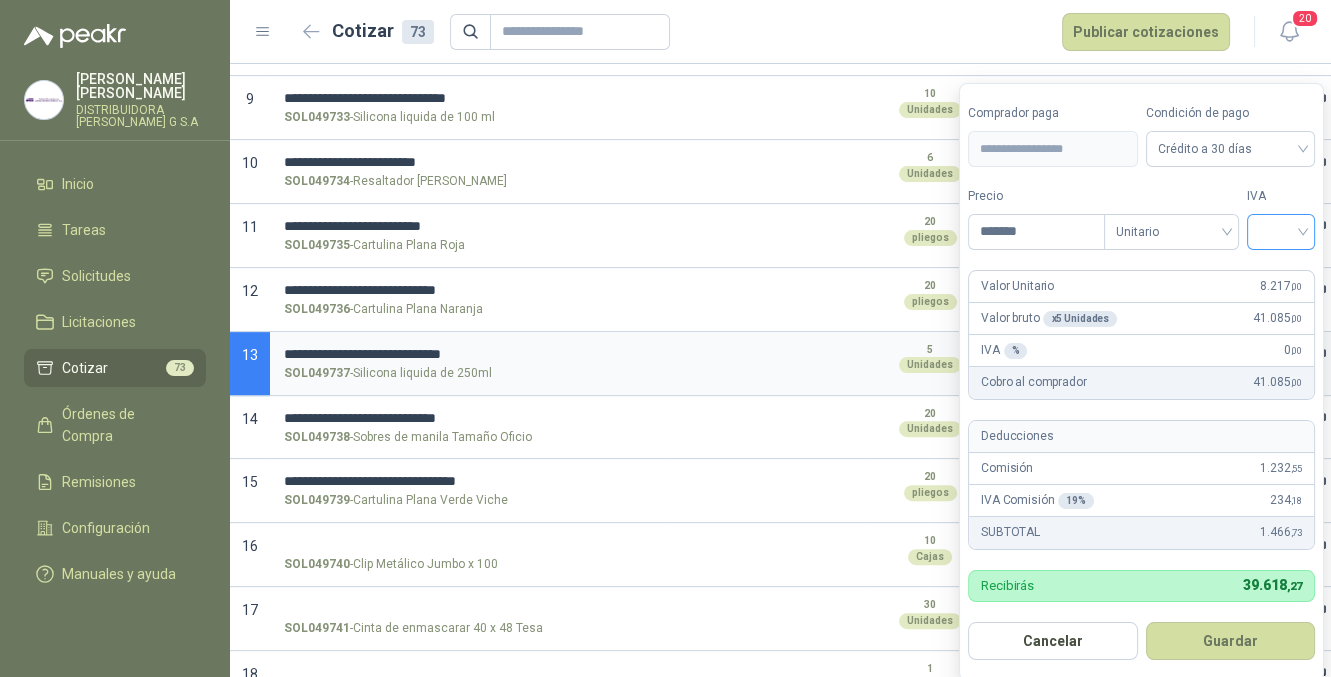 click at bounding box center (1281, 230) 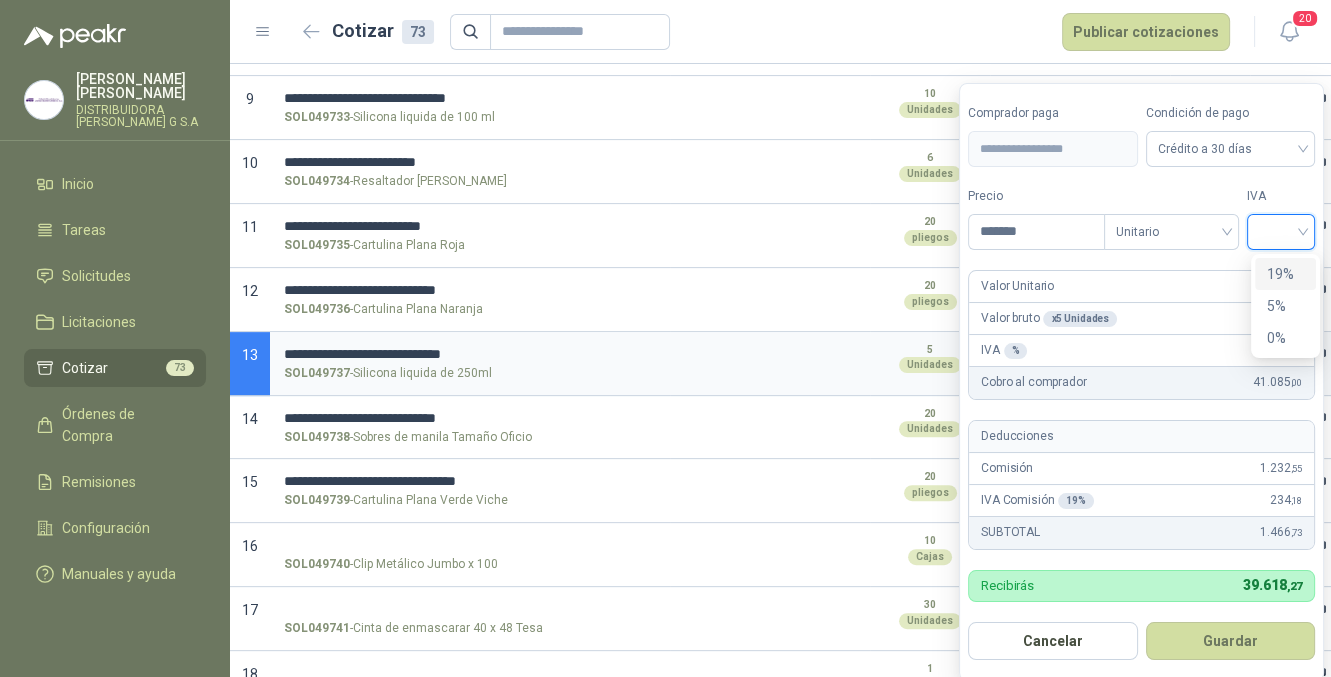 click on "19%" at bounding box center [1285, 274] 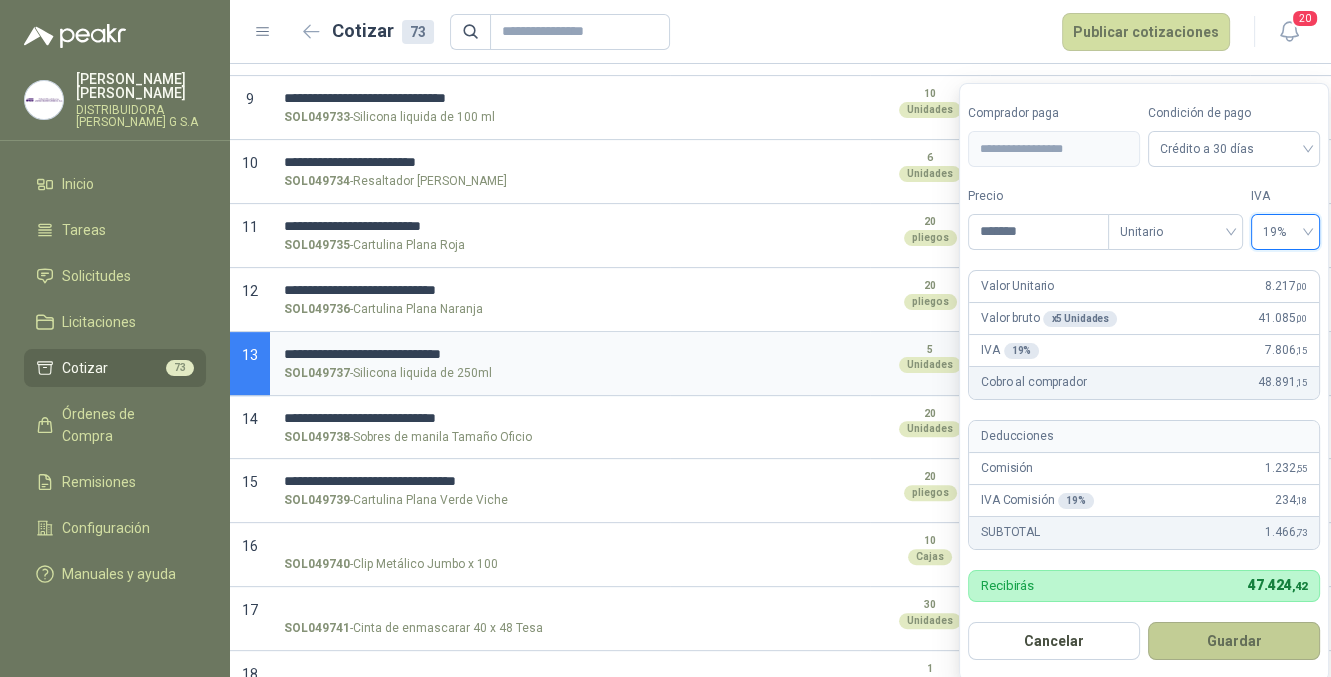 click on "Guardar" at bounding box center (1234, 641) 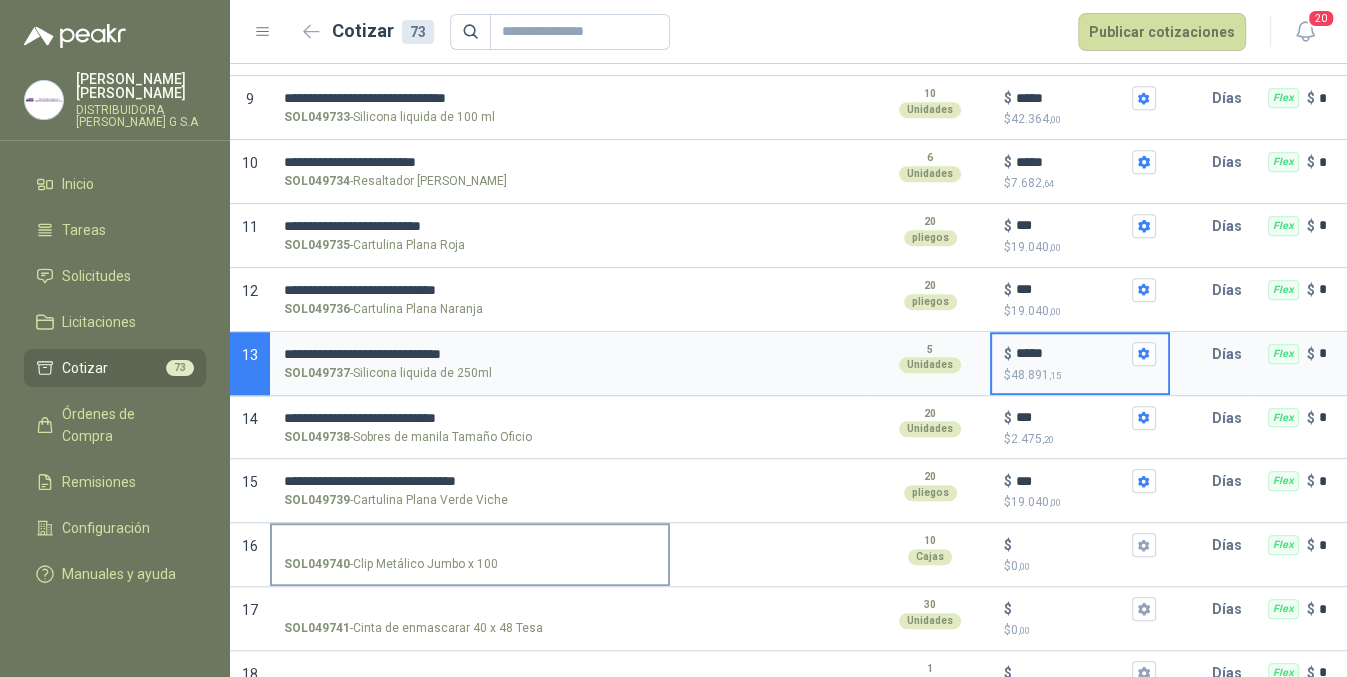 click on "SOL049740  -  Clip Metálico Jumbo x 100" at bounding box center [470, 545] 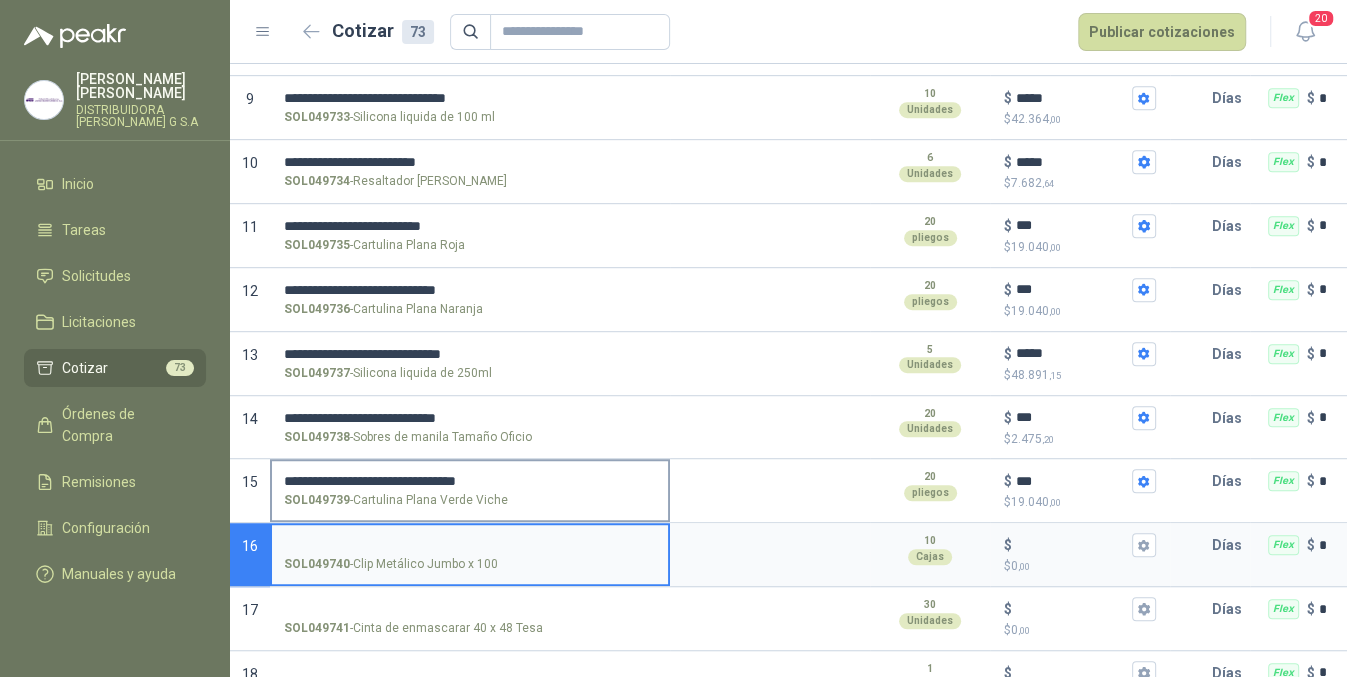 scroll, scrollTop: 733, scrollLeft: 0, axis: vertical 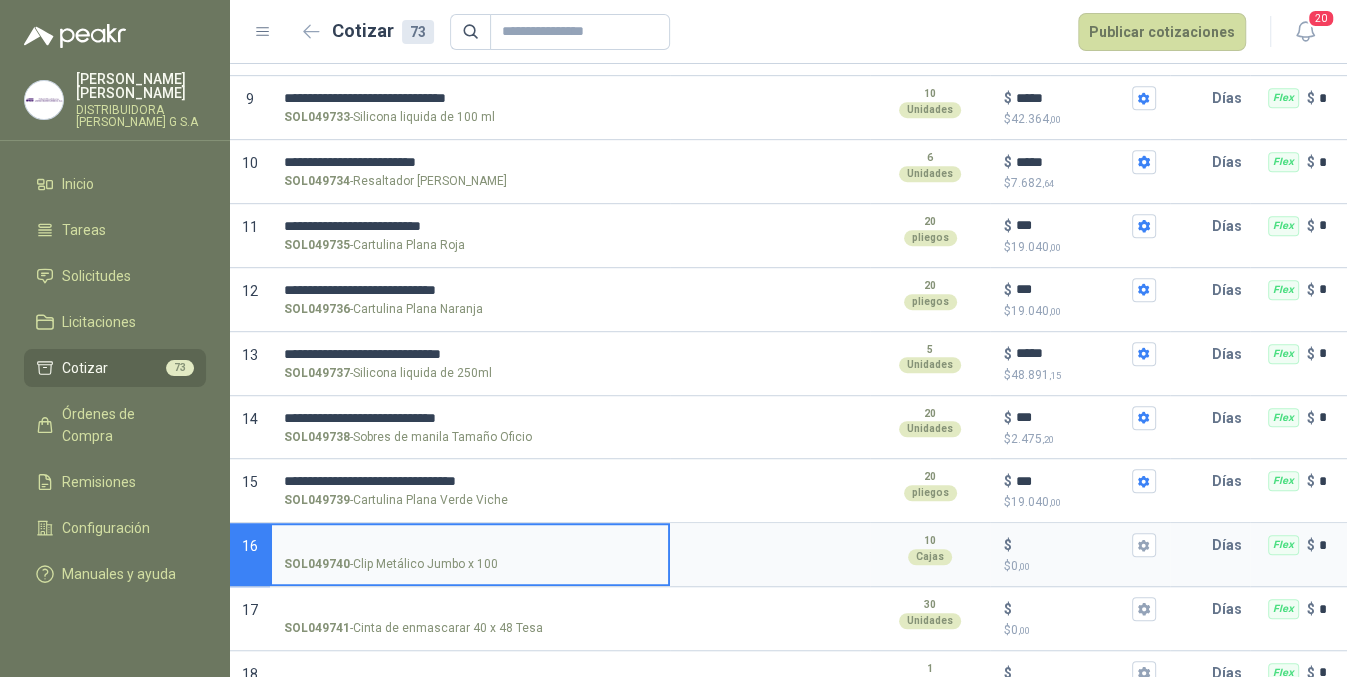 click on "SOL049740  -  Clip Metálico Jumbo x 100" at bounding box center [470, 545] 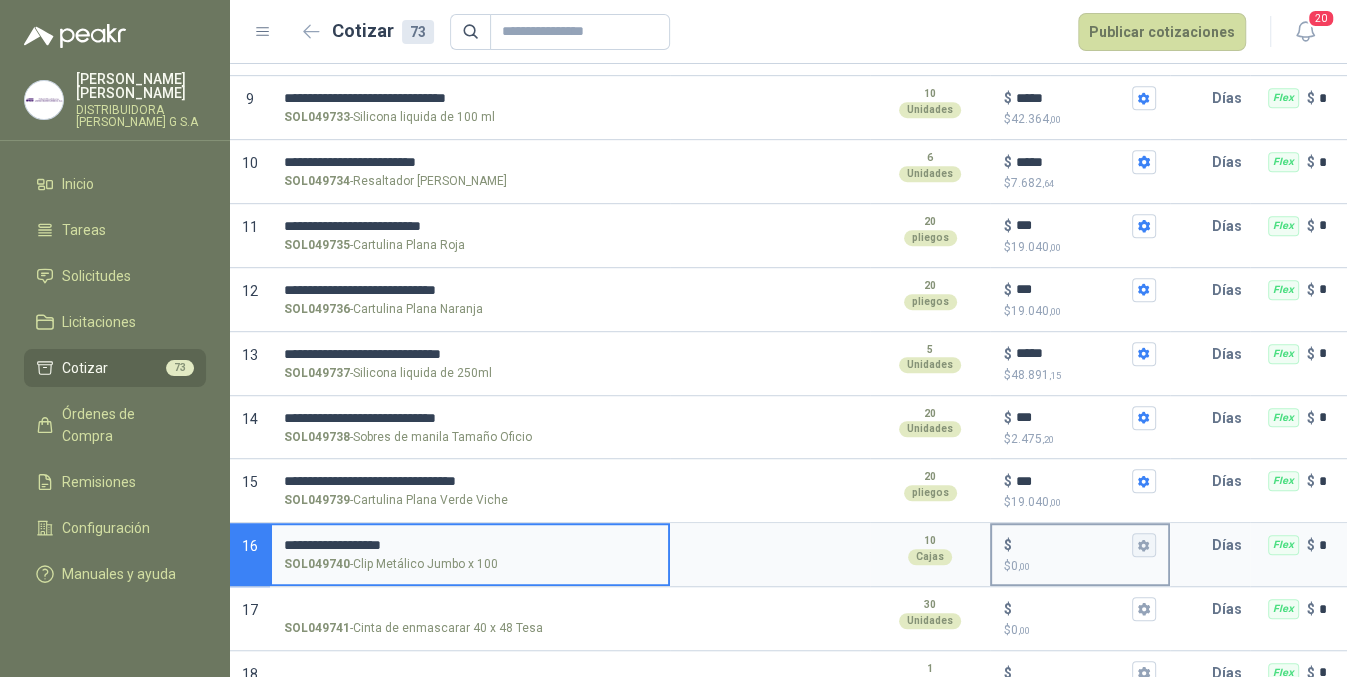 type on "**********" 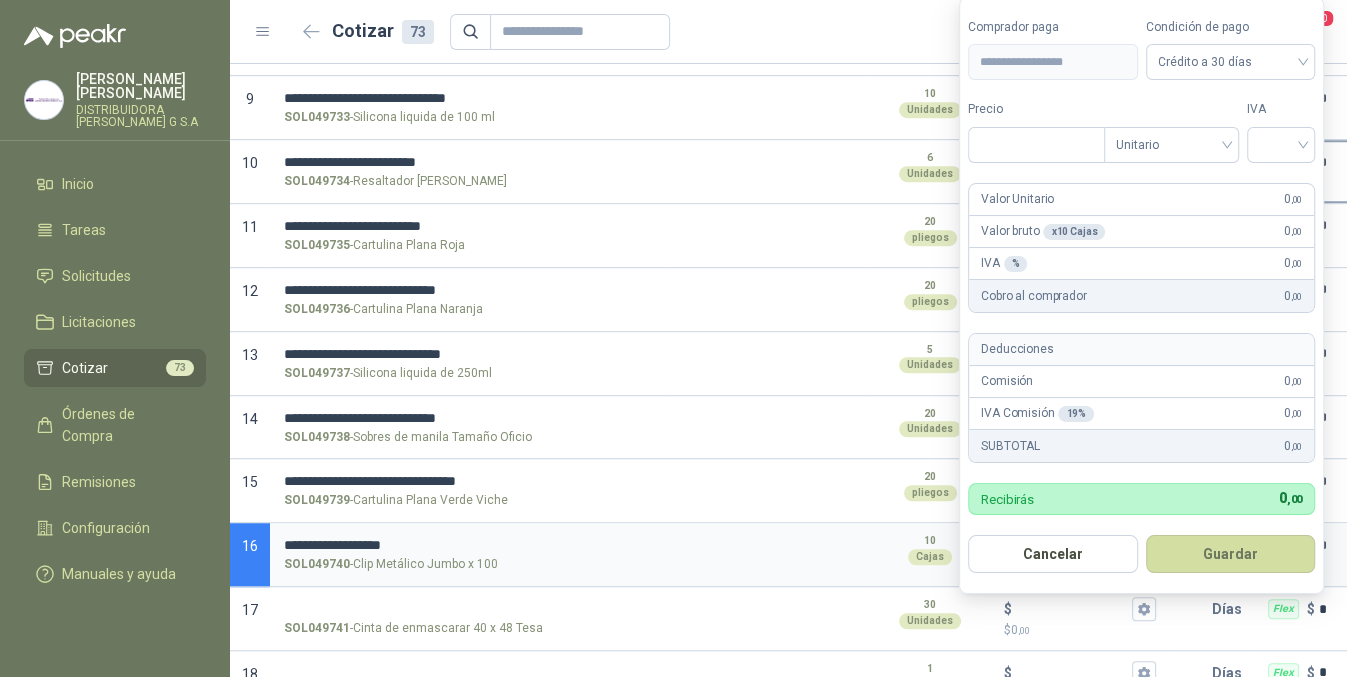 click on "$" at bounding box center (1311, 162) 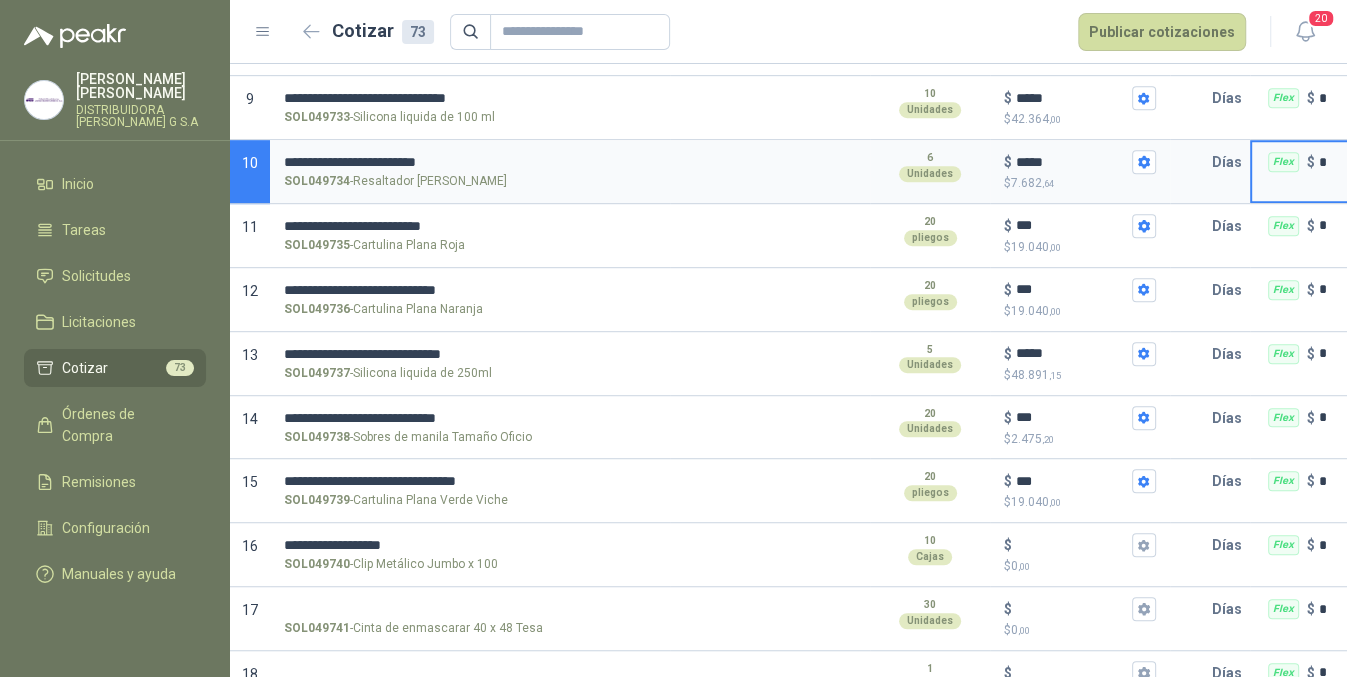 scroll, scrollTop: 0, scrollLeft: 77, axis: horizontal 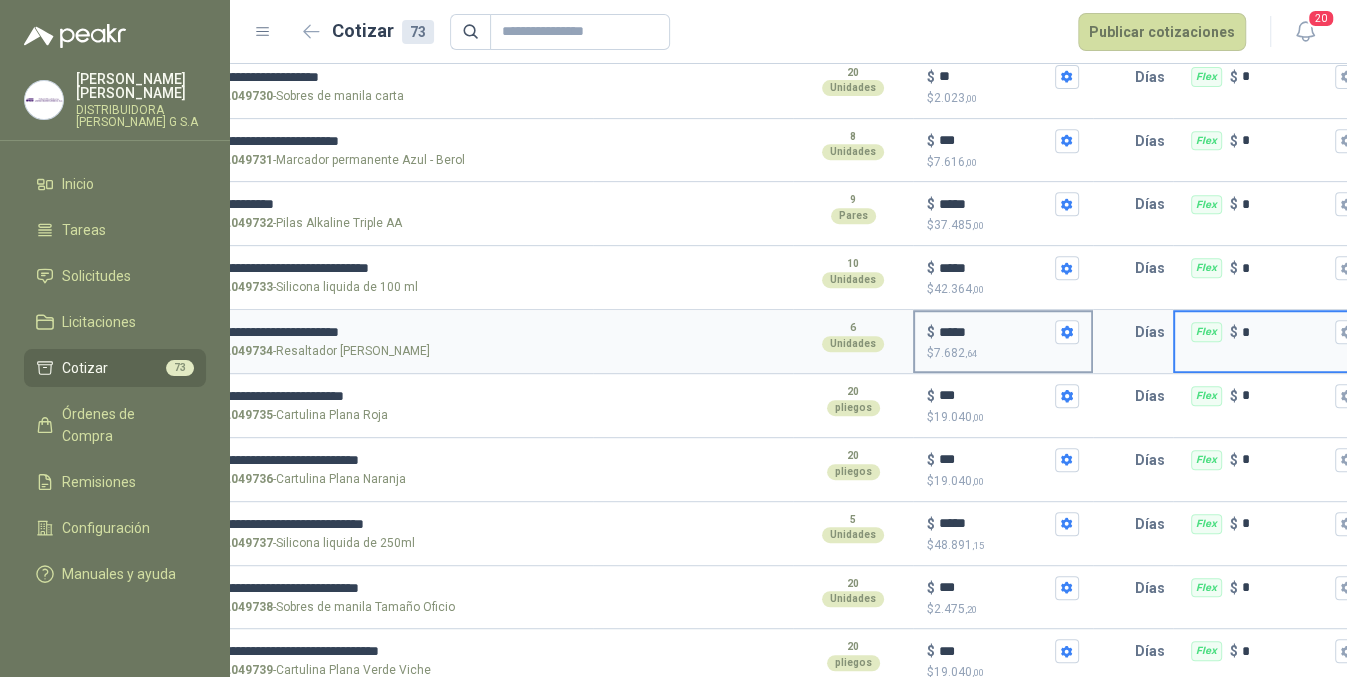 click on "*****" at bounding box center [995, 332] 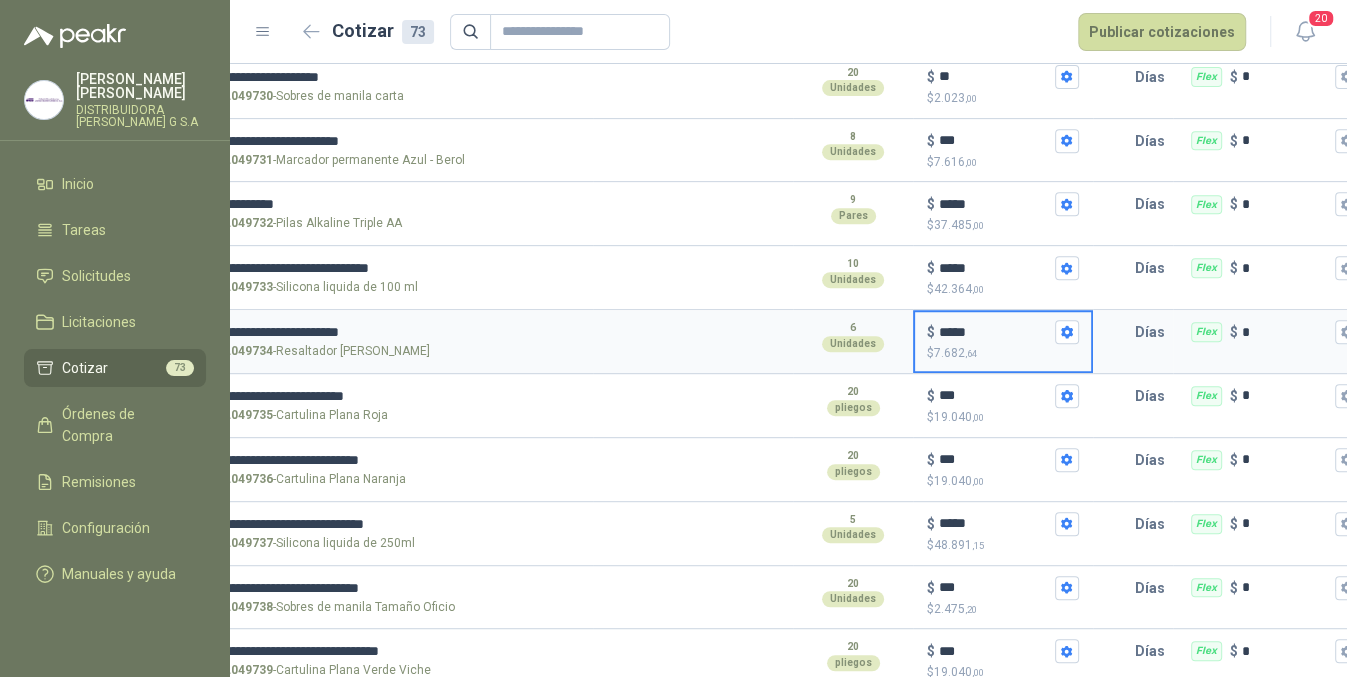 scroll, scrollTop: 4390, scrollLeft: 0, axis: vertical 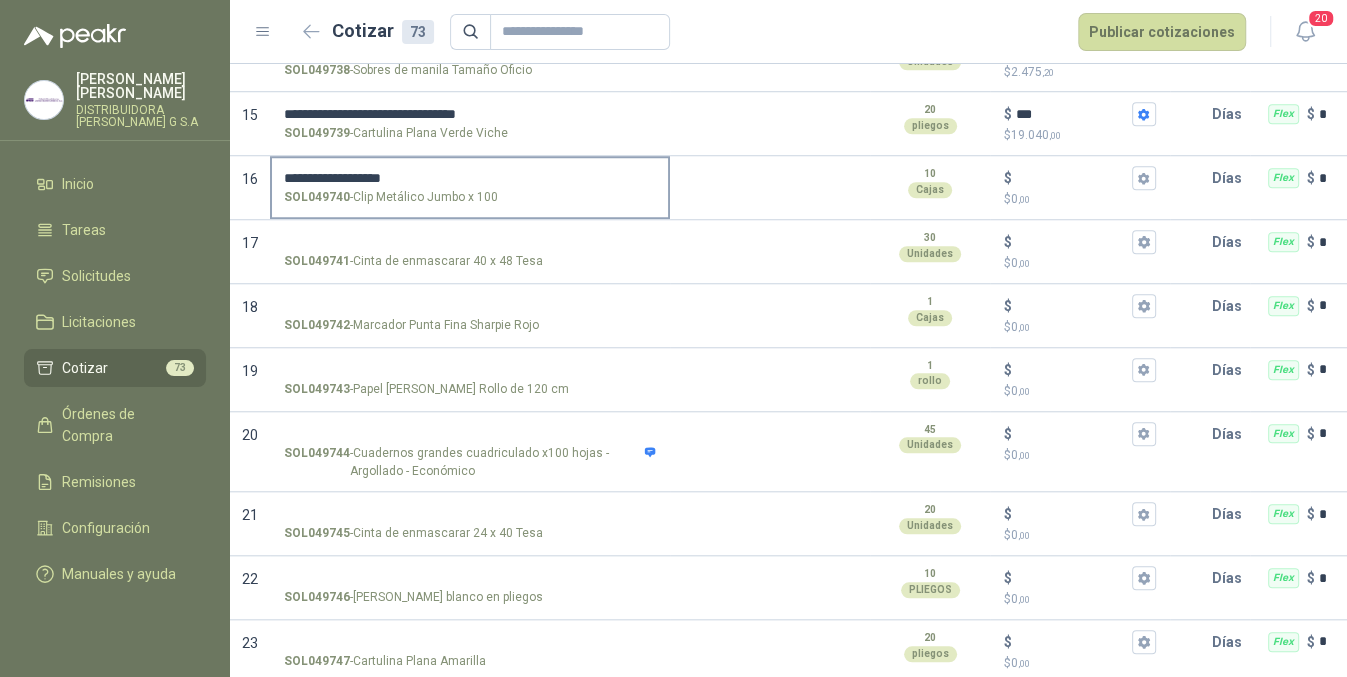 click on "**********" at bounding box center (470, 178) 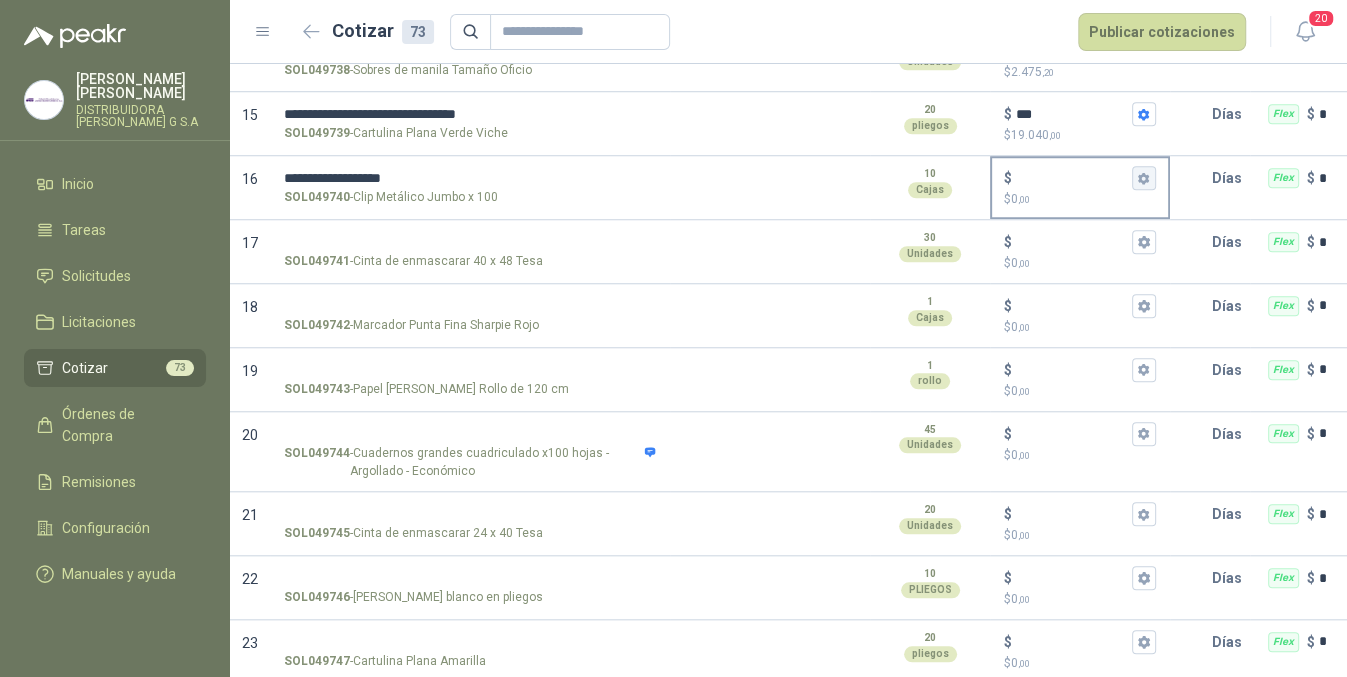 click on "**********" at bounding box center (470, 178) 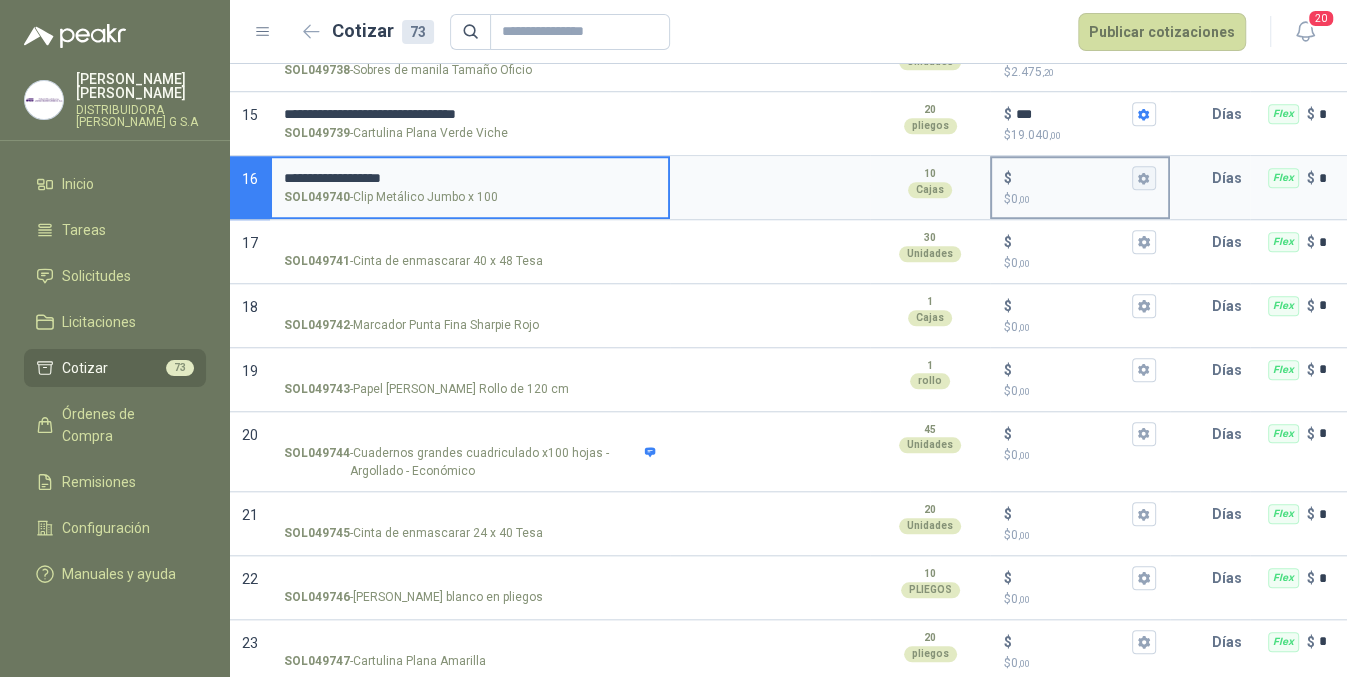 click on "$ $  0 ,00" at bounding box center [1144, 178] 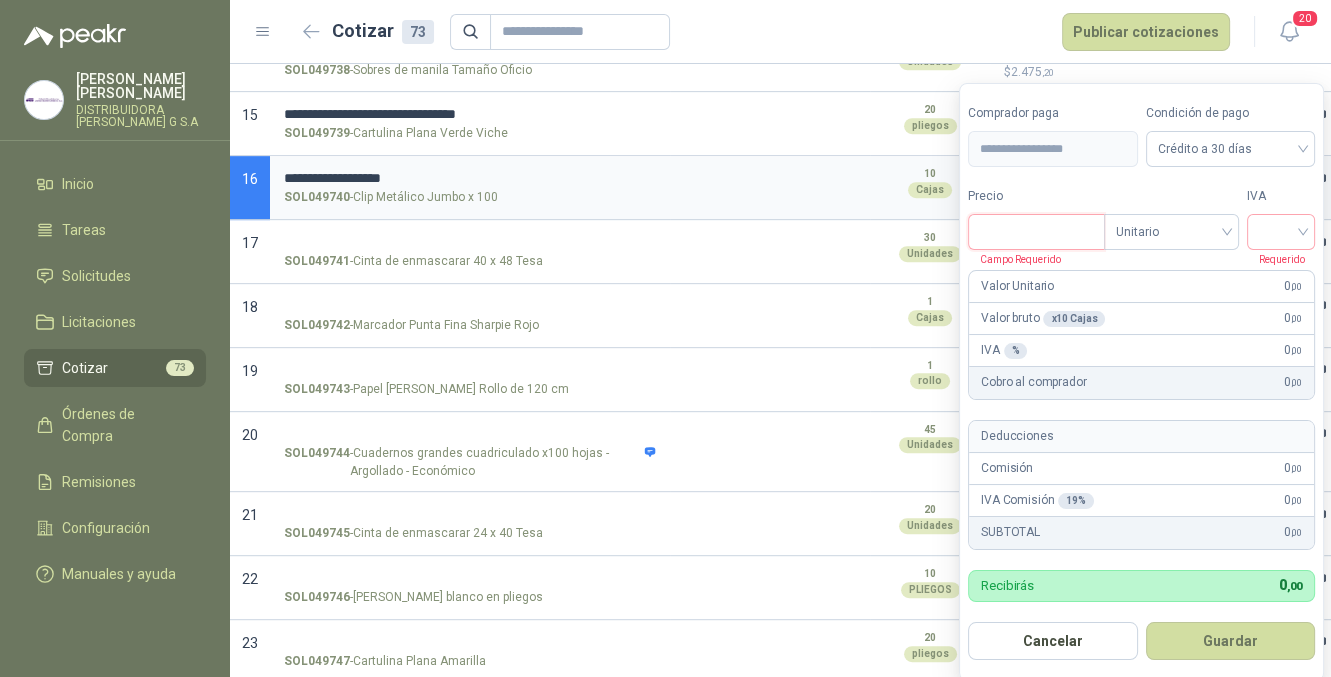 click on "Precio" at bounding box center (1036, 232) 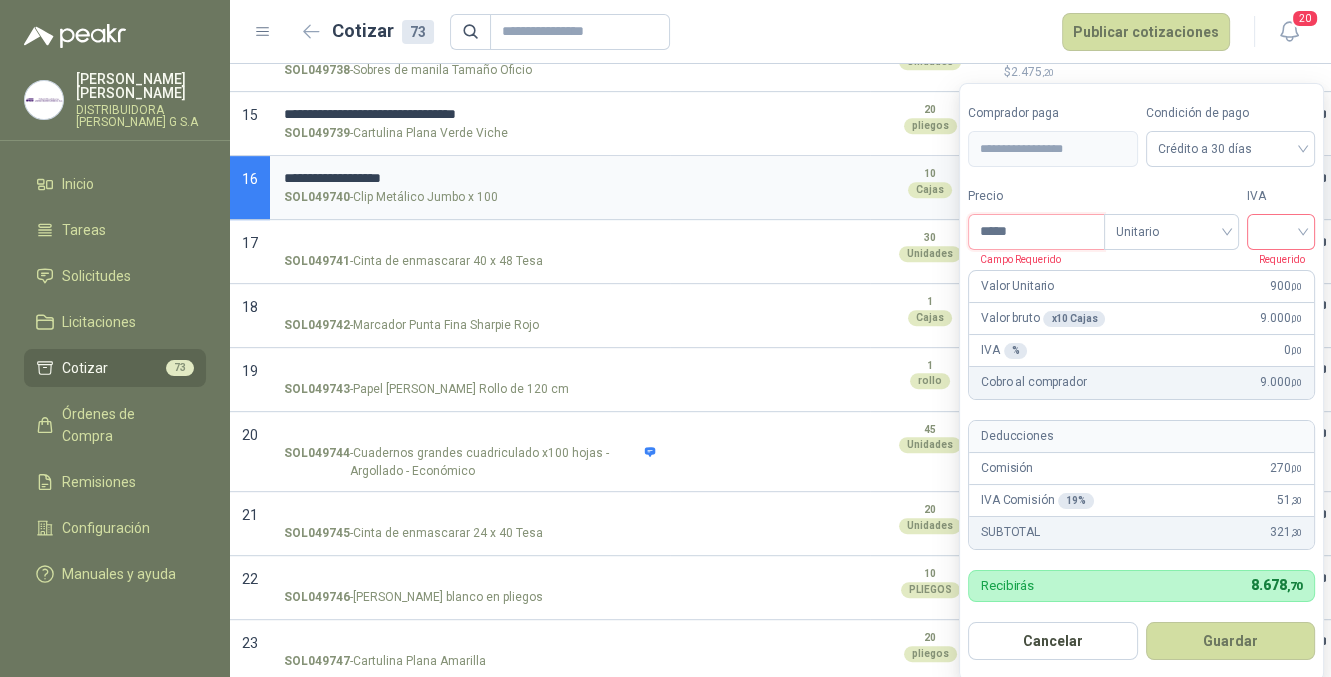 type on "*****" 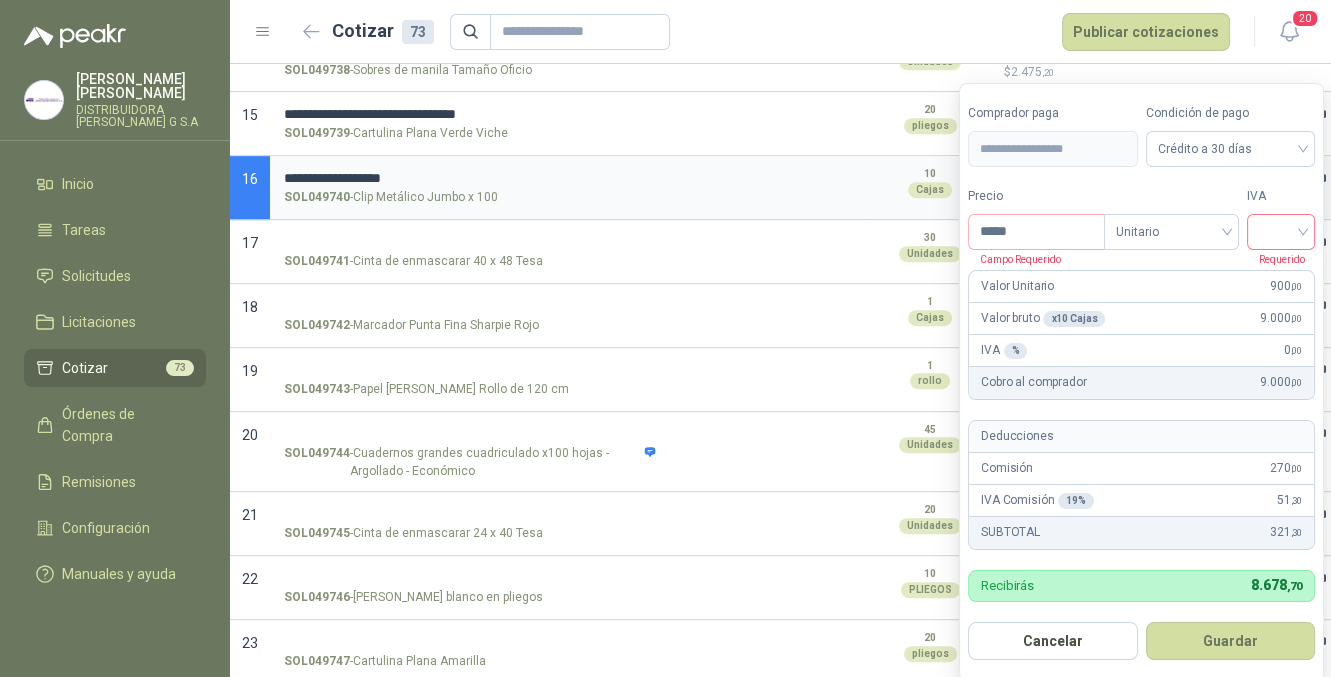 click at bounding box center (1281, 230) 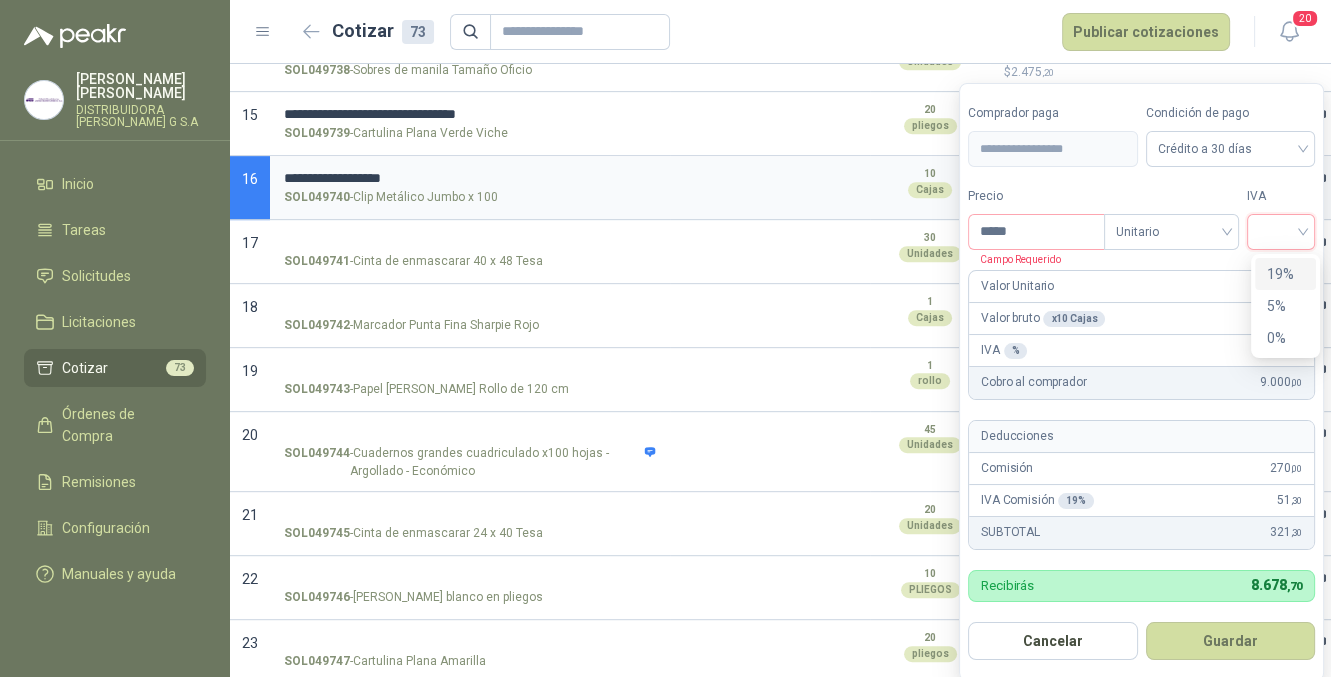 click on "19%" at bounding box center [1285, 274] 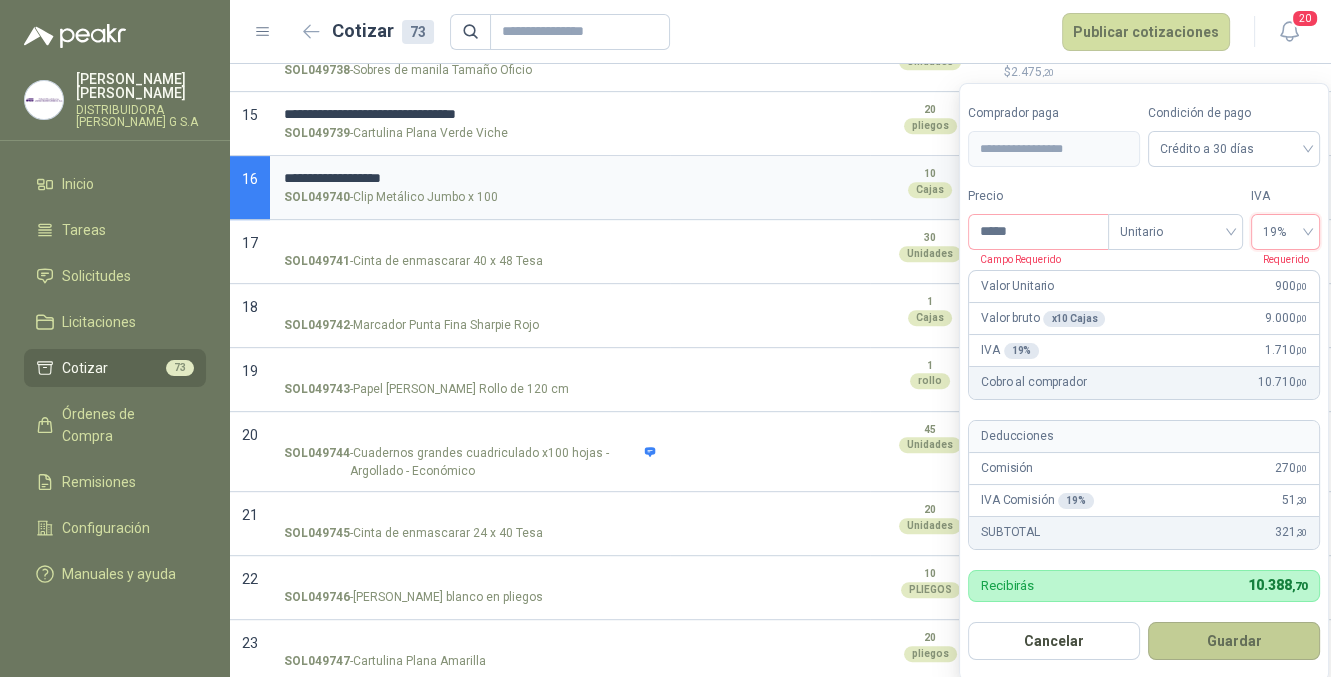 click on "Guardar" at bounding box center [1234, 641] 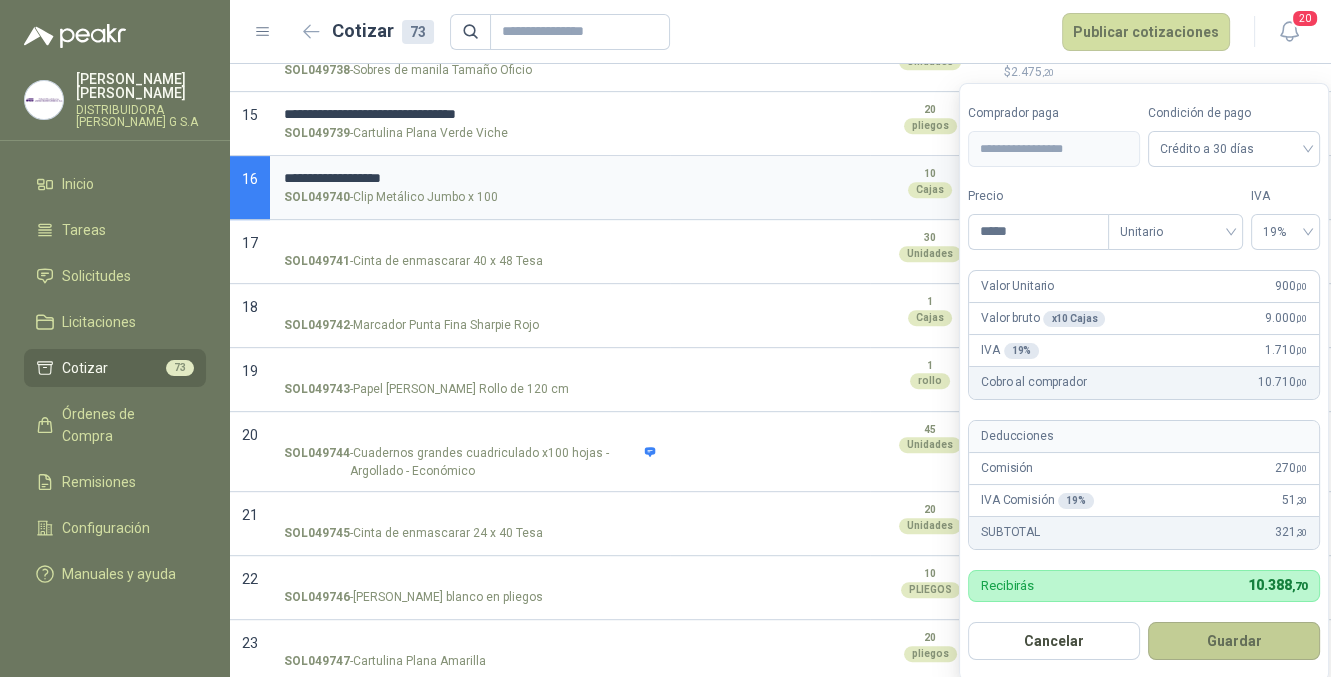 type on "***" 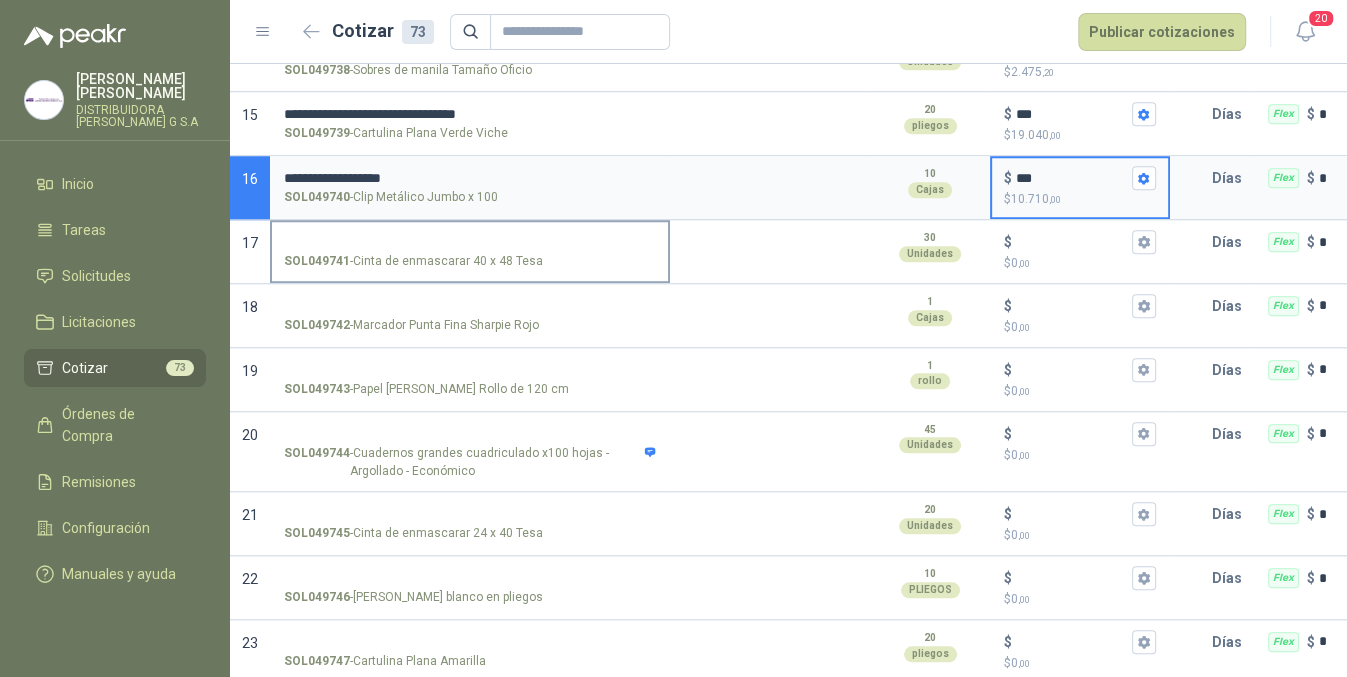 click on "SOL049741  -  Cinta de enmascarar 40 x 48 Tesa" at bounding box center (470, 242) 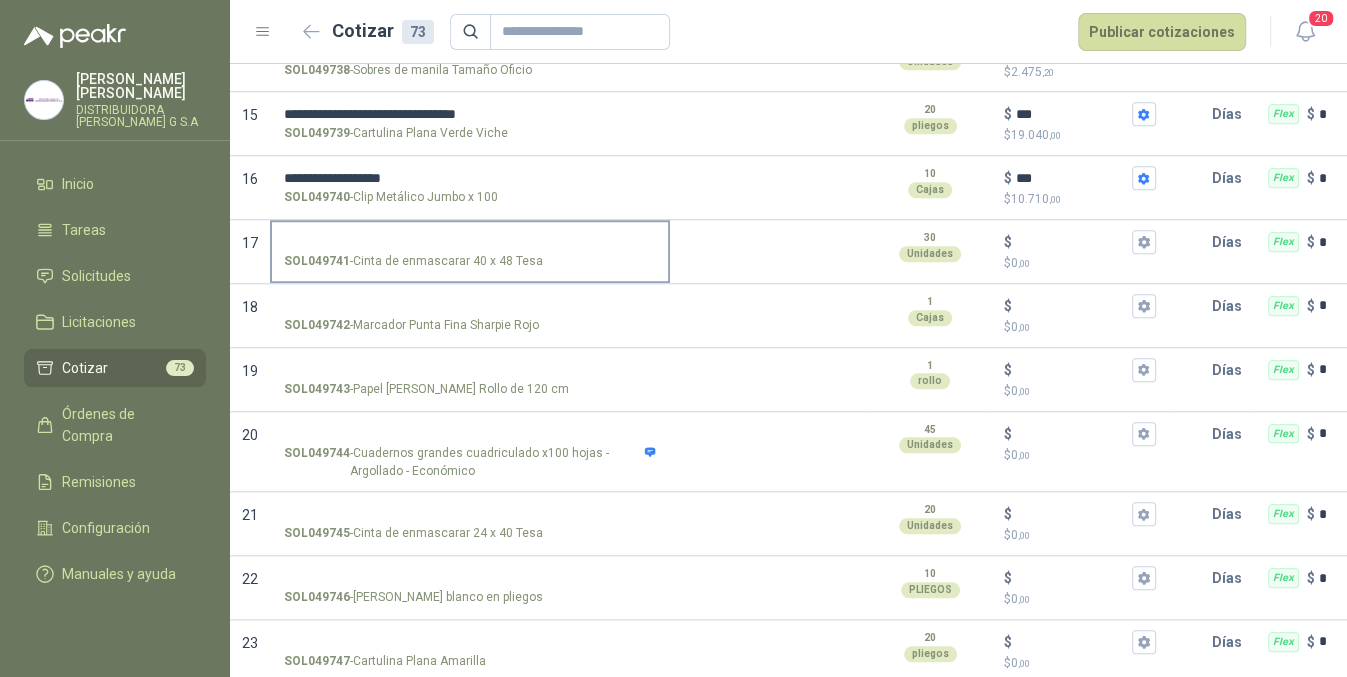 click on "SOL049741  -  Cinta de enmascarar 40 x 48 Tesa" at bounding box center (470, 242) 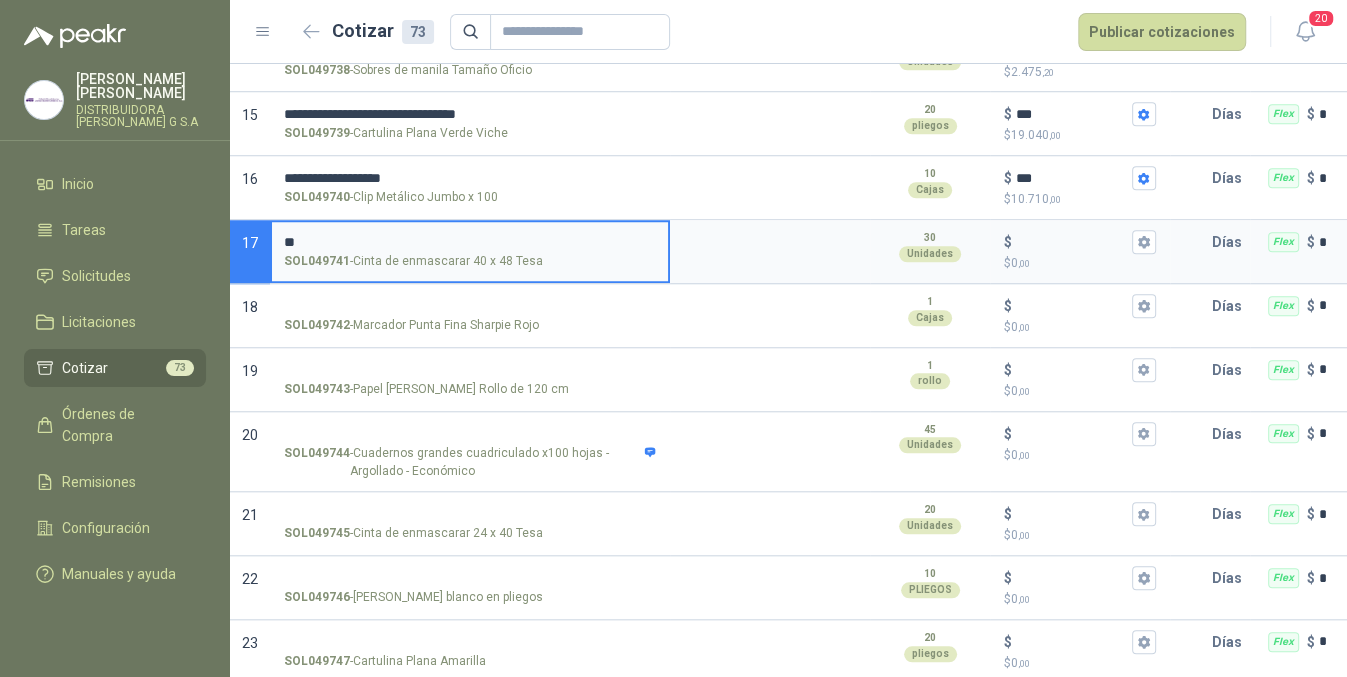 type on "*" 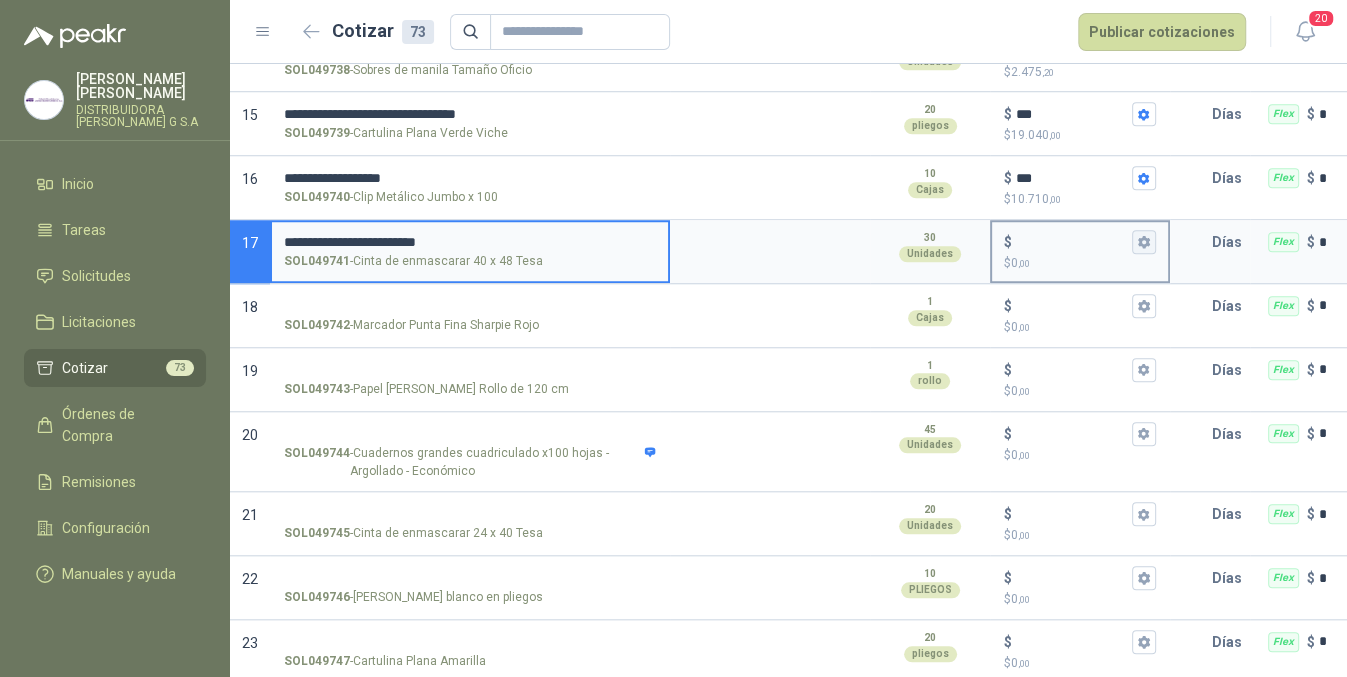 type on "**********" 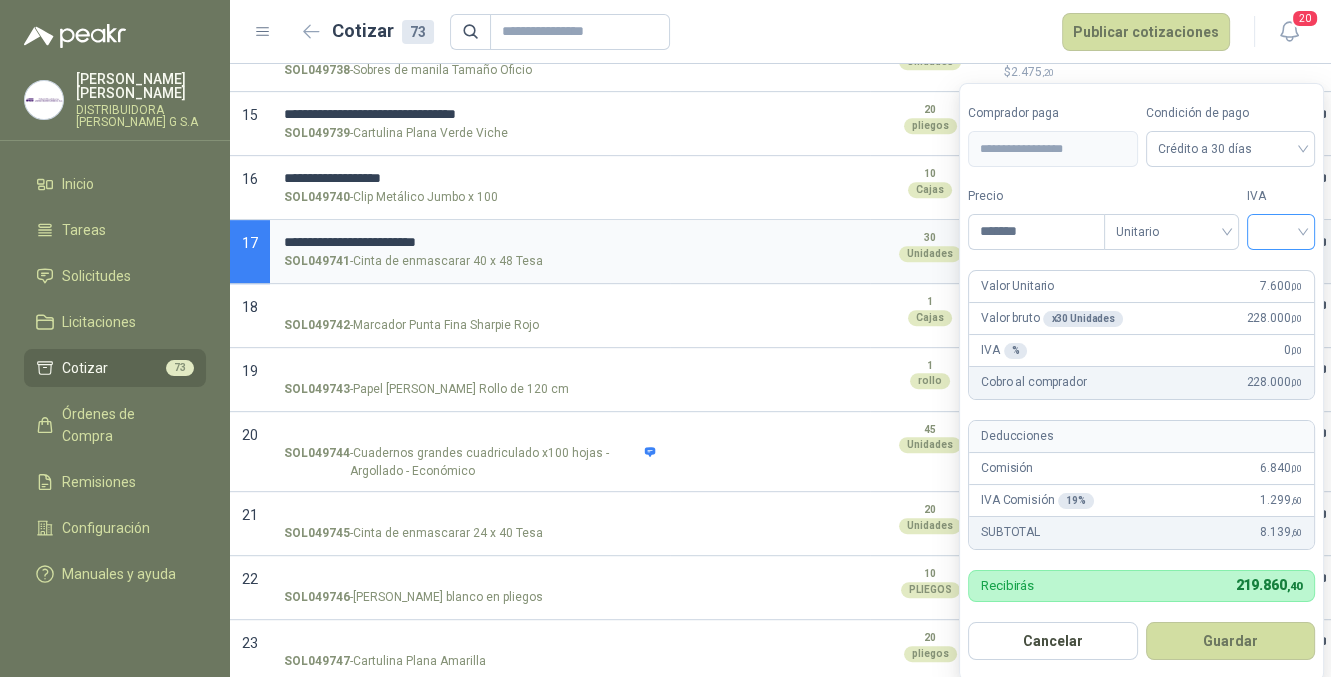 type on "*******" 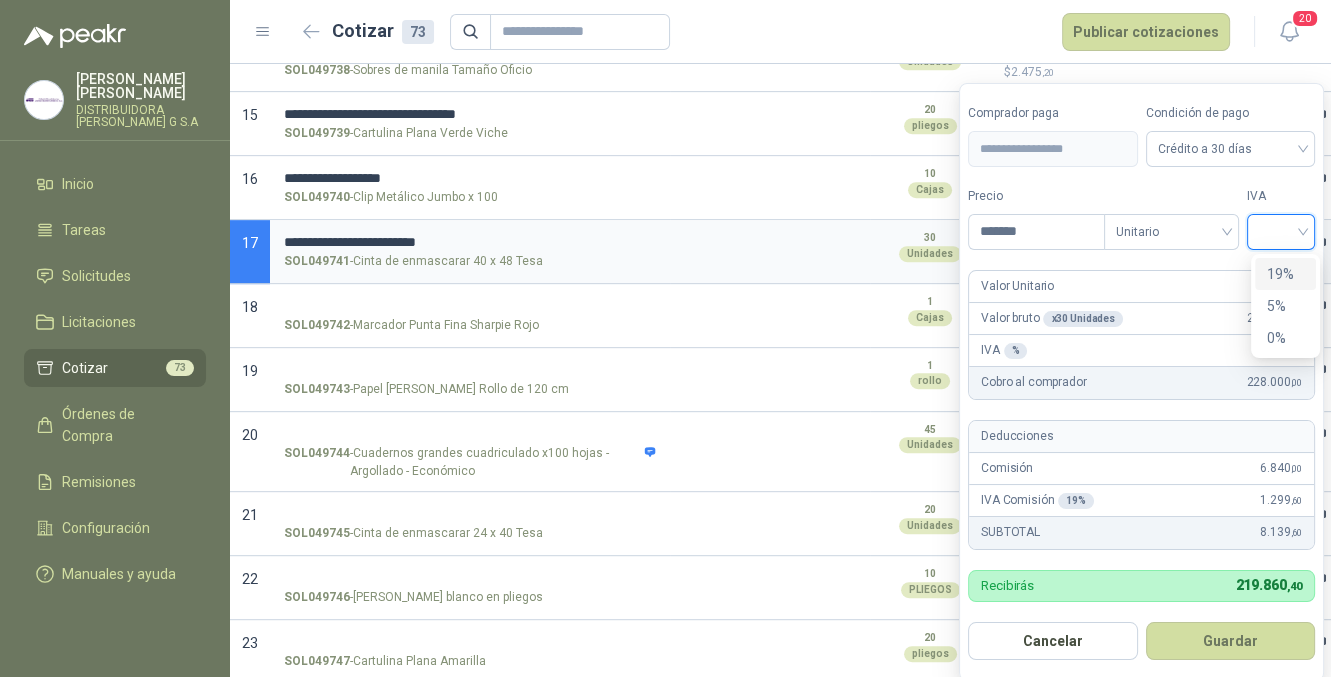 click on "19%" at bounding box center [1285, 274] 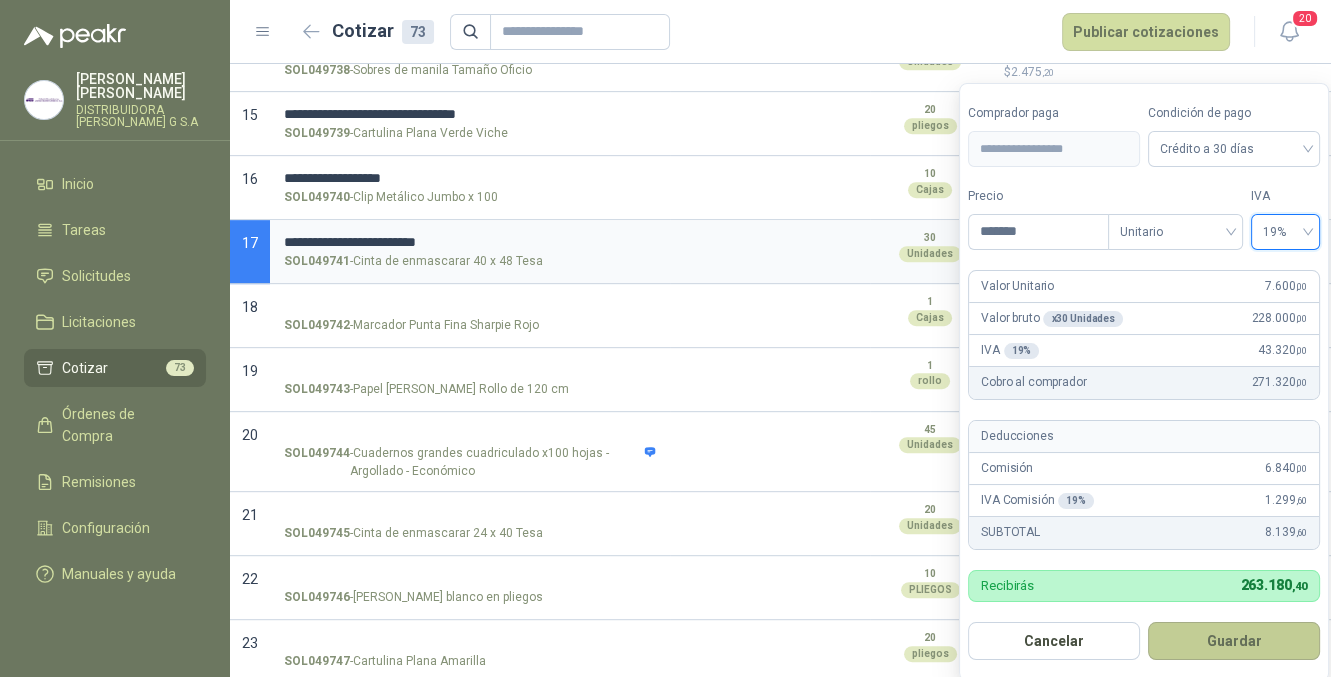click on "Guardar" at bounding box center [1234, 641] 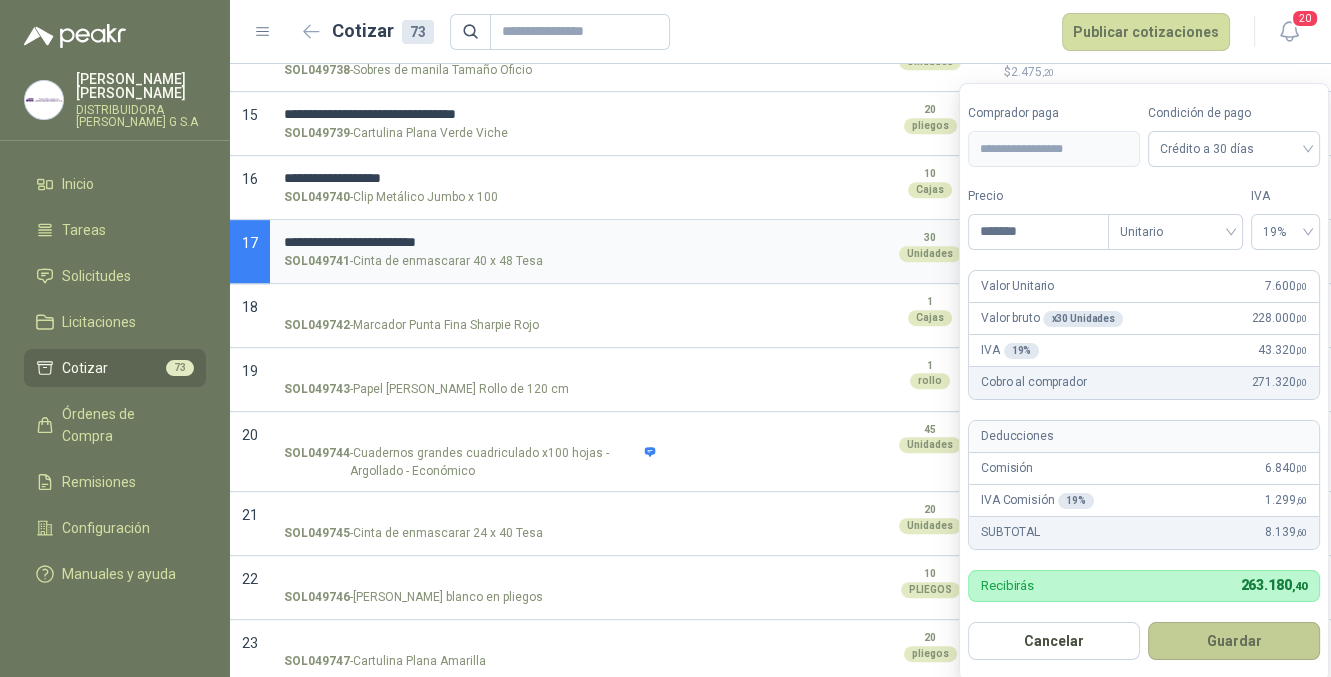 type on "*****" 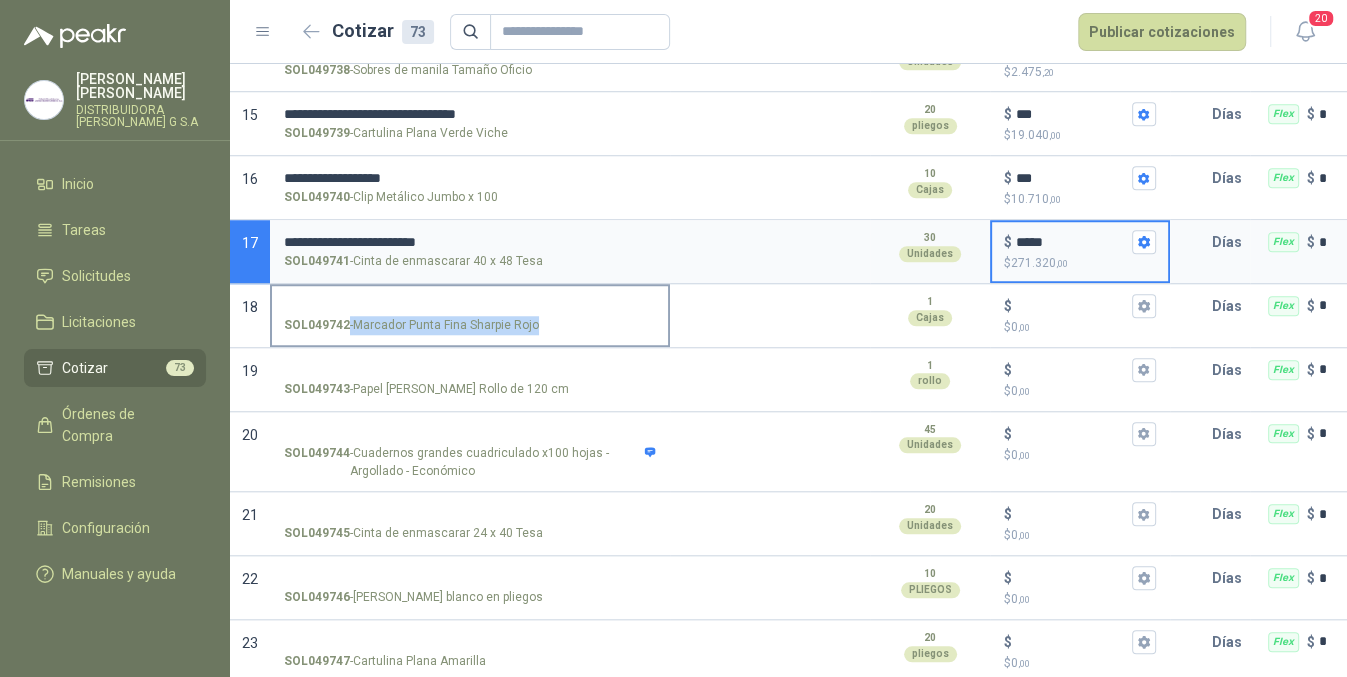 drag, startPoint x: 543, startPoint y: 305, endPoint x: 533, endPoint y: 307, distance: 10.198039 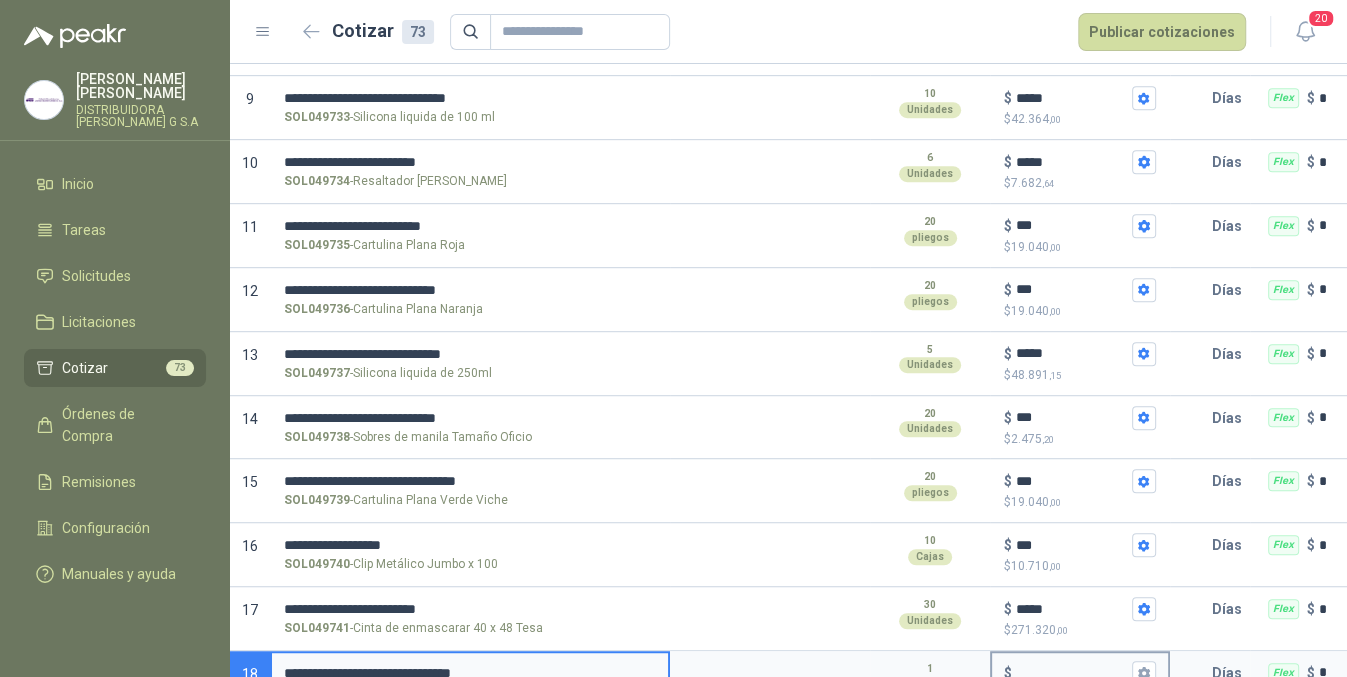 scroll, scrollTop: 1100, scrollLeft: 0, axis: vertical 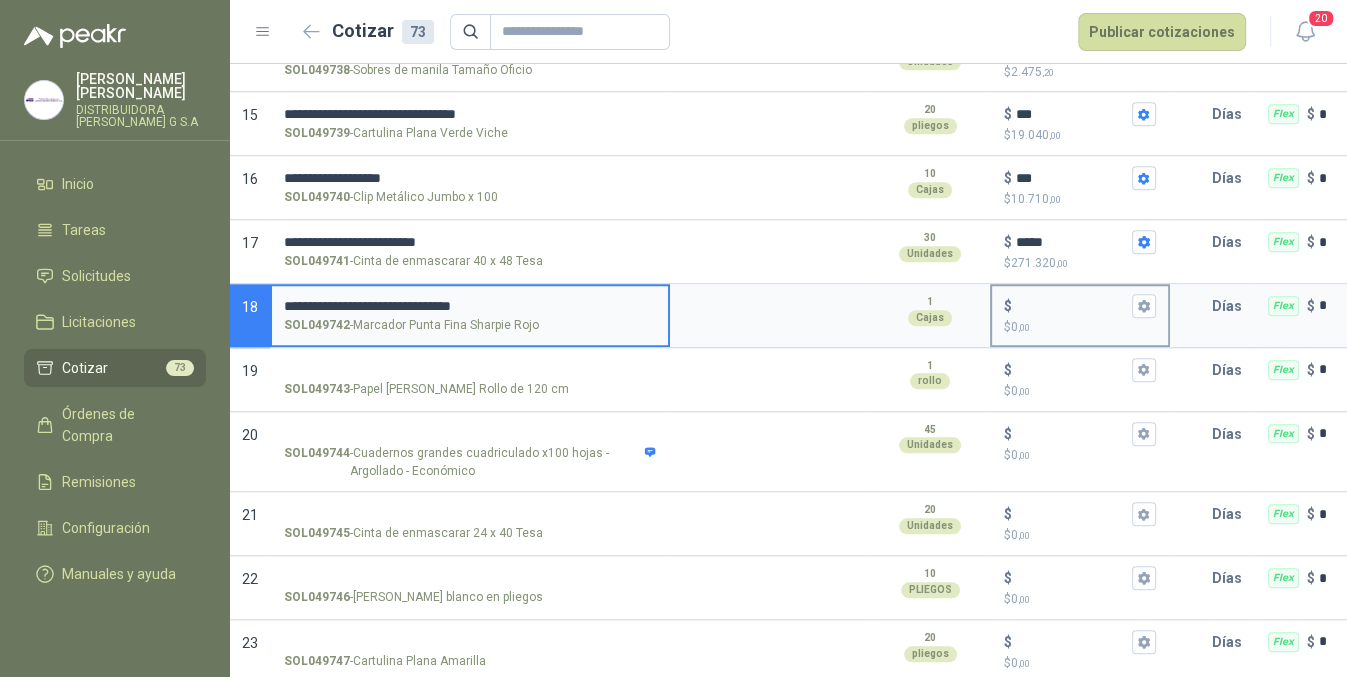 type on "**********" 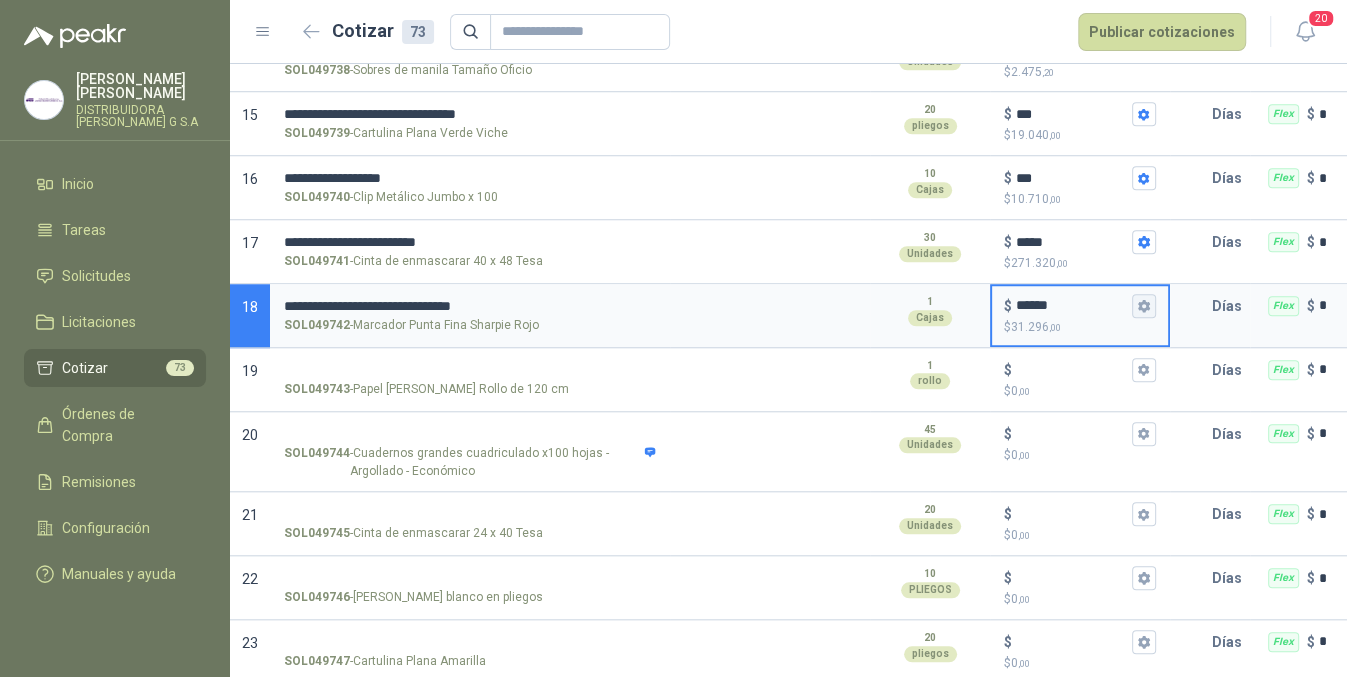 type on "******" 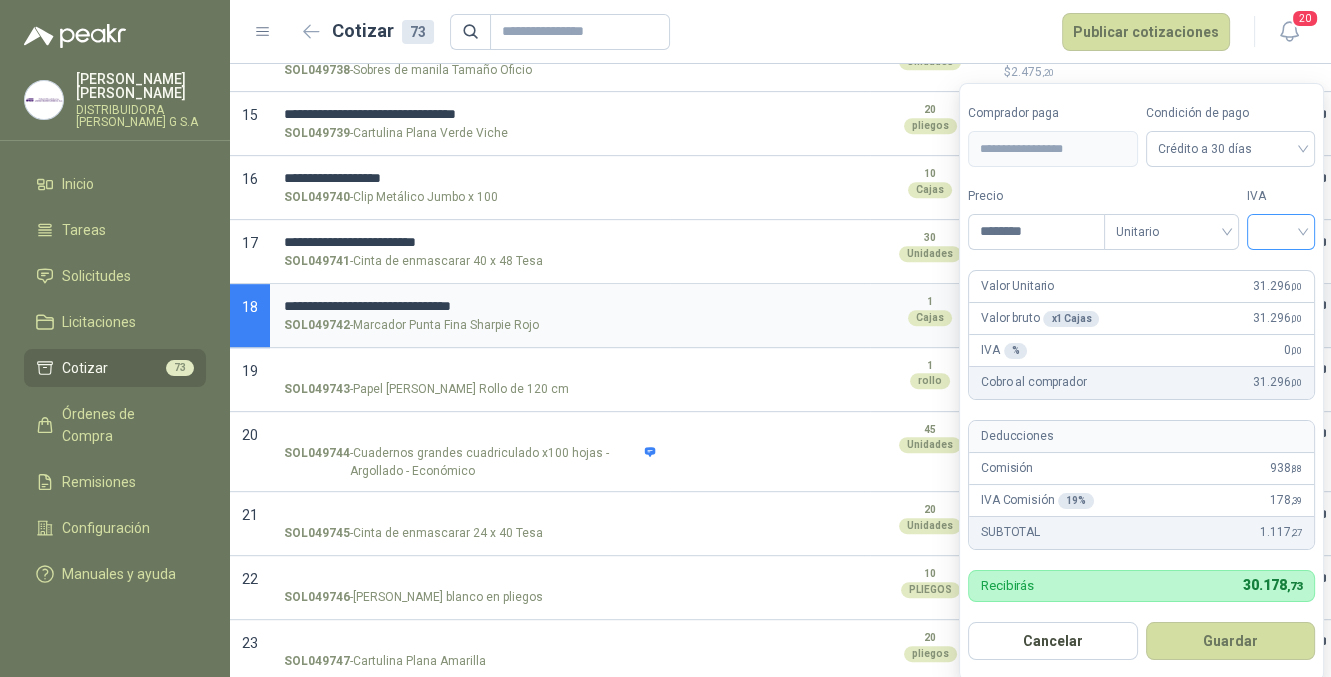 click at bounding box center (1281, 230) 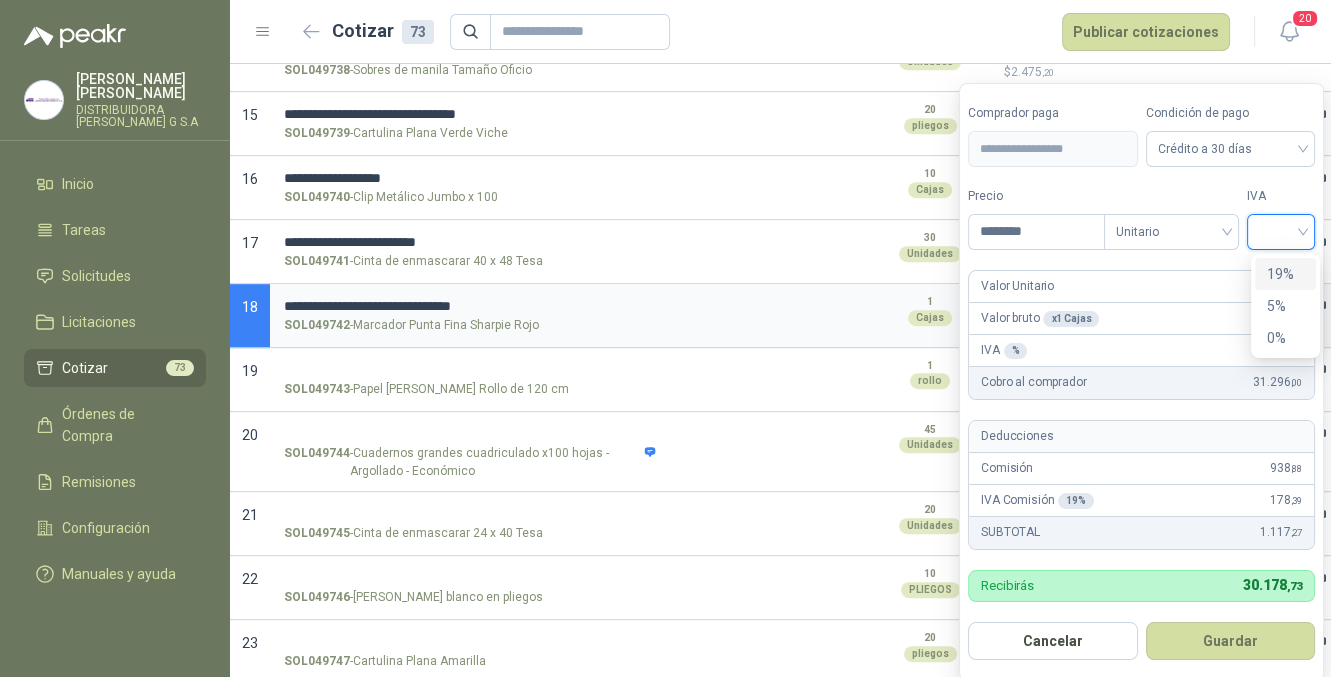 click on "19%" at bounding box center [1285, 274] 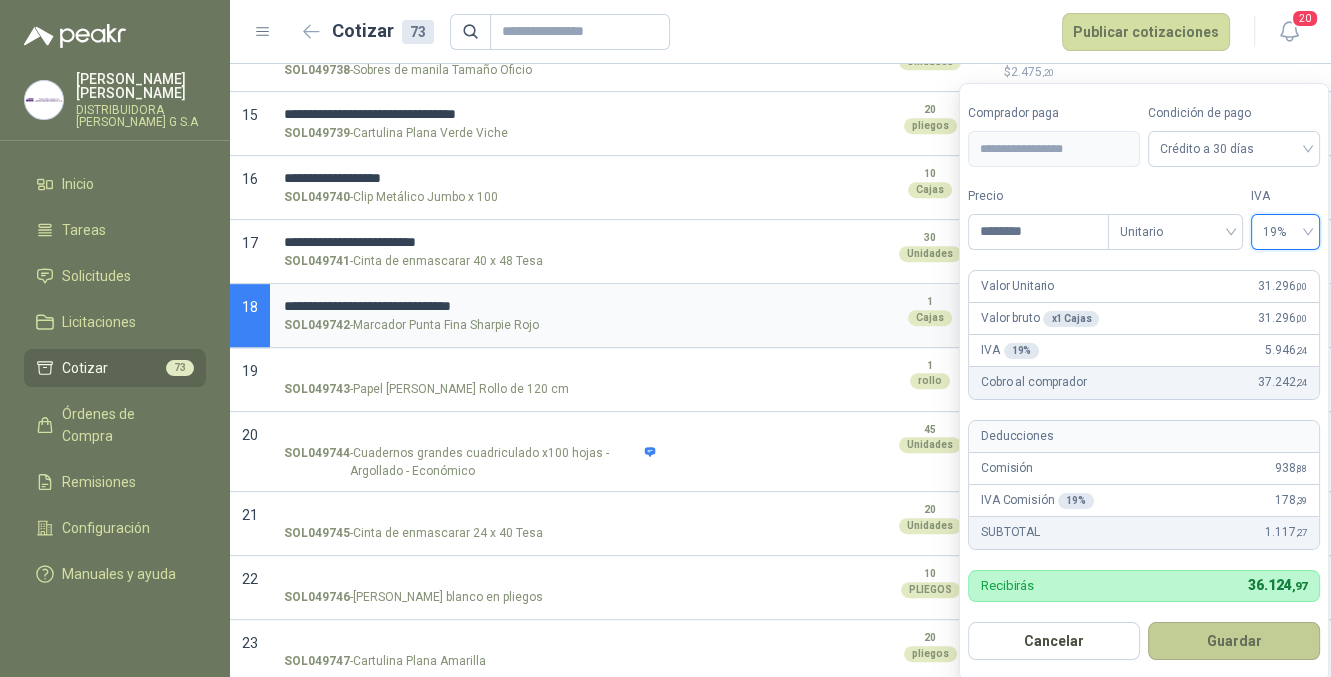 click on "Guardar" at bounding box center (1234, 641) 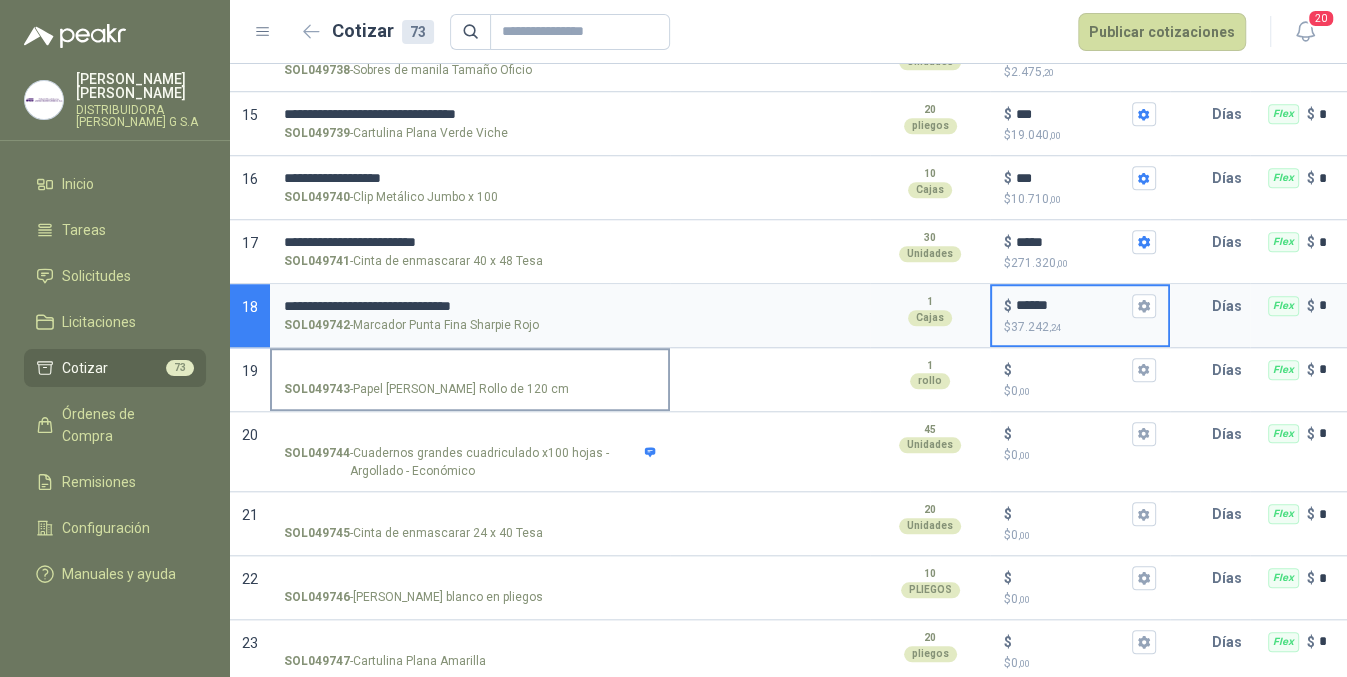 click on "SOL049743  -  Papel [PERSON_NAME] Rollo de 120 cm" at bounding box center [470, 389] 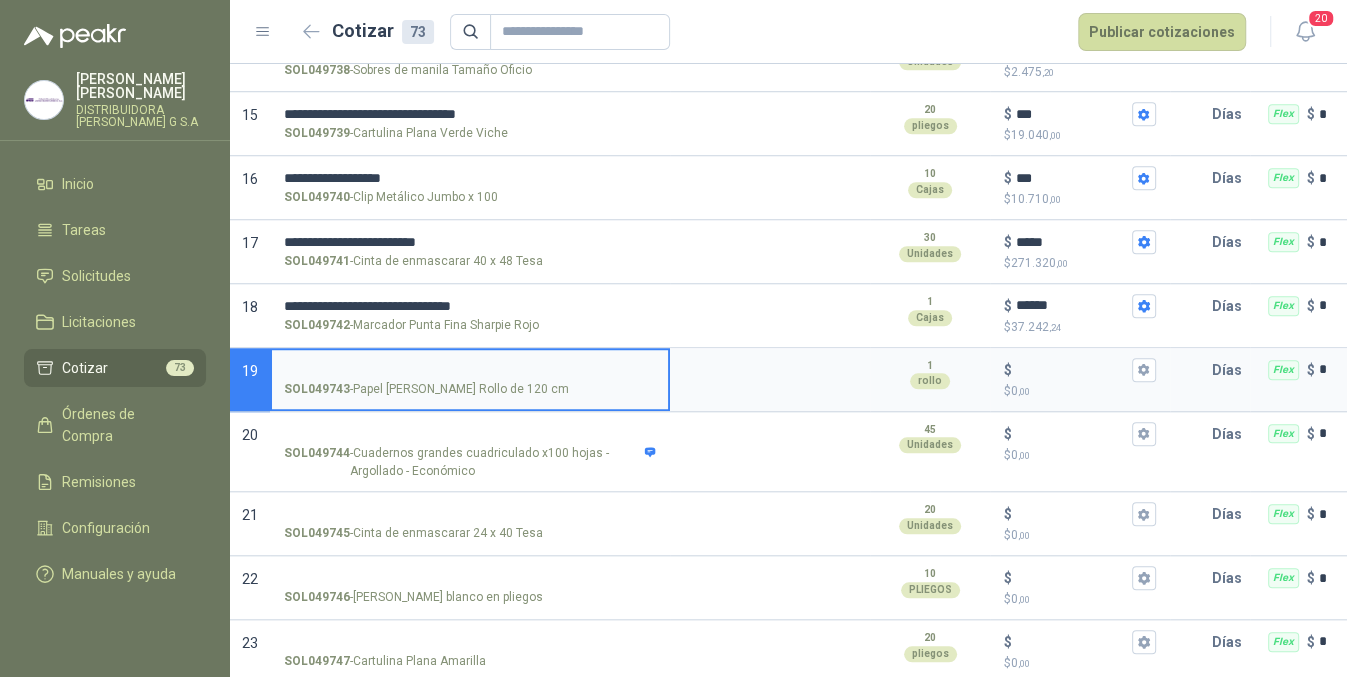 click on "SOL049743  -  Papel [PERSON_NAME] Rollo de 120 cm" at bounding box center (470, 370) 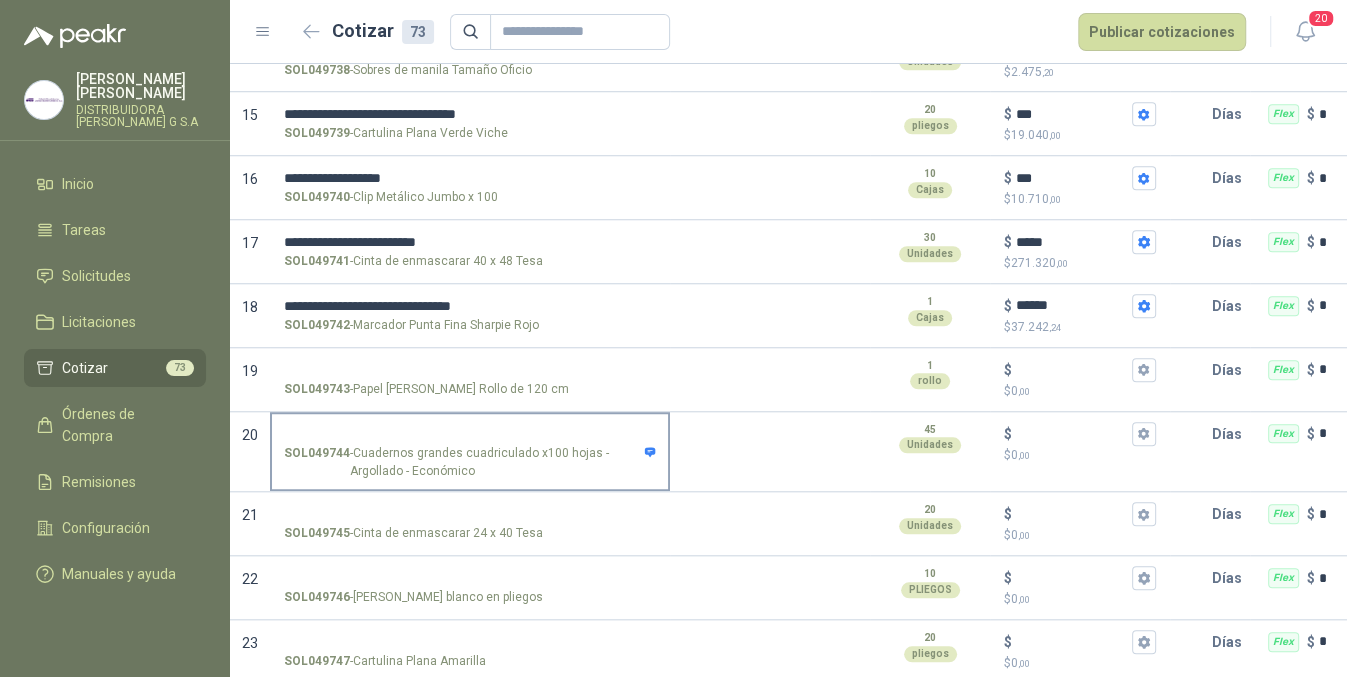 click on "SOL049744  -  Cuadernos grandes cuadriculado x100 hojas  - Argollado - Económico" at bounding box center (470, 434) 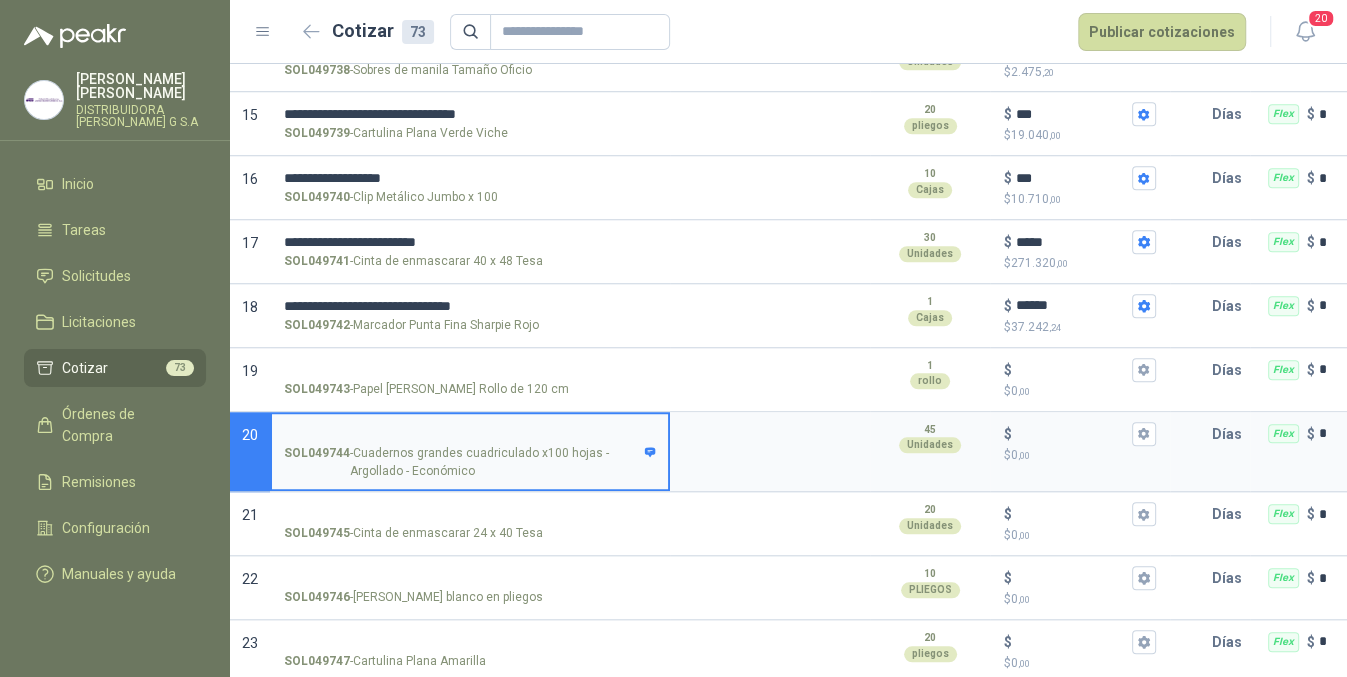 click on "SOL049744  -  Cuadernos grandes cuadriculado x100 hojas  - Argollado - Económico" at bounding box center (470, 434) 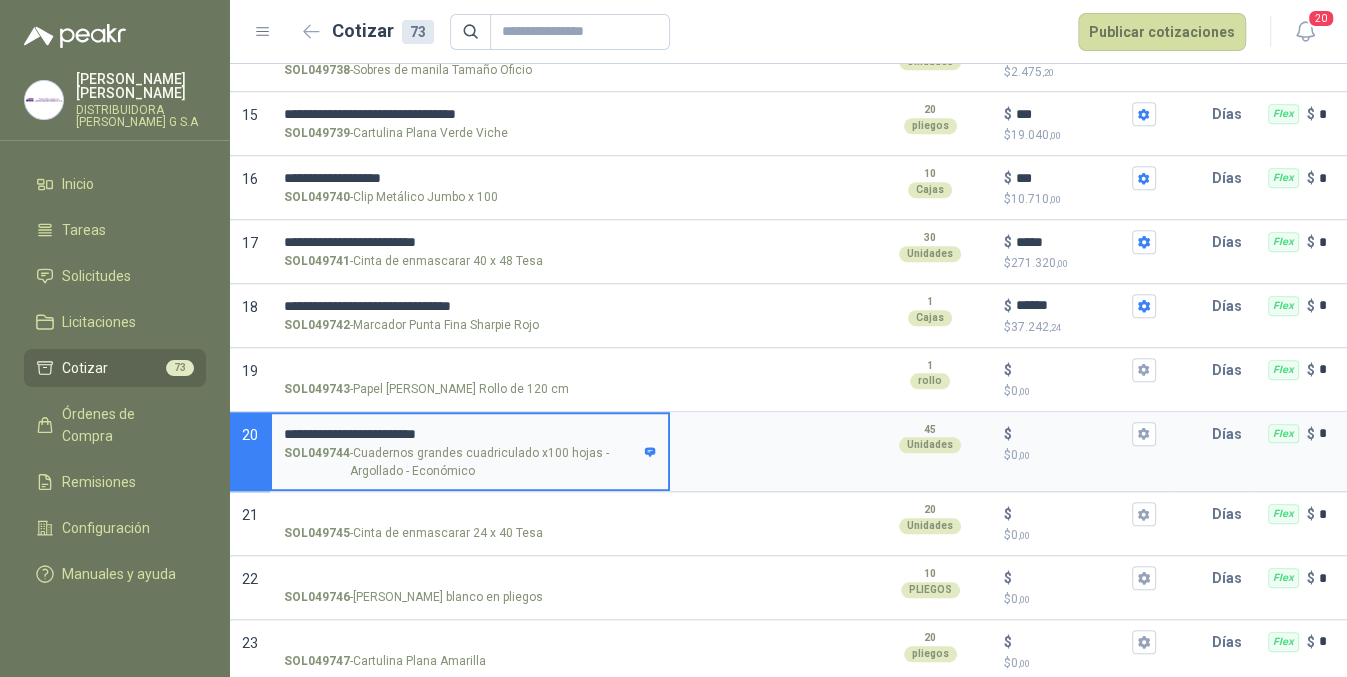 click on "**********" at bounding box center [470, 434] 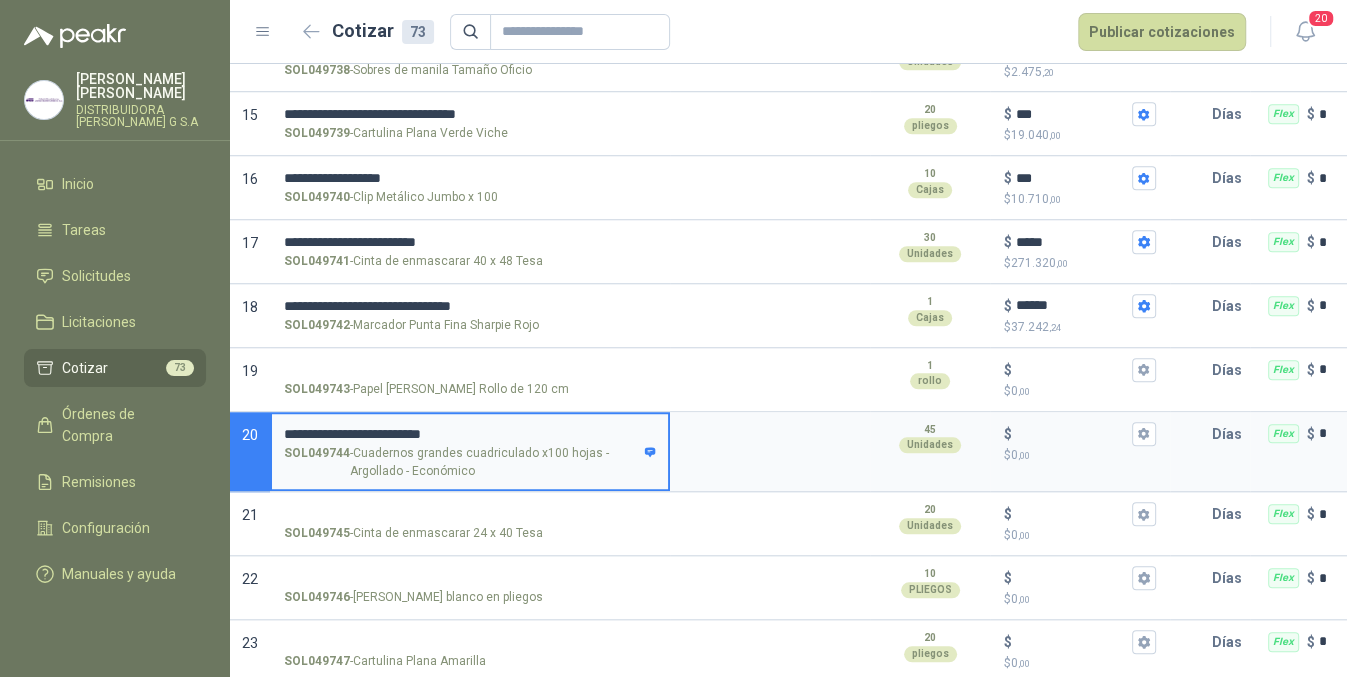 click on "**********" at bounding box center (470, 434) 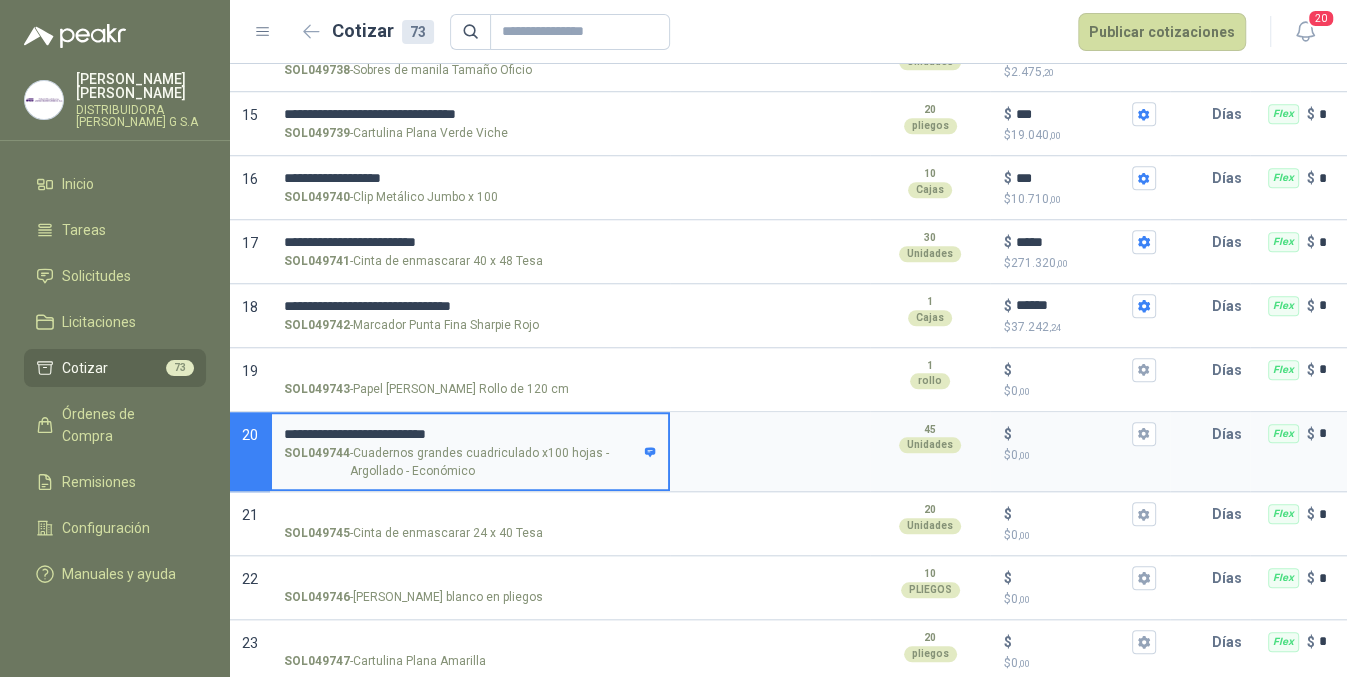 click on "**********" at bounding box center [470, 434] 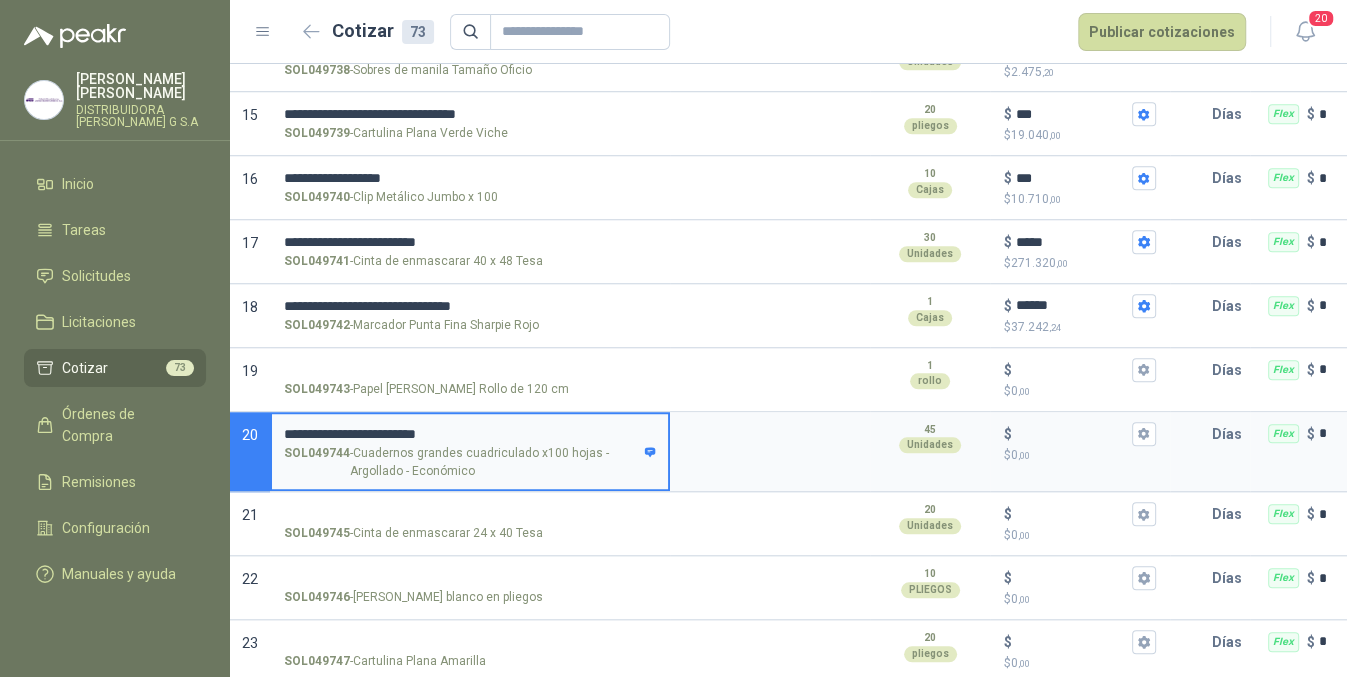 click on "**********" at bounding box center [470, 452] 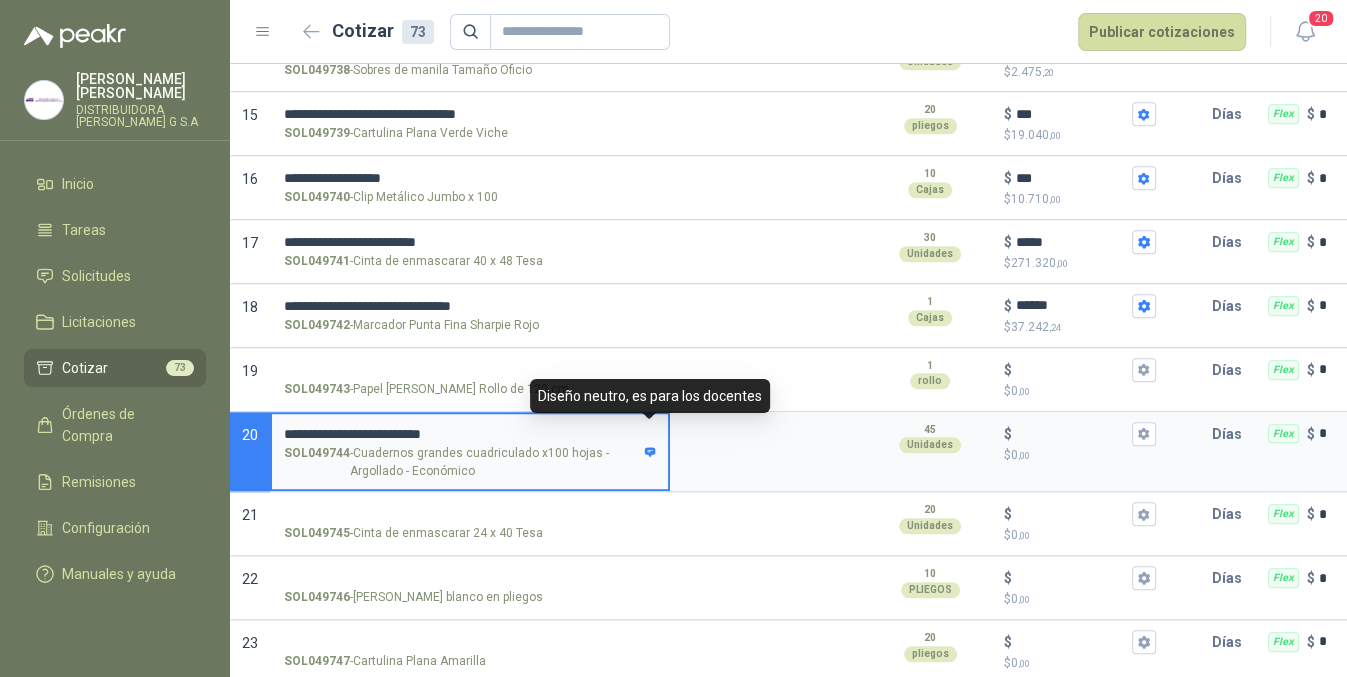 type on "**********" 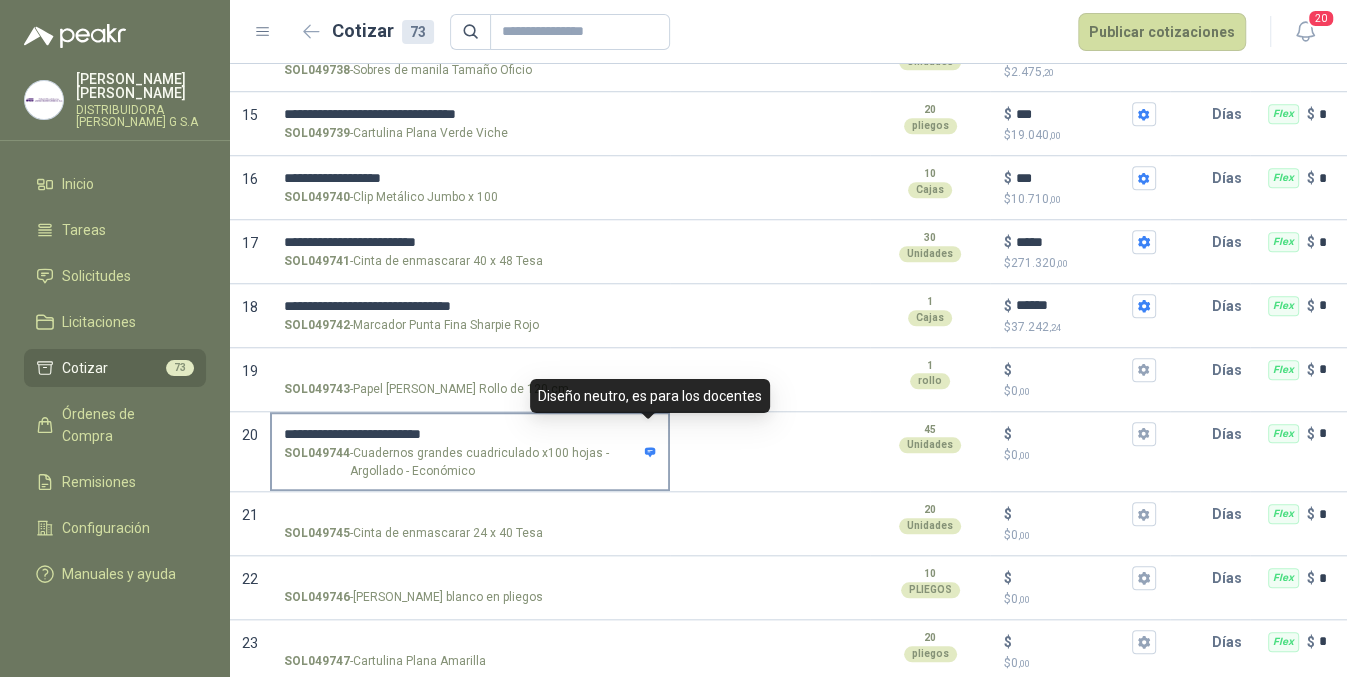 click 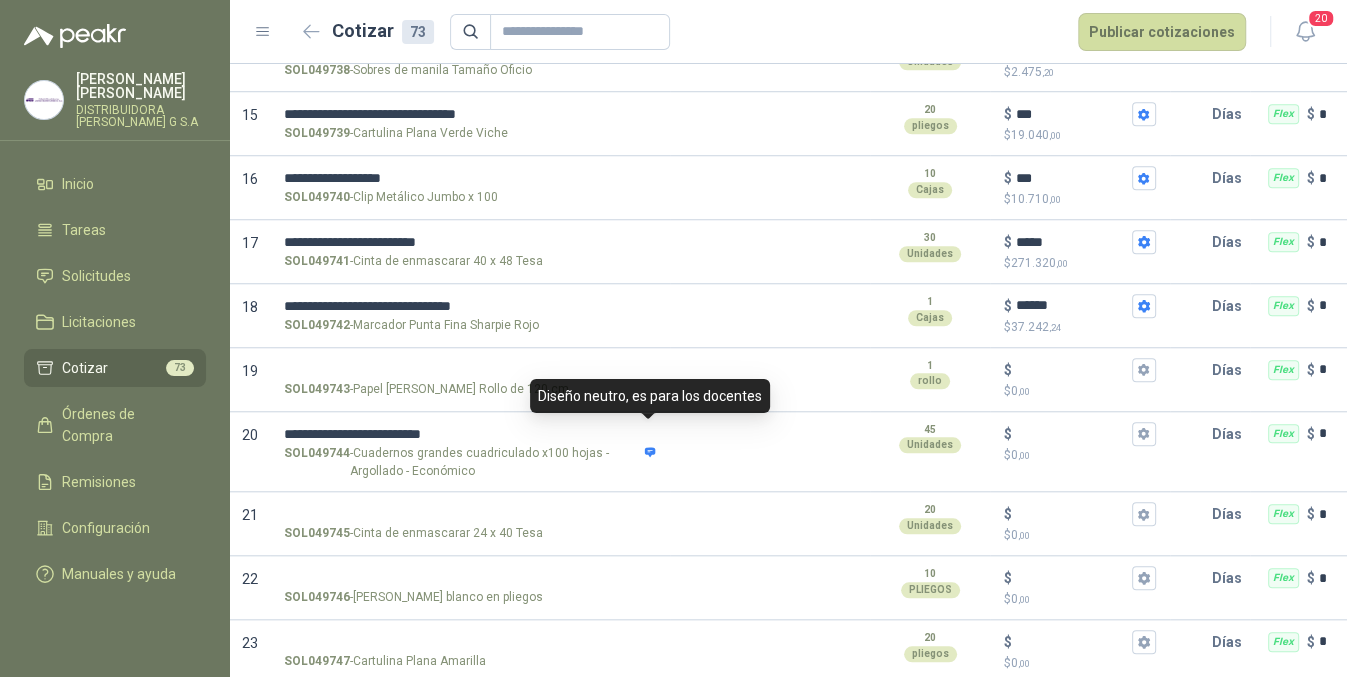 click at bounding box center (770, 437) 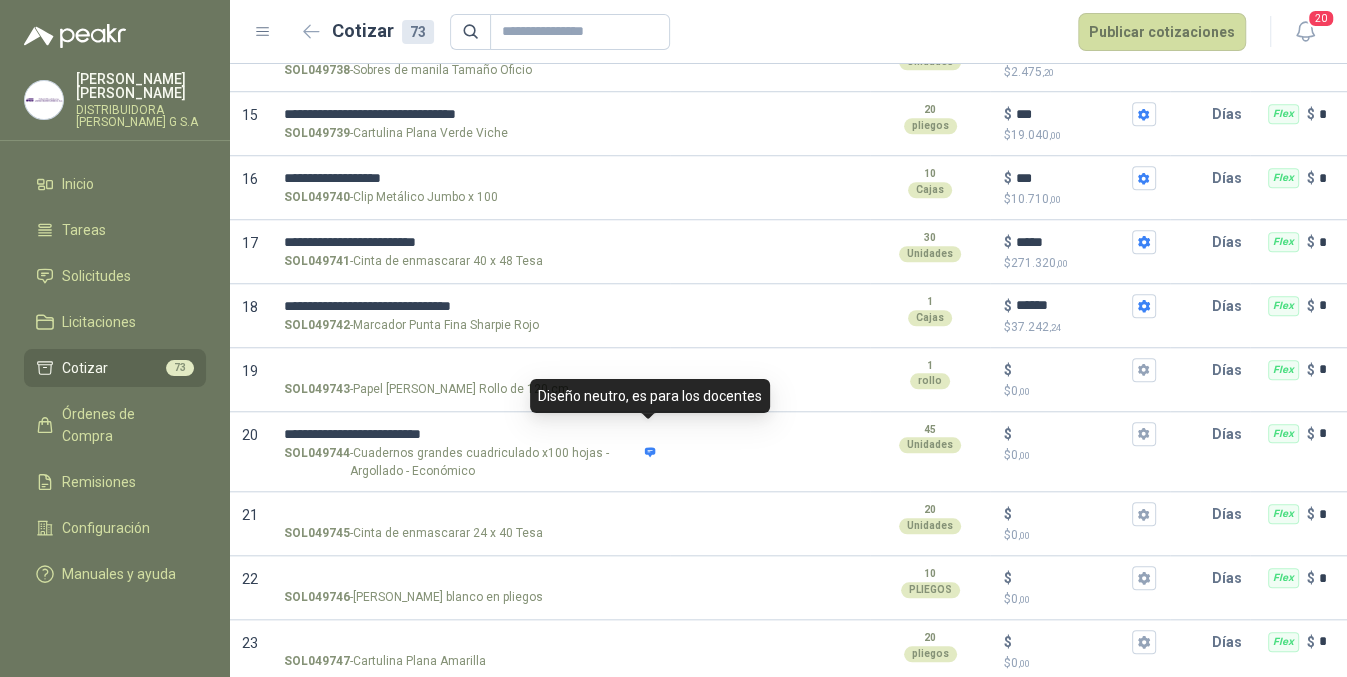 click on "$" at bounding box center (1080, 434) 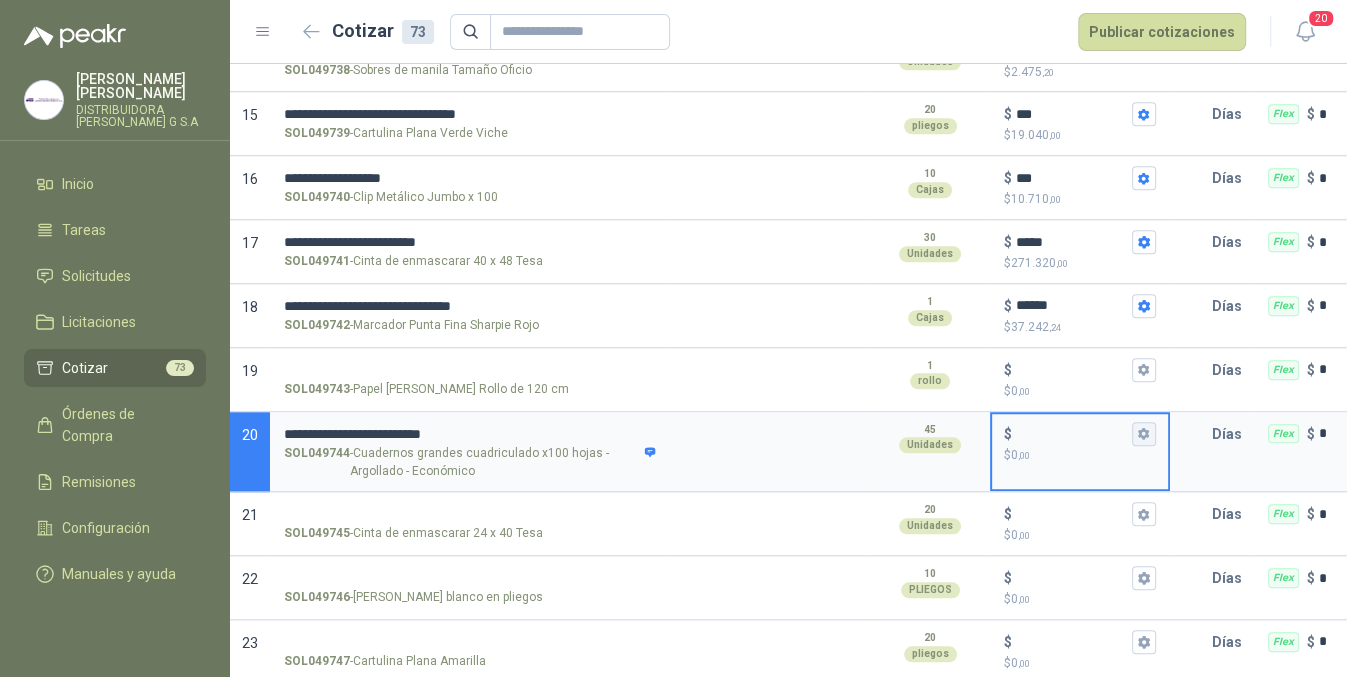 click 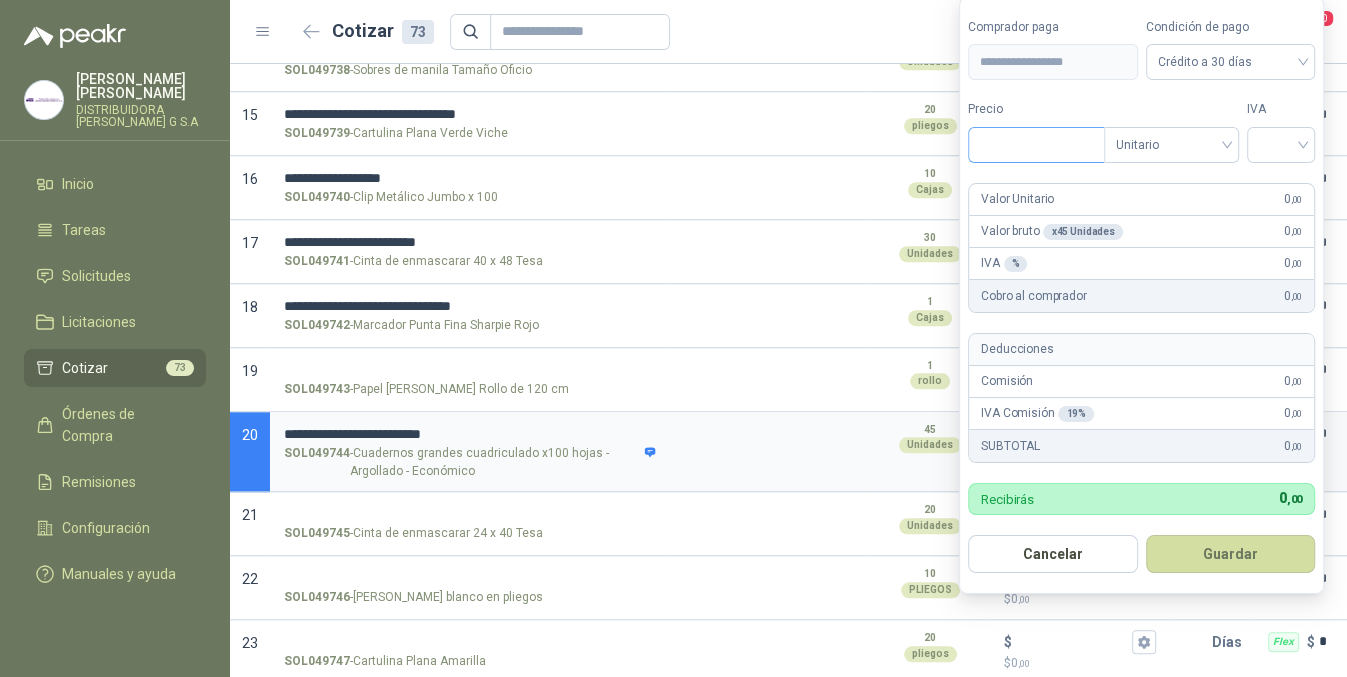 click on "Precio" at bounding box center [1036, 145] 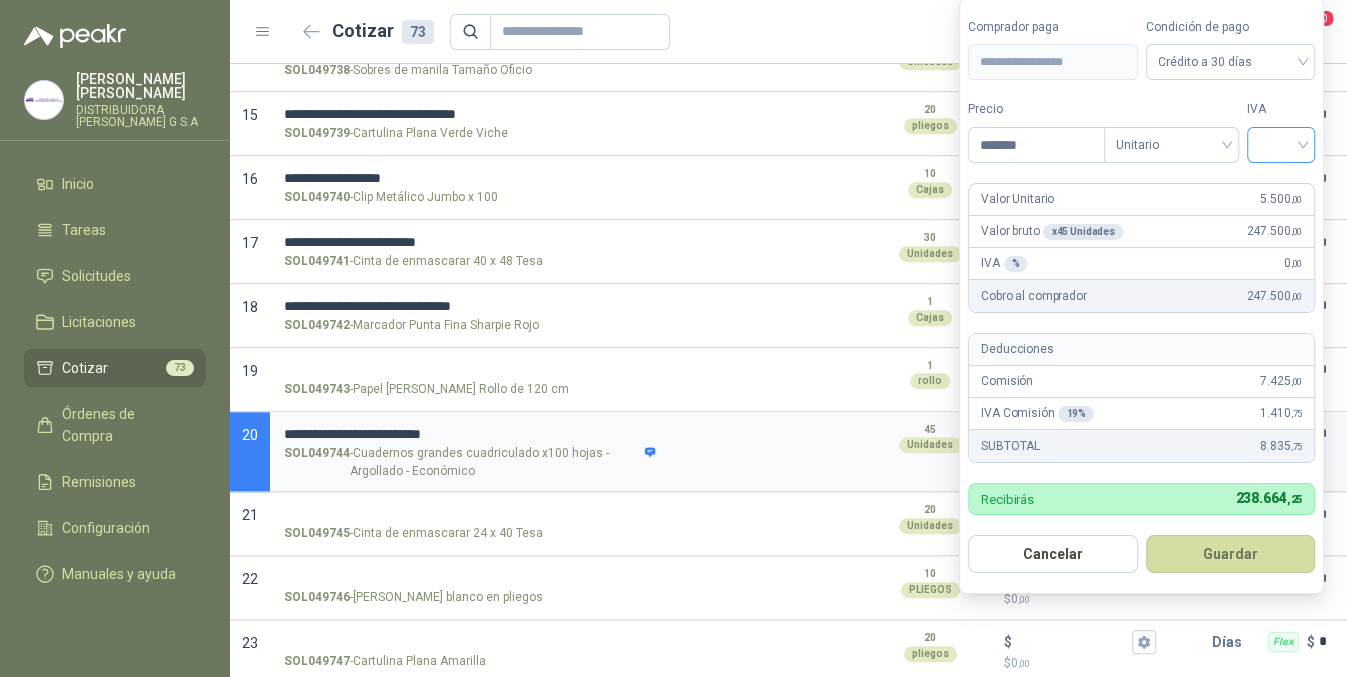 type on "*******" 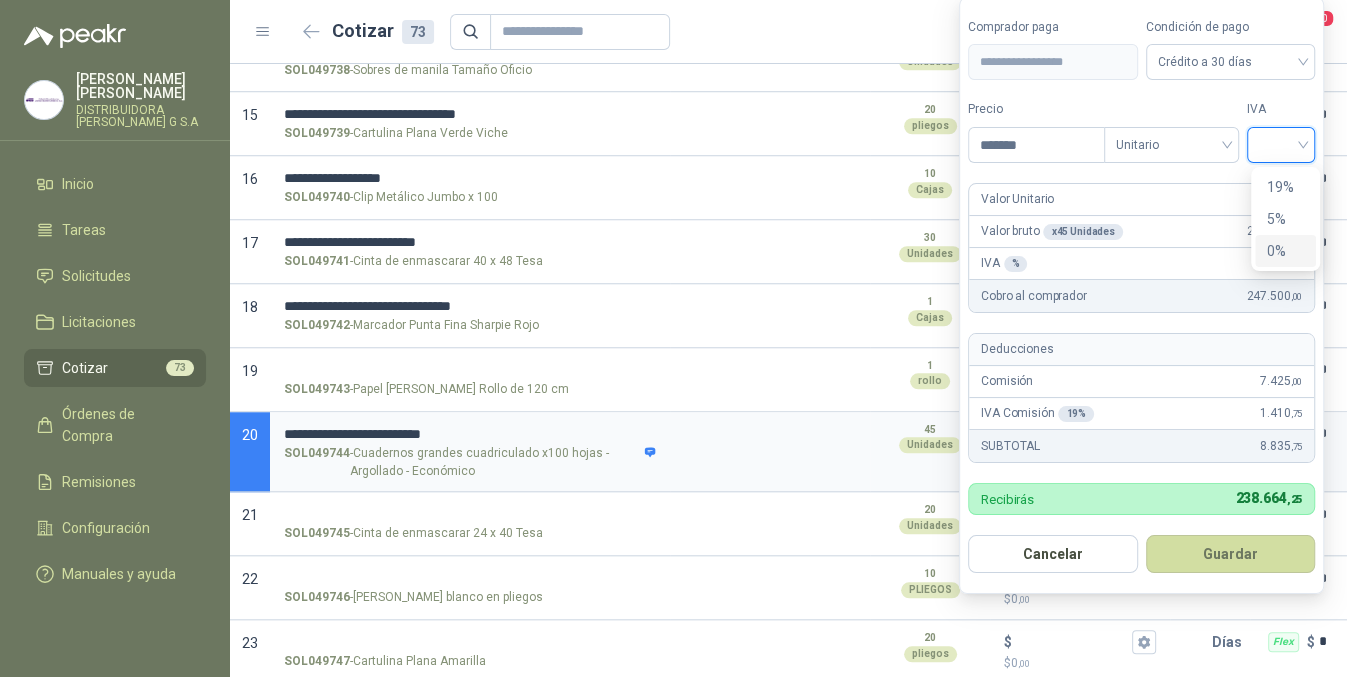 click on "0%" at bounding box center (1285, 251) 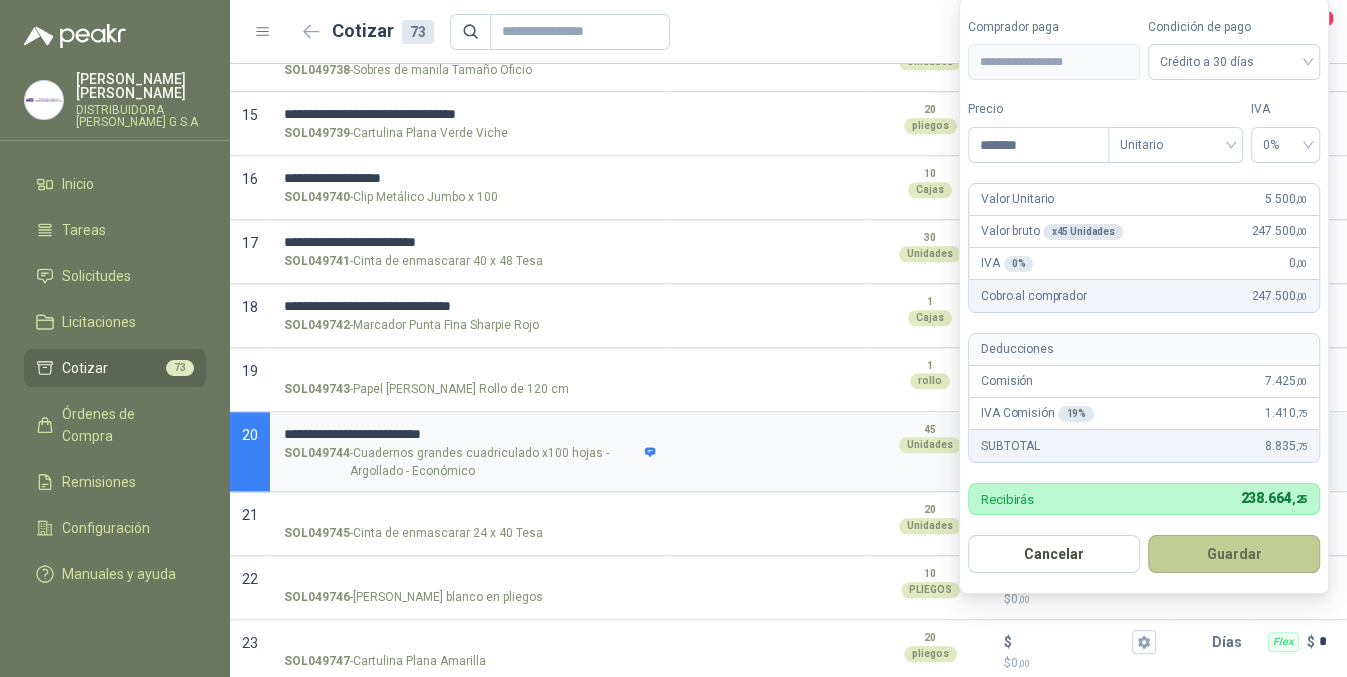click on "Guardar" at bounding box center (1234, 554) 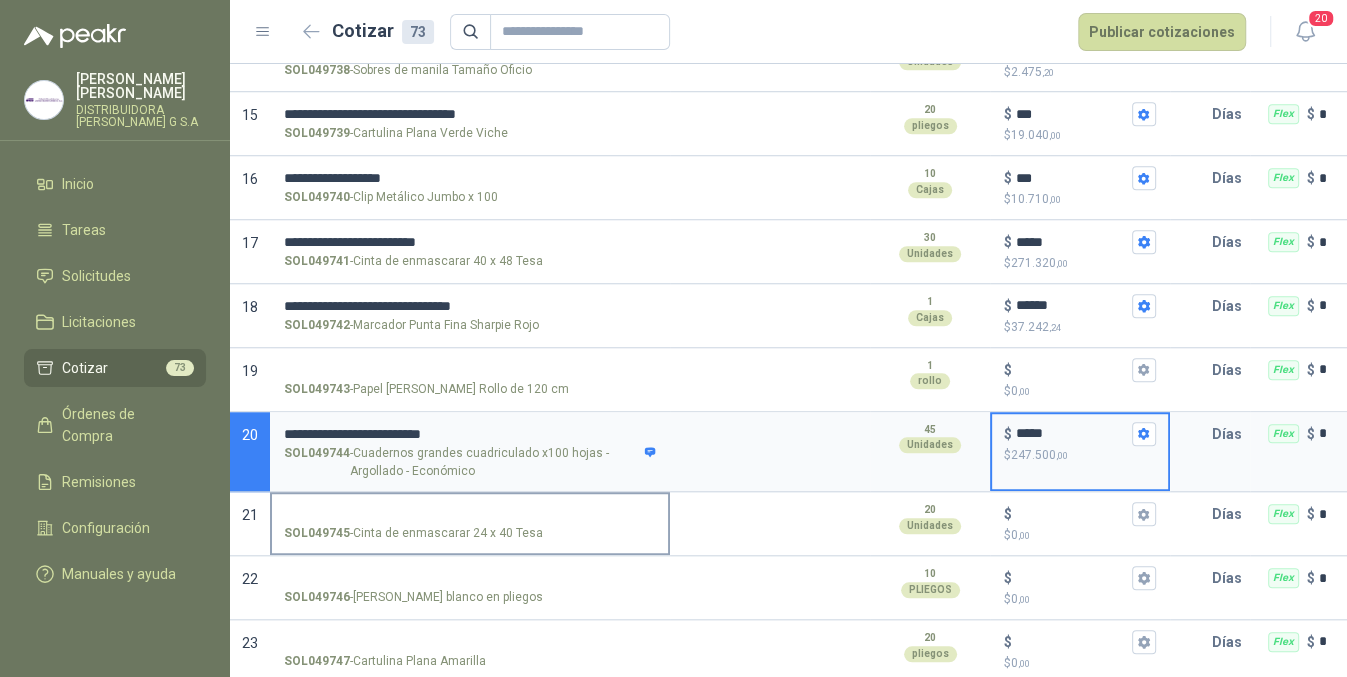 click on "SOL049745  -  Cinta de enmascarar 24 x 40 Tesa" at bounding box center [470, 514] 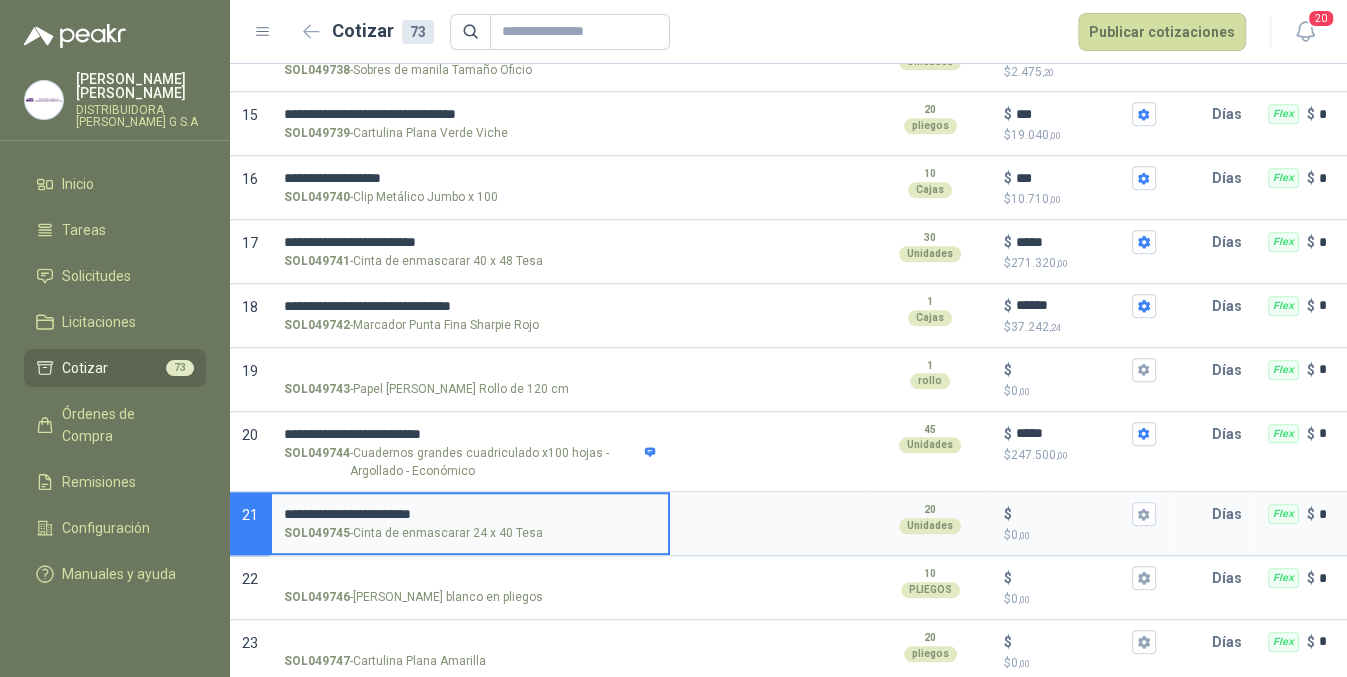 type on "**********" 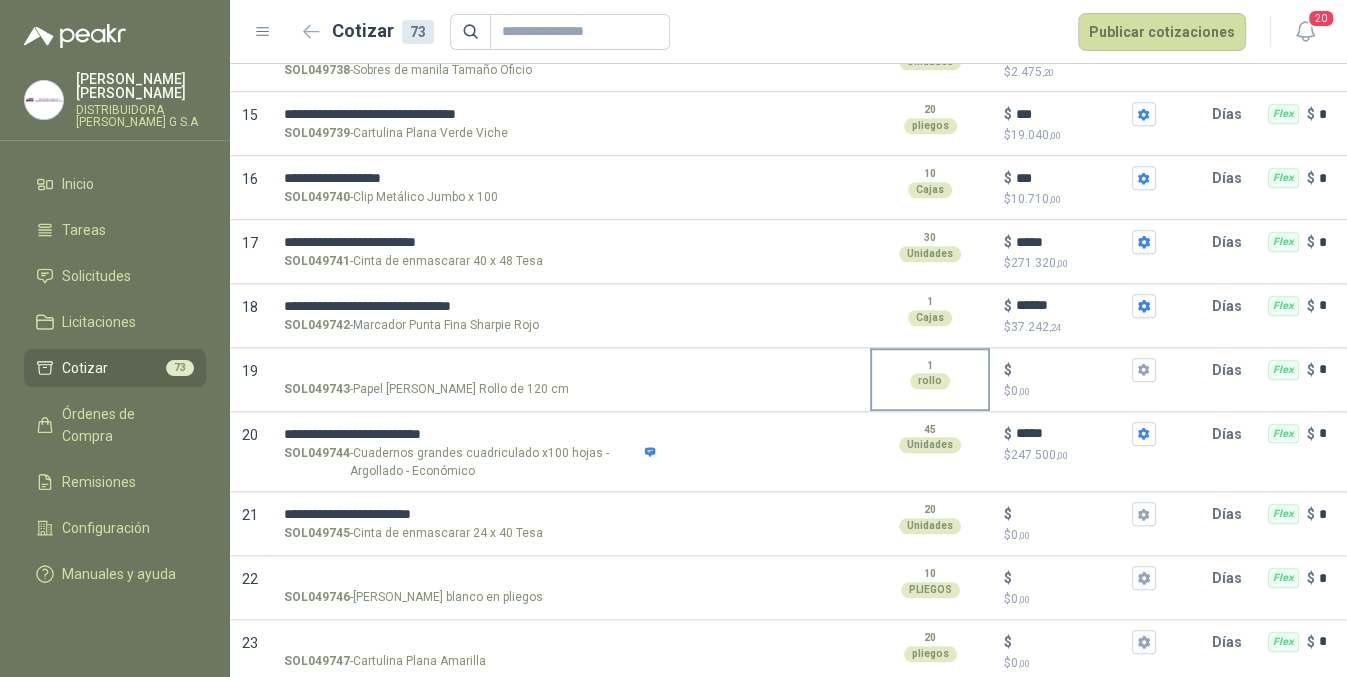click on "$ $  0 ,00" at bounding box center [1144, 514] 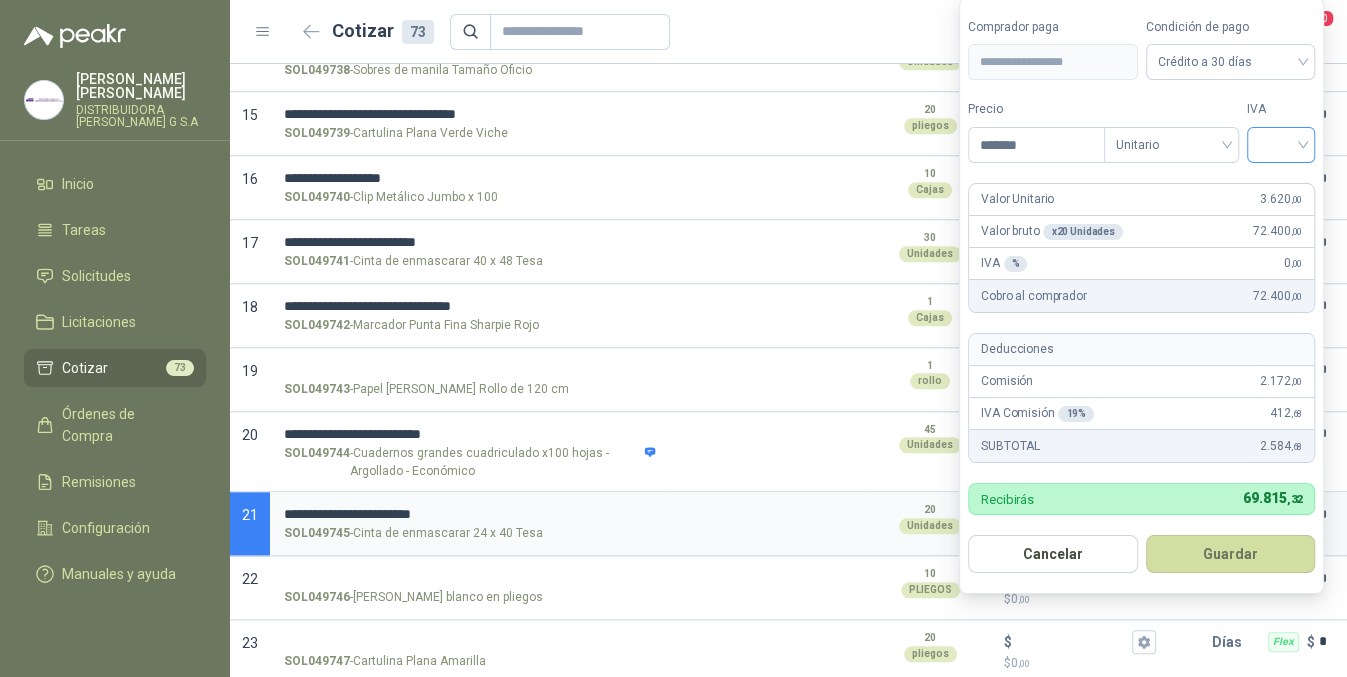 type on "*******" 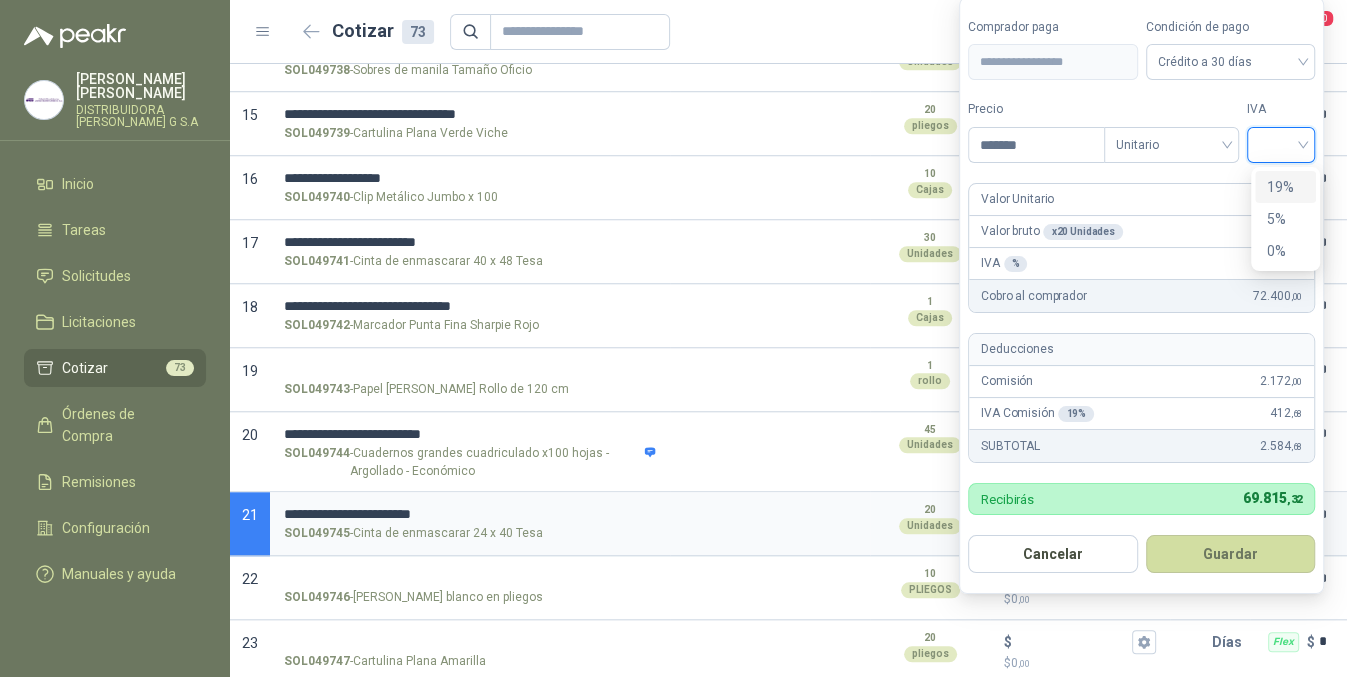 click on "19%" at bounding box center [1285, 187] 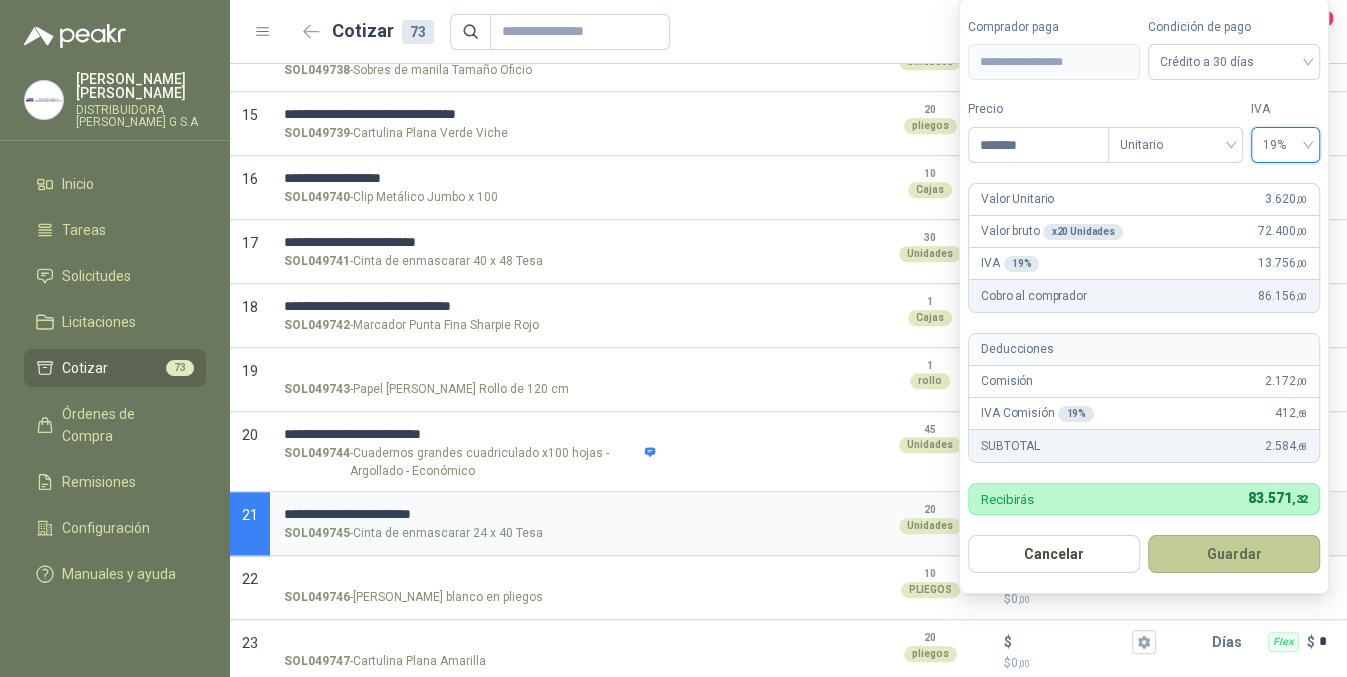 click on "Guardar" at bounding box center [1234, 554] 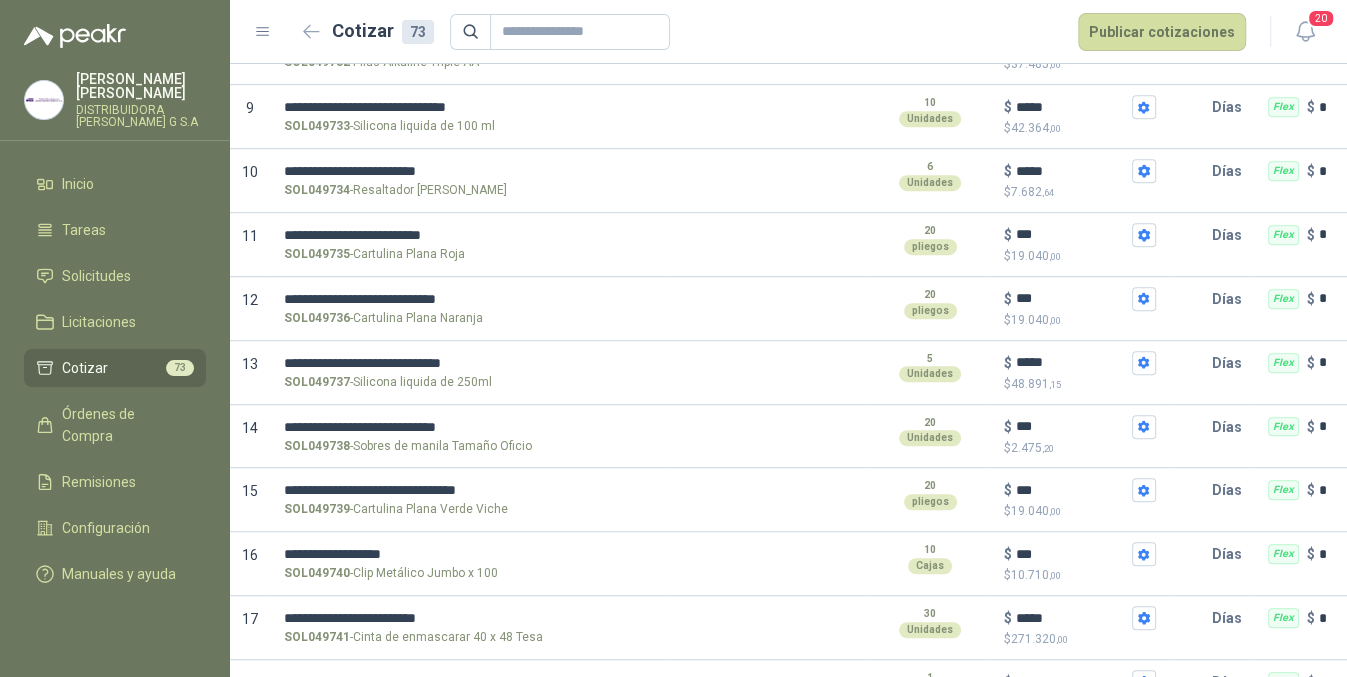 scroll, scrollTop: 0, scrollLeft: 0, axis: both 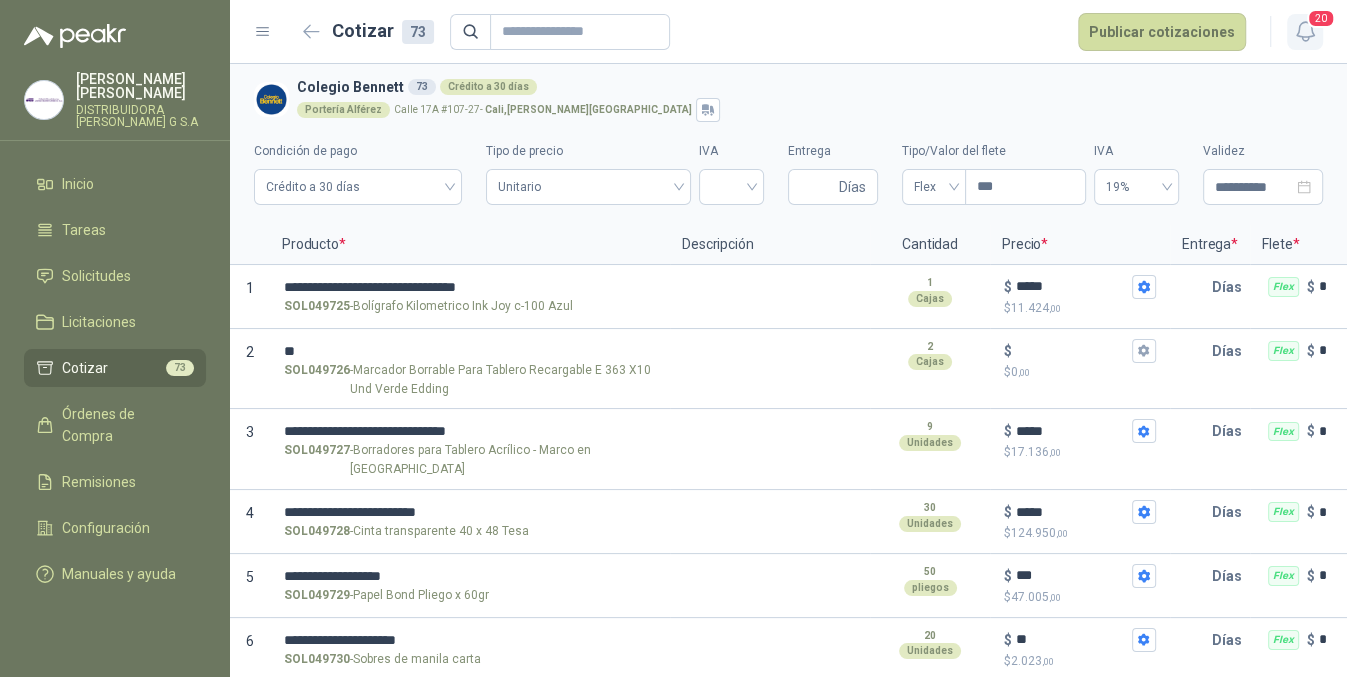 click on "20" at bounding box center (1305, 32) 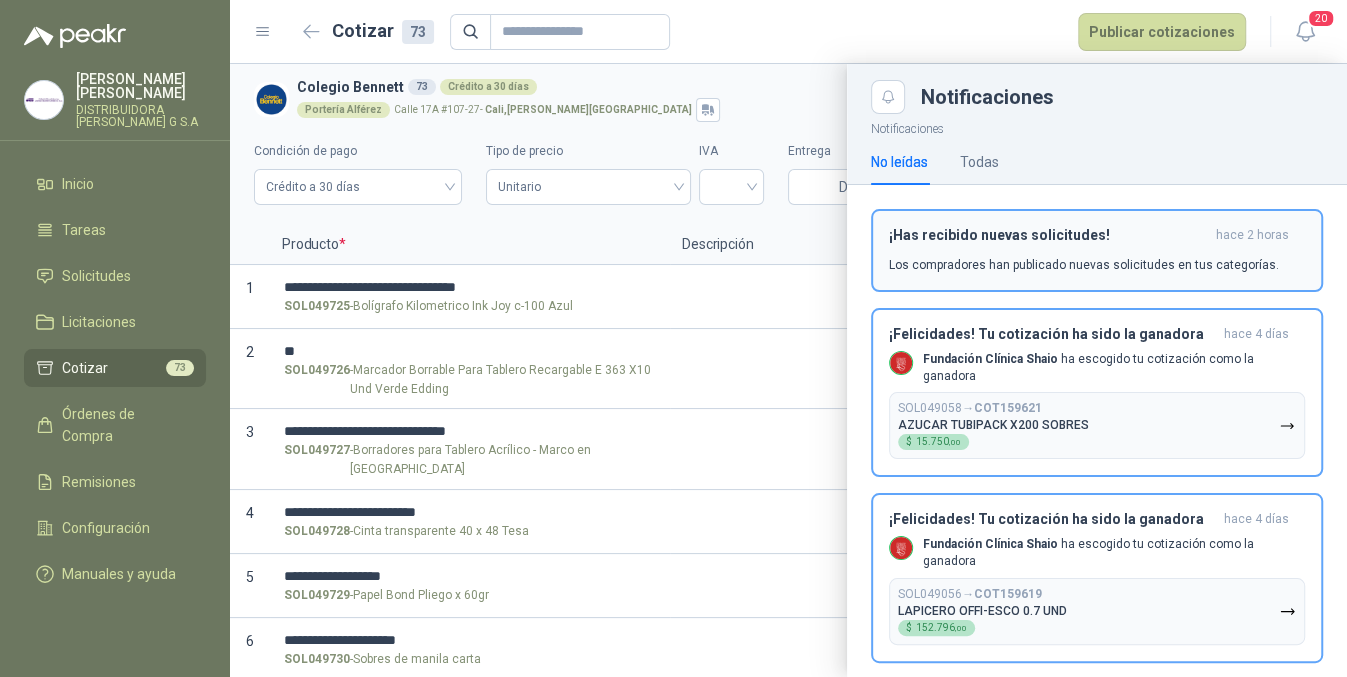 click on "¡Has recibido nuevas solicitudes! hace 2 horas   Los compradores han publicado nuevas solicitudes en tus categorías." at bounding box center [1097, 250] 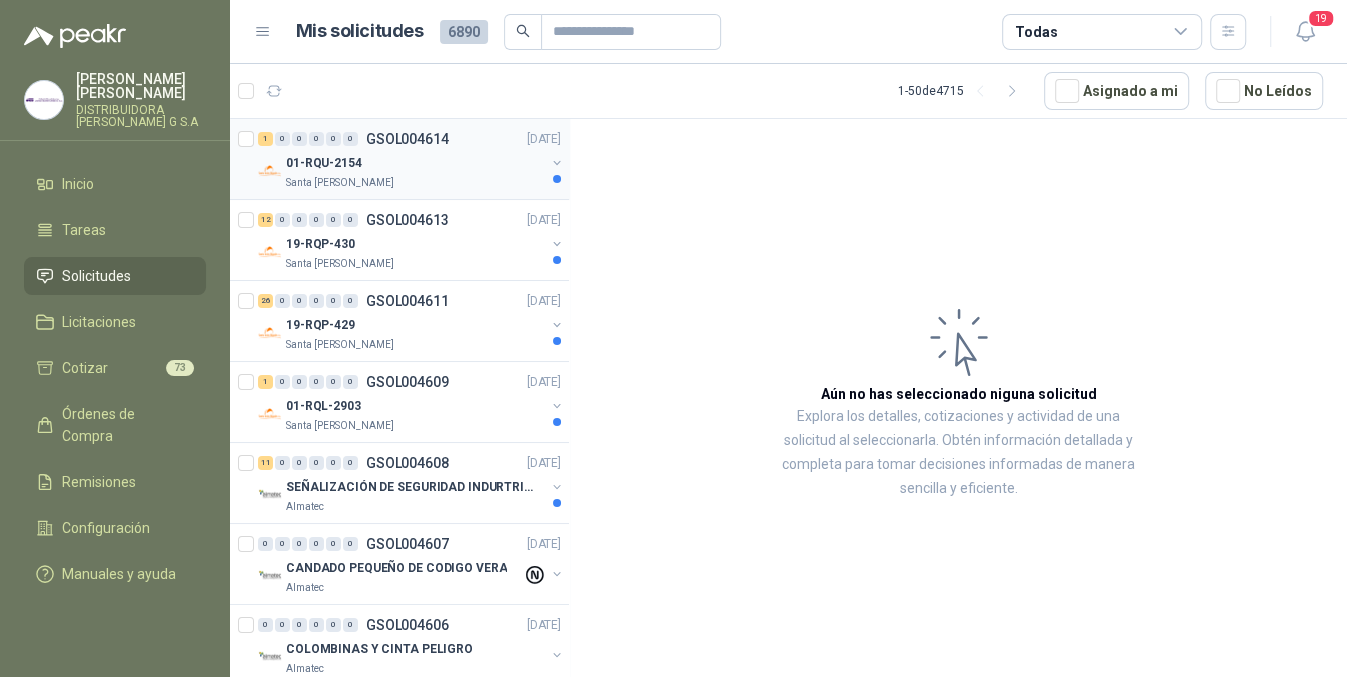 click on "01-RQU-2154" at bounding box center (415, 163) 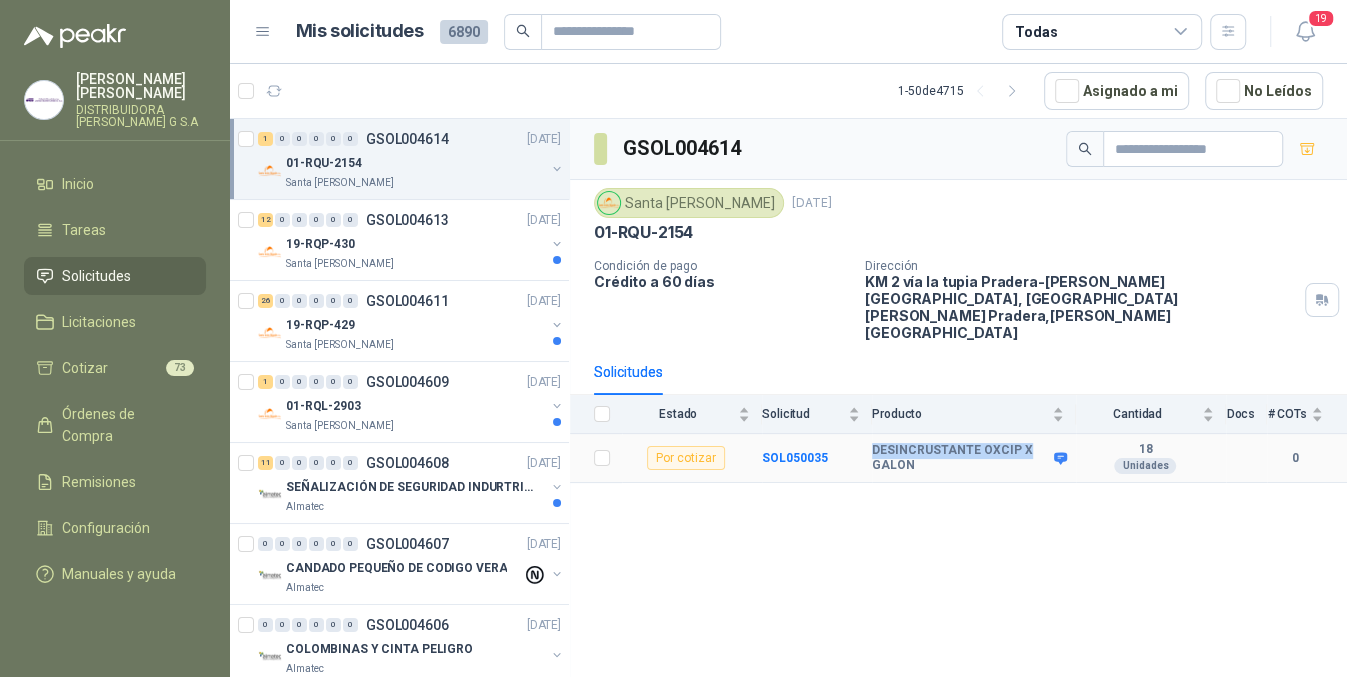 drag, startPoint x: 971, startPoint y: 417, endPoint x: 1027, endPoint y: 414, distance: 56.0803 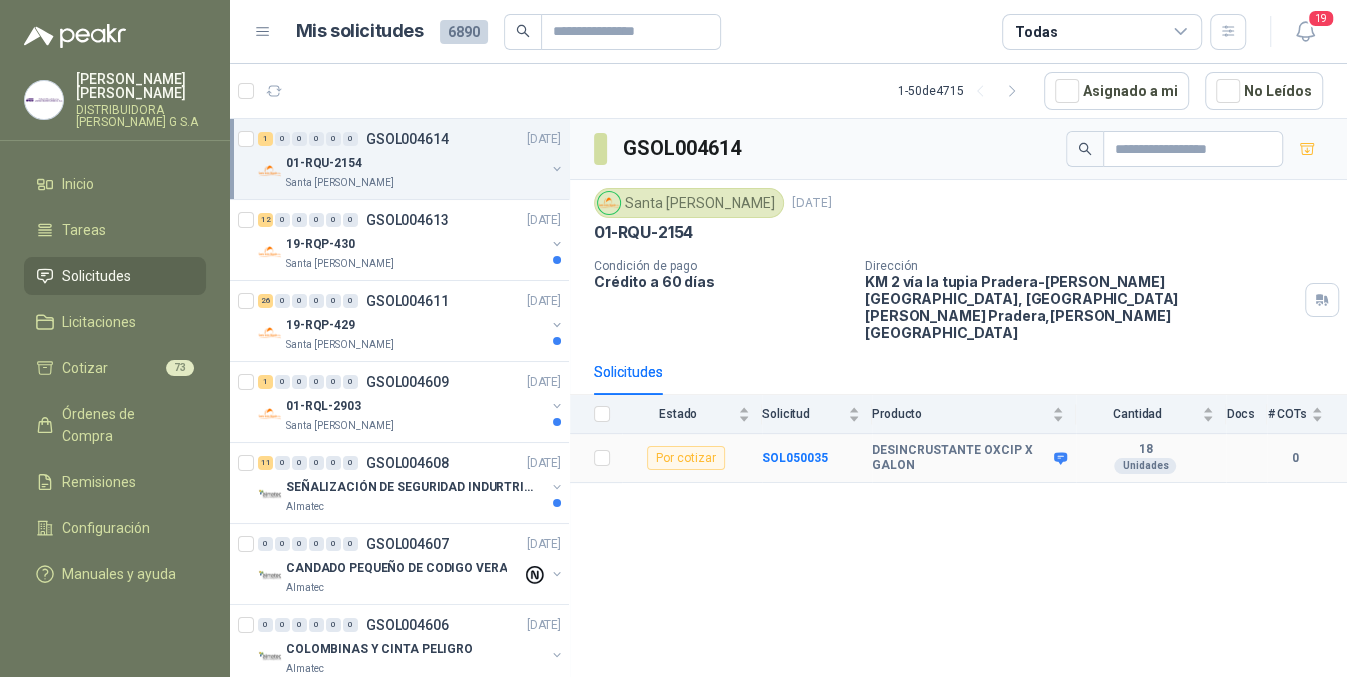 click 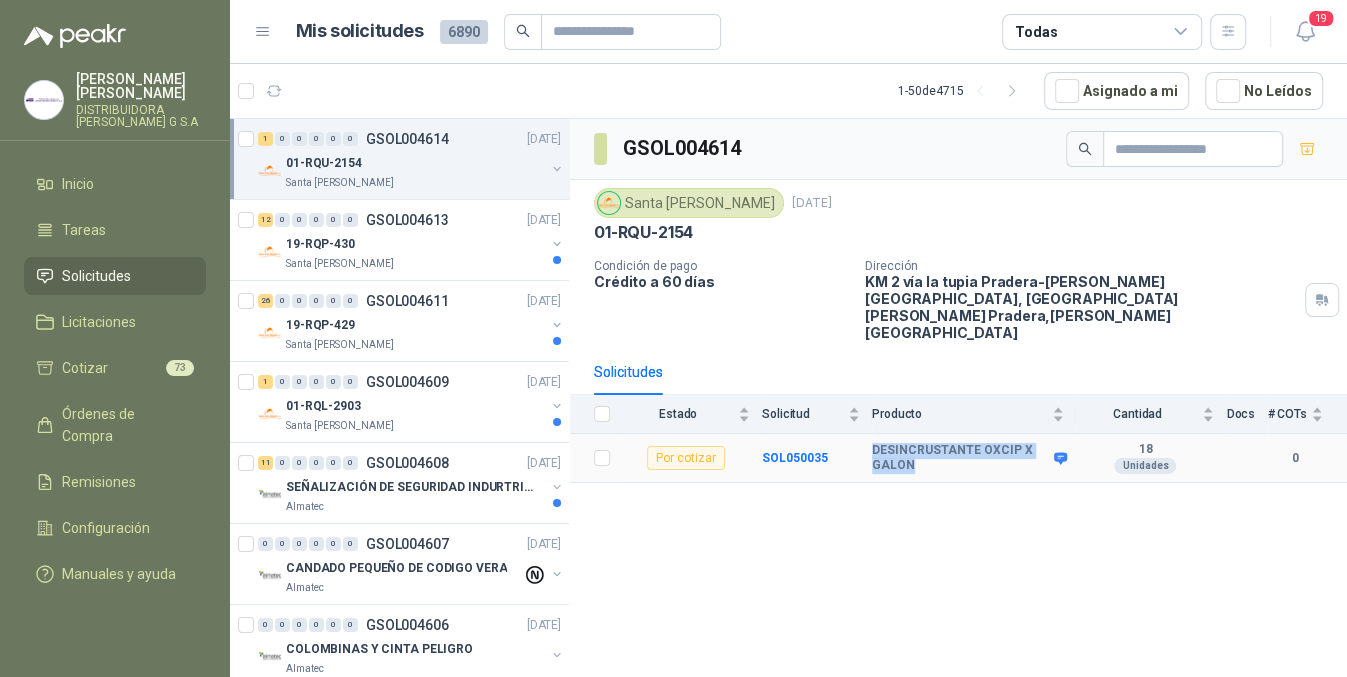 drag, startPoint x: 870, startPoint y: 416, endPoint x: 1032, endPoint y: 435, distance: 163.1104 